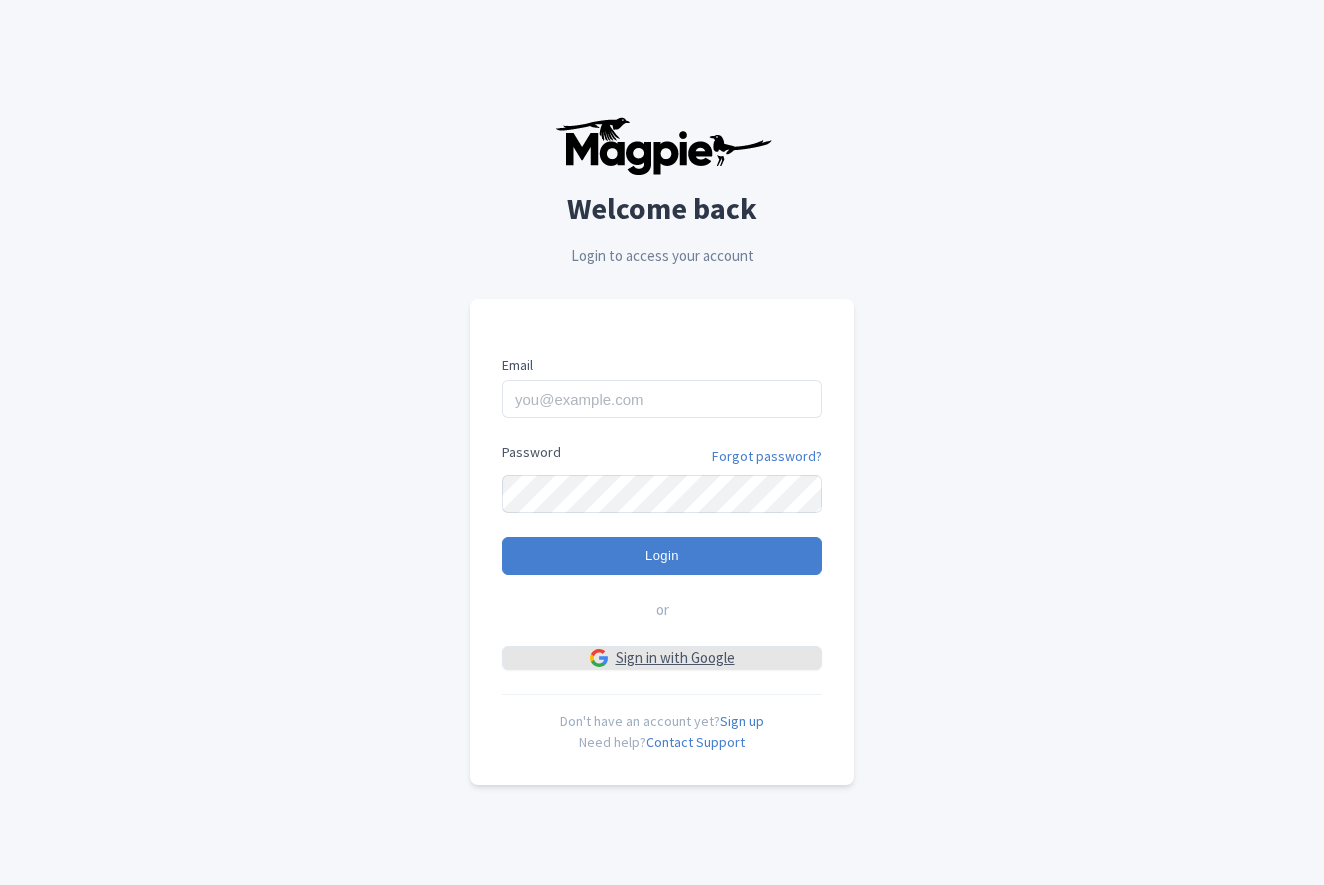 scroll, scrollTop: 0, scrollLeft: 0, axis: both 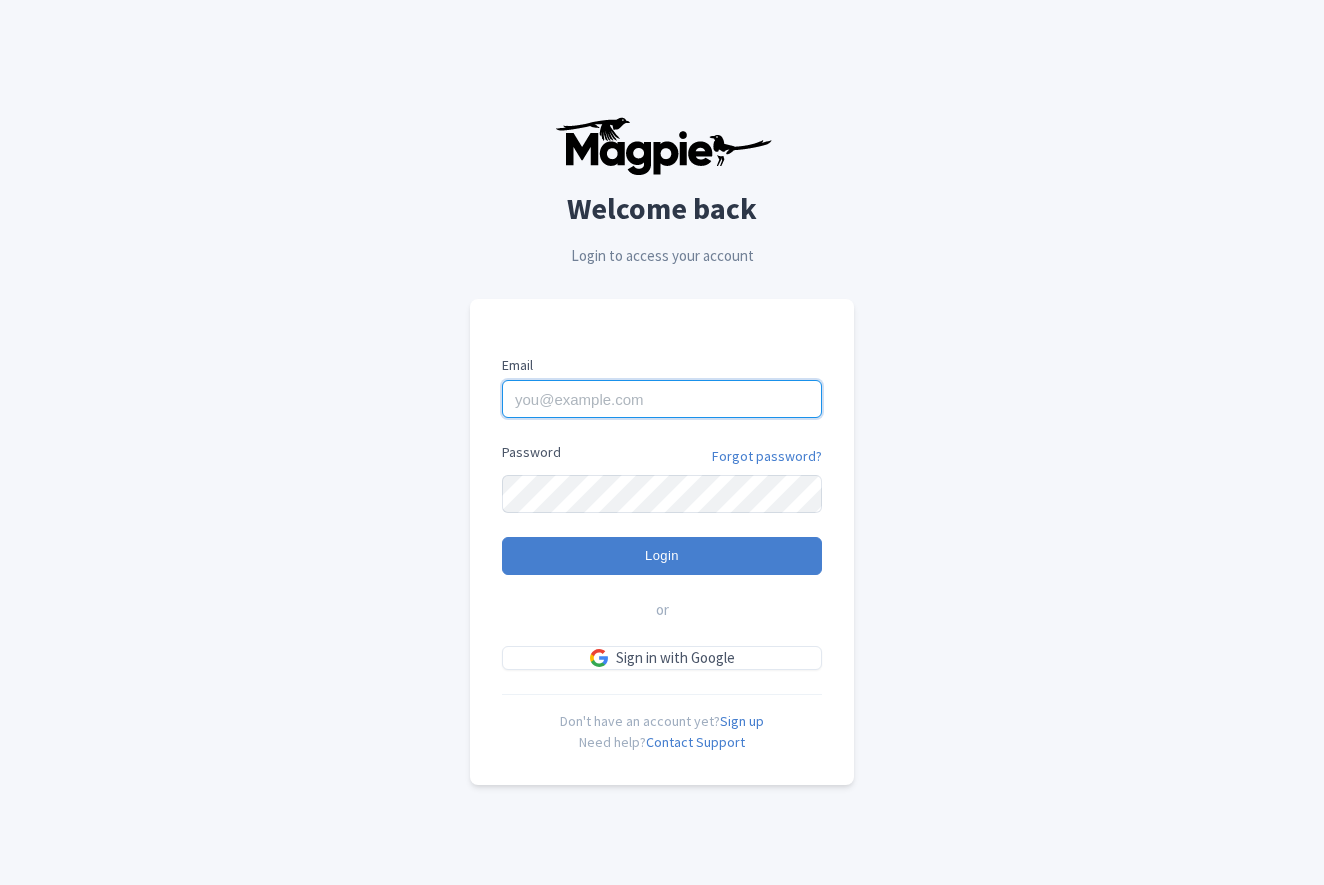 click on "Email" at bounding box center (662, 399) 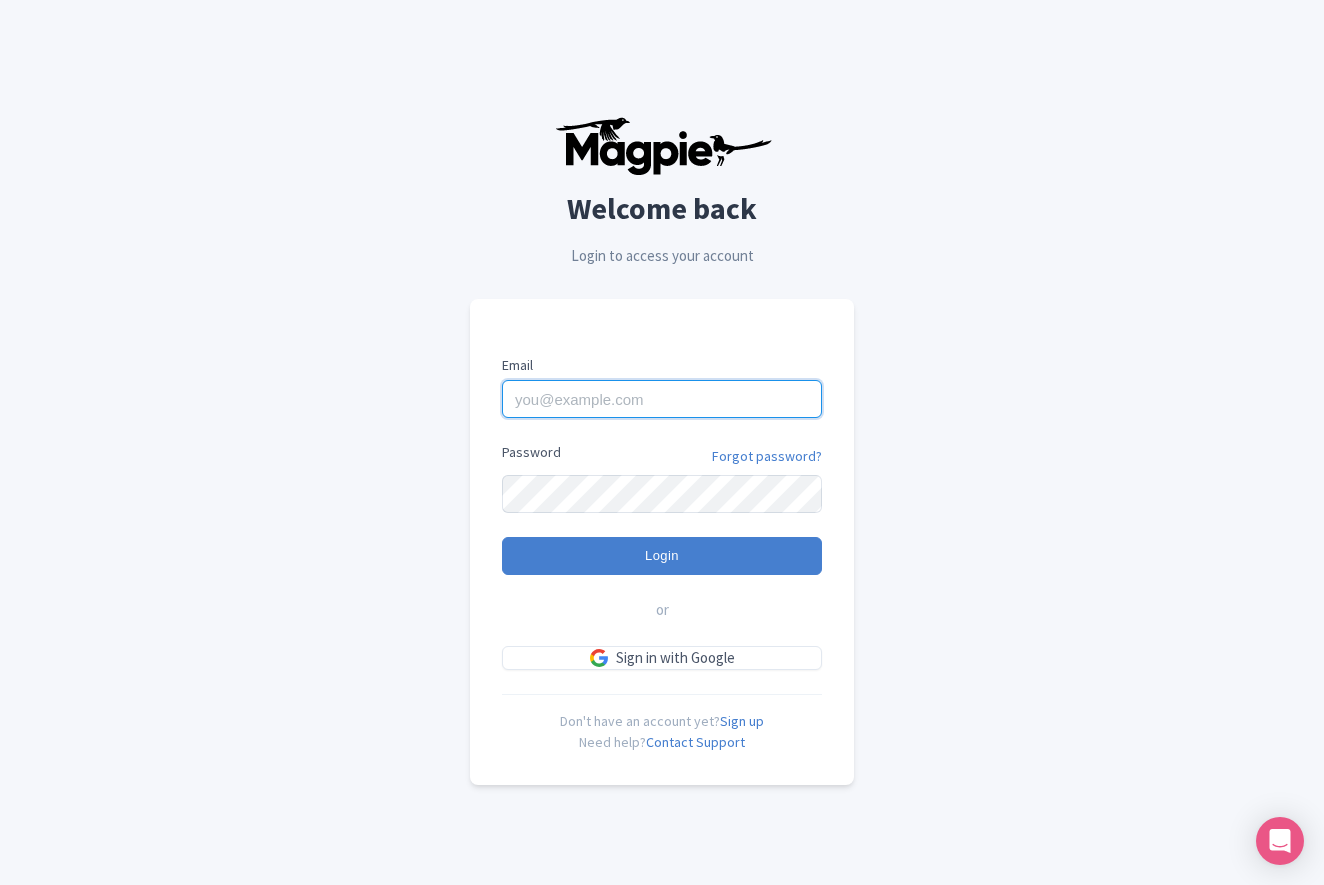 type on "benn.scully@sportswhereiam.com" 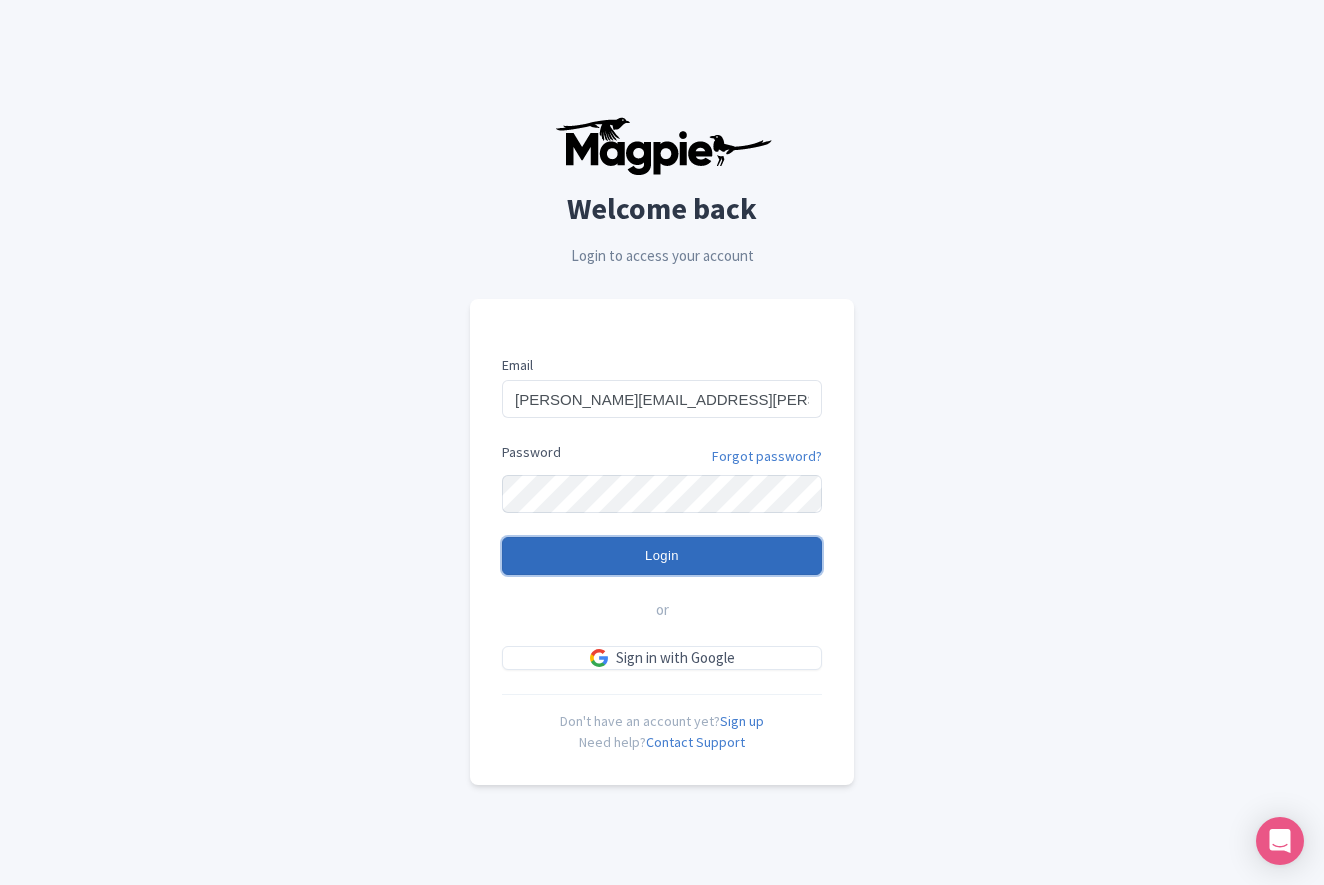 click on "Login" at bounding box center [662, 556] 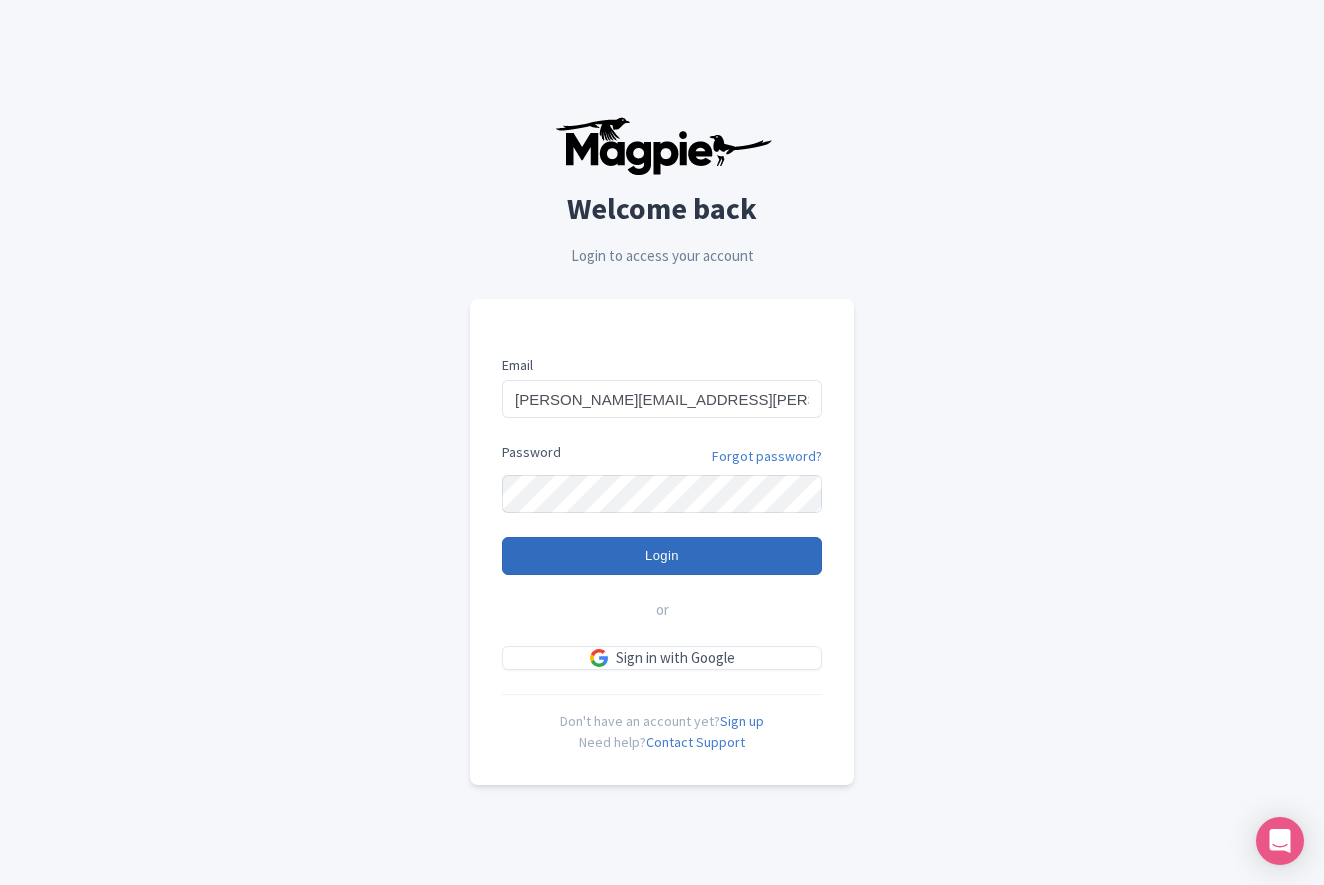 type on "Logging in..." 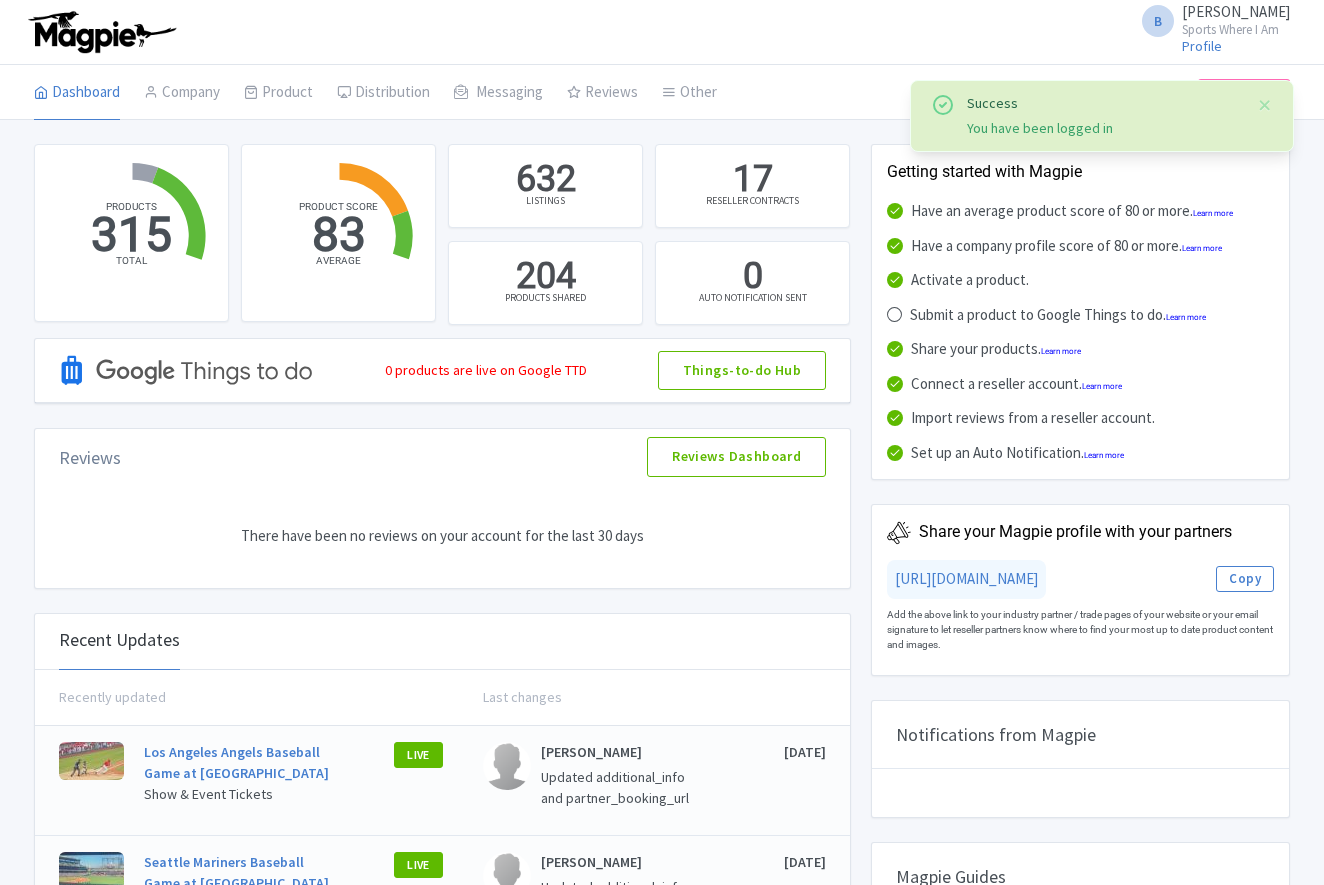 scroll, scrollTop: 0, scrollLeft: 0, axis: both 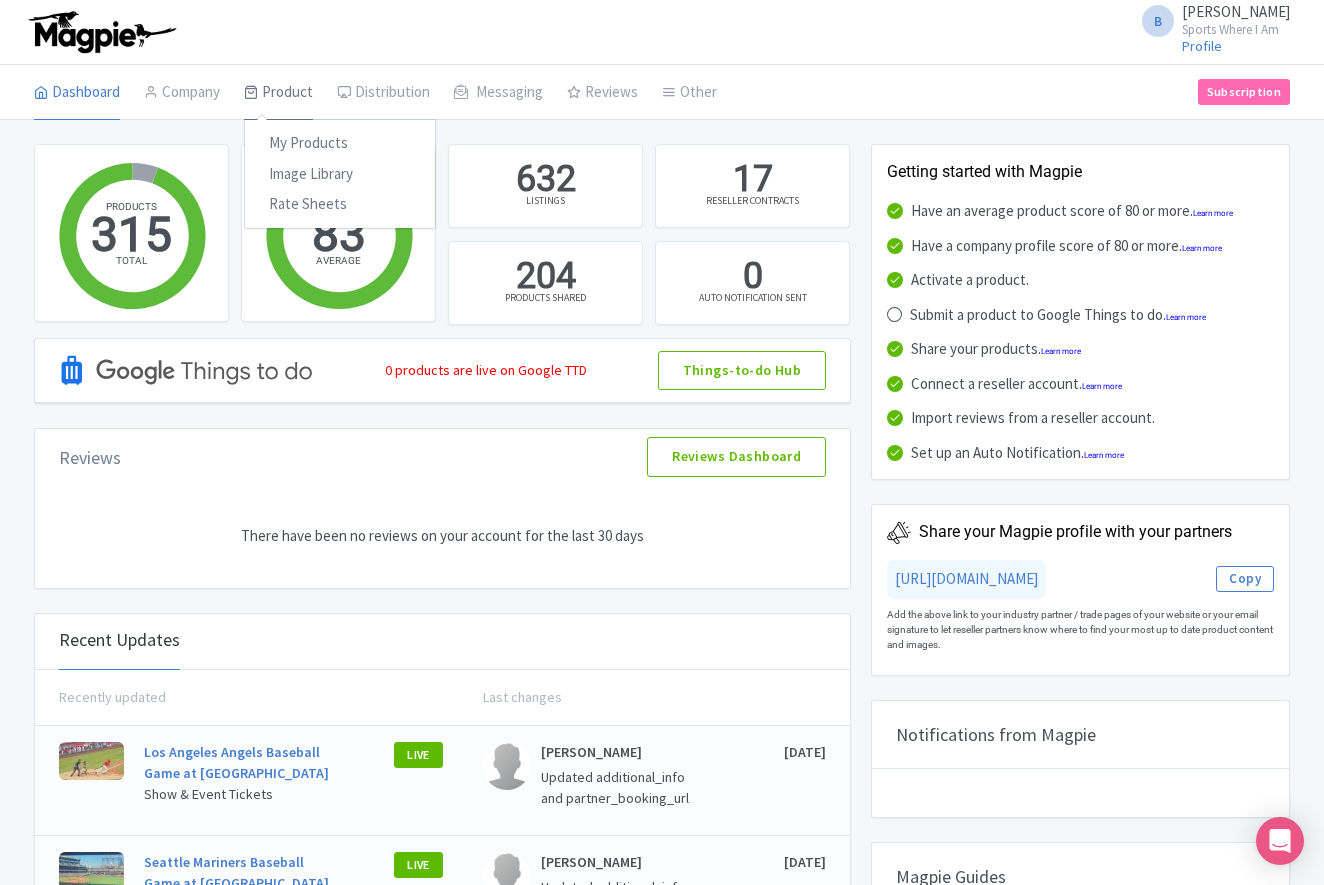 click on "Product" at bounding box center (278, 93) 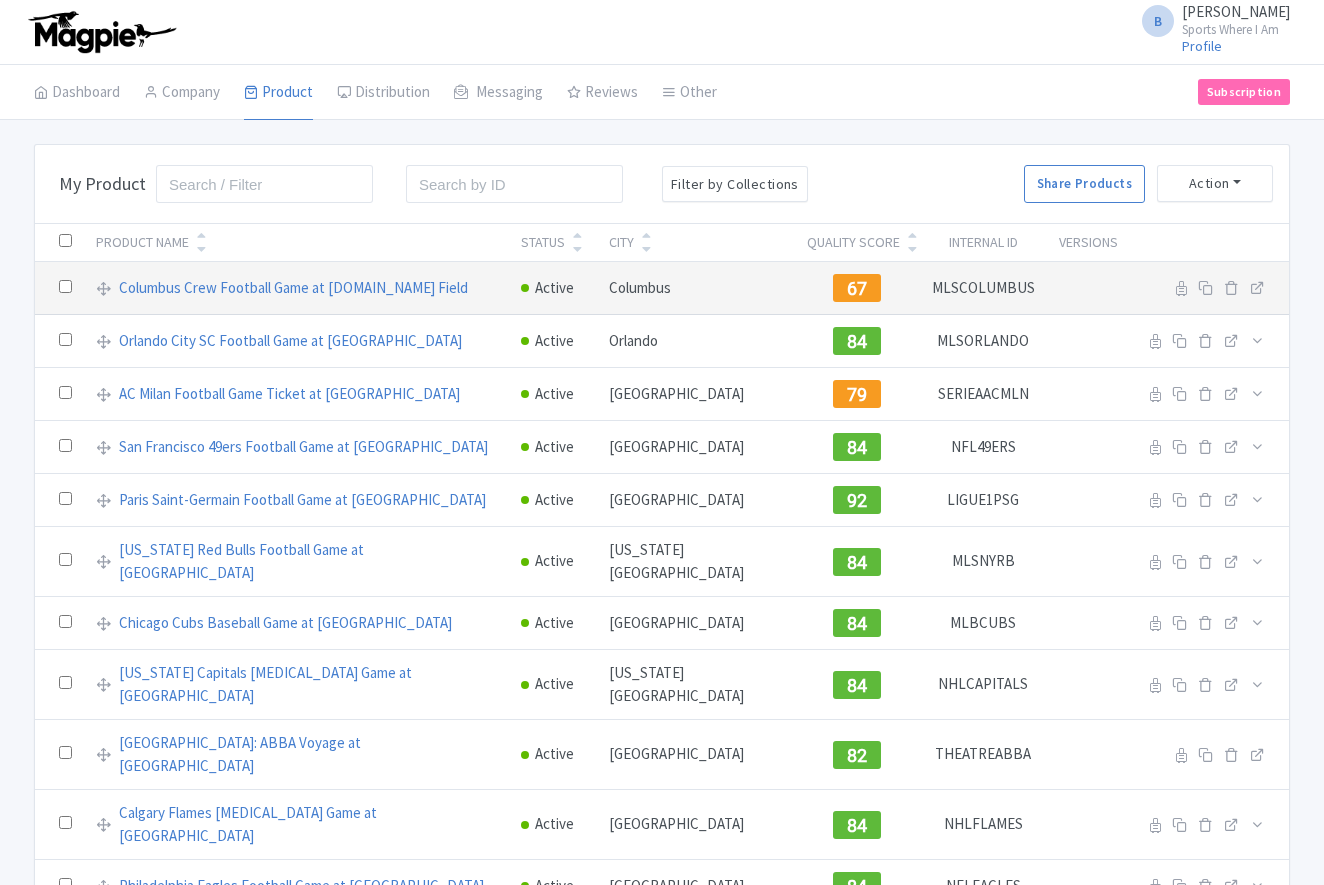 scroll, scrollTop: 0, scrollLeft: 0, axis: both 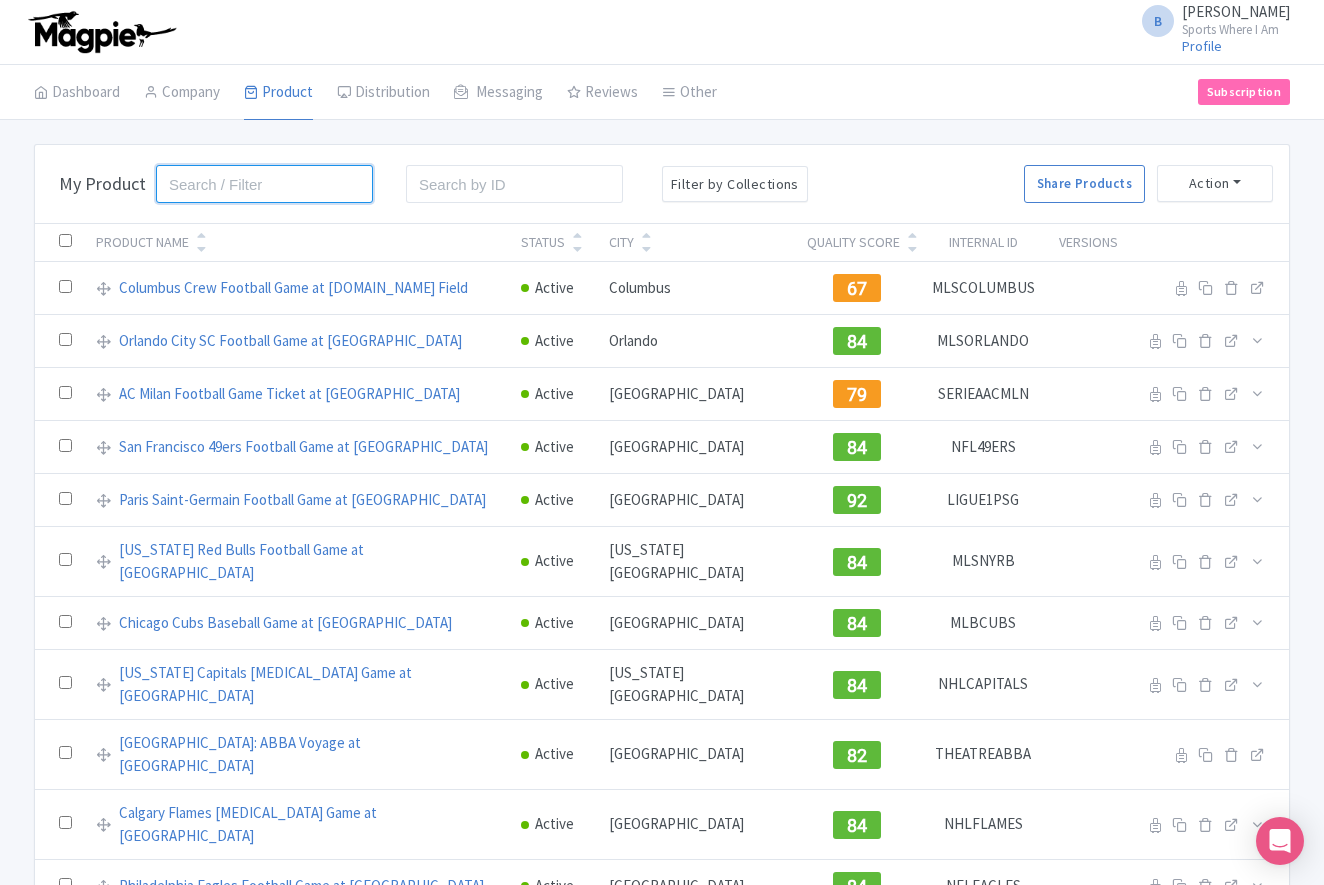 click at bounding box center (264, 184) 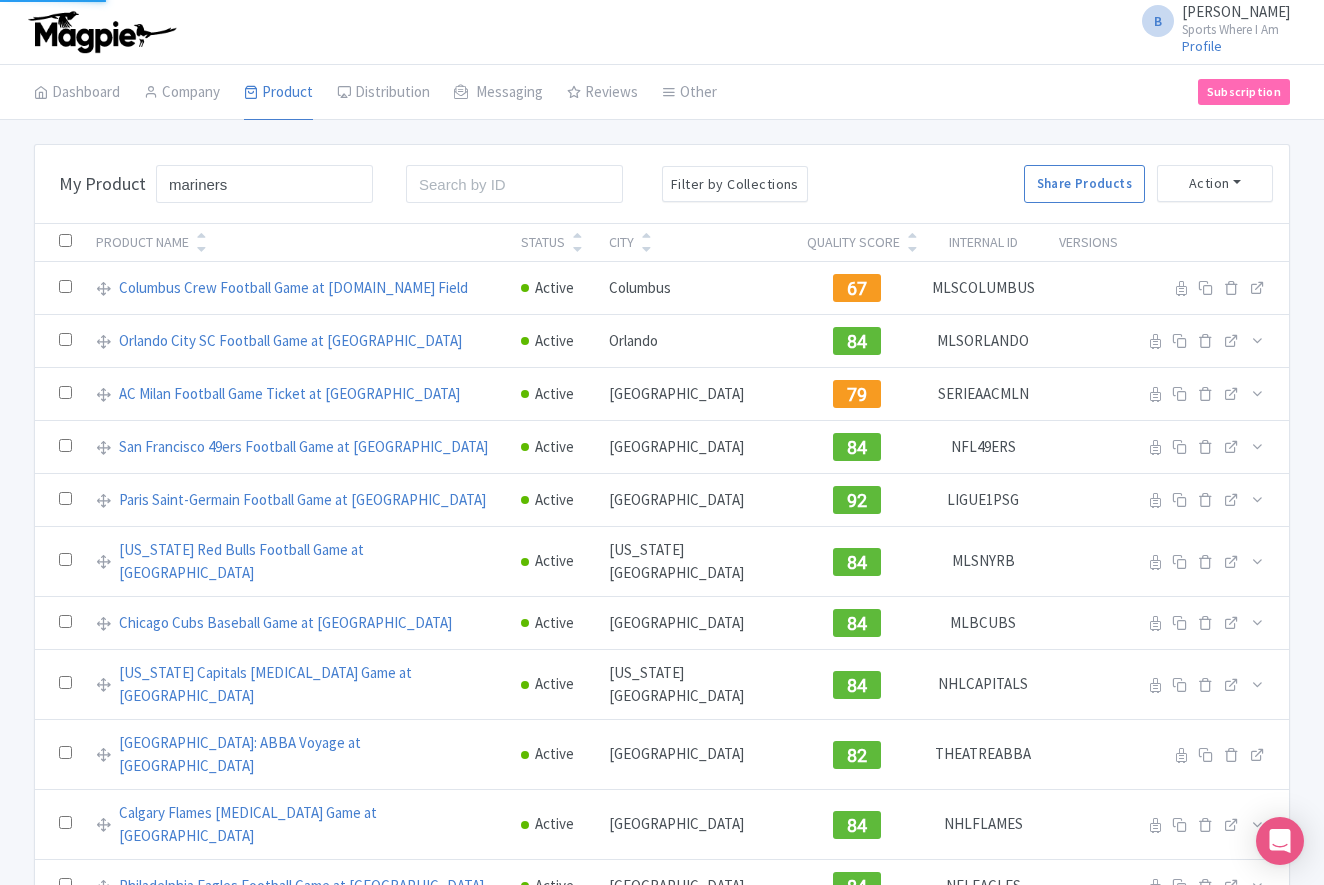 click on "Bulk Actions
Delete
Add to Collection
Share Products
Add to Collection
Collections   *
Add
Cancel
My Product
mariners
Search
Search
Filter by Collections
American Football
Australian Football League
Baseball
Basketball
Broadway
Bundesliga
Central
CET
Eastern
English Premier League
Football
Formula 1
GMT
Golf
Ice Hockey
J1 League
La Liga
Las Vegas
Ligue 1
Major League Baseball
MotoGP
Motorsport
Mountain
National Basketball Association
National Football League
National Hockey League
National Rugby League
Pacific
Rugby Union
Serie A
Six Nations
Super Rugby
Tennis
Theatre and Shows
West End
Reset
Share Products
Action" at bounding box center (662, 184) 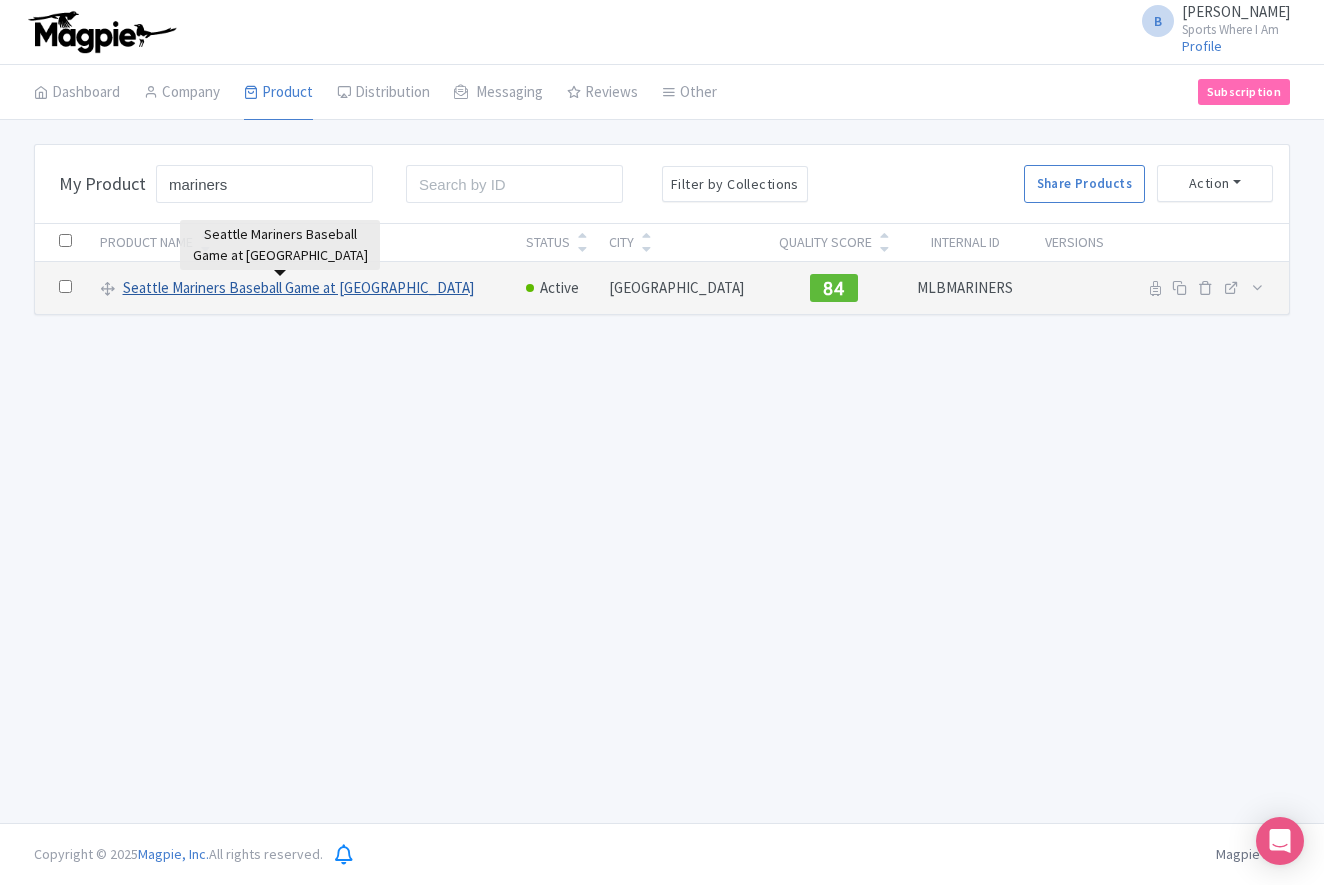 click on "Seattle Mariners Baseball Game at T-Mobile Park" at bounding box center [298, 288] 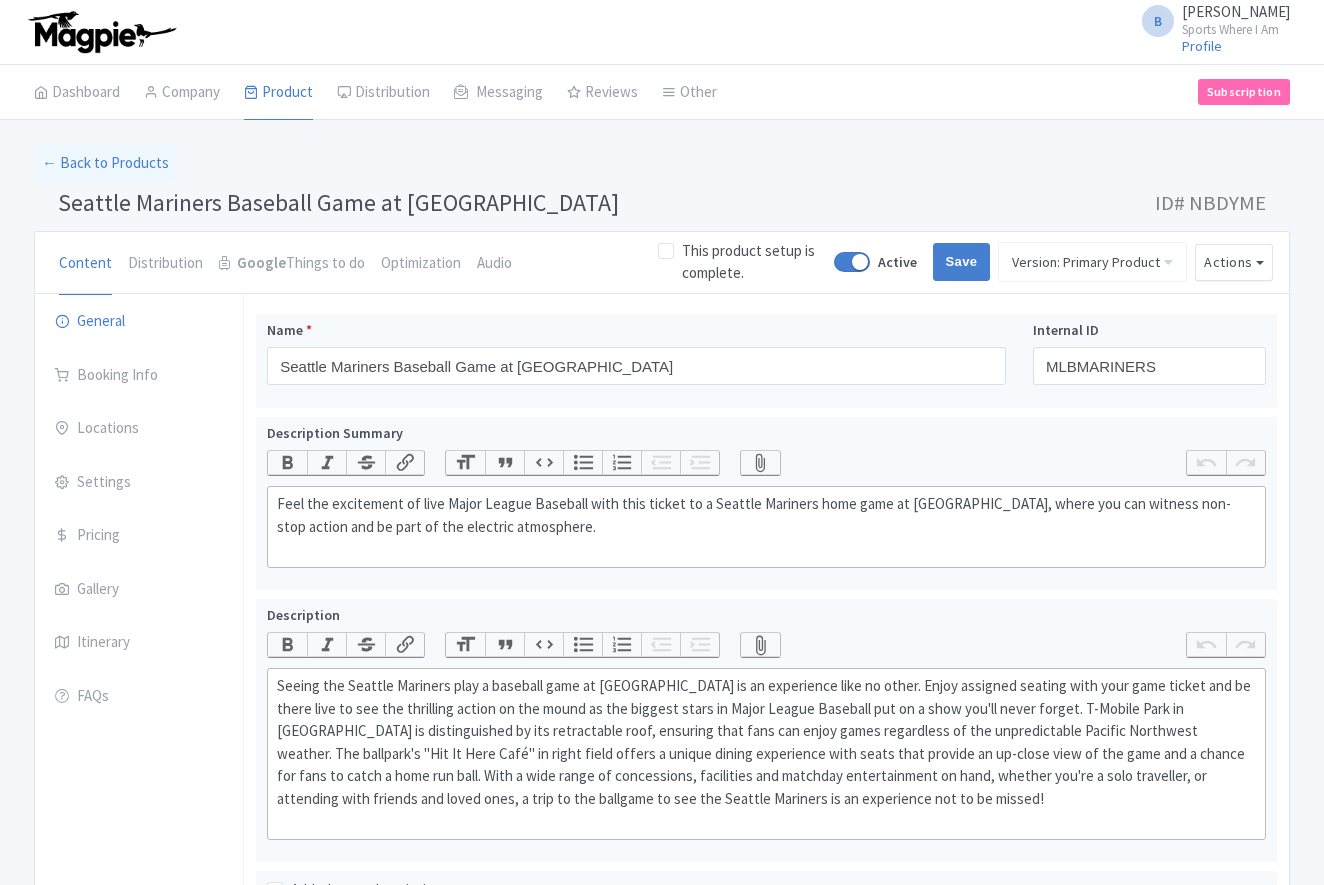 scroll, scrollTop: 0, scrollLeft: 0, axis: both 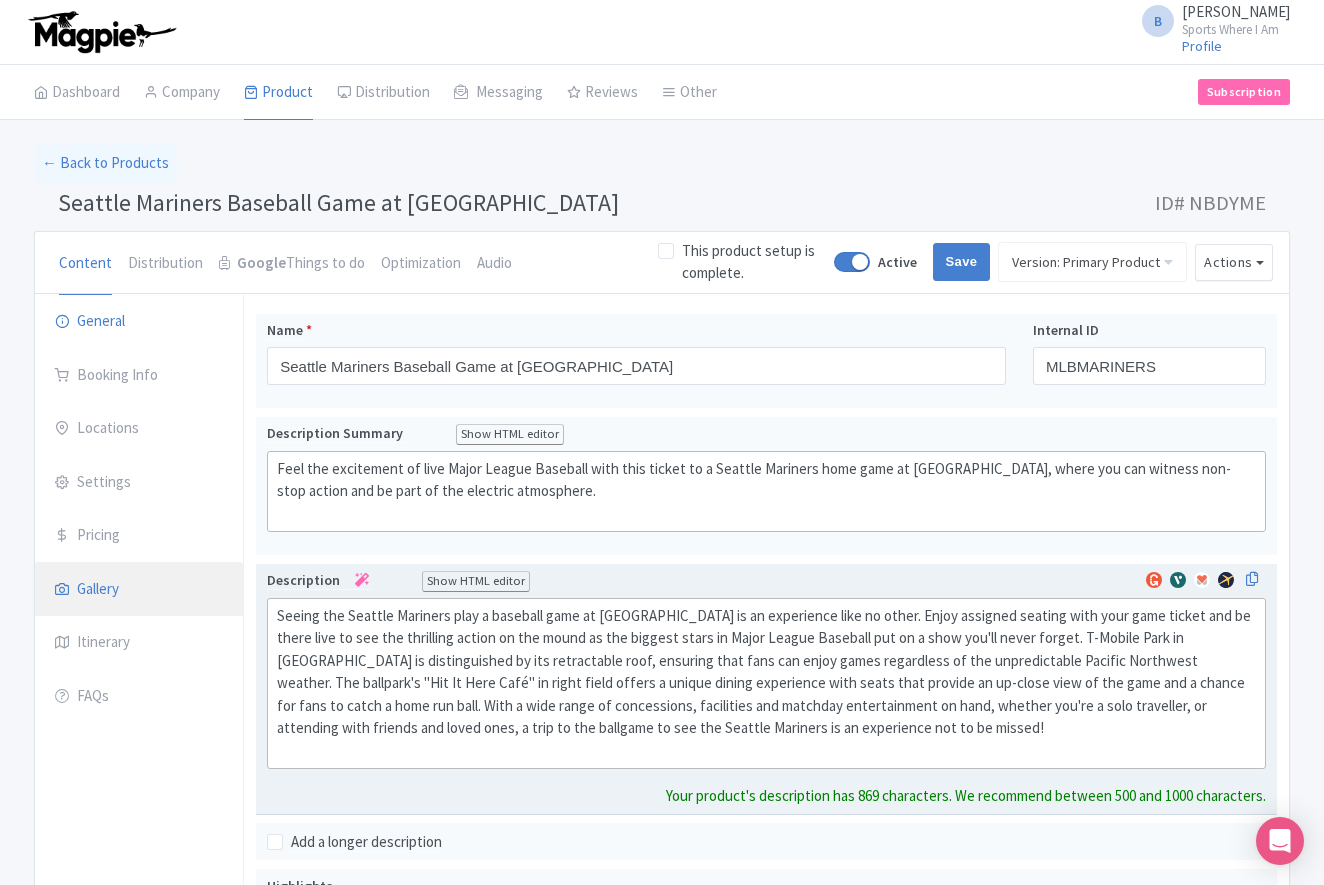 click on "Gallery" at bounding box center [139, 590] 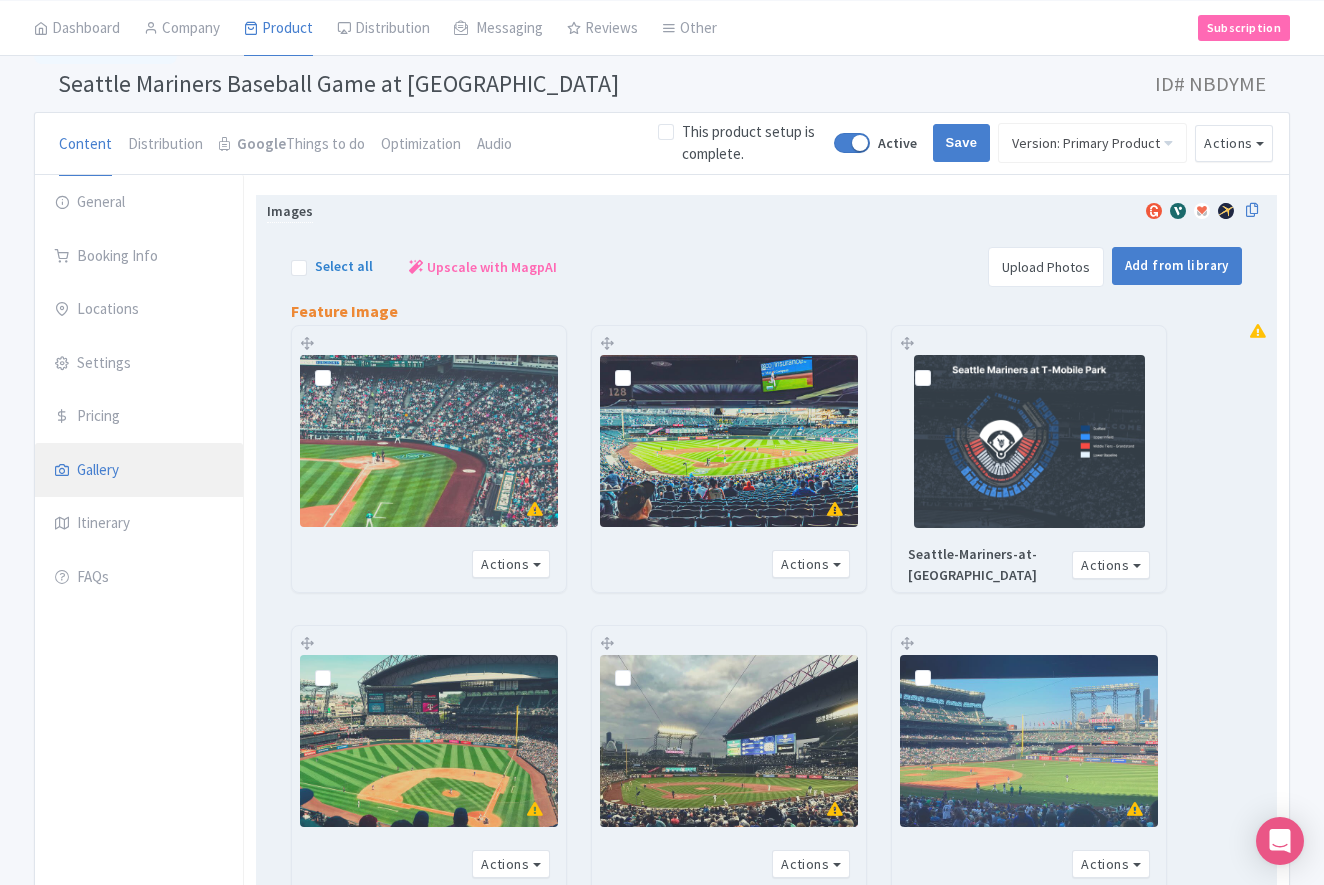 scroll, scrollTop: 0, scrollLeft: 0, axis: both 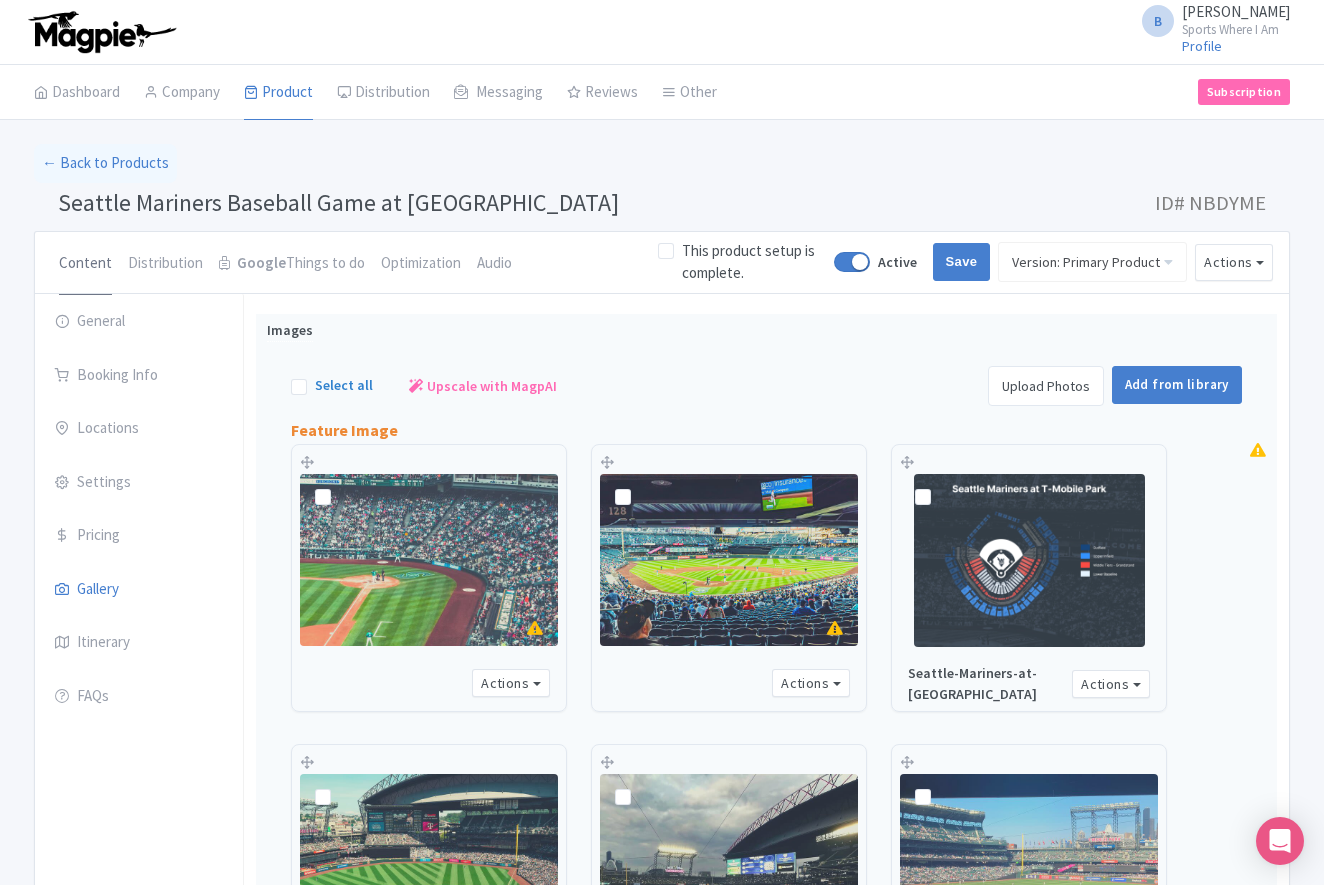 click on "Content" at bounding box center [85, 264] 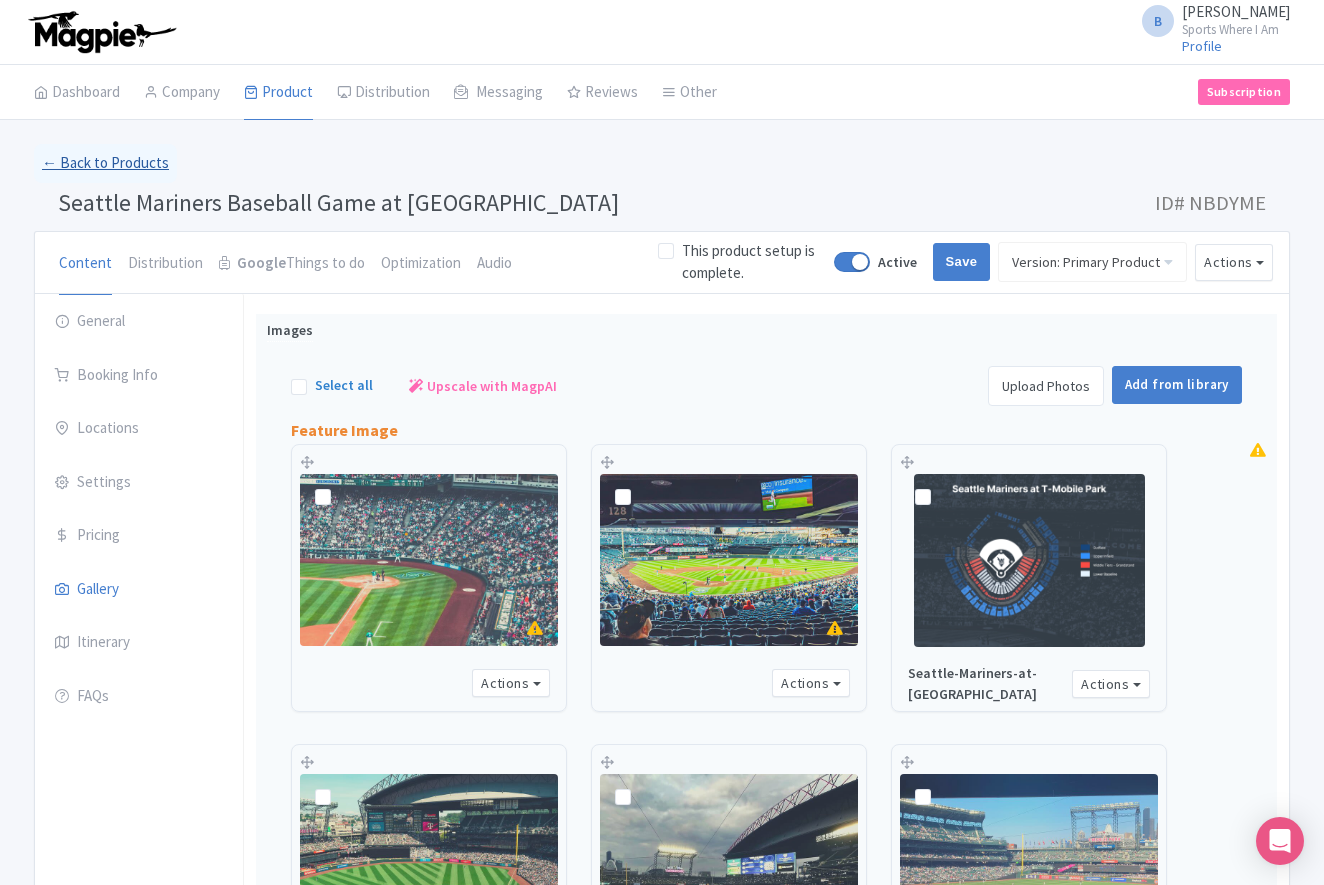 click on "← Back to Products" at bounding box center [105, 163] 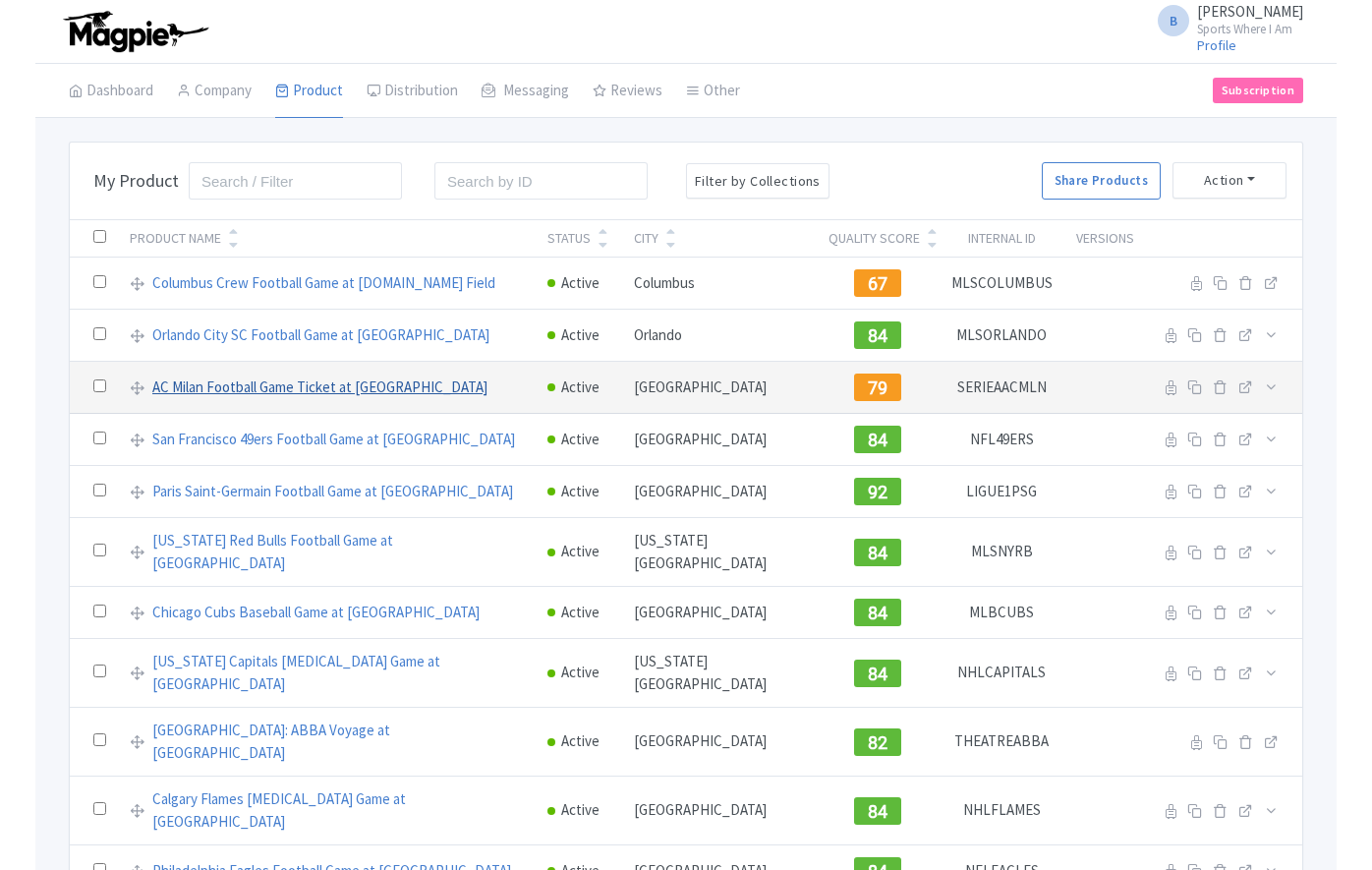 scroll, scrollTop: 0, scrollLeft: 0, axis: both 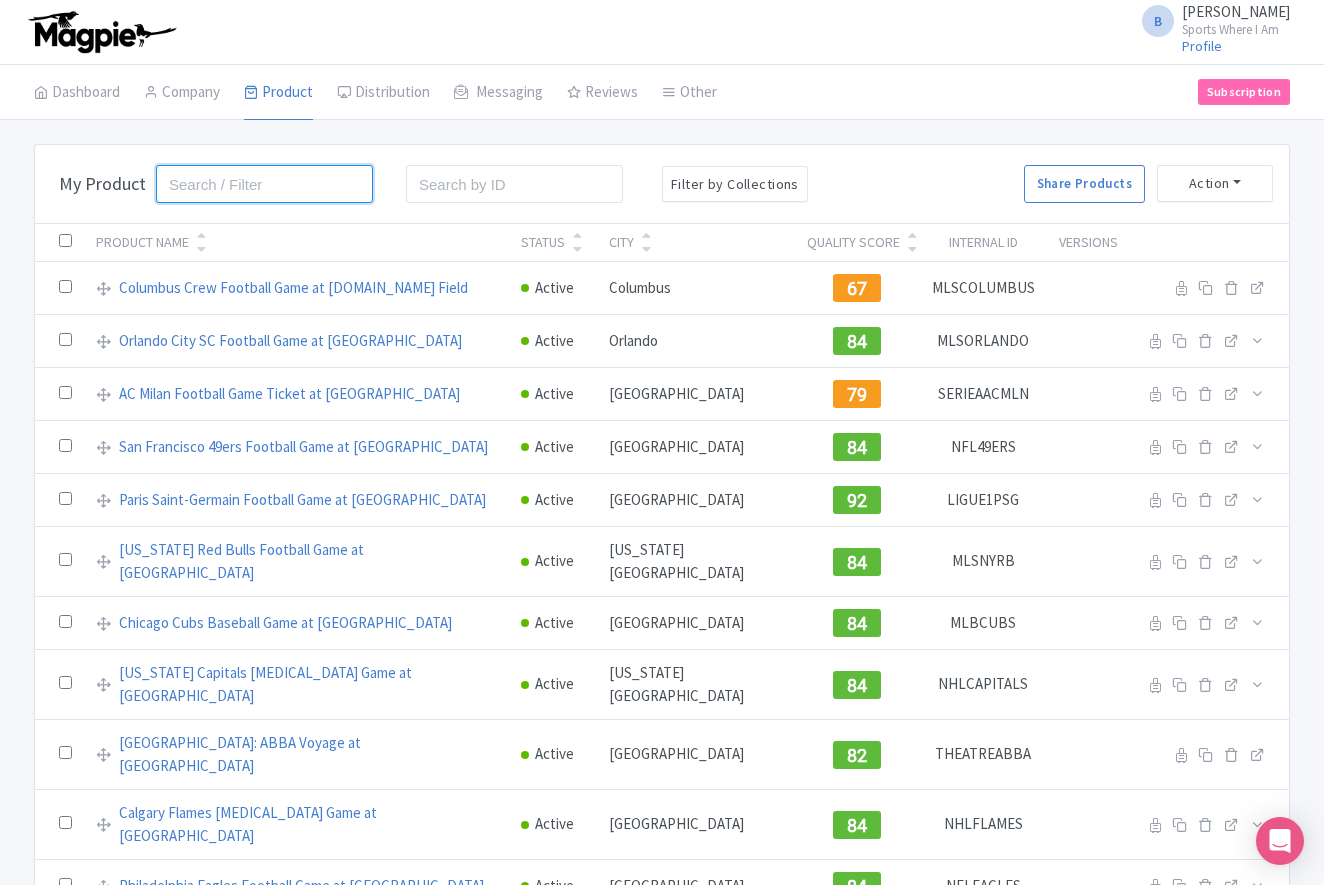 click at bounding box center (264, 184) 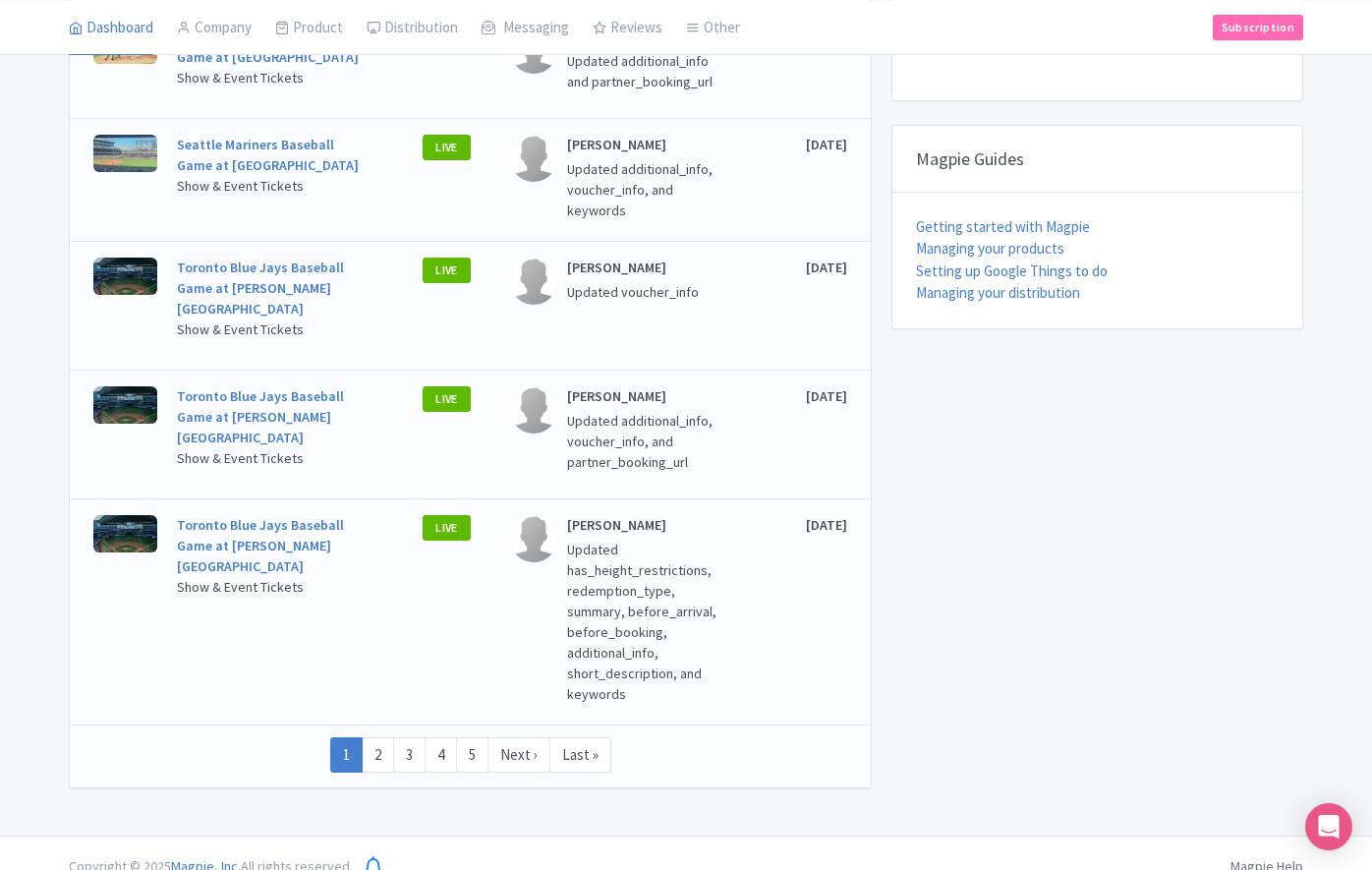 scroll, scrollTop: 0, scrollLeft: 0, axis: both 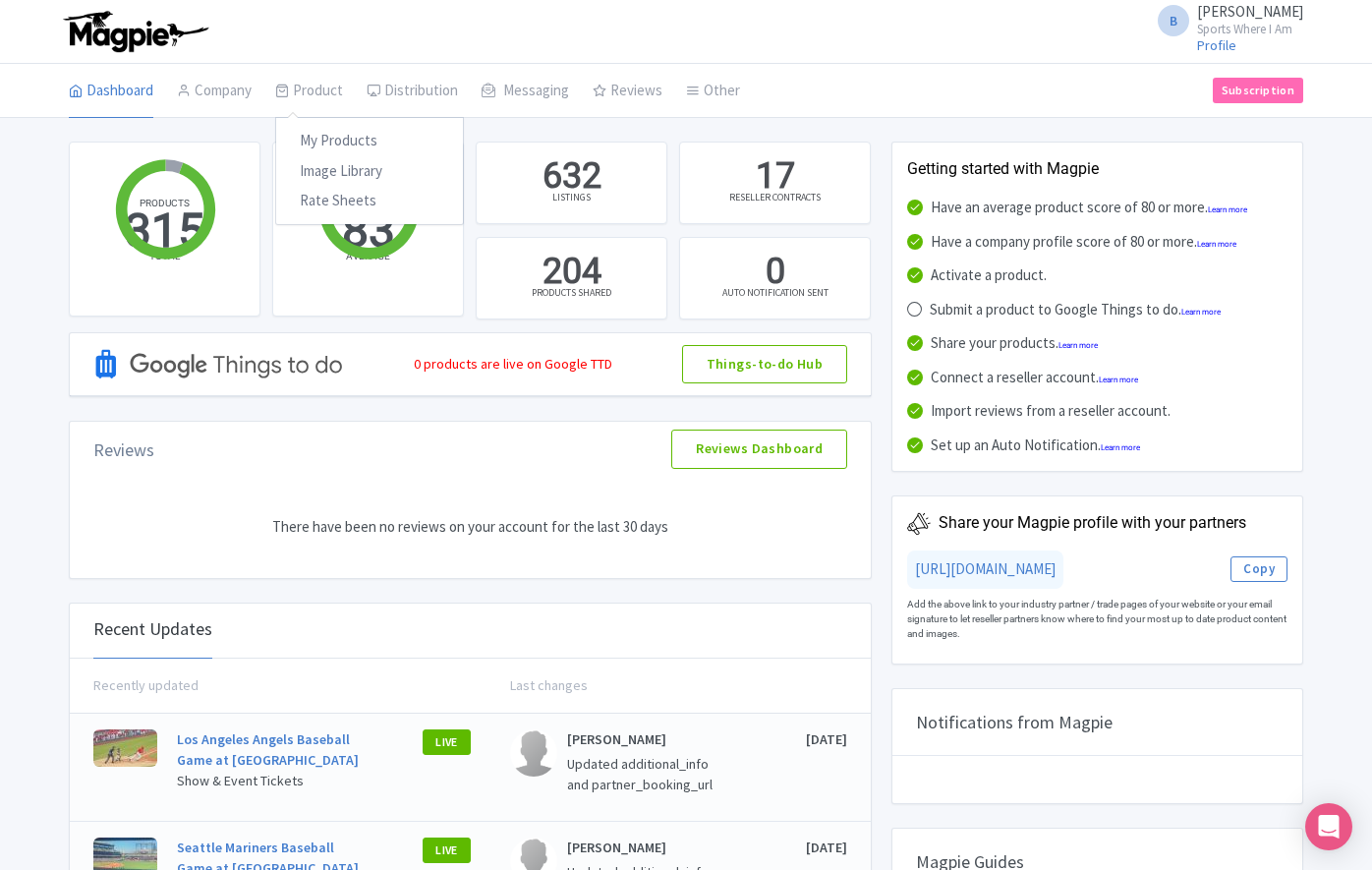 click on "My Products
Image Library
Rate Sheets" at bounding box center (370, 171) 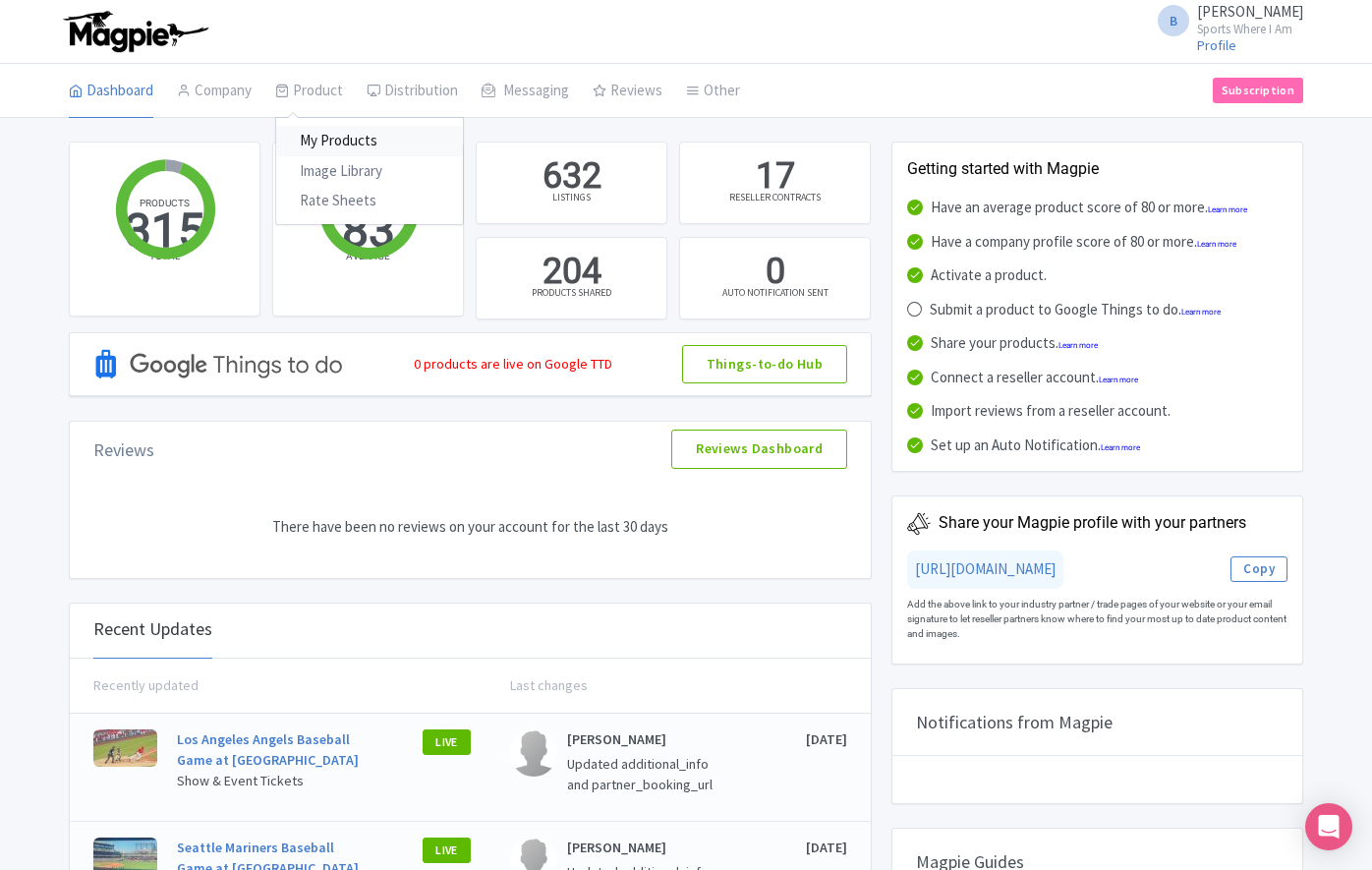 click on "My Products" at bounding box center (370, 141) 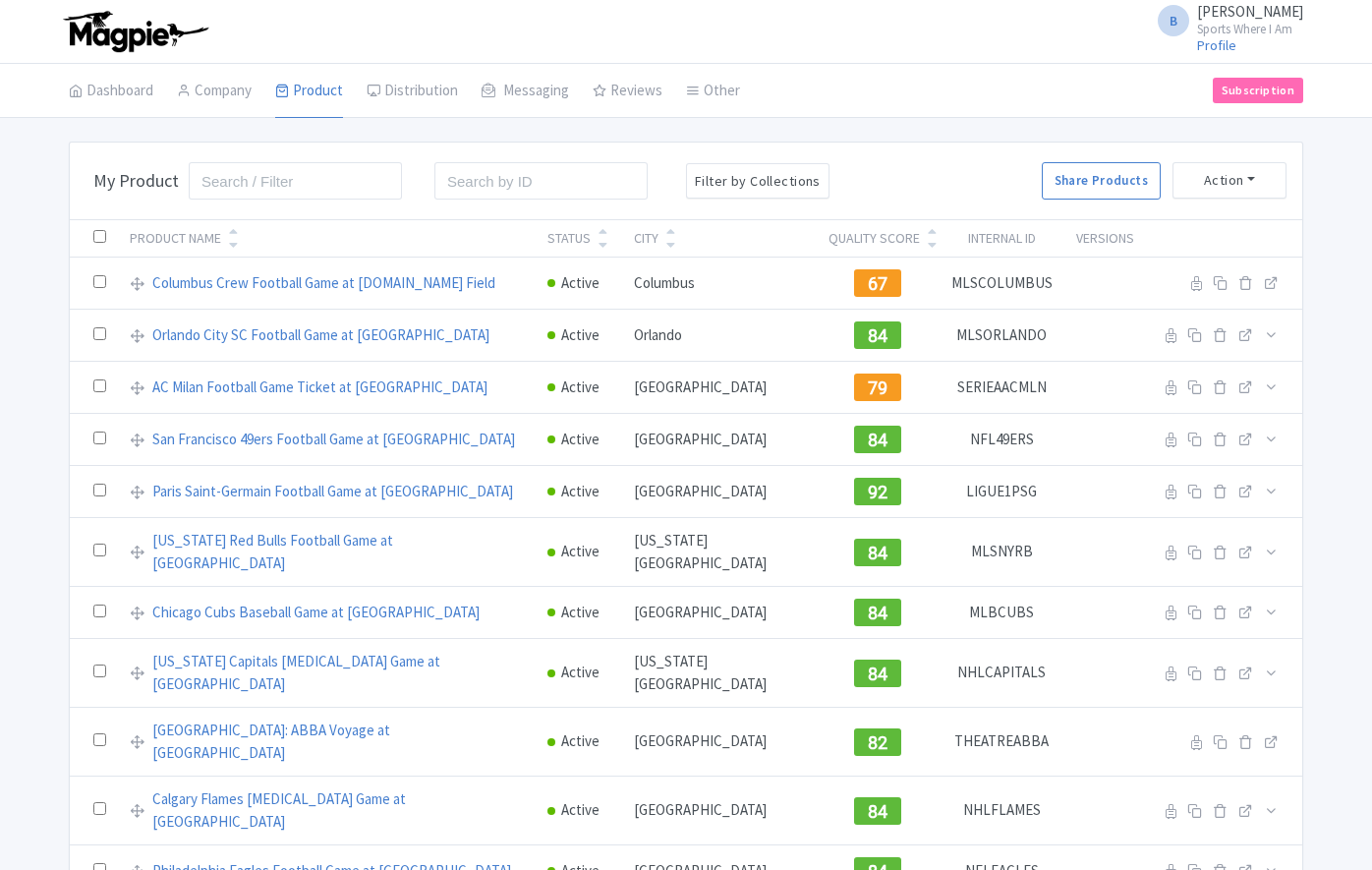 scroll, scrollTop: 0, scrollLeft: 0, axis: both 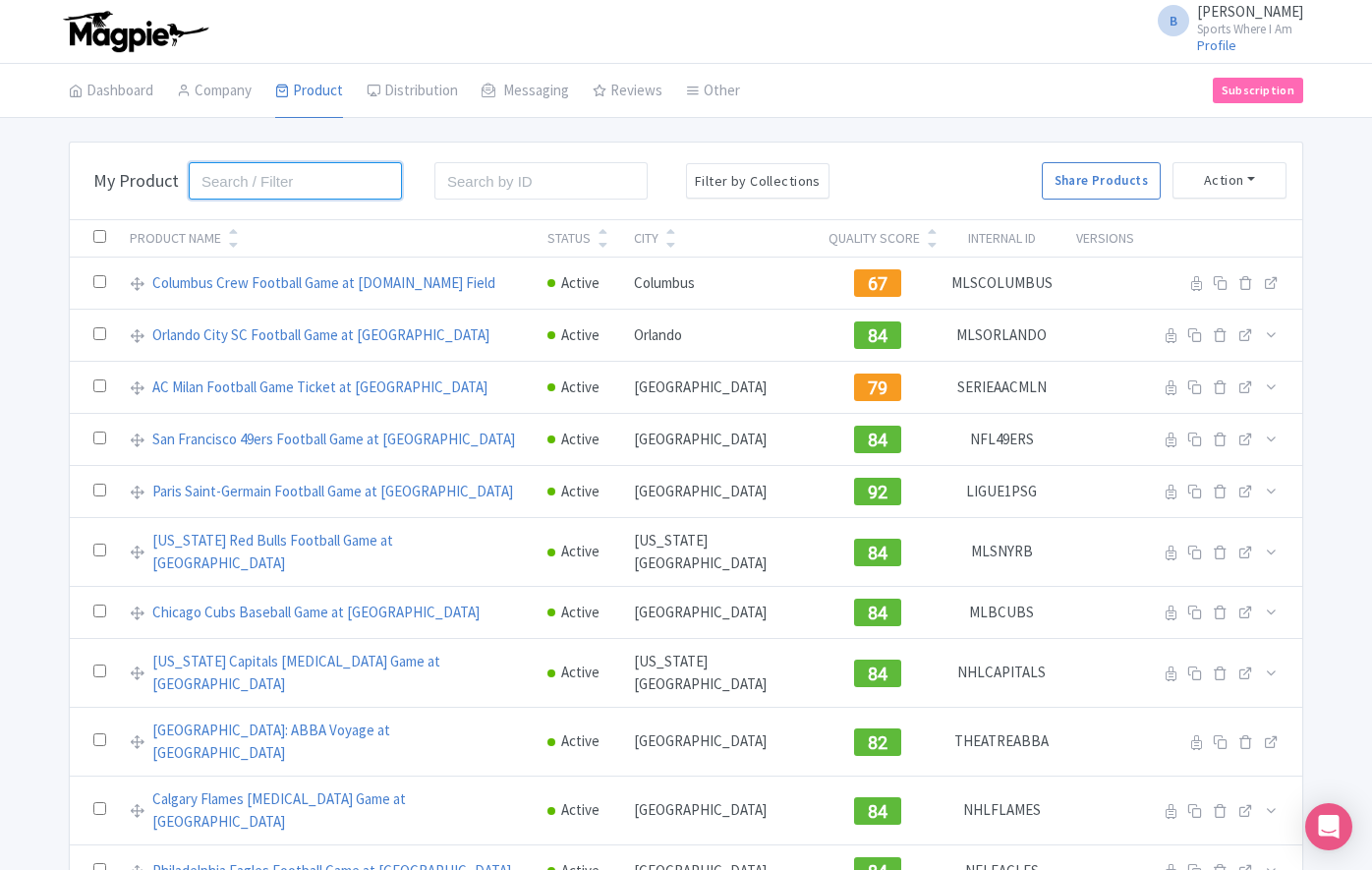 click at bounding box center [295, 181] 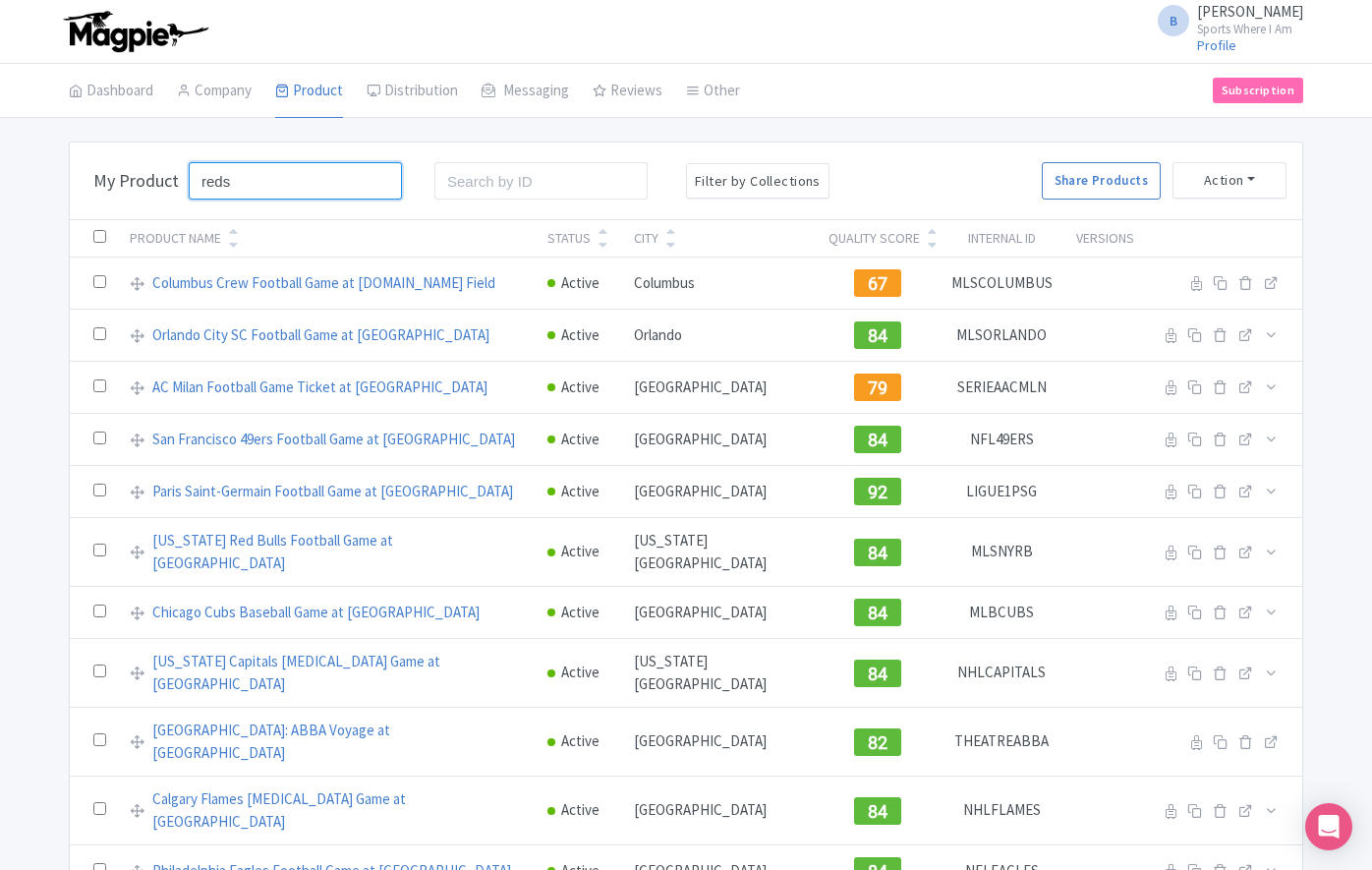 type on "reds" 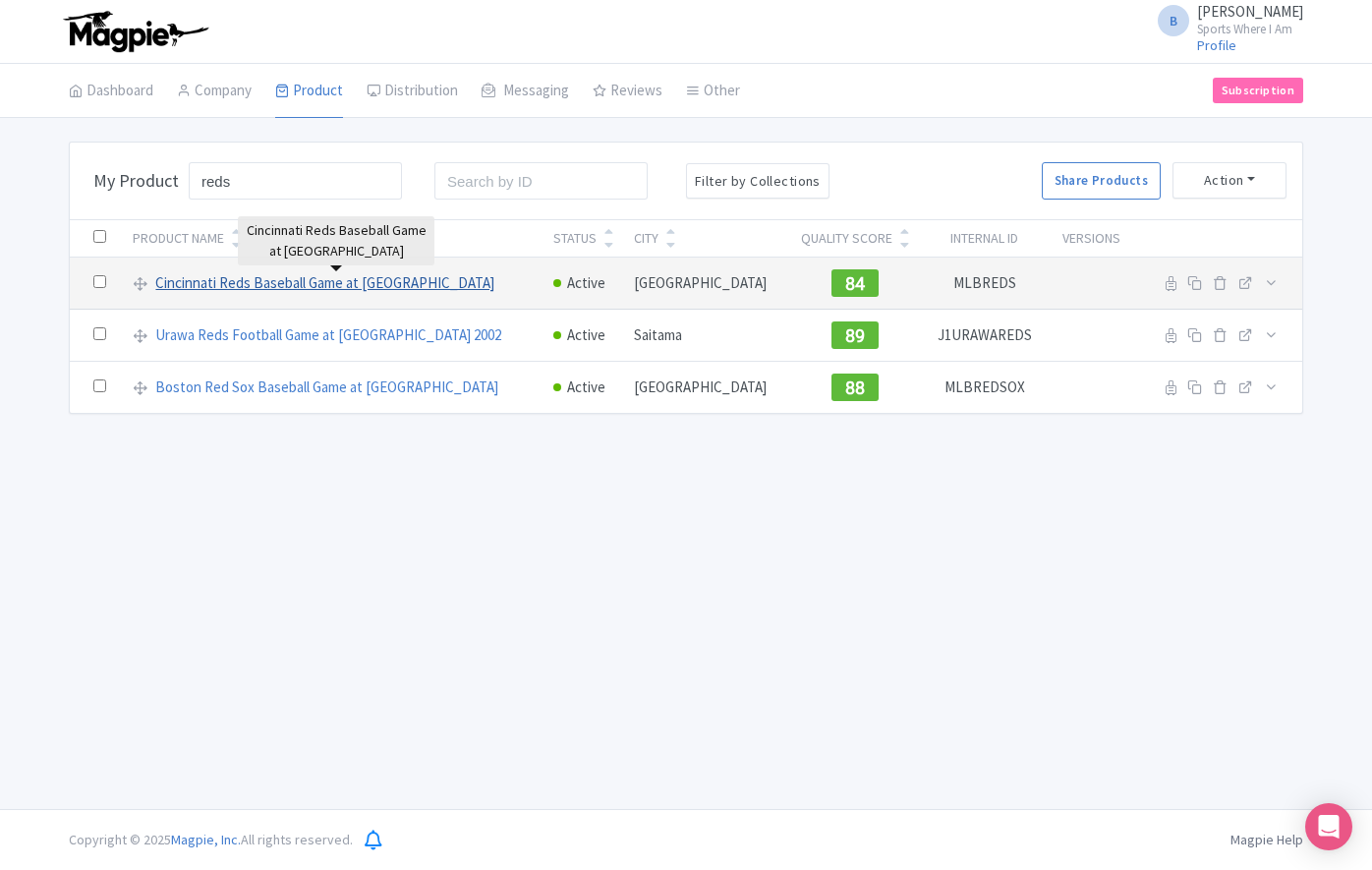 click on "Cincinnati Reds Baseball Game at [GEOGRAPHIC_DATA]" at bounding box center (324, 283) 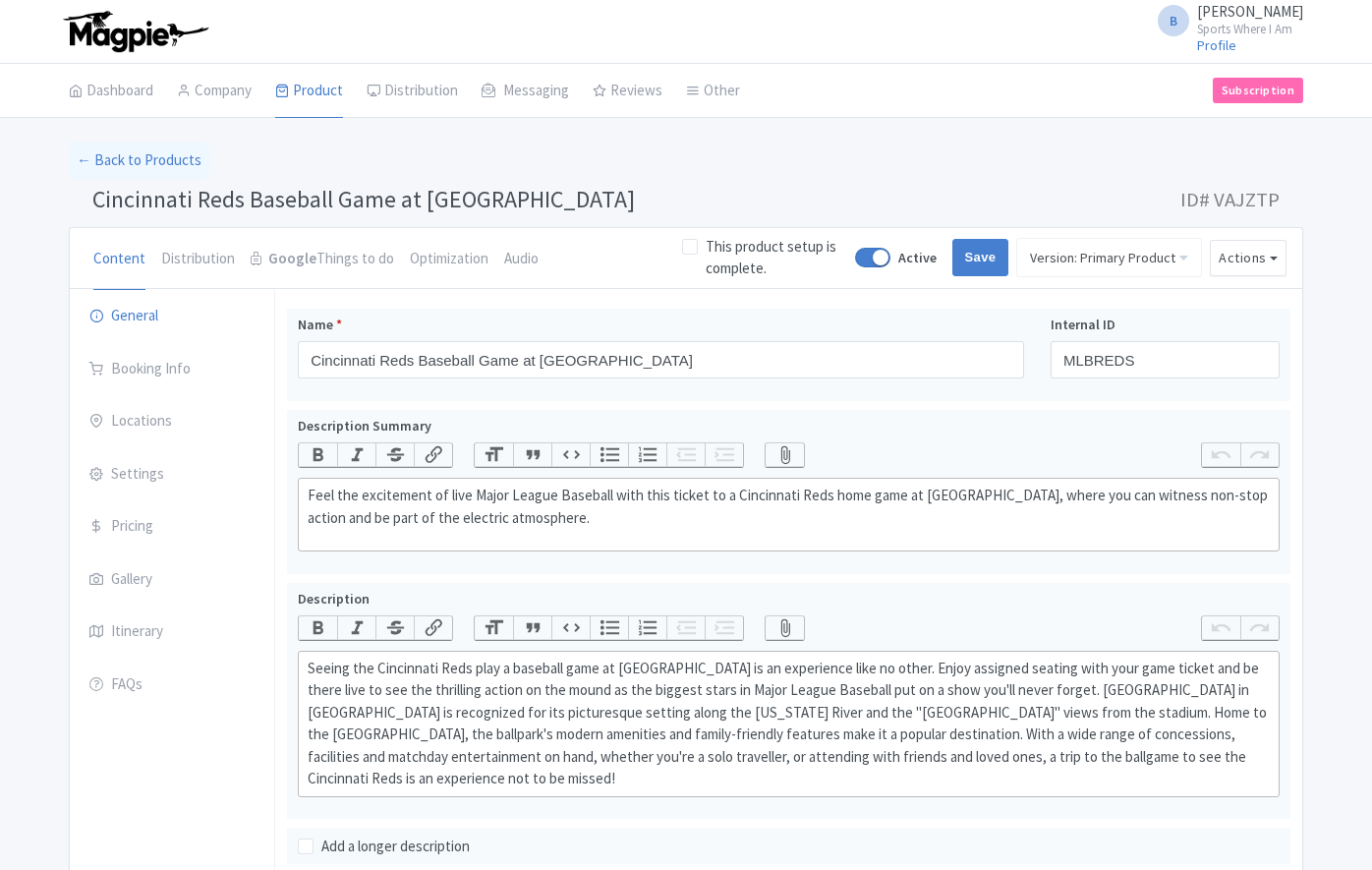 scroll, scrollTop: 0, scrollLeft: 0, axis: both 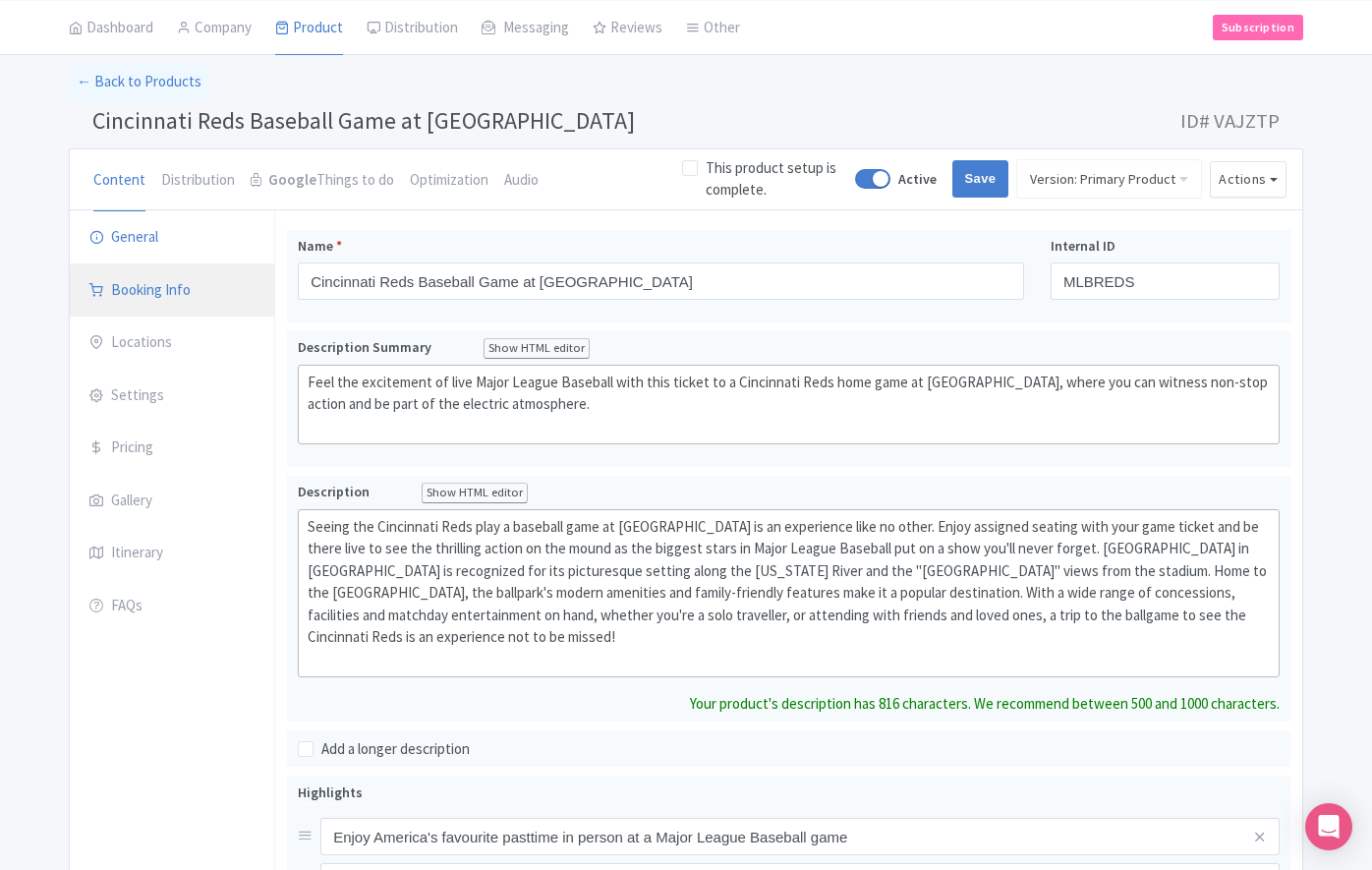 click on "Booking Info" at bounding box center (172, 291) 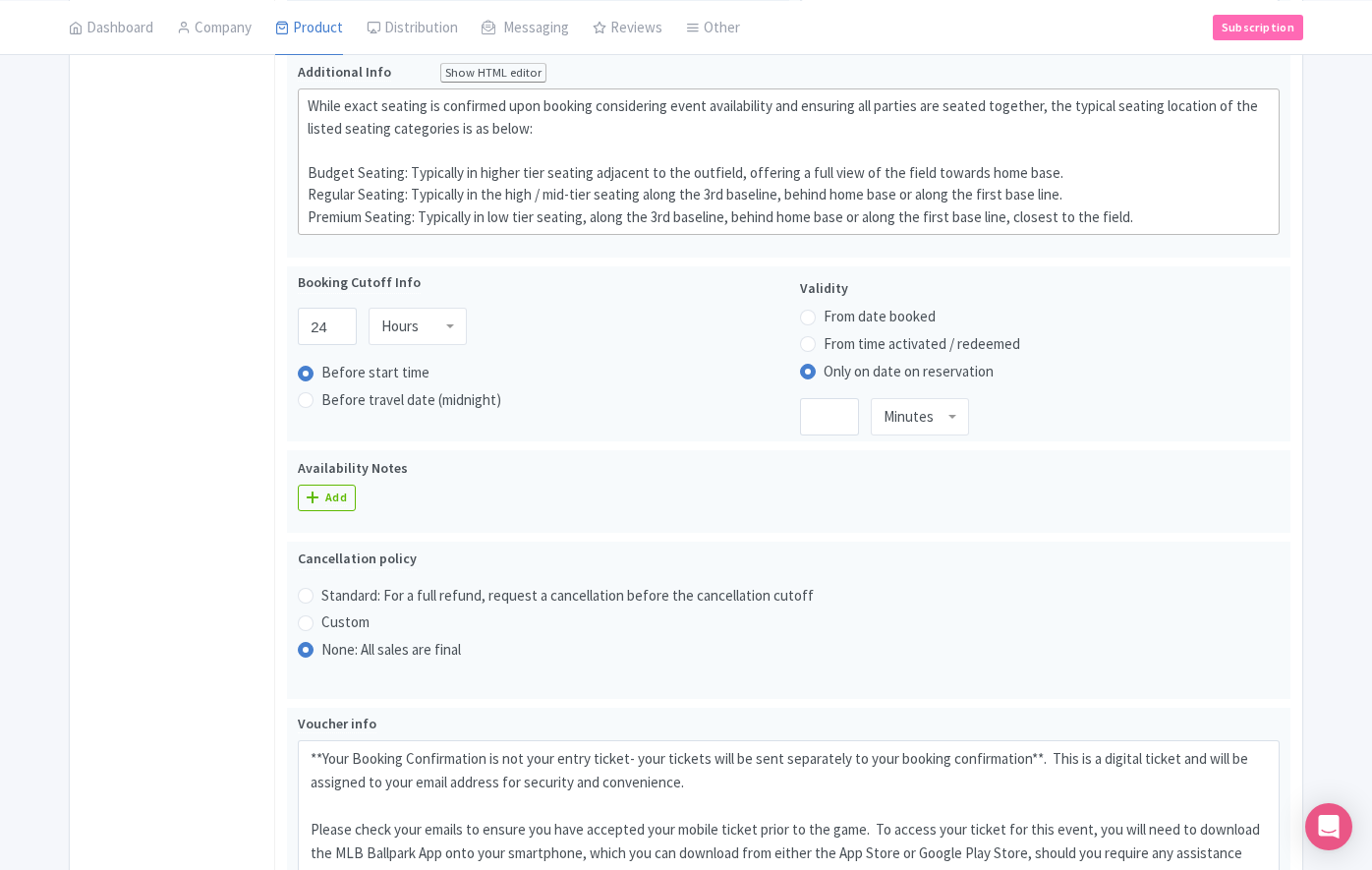 scroll, scrollTop: 0, scrollLeft: 0, axis: both 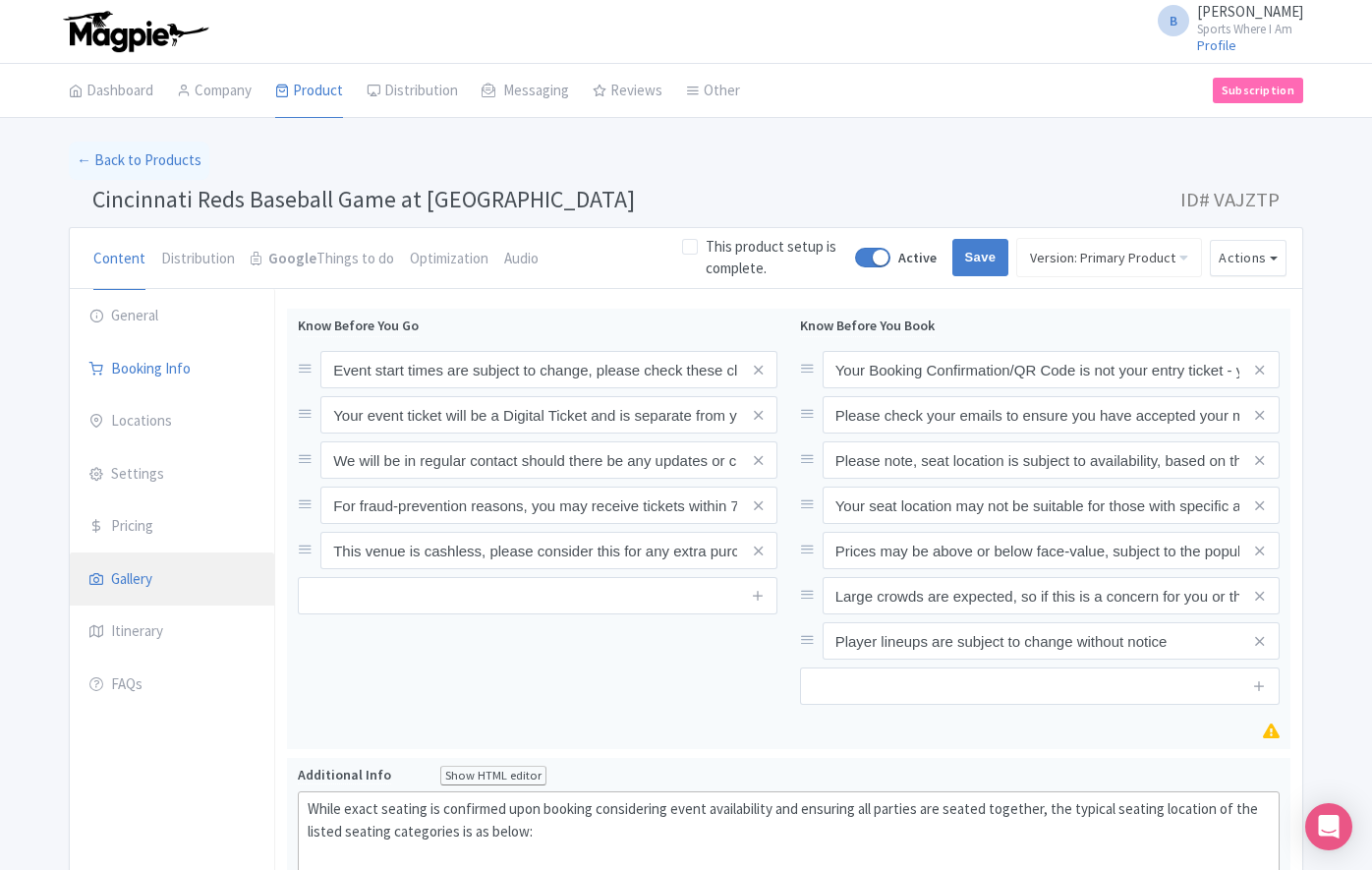 click on "Gallery" at bounding box center [172, 580] 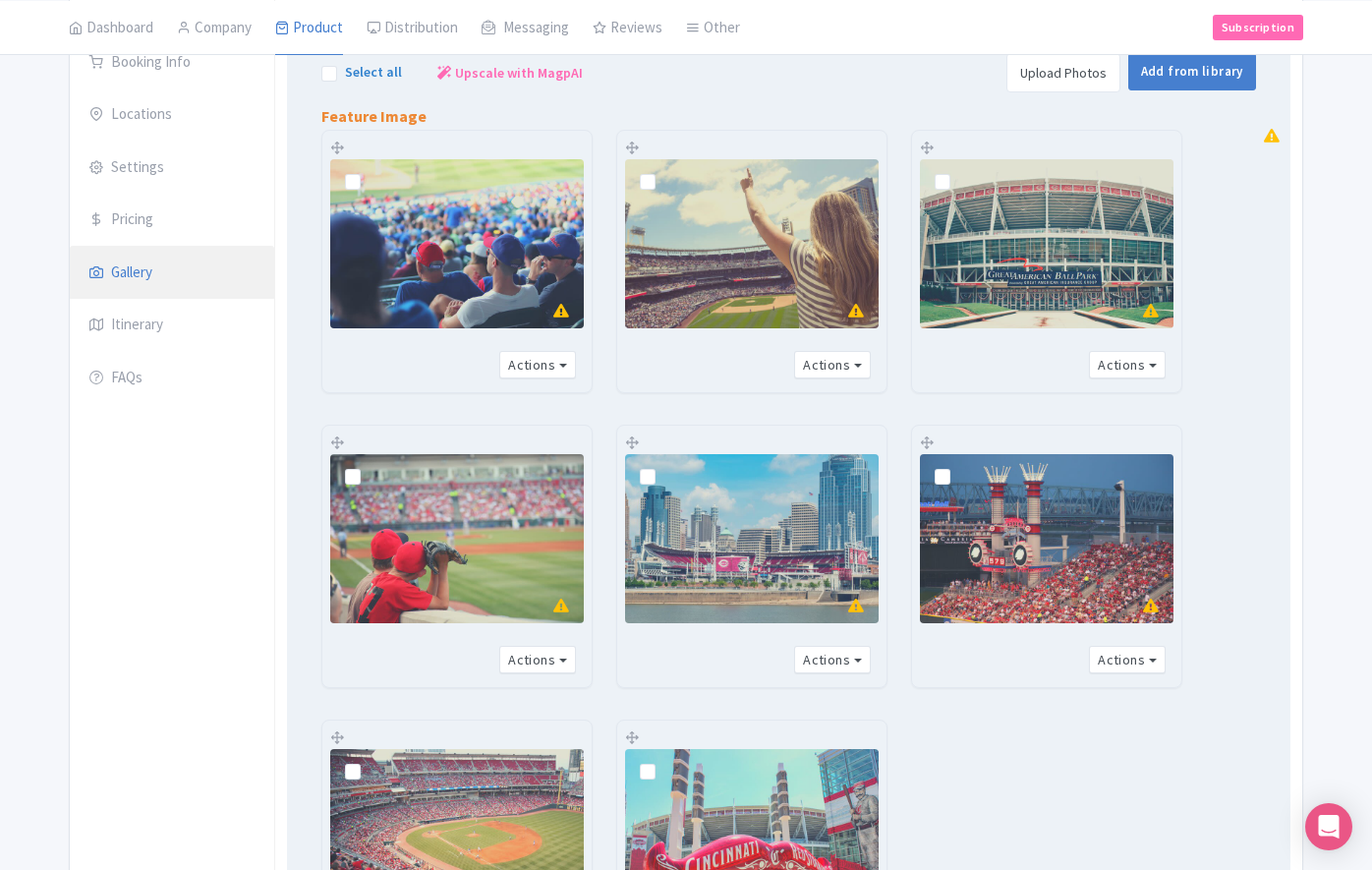 scroll, scrollTop: 153, scrollLeft: 0, axis: vertical 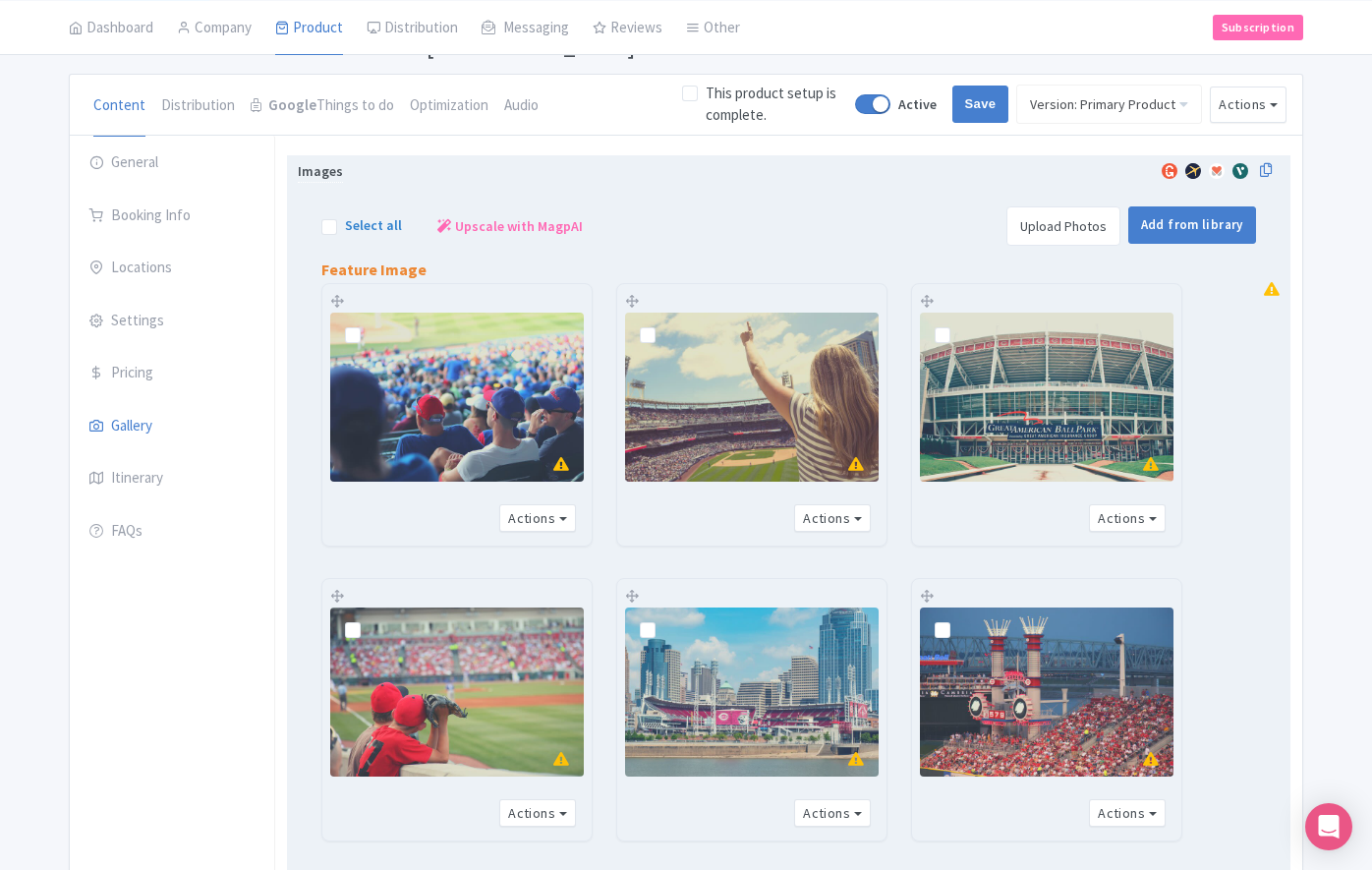 click on "Select all
Actions
Remove from product
Delete
Download
Export
Upscale with MagpAI
Upload Photos
Add from library" at bounding box center [788, 226] 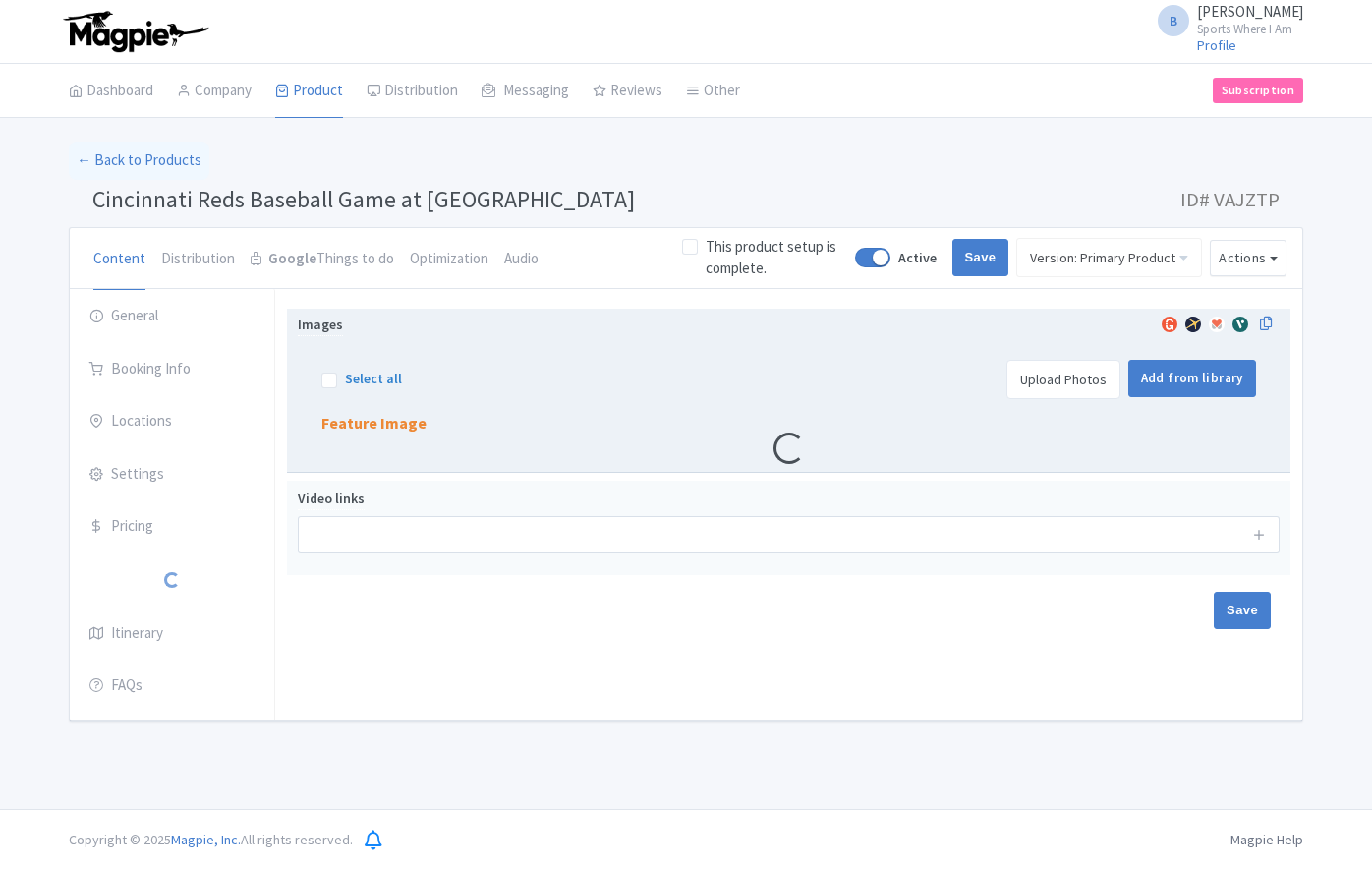 scroll, scrollTop: 0, scrollLeft: 0, axis: both 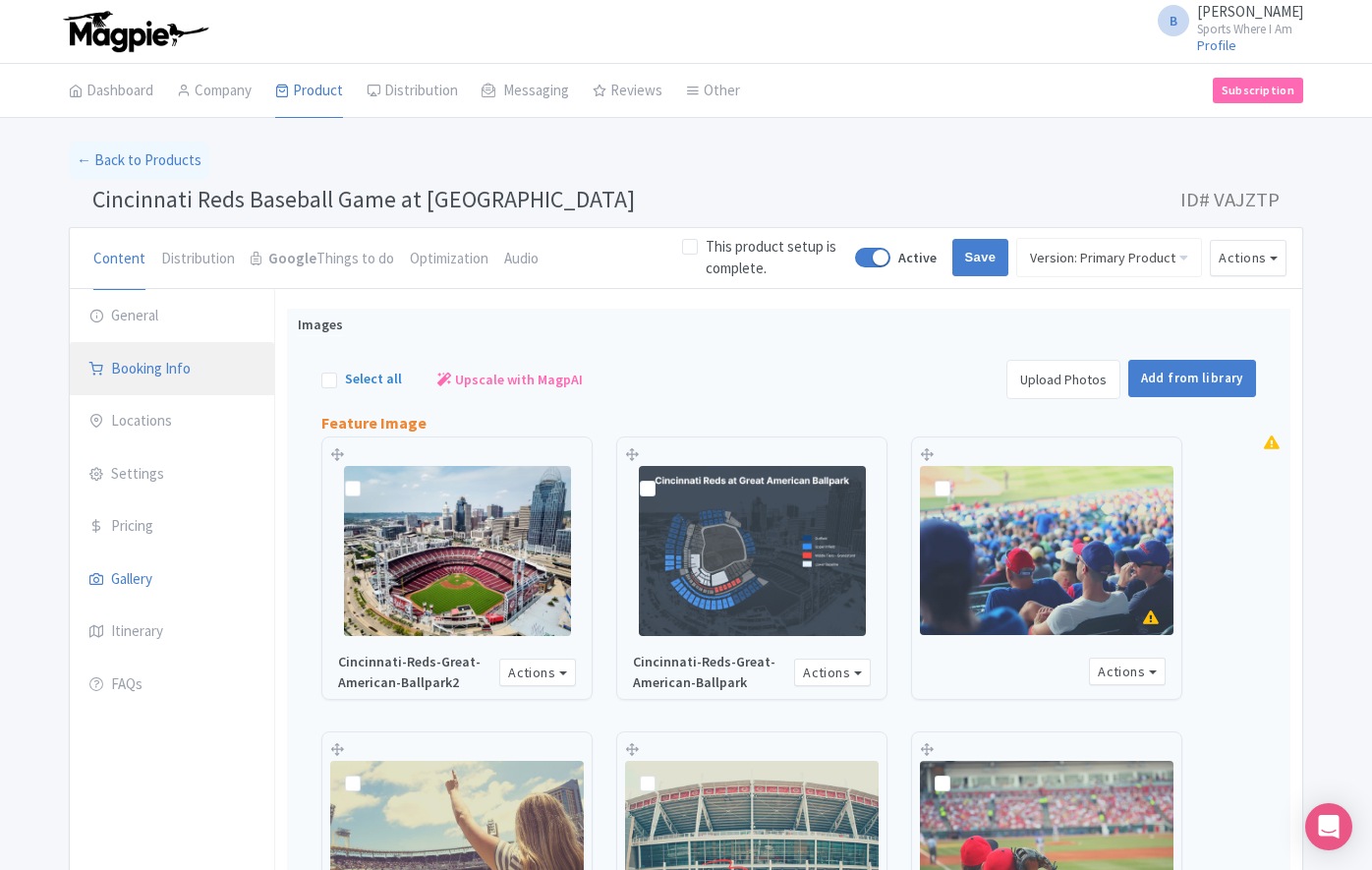 click on "Booking Info" at bounding box center [172, 370] 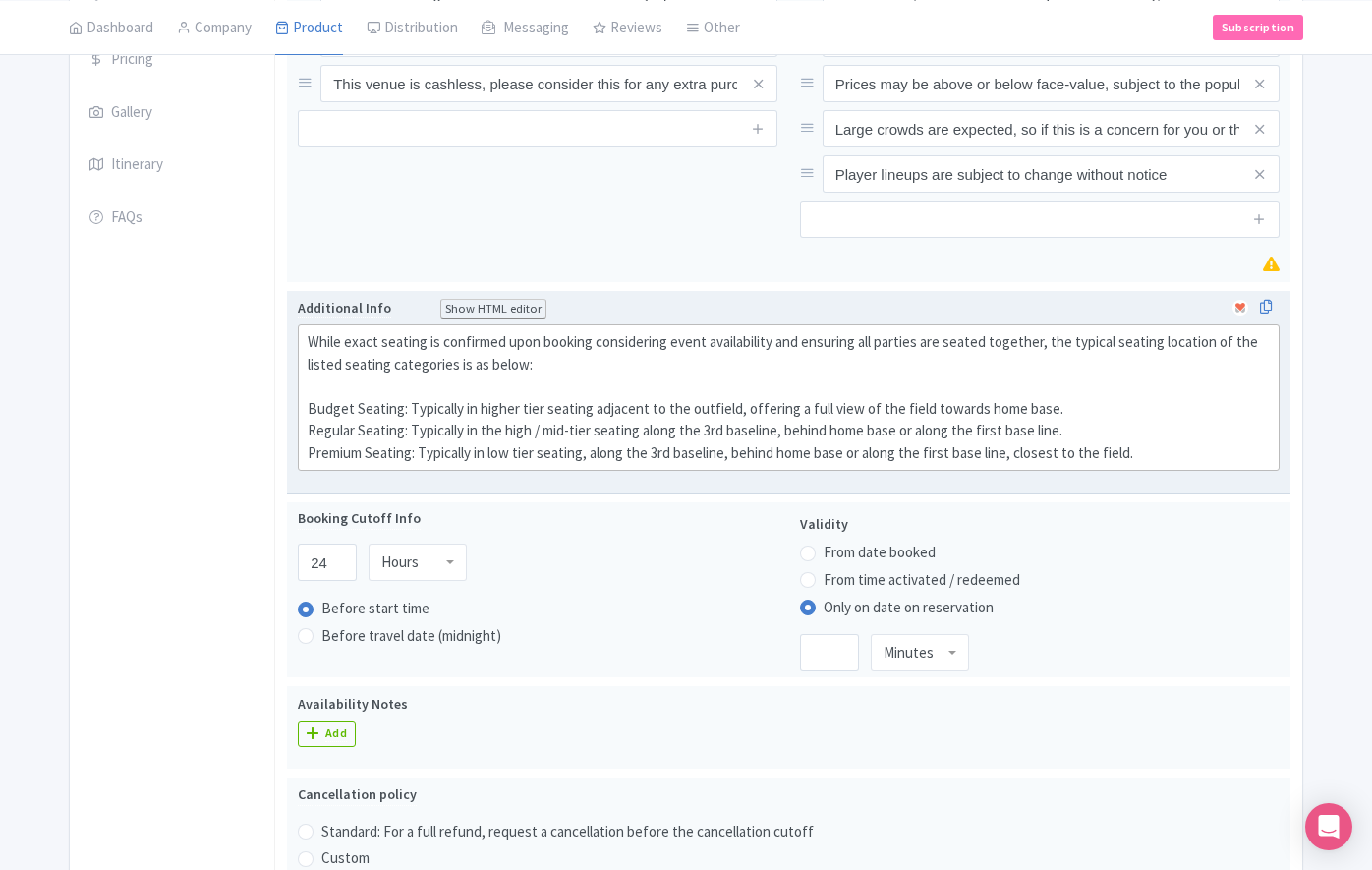 scroll, scrollTop: 463, scrollLeft: 0, axis: vertical 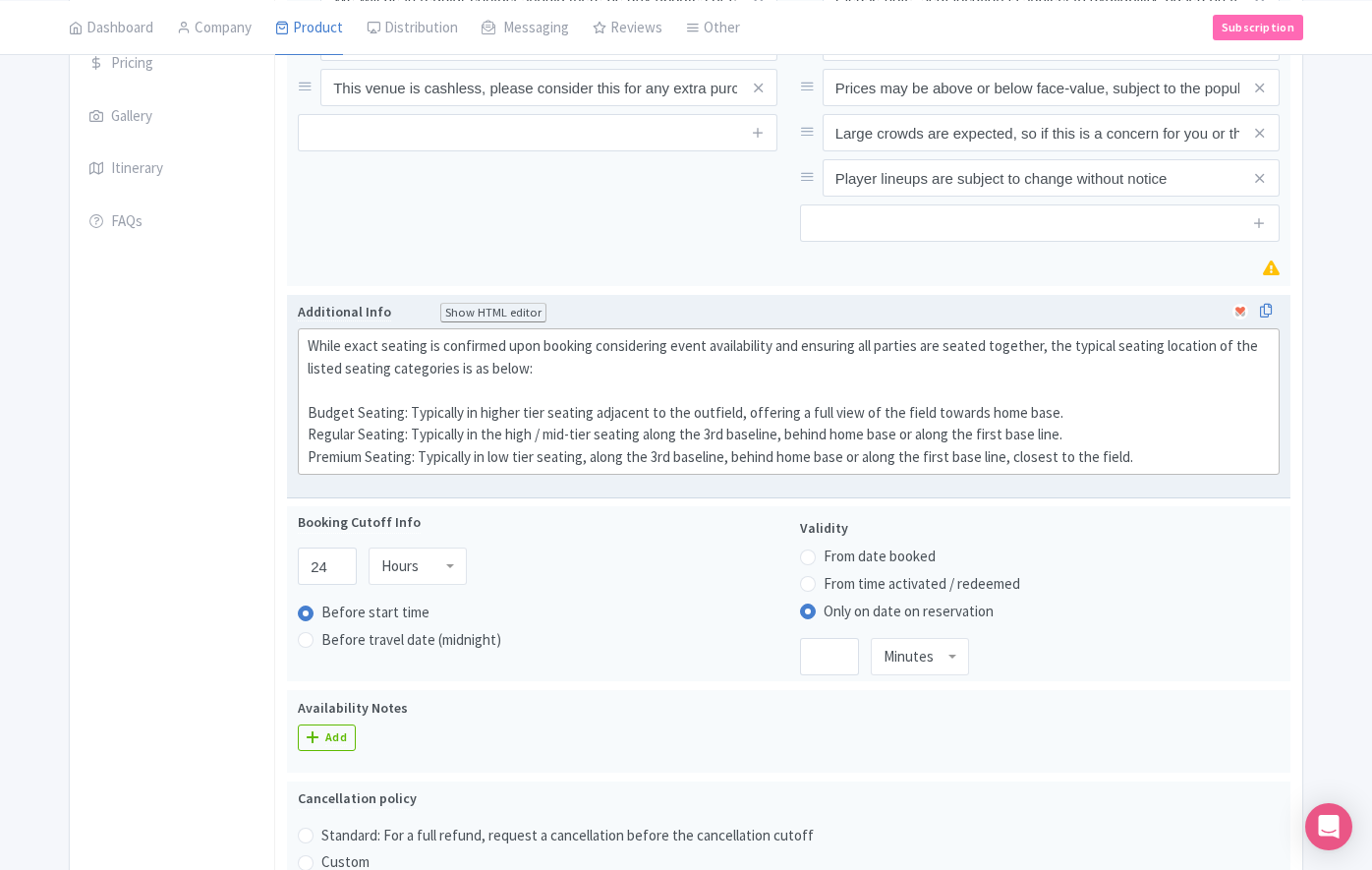 click on "While exact seating is confirmed upon booking considering event availability and ensuring all parties are seated together, the typical seating location of the listed seating categories is as below: Budget Seating: Typically in higher tier seating adjacent to the outfield, offering a full view of the field towards home base. Regular Seating: Typically in the high / mid-tier seating along the 3rd baseline, behind home base or along the first base line. Premium Seating: Typically in low tier seating, along the 3rd baseline, behind home base or along the first base line, closest to the field." 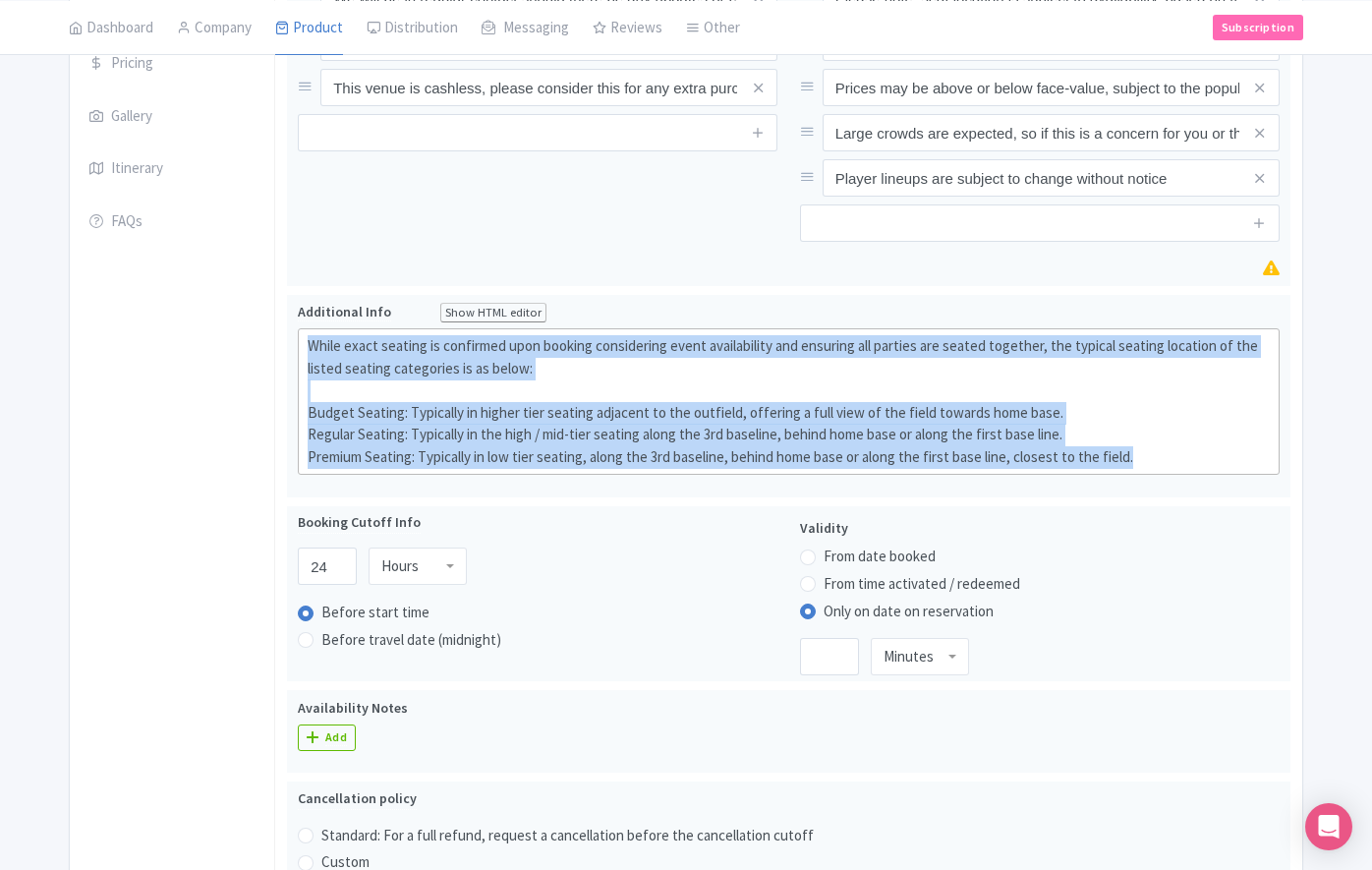 drag, startPoint x: 989, startPoint y: 440, endPoint x: 192, endPoint y: 343, distance: 802.8811 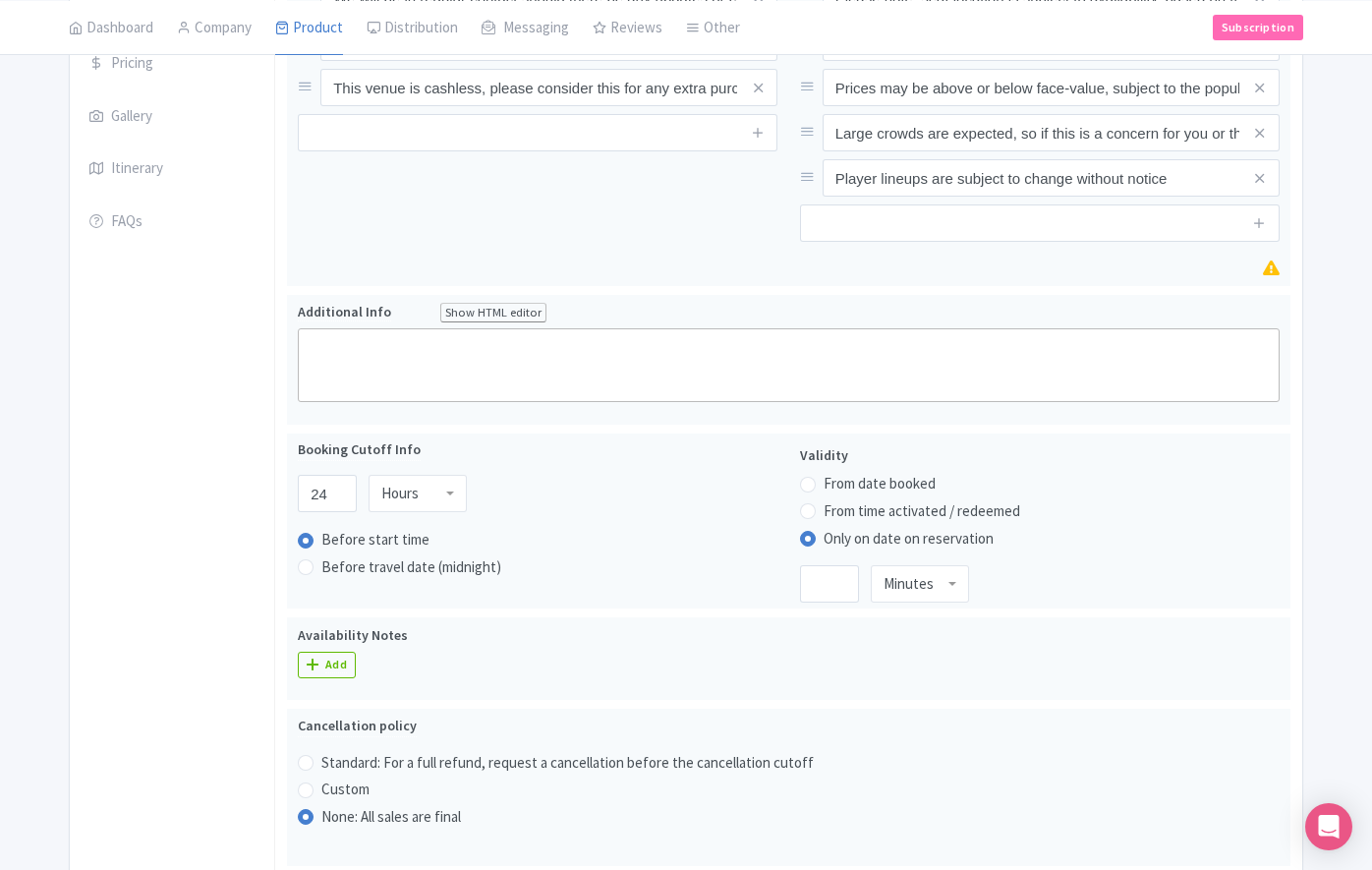 paste on "<div>Outfield: Located in higher tier seating adjacent to the outfield or in the outfield itself, offering a full view of the field towards home base.</div><div><br></div><div>[GEOGRAPHIC_DATA]: Located in the high / mid-tier seating along the [GEOGRAPHIC_DATA], behind home base or along the first base line.</div><div><br></div><div>Middle Tiers - Grandstand: Located in the [GEOGRAPHIC_DATA] Grandstand seating along the 3rd baseline, behind home base or along the first base line.</div><div><br></div><div>[GEOGRAPHIC_DATA]: Located in lower tiers along the 3rd baseline, behind home base or along the first base line, closer to the field.</div><div><br></div>" 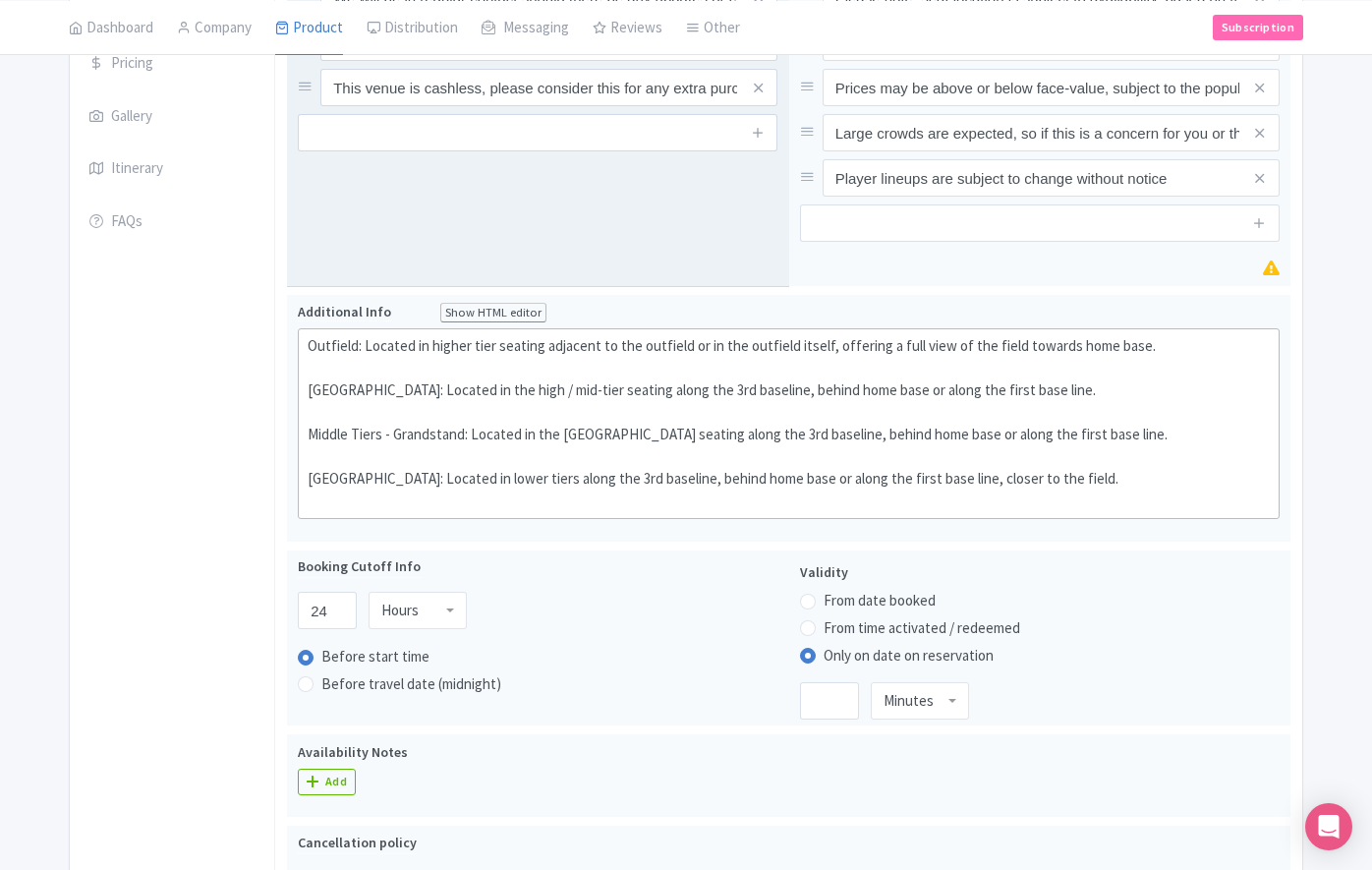 type on "<div>Outfield: Located in higher tier seating adjacent to the outfield or in the outfield itself, offering a full view of the field towards home base.</div><div><br></div><div>[GEOGRAPHIC_DATA]: Located in the high / mid-tier seating along the [GEOGRAPHIC_DATA], behind home base or along the first base line.</div><div><br></div><div>Middle Tiers - Grandstand: Located in the [GEOGRAPHIC_DATA] Grandstand seating along the 3rd baseline, behind home base or along the first base line.</div><div><br></div><div>[GEOGRAPHIC_DATA]: Located in lower tiers along the 3rd baseline, behind home base or along the first base line, closer to the field.</div>" 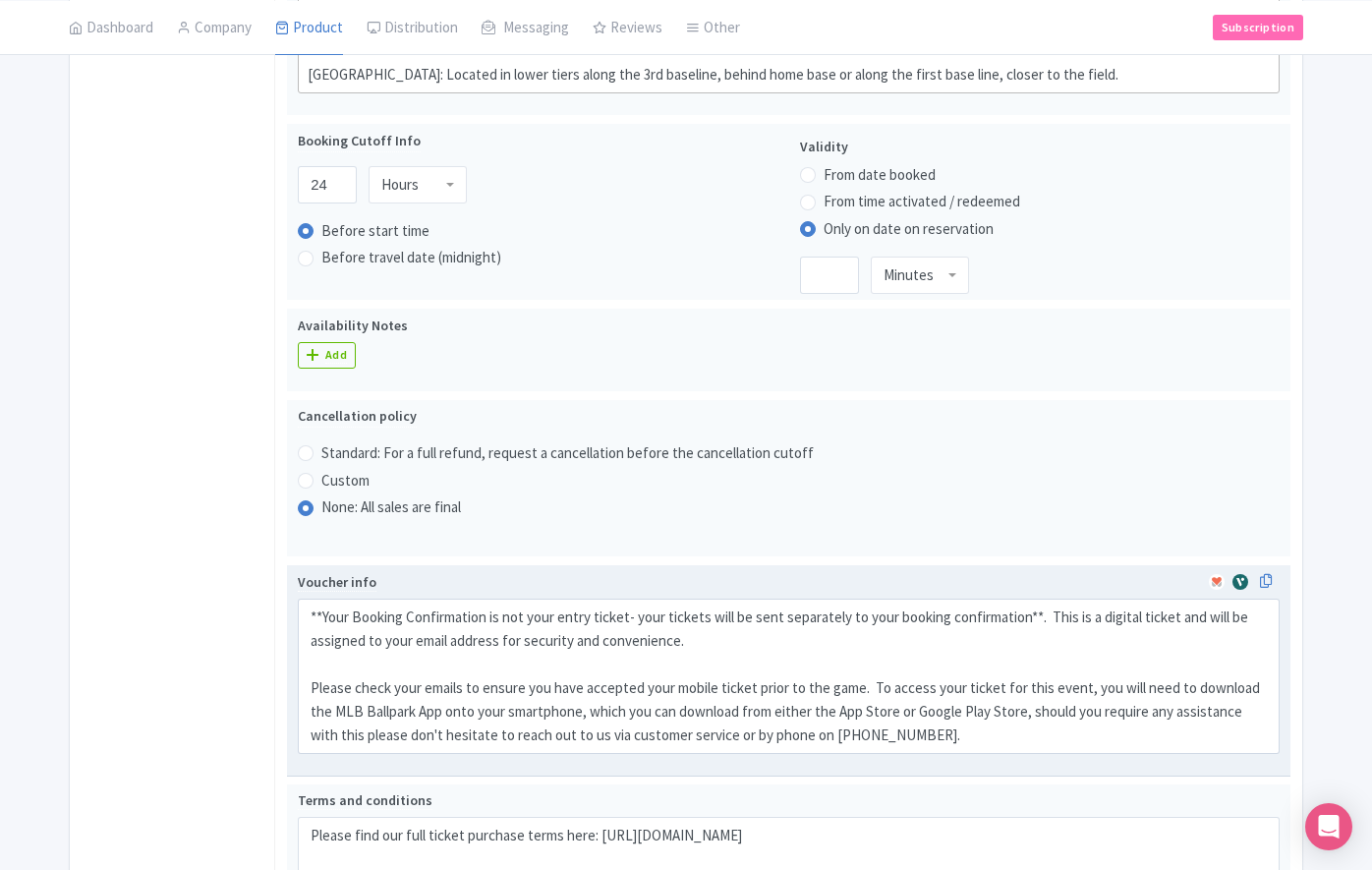 scroll, scrollTop: 1119, scrollLeft: 0, axis: vertical 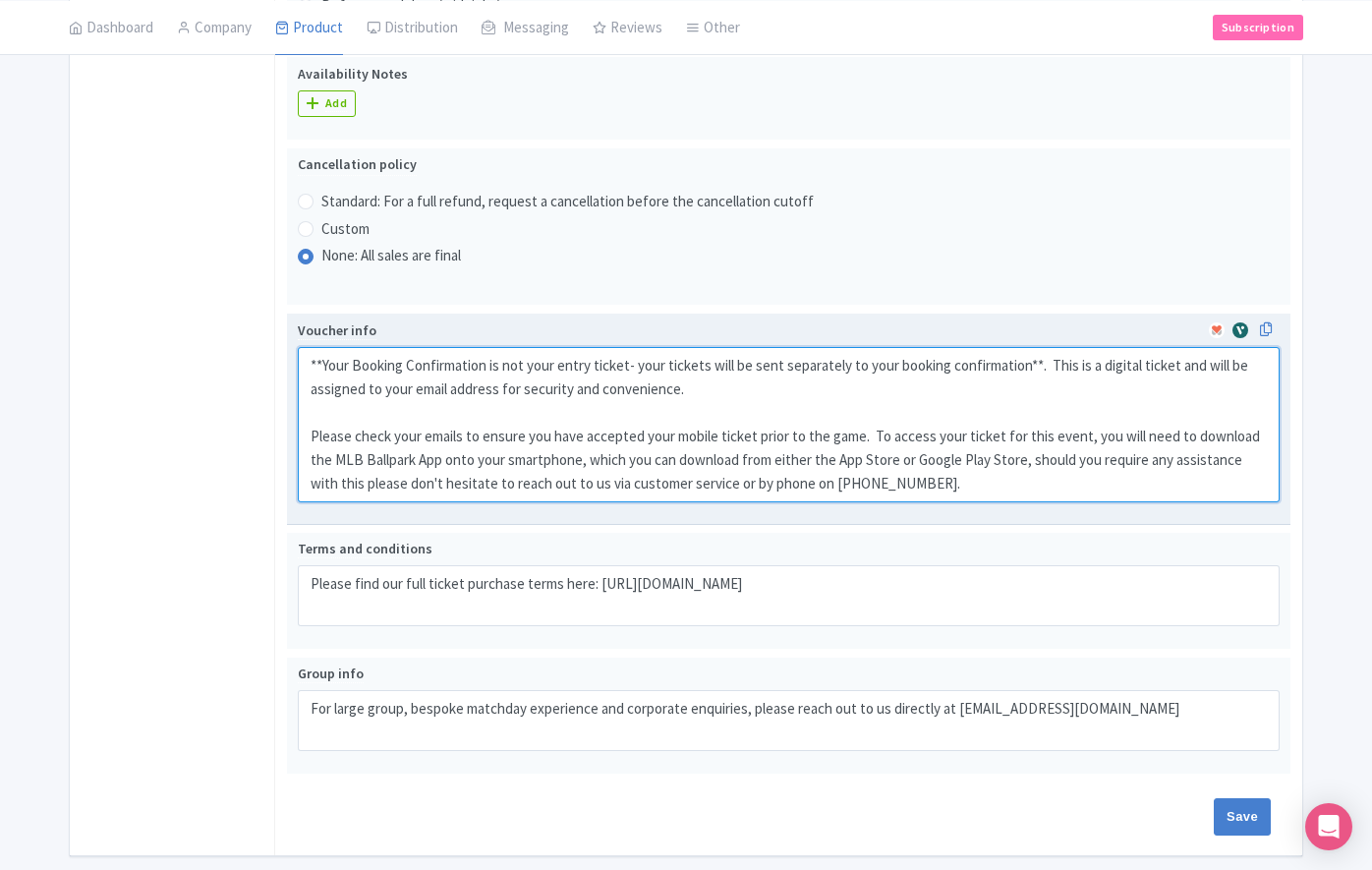 click on "**Your Booking Confirmation is not your entry ticket- your tickets will be sent separately to your booking confirmation**.  This is a digital ticket and will be assigned to your email address for security and convenience.
Please check your emails to ensure you have accepted your mobile ticket prior to the game.  To access your ticket for this event, you will need to download the MLB Ballpark App onto your smartphone, which you can download from either the App Store or Google Play Store, should you require any assistance with this please don't hesitate to reach out to us via customer service or by phone on +61 (03) 6111 3513." at bounding box center [788, 425] 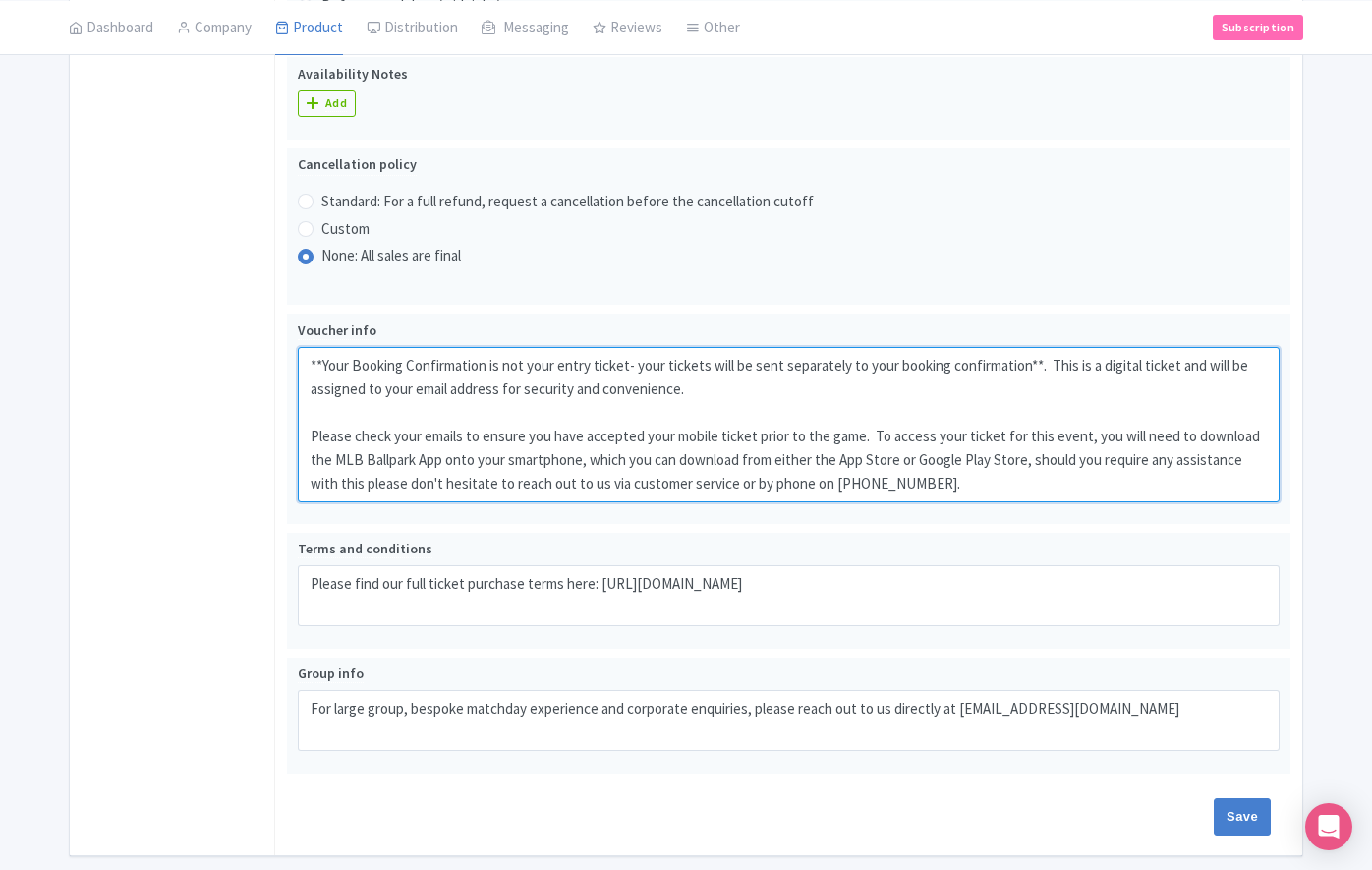 drag, startPoint x: 915, startPoint y: 482, endPoint x: 236, endPoint y: 363, distance: 689.349 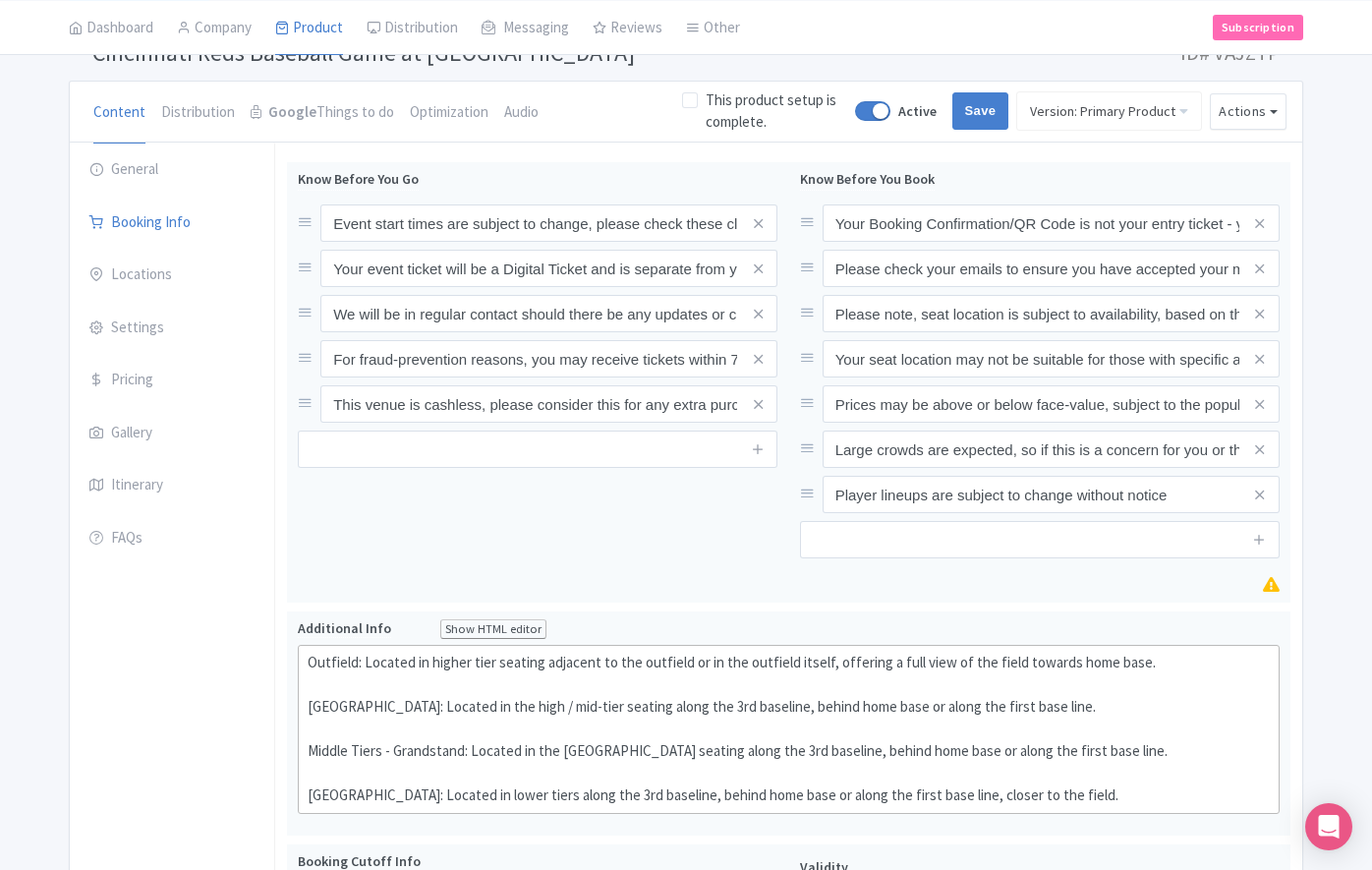 scroll, scrollTop: 119, scrollLeft: 0, axis: vertical 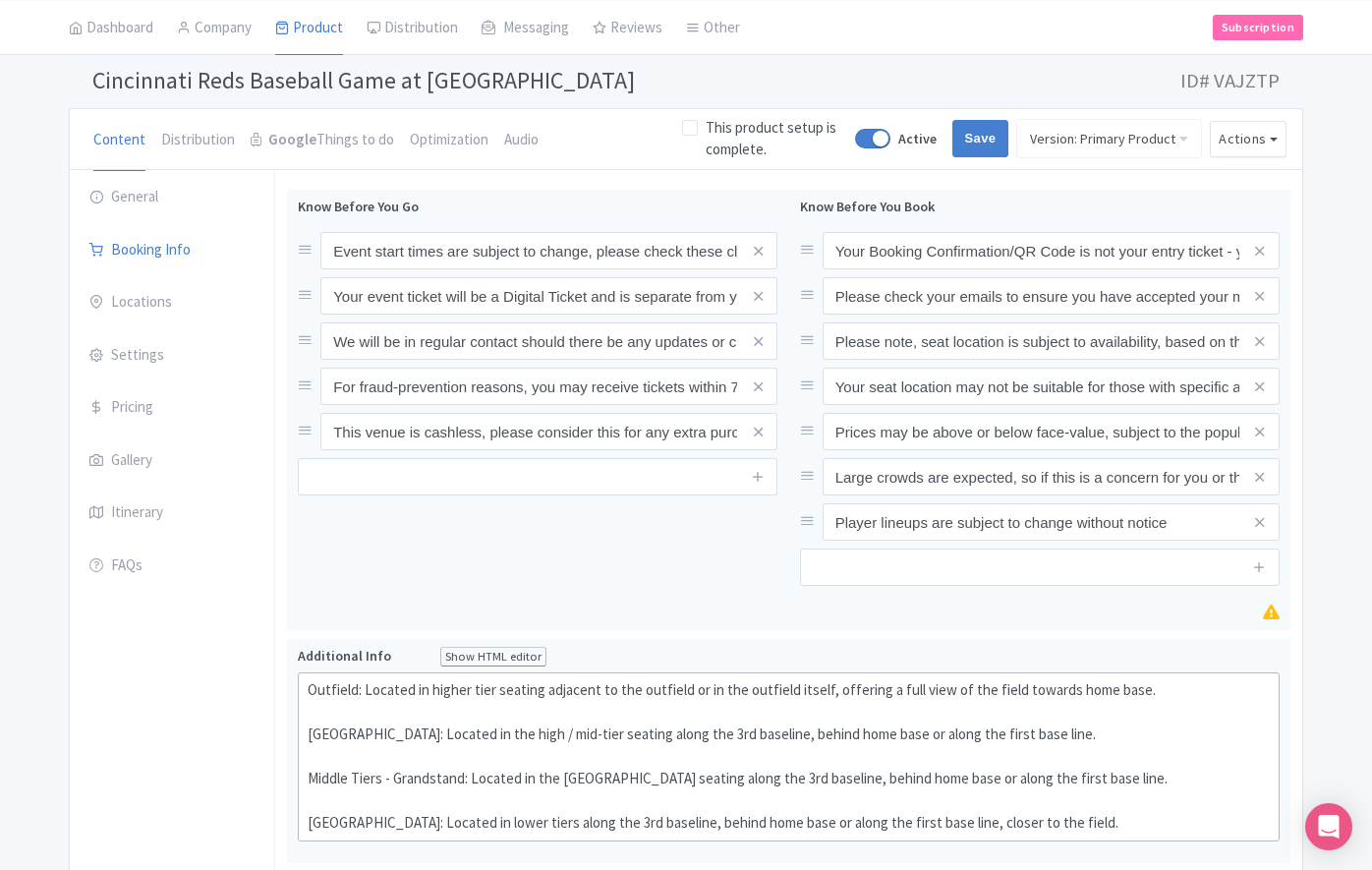 type on "** Your Booking Confirmation is NOT your entry ticket - official event ticketing will be sent separately by email, so please ensure you check your email inbox **
Your seats will be instantly allocated upon booking and you should receive a confirmation by email within 24 hours. To access your ticket for this event, you will need to download the MLB Ballpark App onto your smartphone, which you can download from either the App Store or Google Play Store." 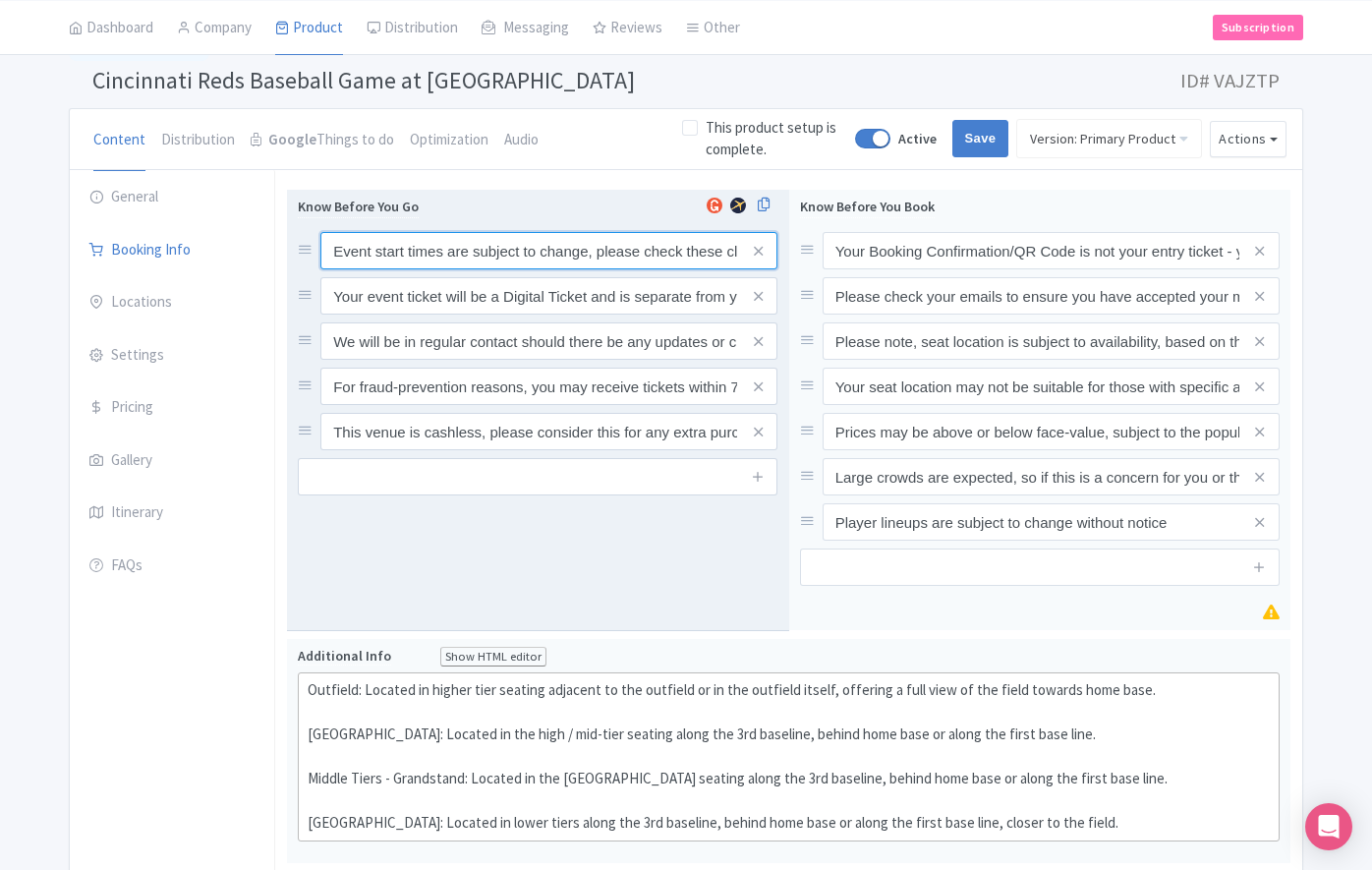 click on "Event start times are subject to change, please check these closer to the event date." at bounding box center (548, 251) 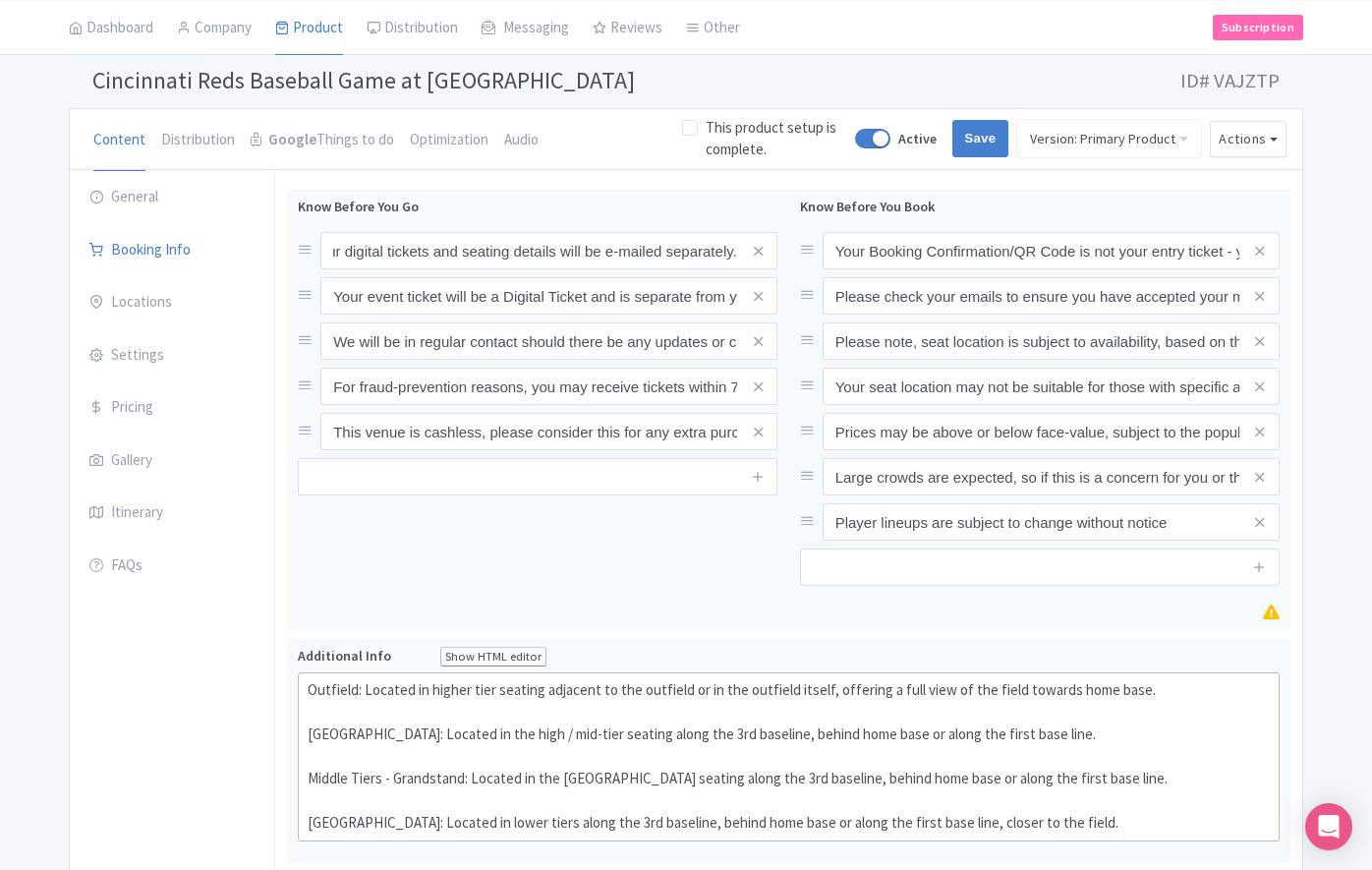 scroll, scrollTop: 0, scrollLeft: 0, axis: both 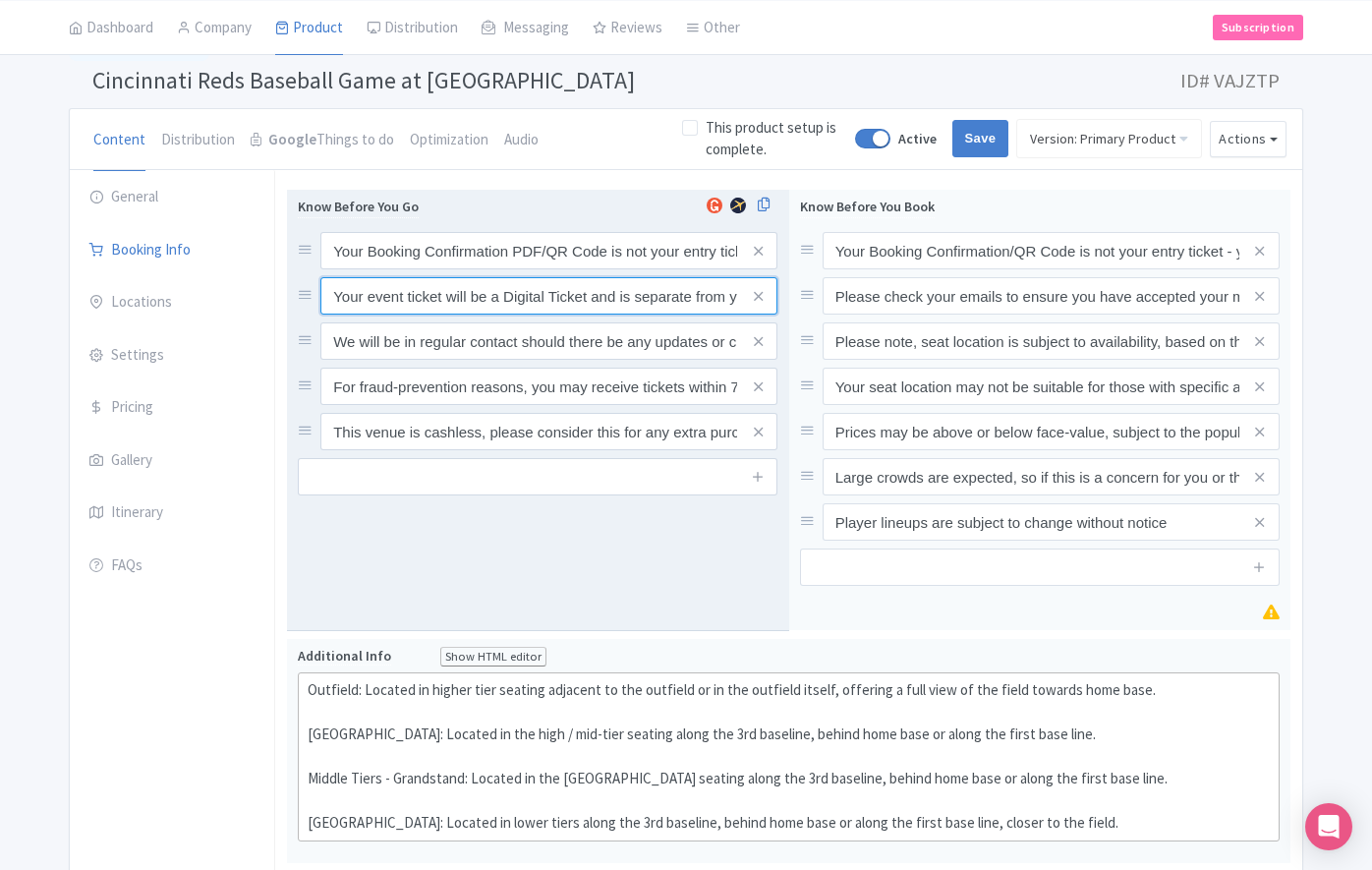 click on "Your event ticket will be a Digital Ticket and is separate from your booking confirmation." at bounding box center [548, 251] 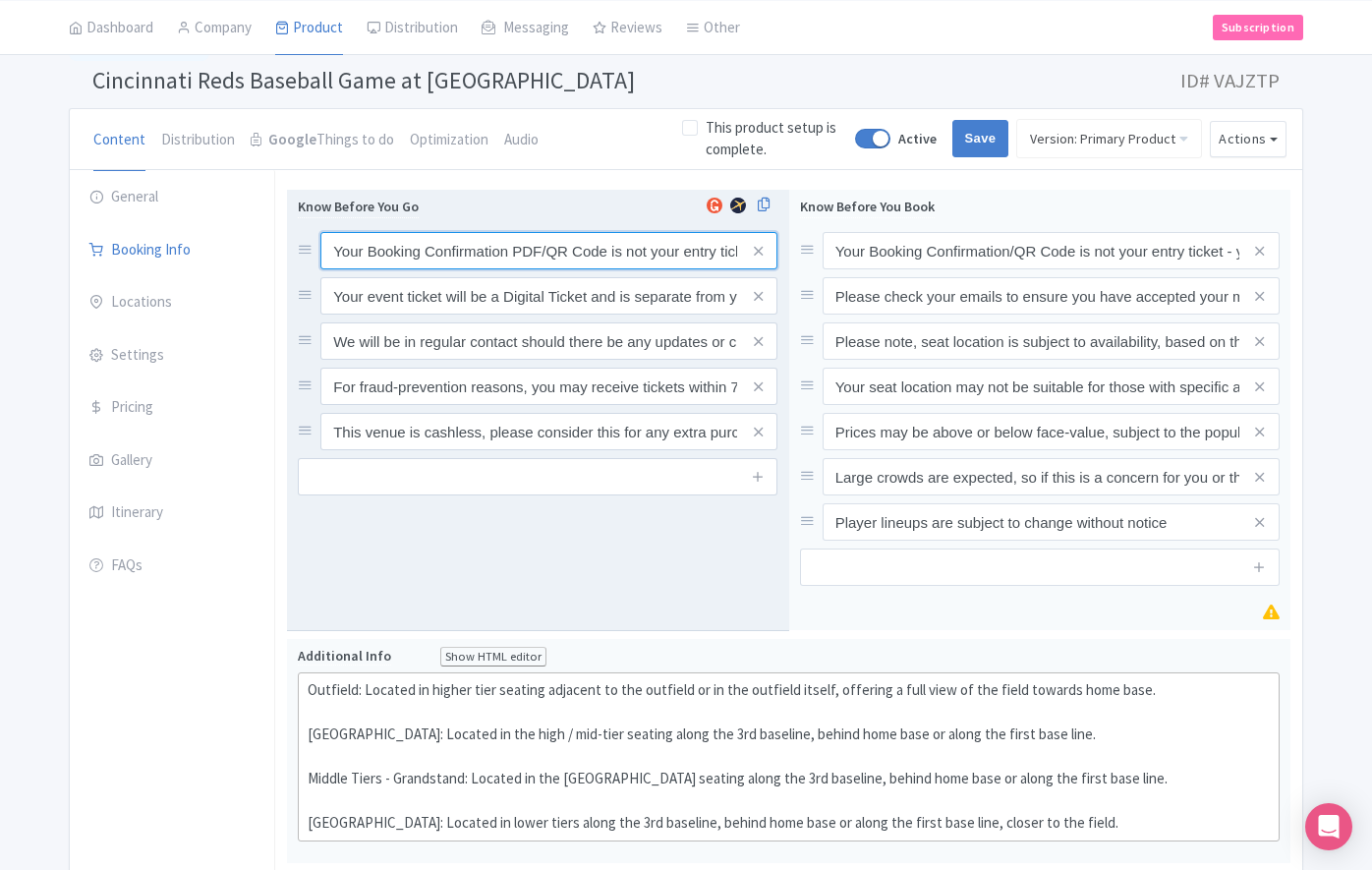 click on "Your Booking Confirmation PDF/QR Code is not your entry ticket - your digital tickets and seating details will be e-mailed separately." at bounding box center (548, 251) 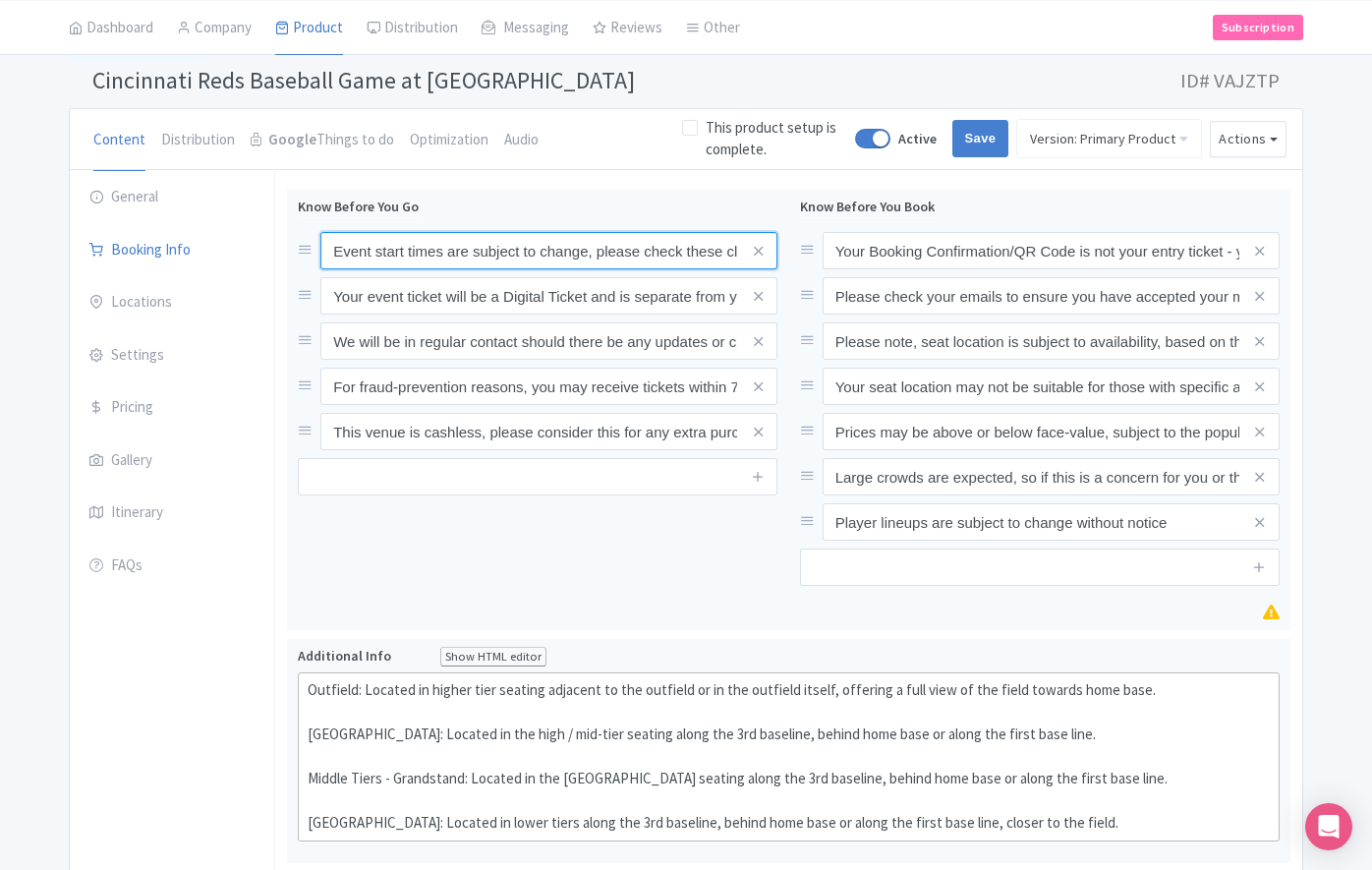 type on "Event start times are subject to change, please check these closer to the event date." 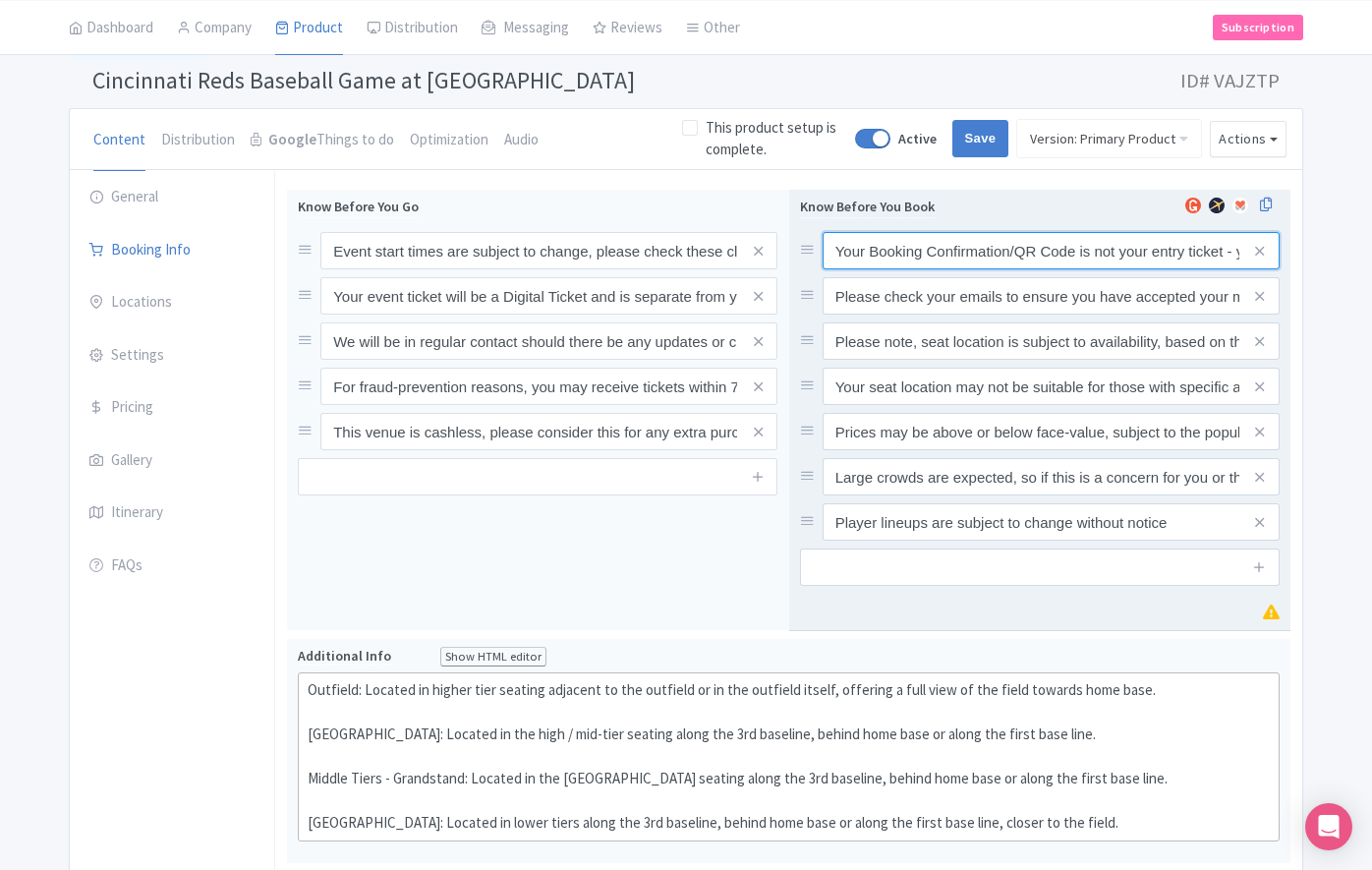 click on "Your Booking Confirmation/QR Code is not your entry ticket - your tickets and seating details will be sent separately to your booking confirmation." at bounding box center (1051, 251) 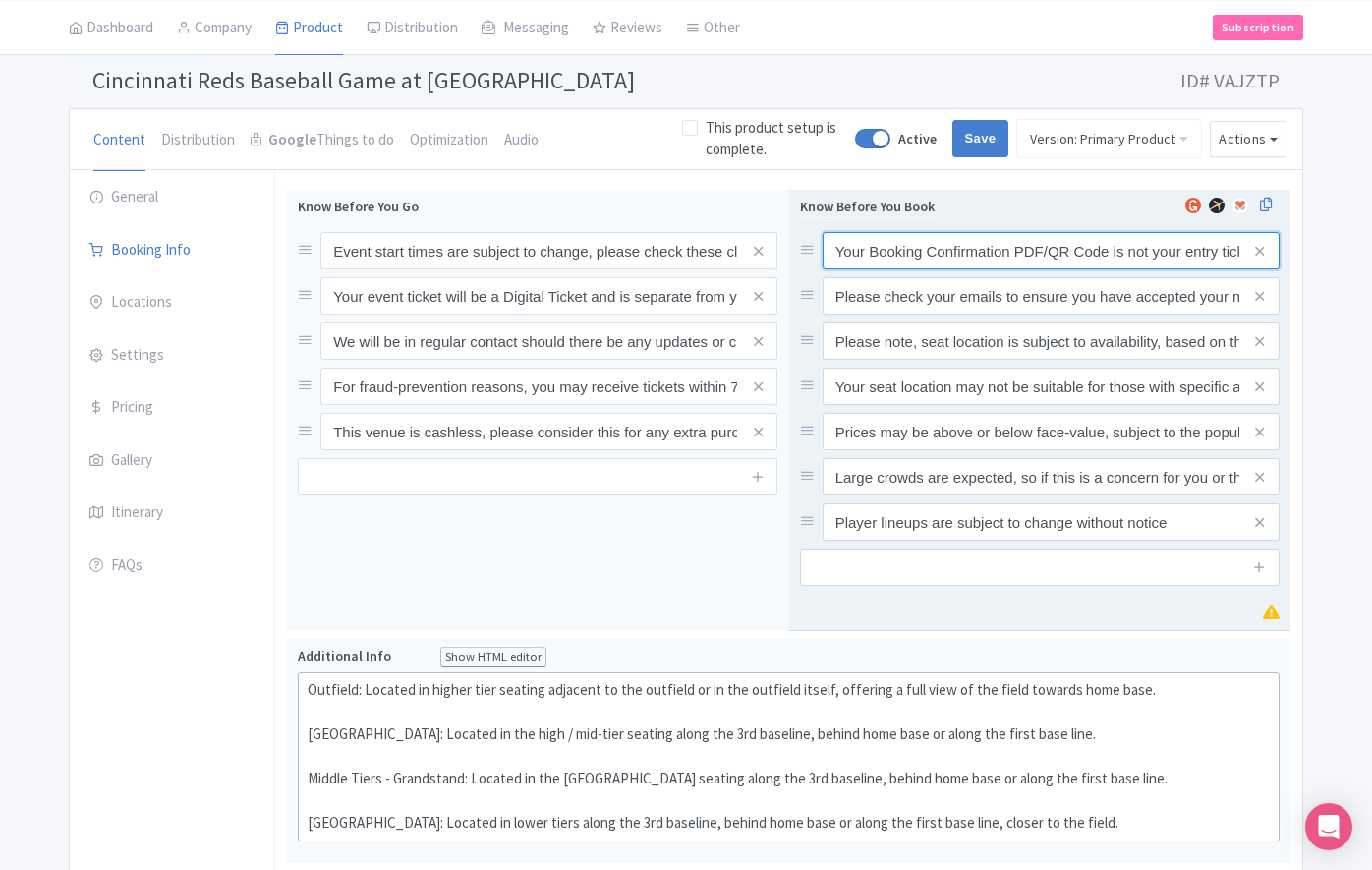 scroll, scrollTop: 0, scrollLeft: 455, axis: horizontal 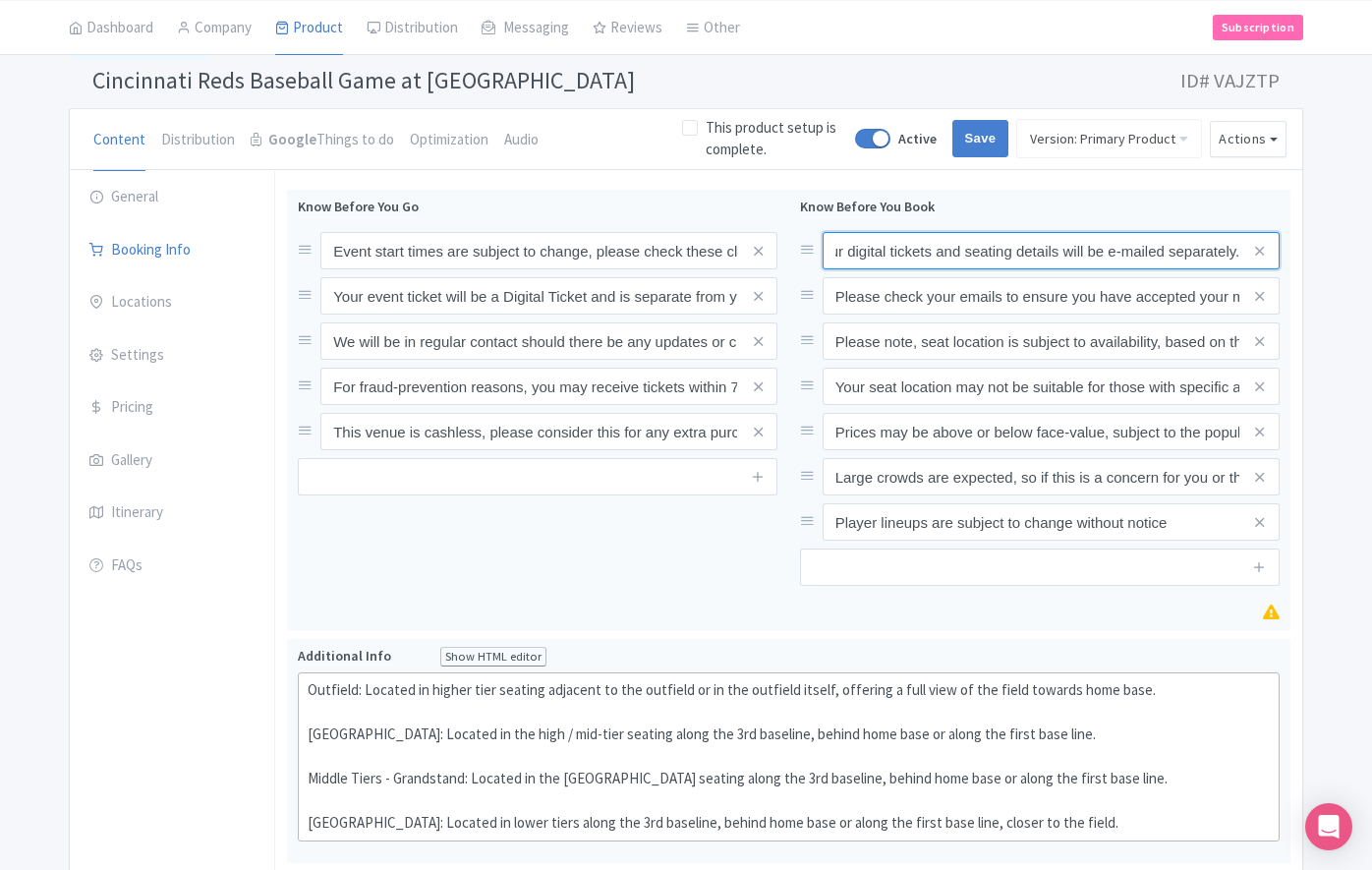 type on "Your Booking Confirmation PDF/QR Code is not your entry ticket - your digital tickets and seating details will be e-mailed separately." 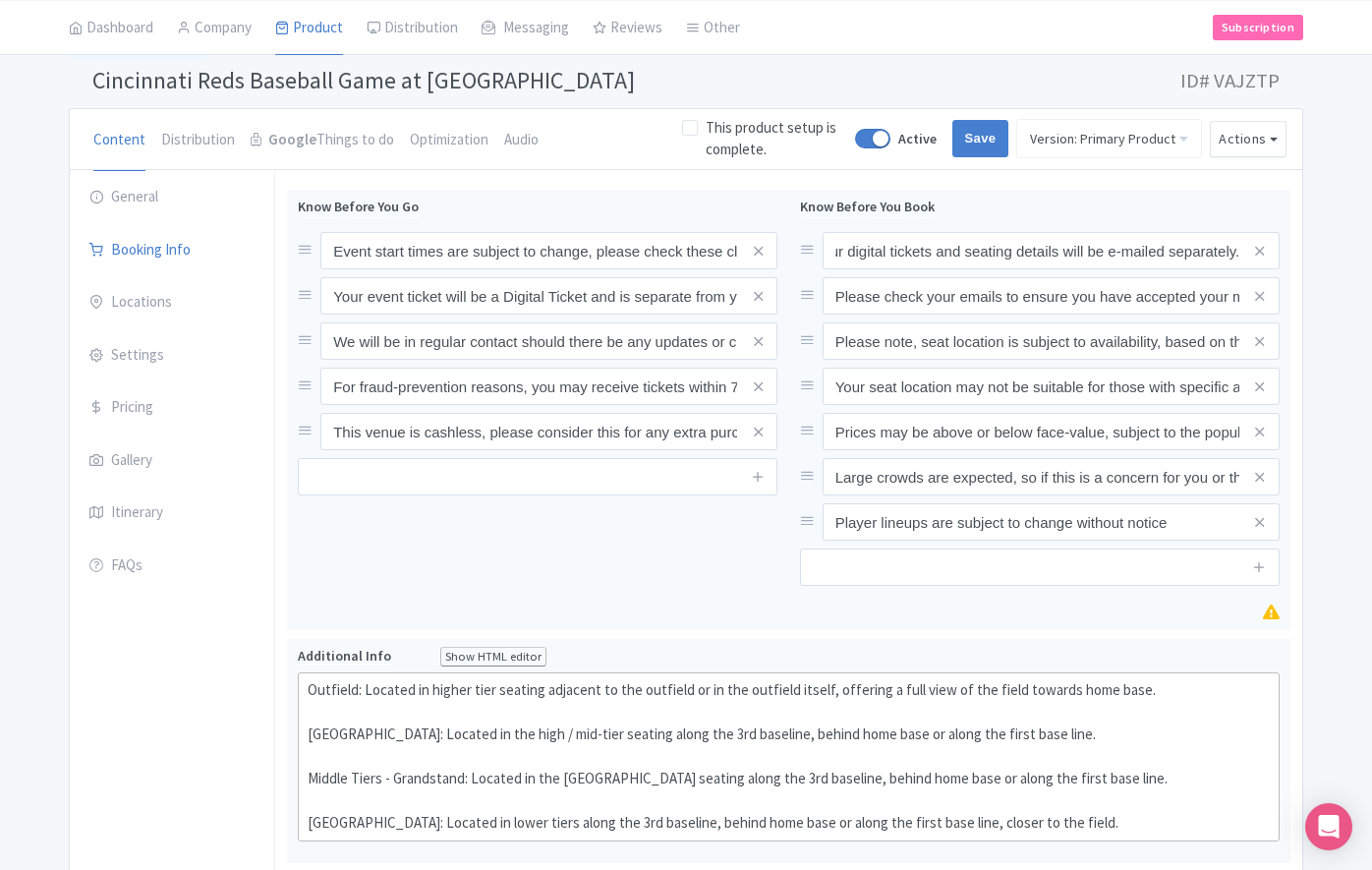 scroll, scrollTop: 0, scrollLeft: 0, axis: both 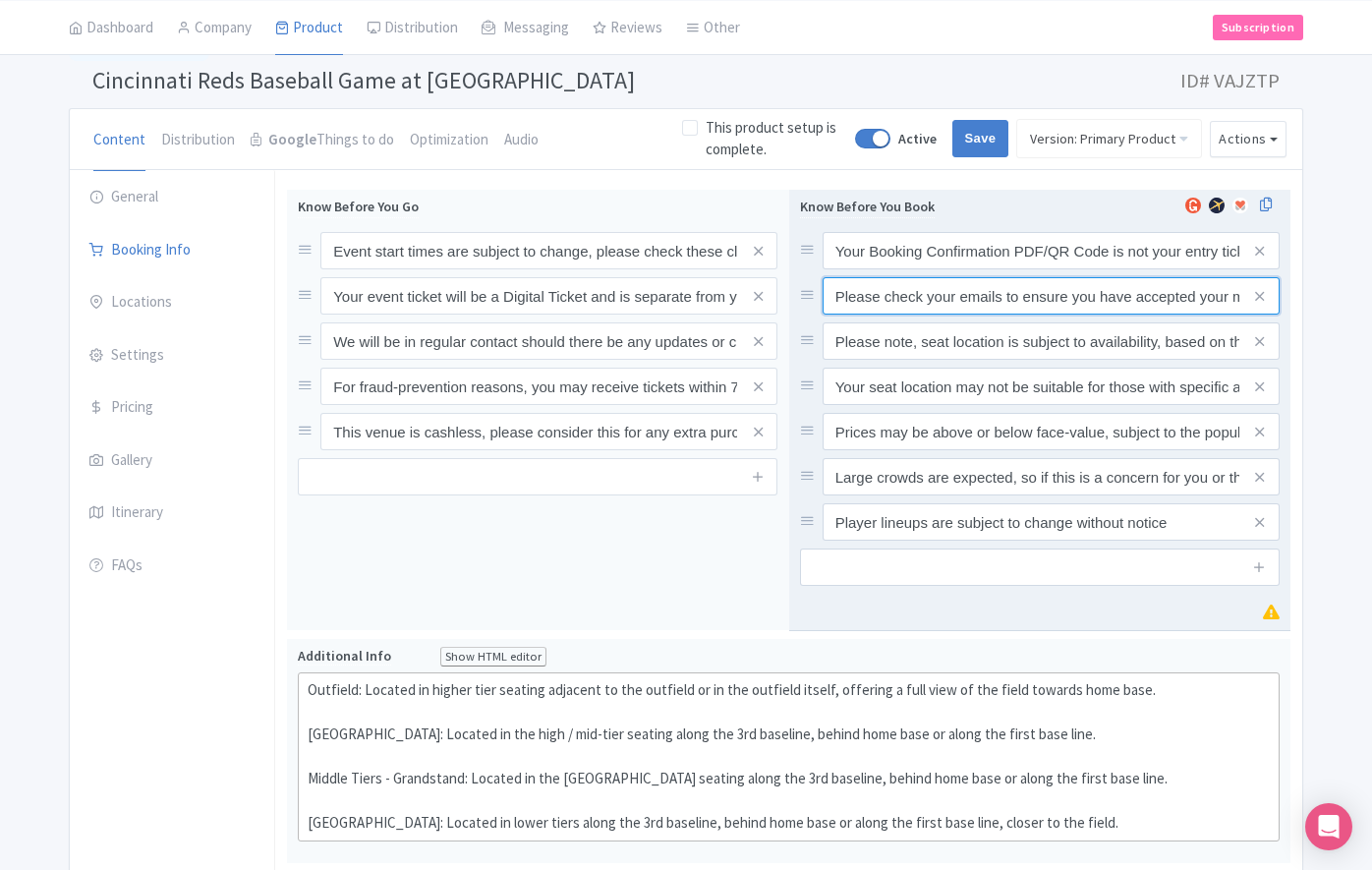 click on "Please check your emails to ensure you have accepted your mobile ticket prior to the game." at bounding box center (1051, 251) 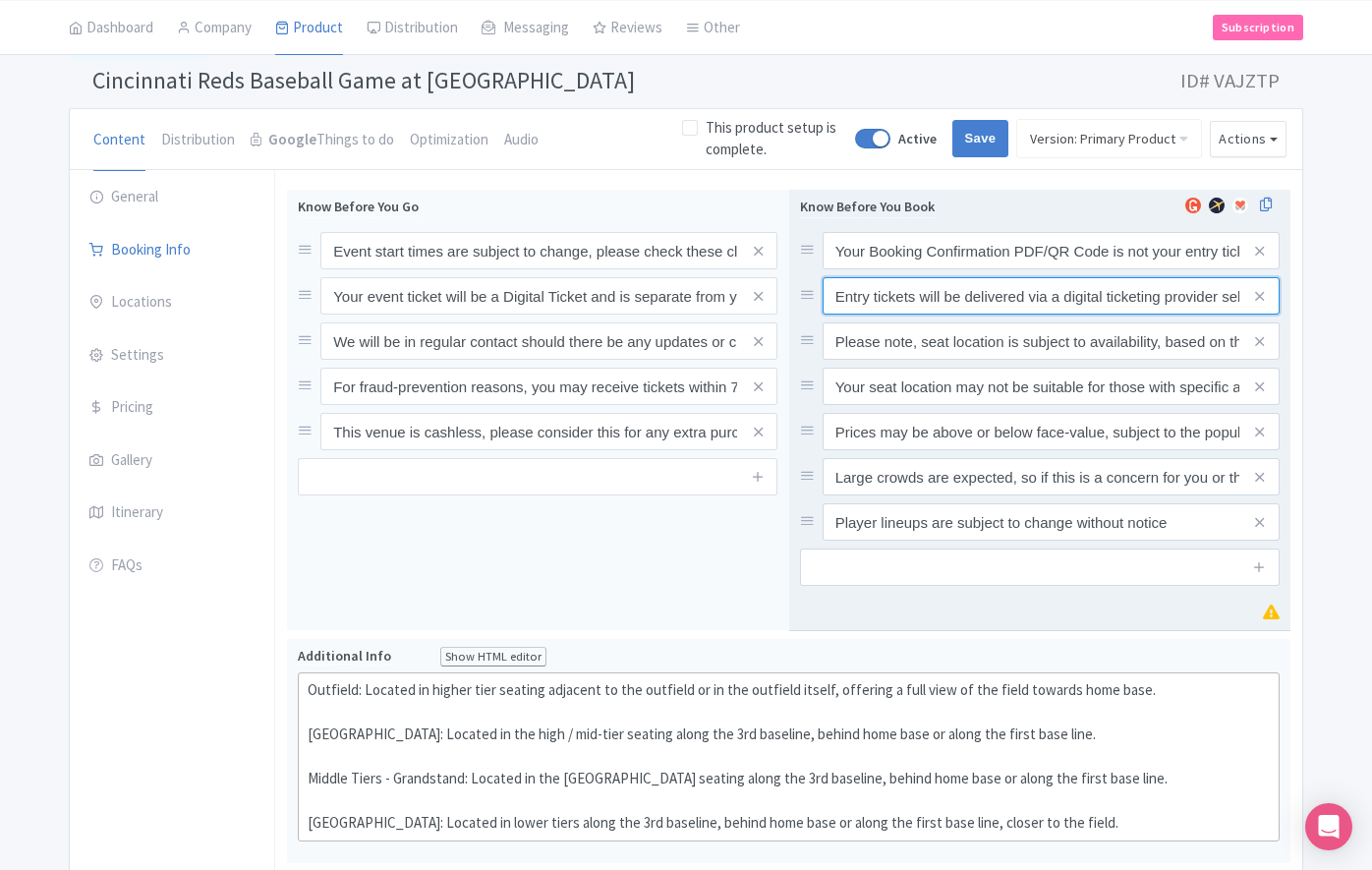 scroll, scrollTop: 0, scrollLeft: 618, axis: horizontal 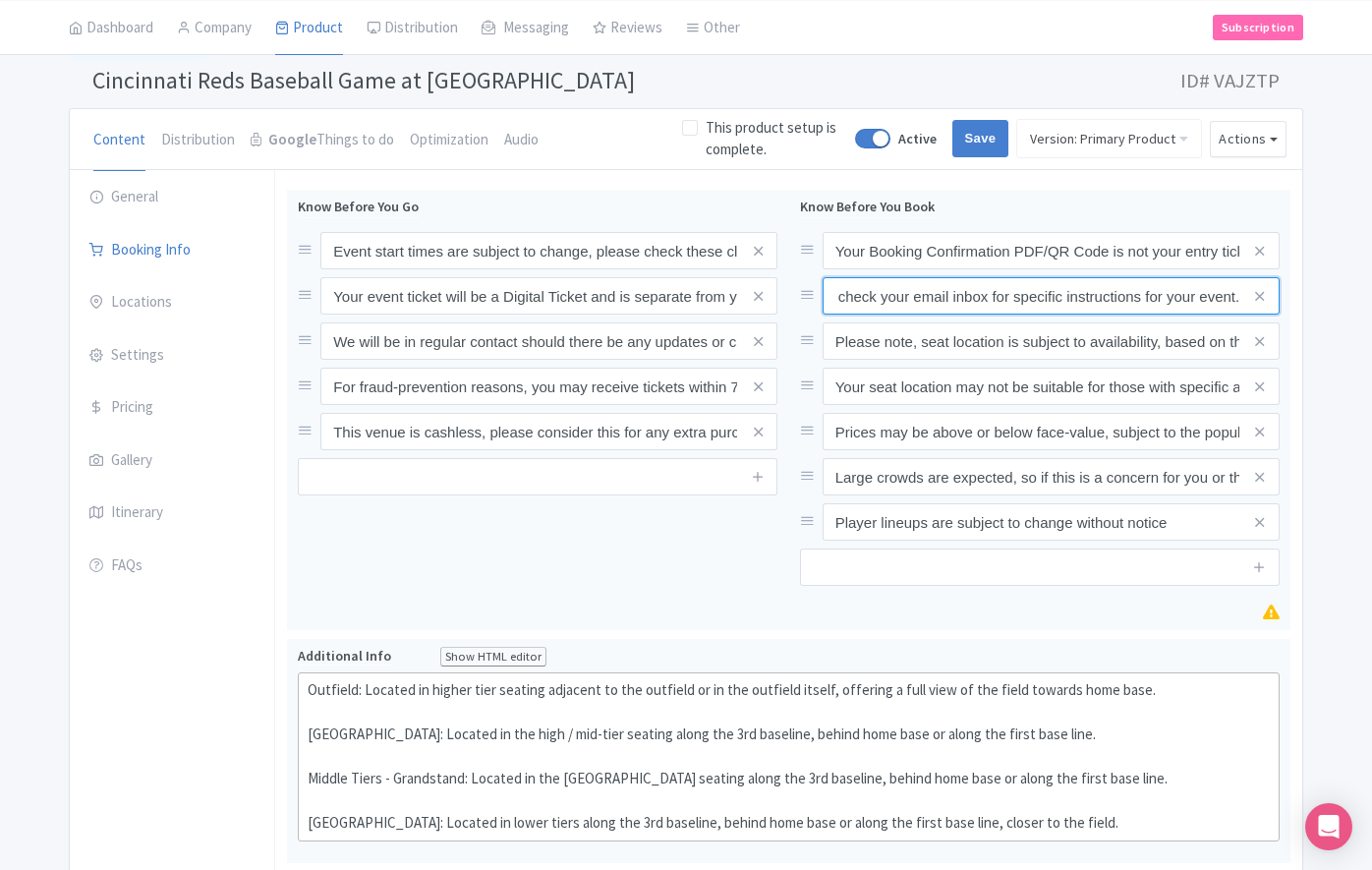 type on "Entry tickets will be delivered via a digital ticketing provider selected by the home team. Please check your email inbox for specific instructions for your event." 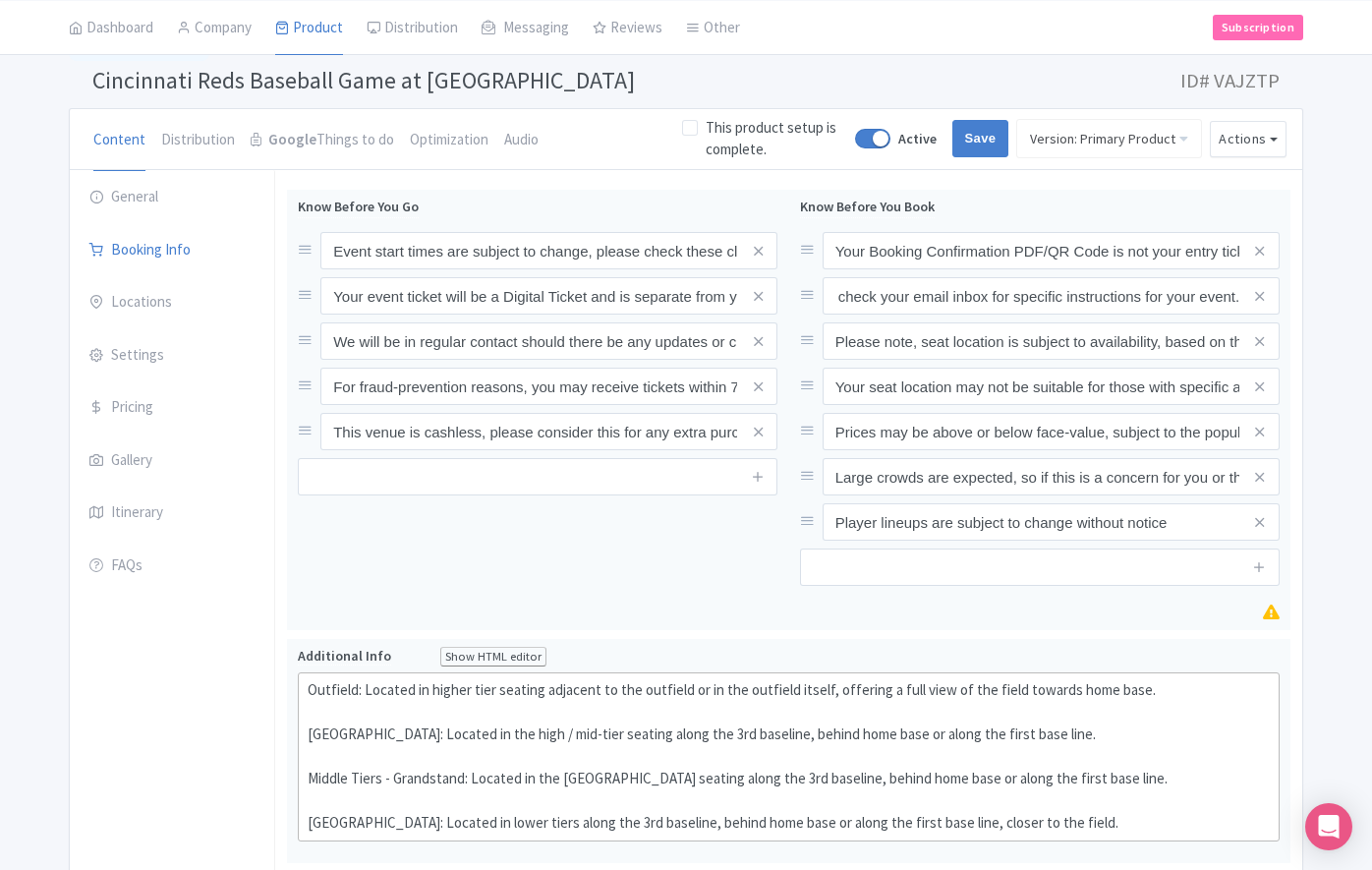 scroll, scrollTop: 0, scrollLeft: 0, axis: both 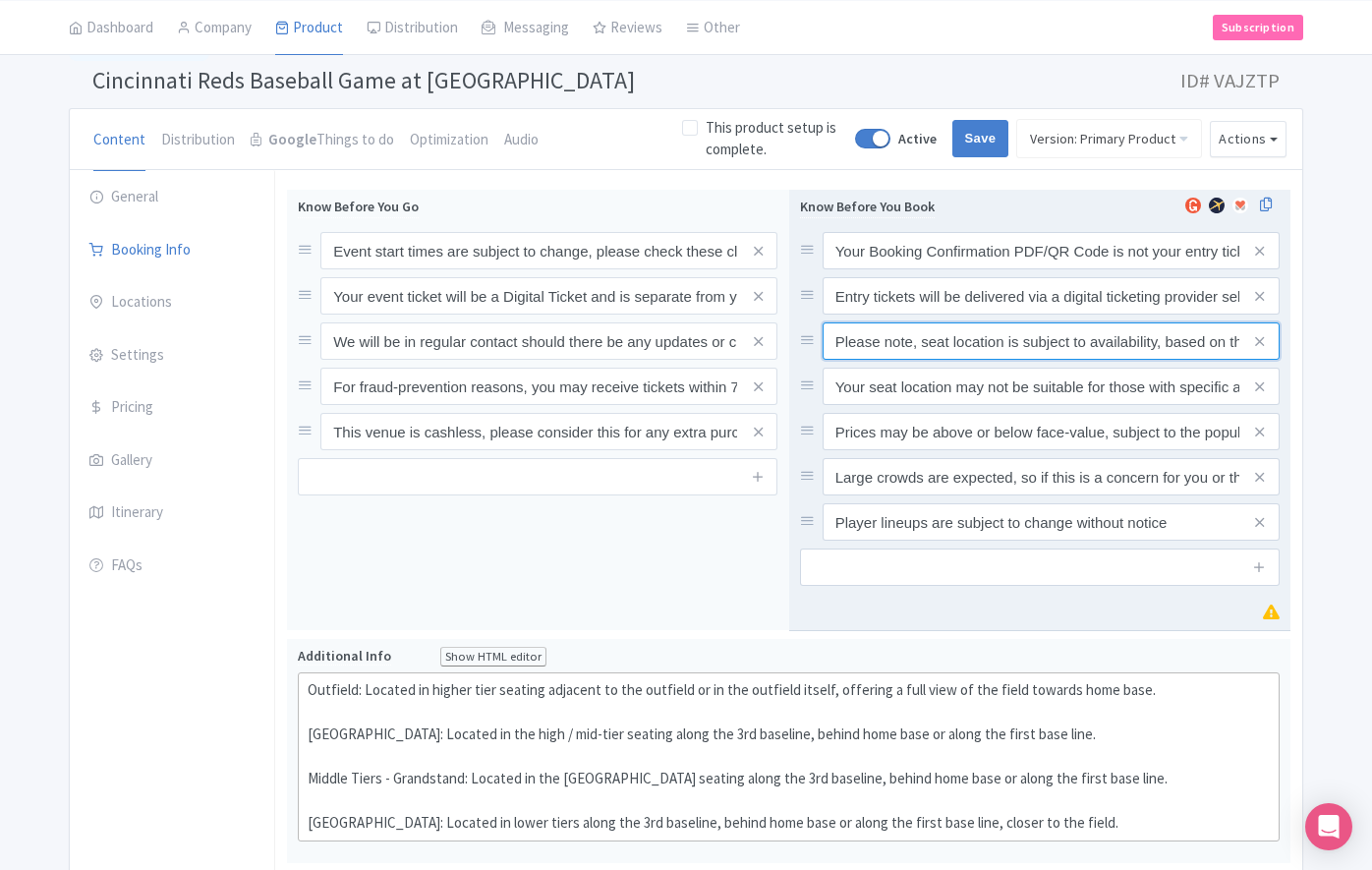 click on "Please note, seat location is subject to availability, based on the quantity of seats booked. To ensure all parties in your booking will be seated together, final seat allocations may or may not reflect the exact description of the seat category you have selected." at bounding box center (1051, 251) 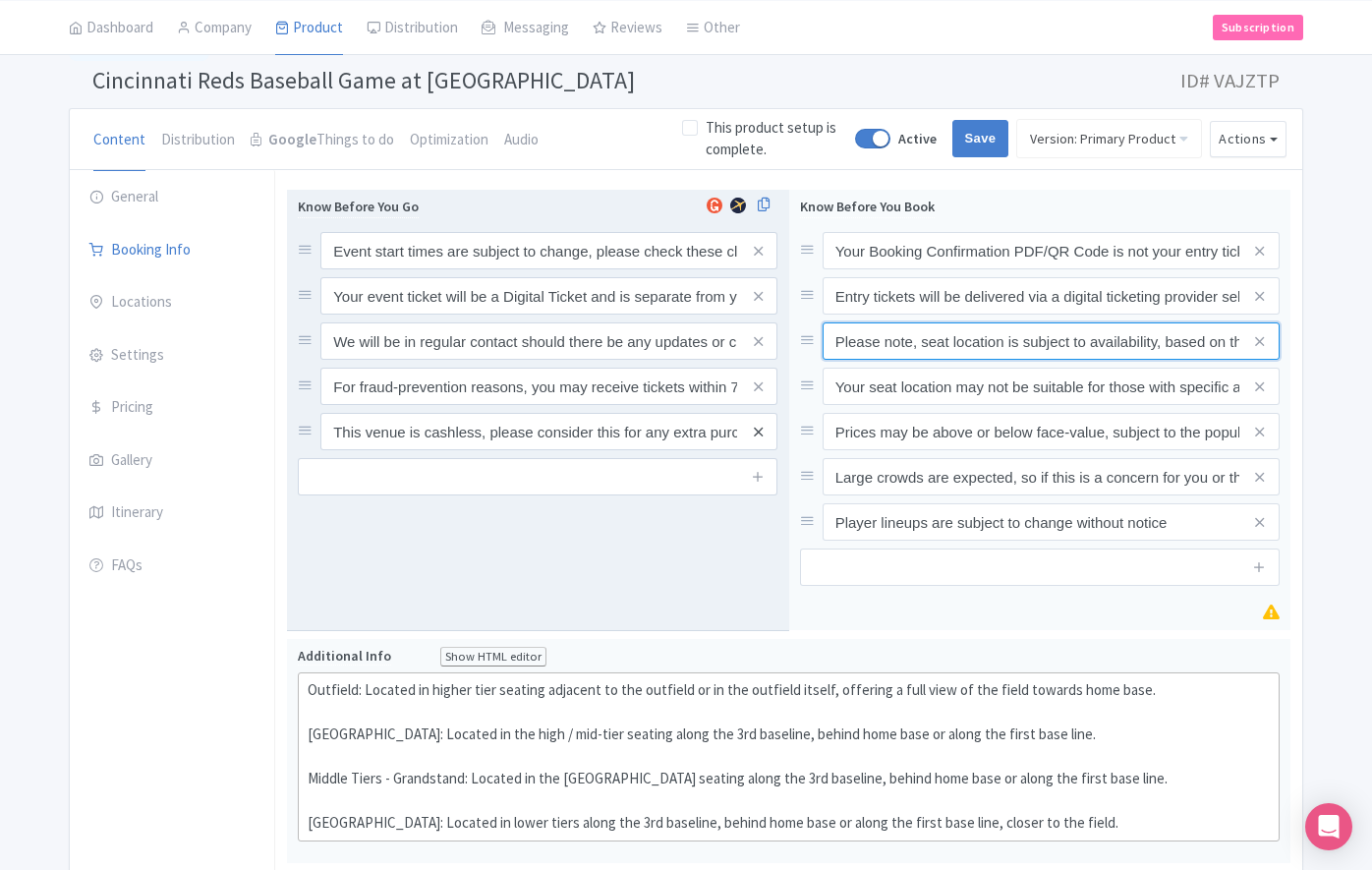 paste on "Ticket prices may be above or below face-value, subject to the popularity of the event on your chosen dates" 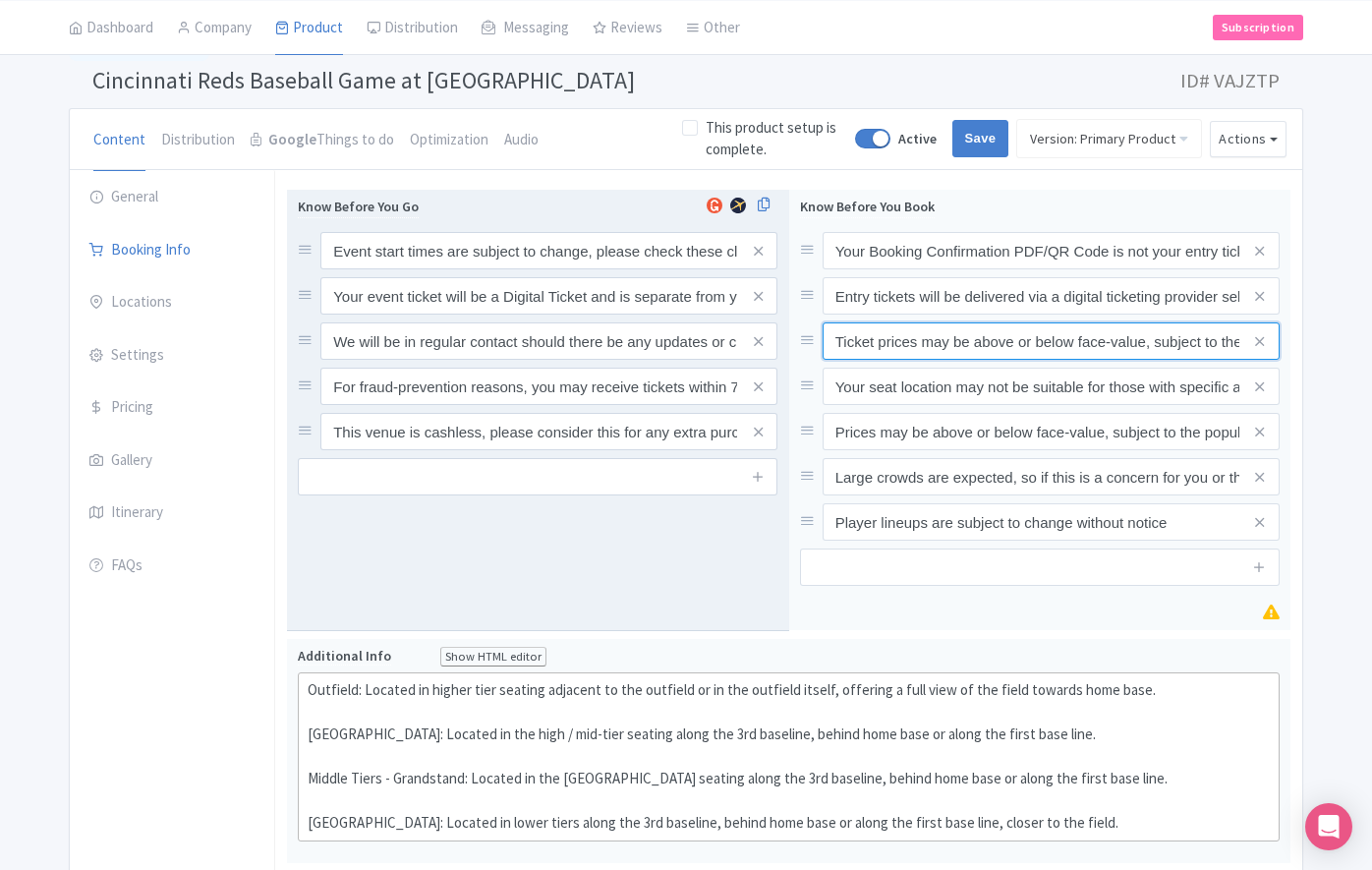 scroll, scrollTop: 0, scrollLeft: 301, axis: horizontal 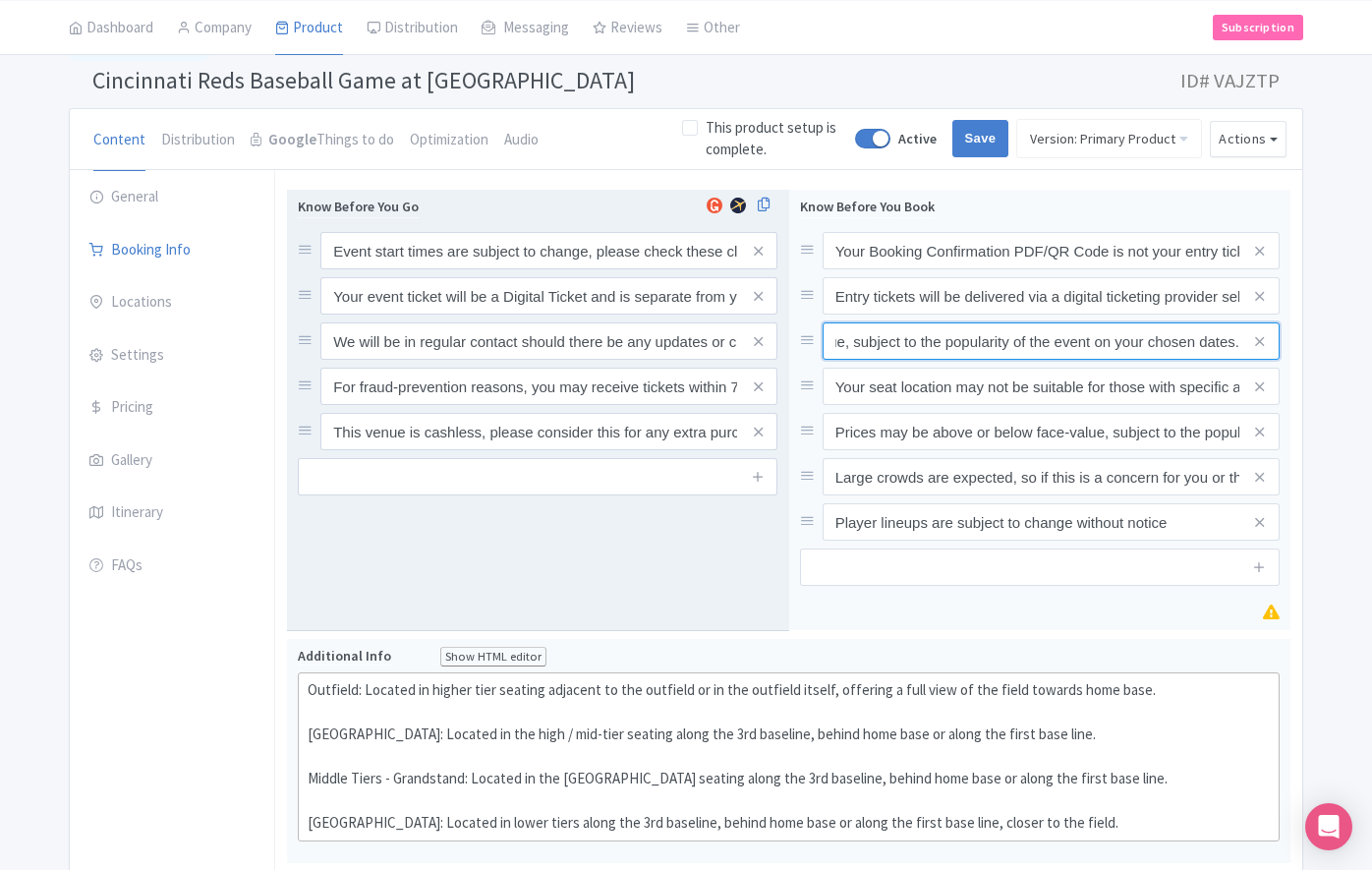 type on "Ticket prices may be above or below face-value, subject to the popularity of the event on your chosen dates." 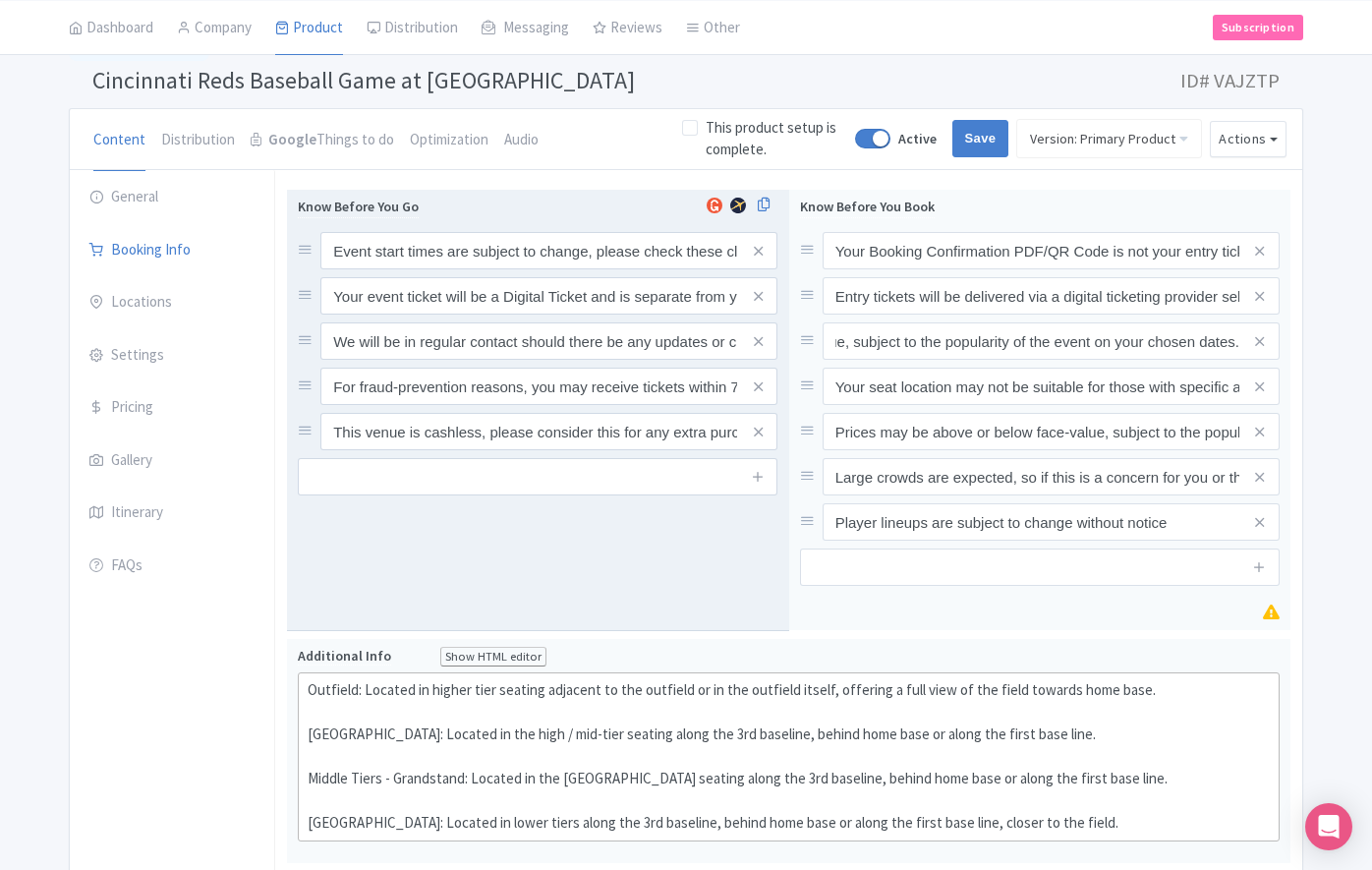 click on "Event start times are subject to change, please check these closer to the event date.
Your event ticket will be a Digital Ticket and is separate from your booking confirmation.
We will be in regular contact should there be any updates or changes ahead of your event.
For fraud-prevention reasons, you may receive tickets within 72 hours of the event.
This venue is cashless, please consider this for any extra purchases you wish to make.
Know Before You Go Event start times are subject to change, please check these closer to the event date. Your event ticket will be a Digital Ticket and is separate from your booking confirmation. We will be in regular contact should there be any updates or changes ahead of your event. For fraud-prevention reasons, you may receive tickets within 72 hours of the event. This venue is cashless, please consider this for any extra purchases you wish to make." at bounding box center (538, 410) 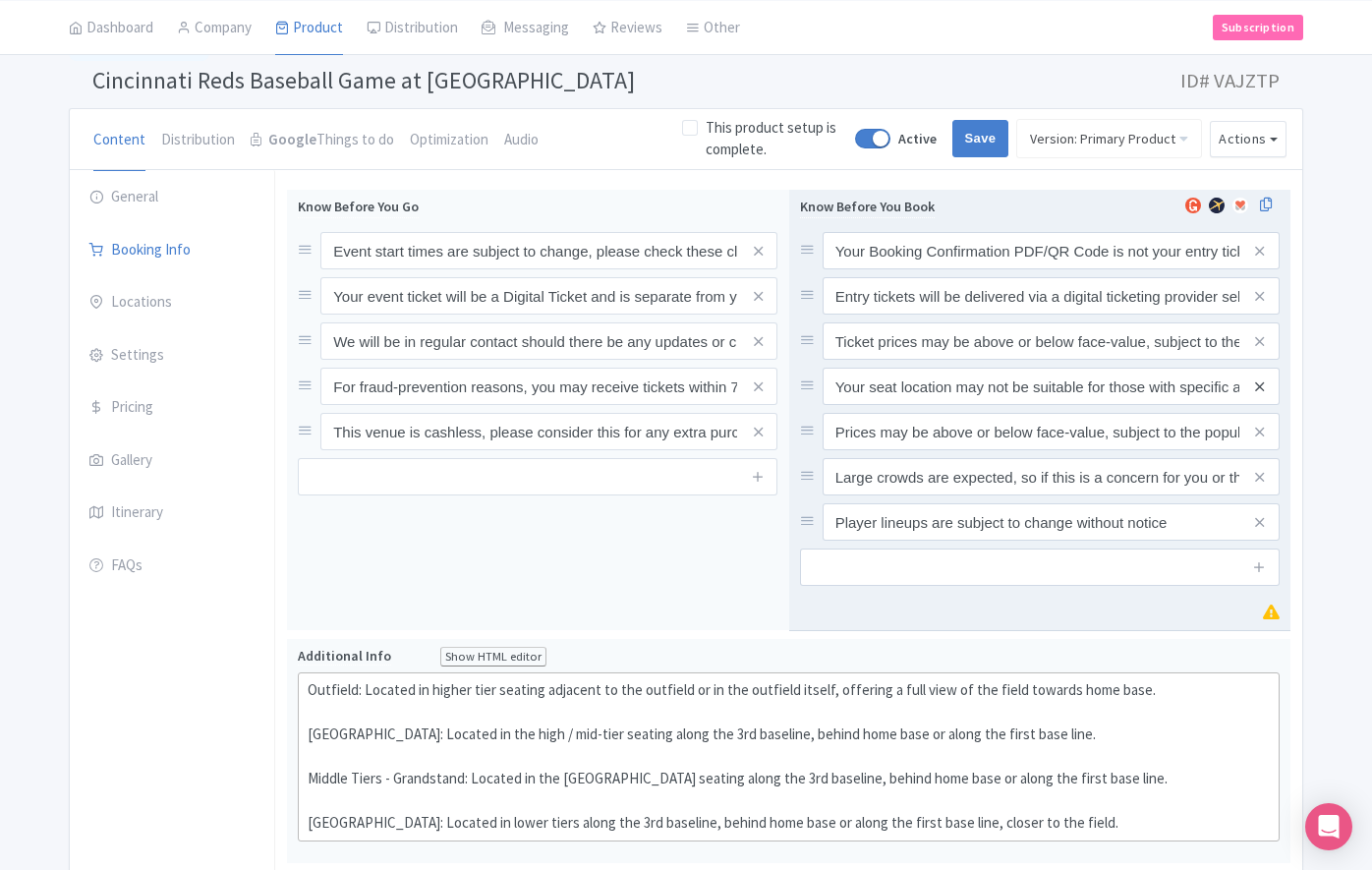 click at bounding box center (1259, 386) 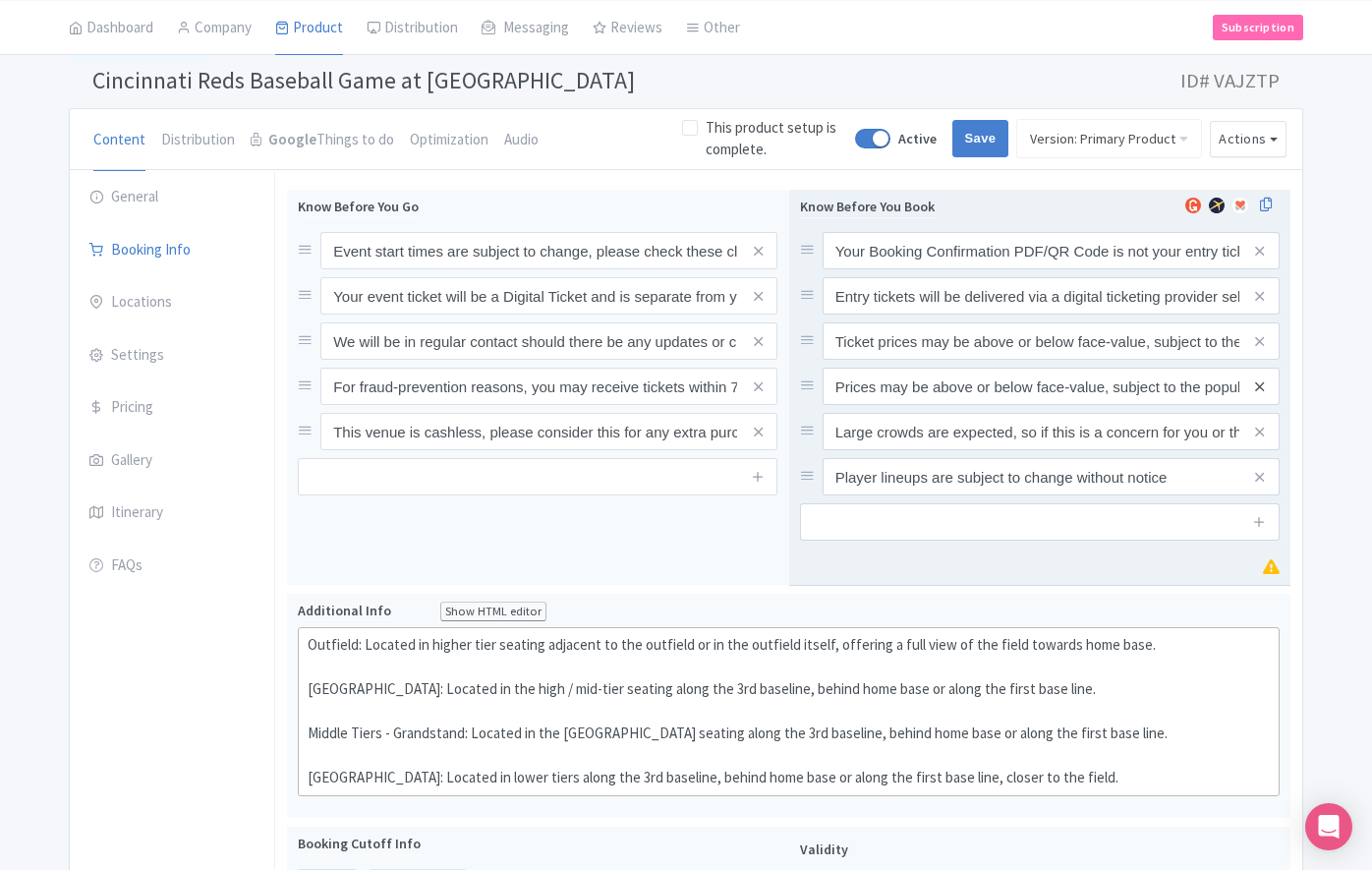 click at bounding box center [1259, 386] 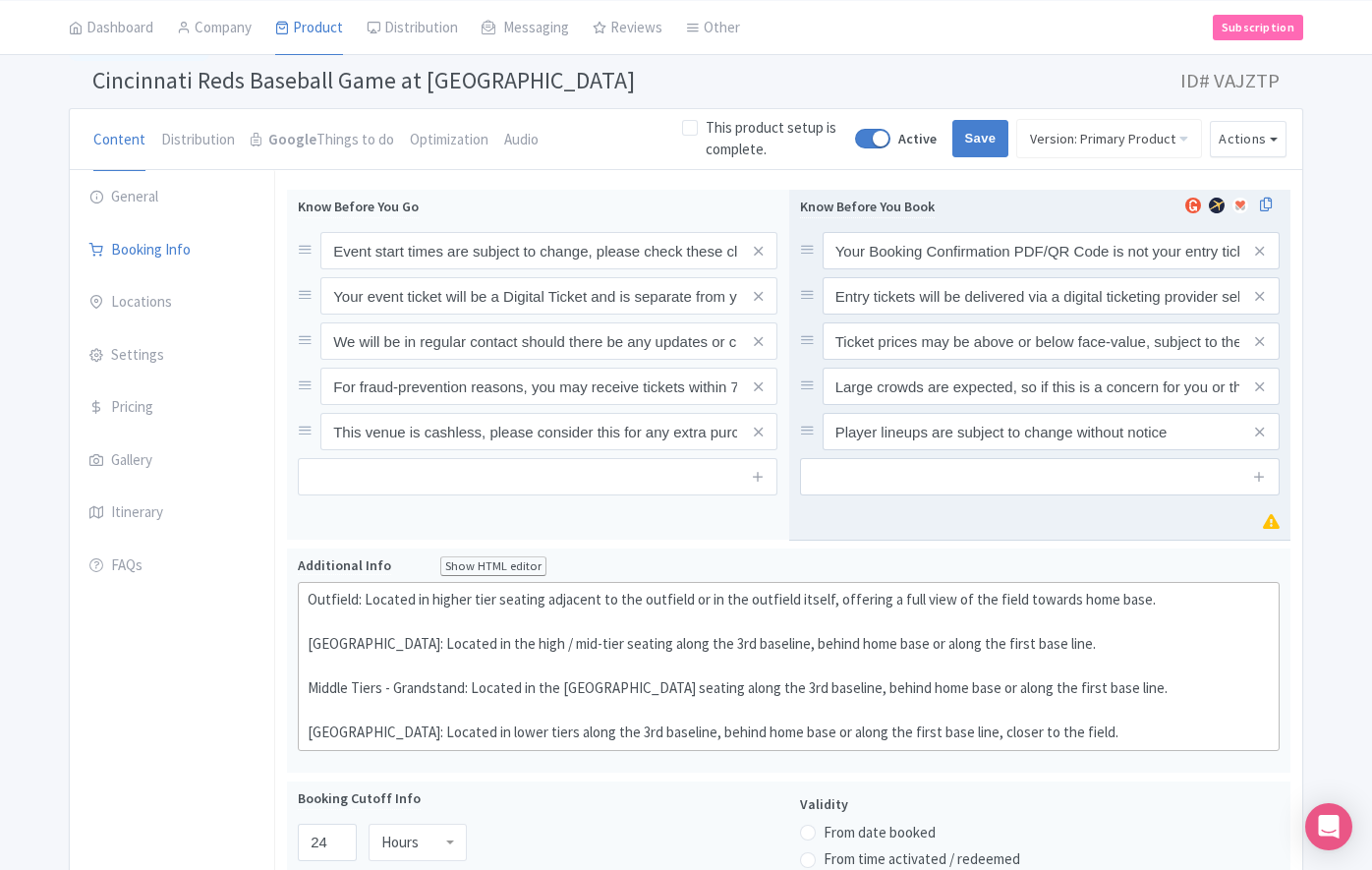 click at bounding box center (1259, 386) 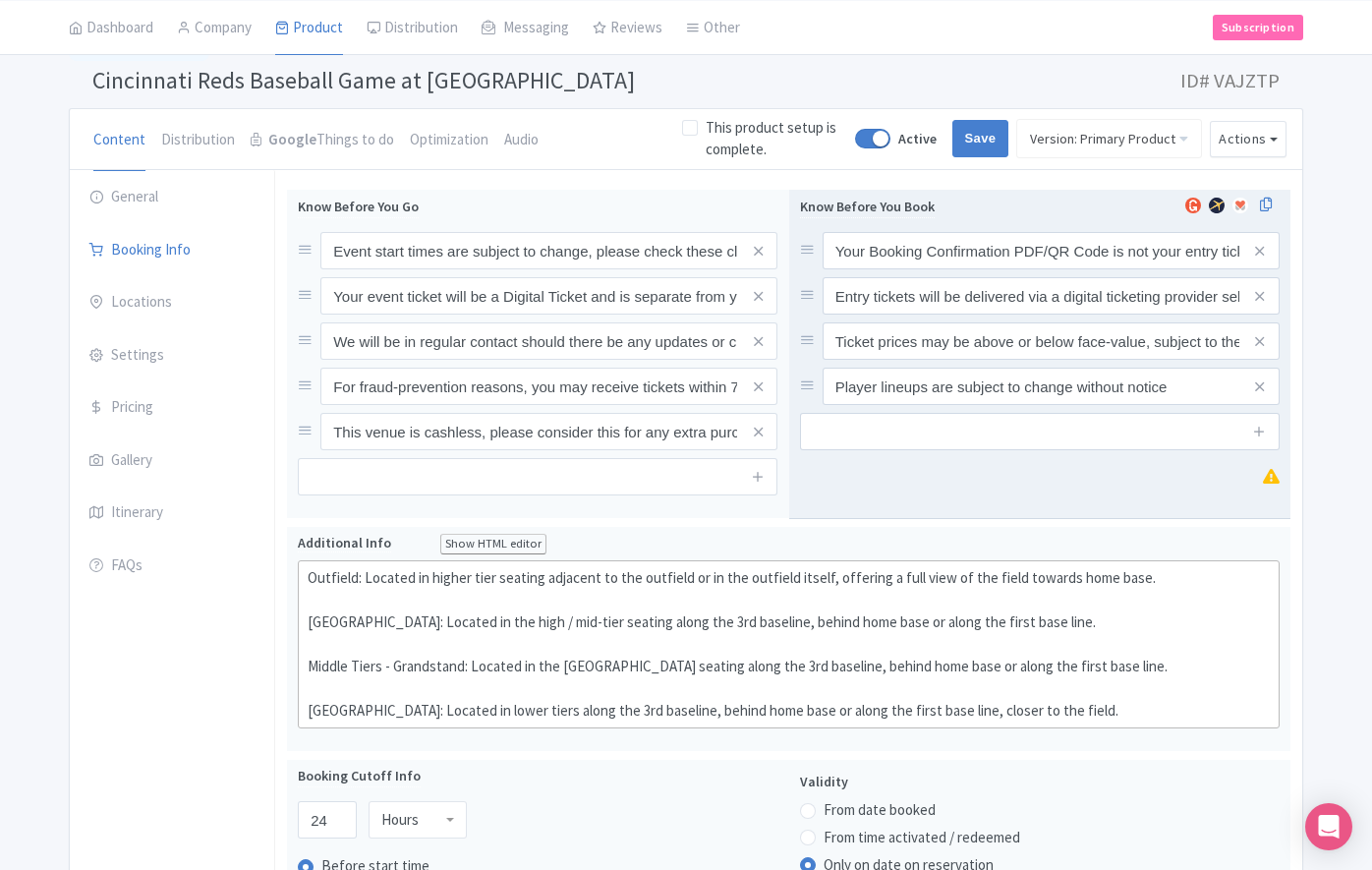 click at bounding box center (1259, 386) 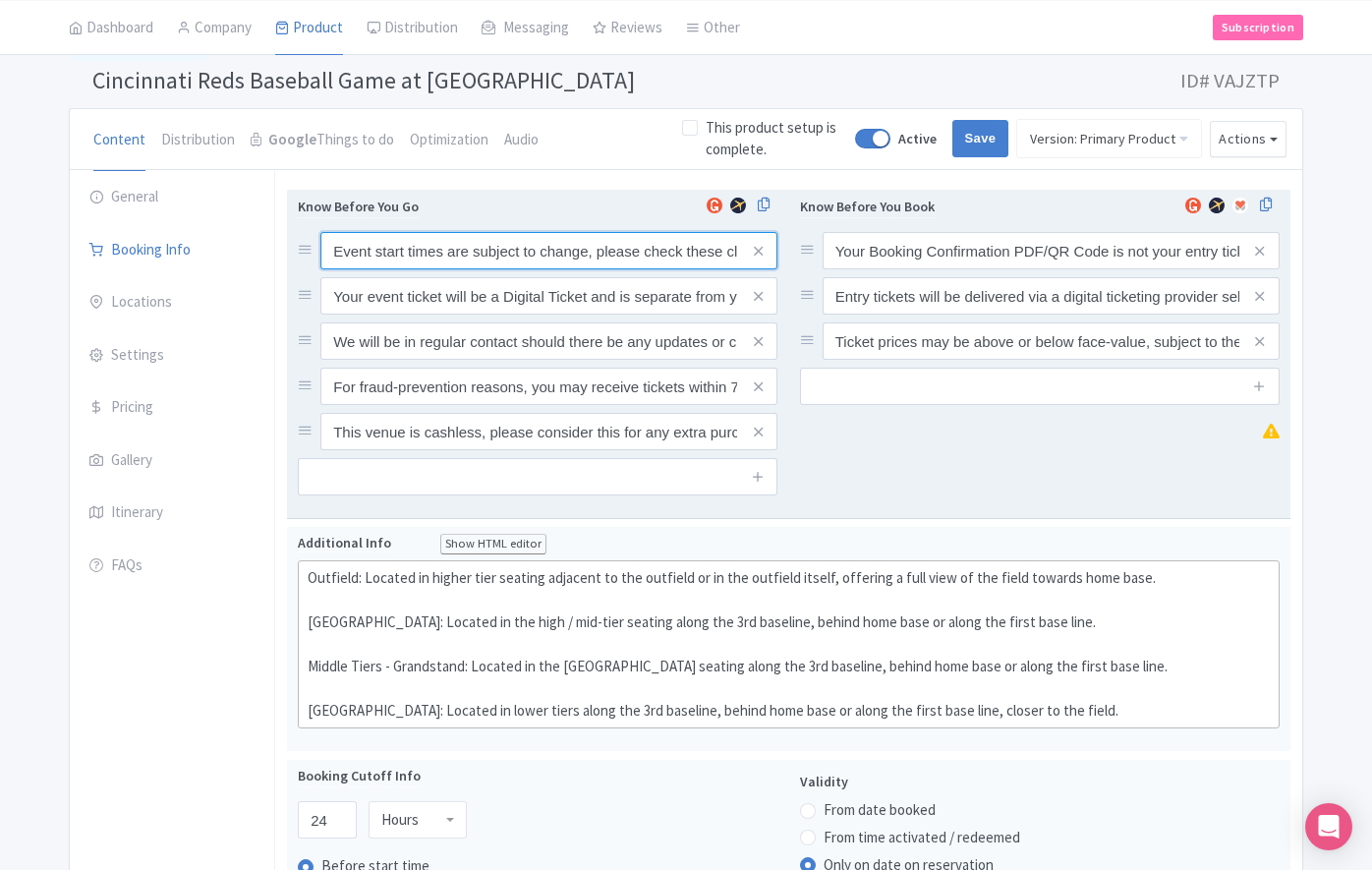 click on "Event start times are subject to change, please check these closer to the event date." at bounding box center [548, 251] 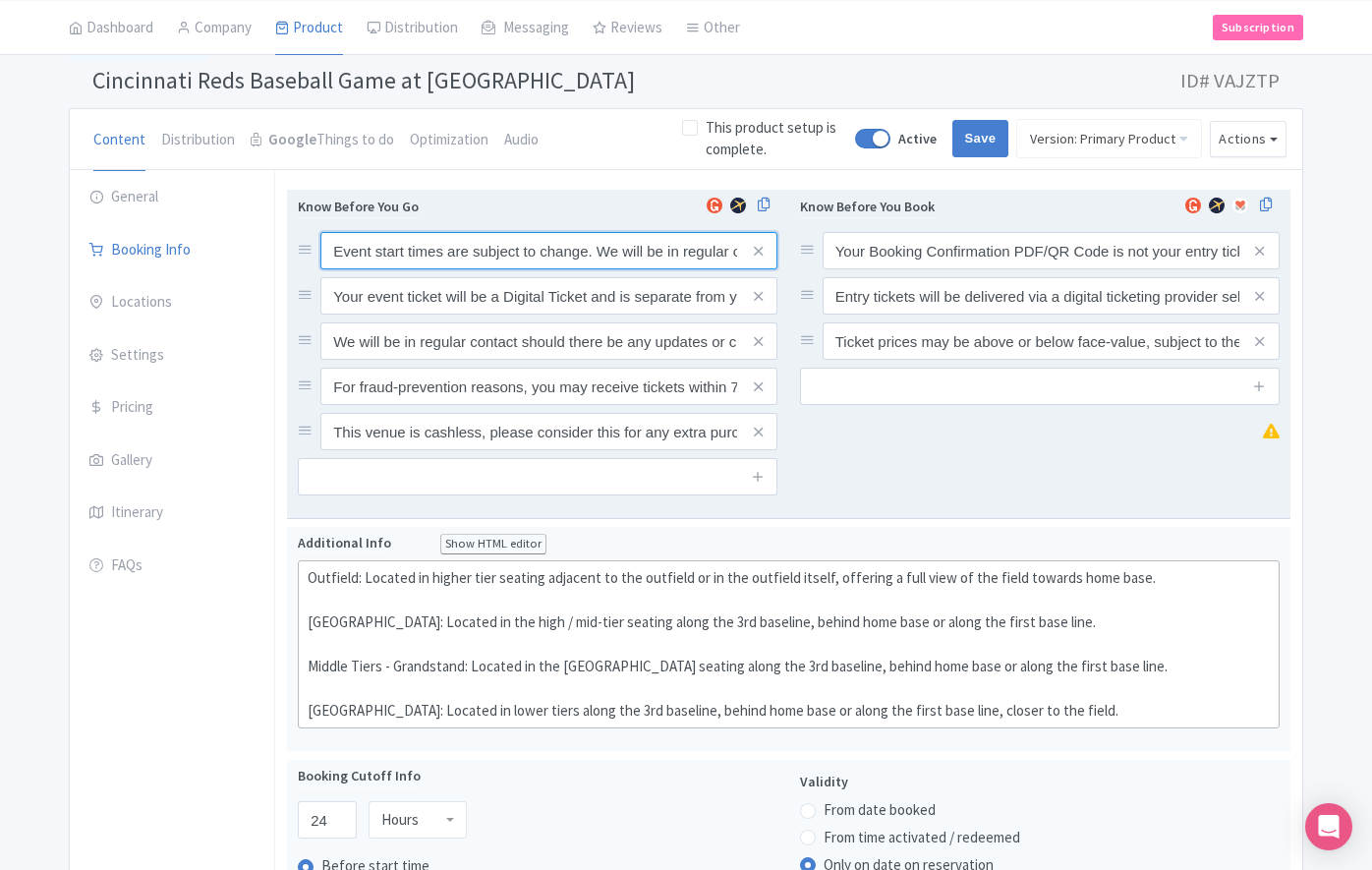 scroll, scrollTop: 0, scrollLeft: 449, axis: horizontal 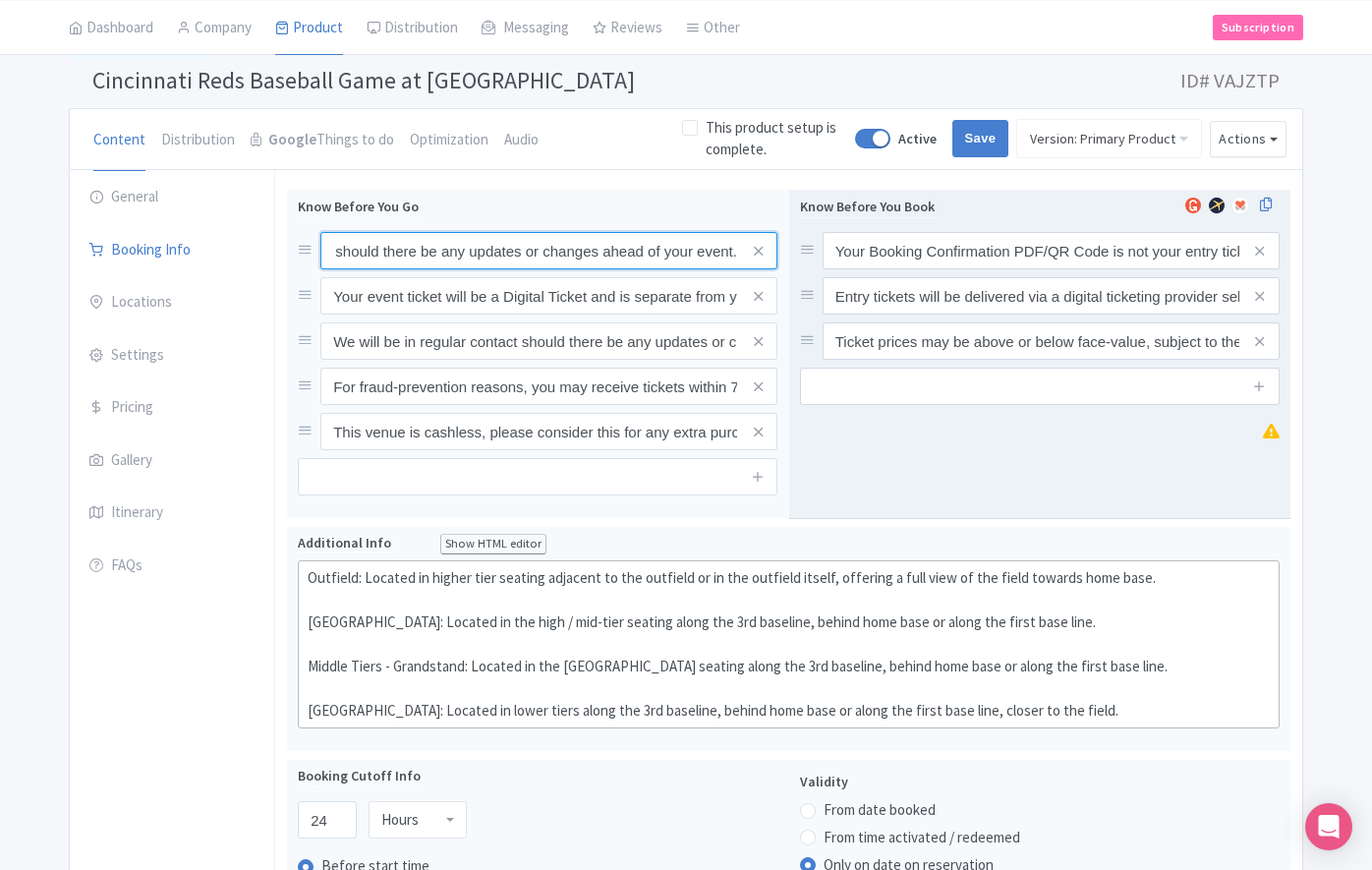 type on "Event start times are subject to change. We will be in regular contact should there be any updates or changes ahead of your event." 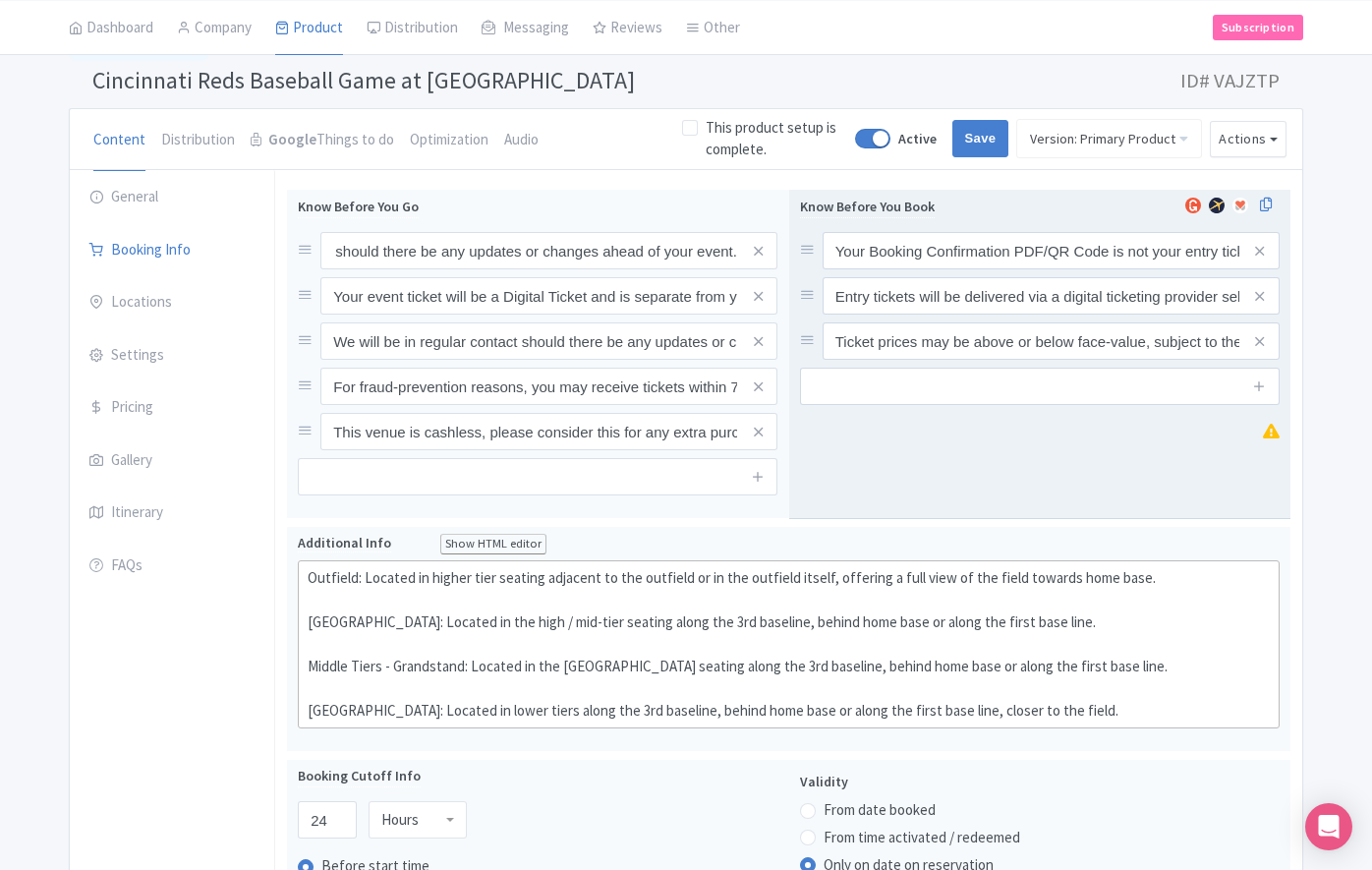 scroll, scrollTop: 0, scrollLeft: 0, axis: both 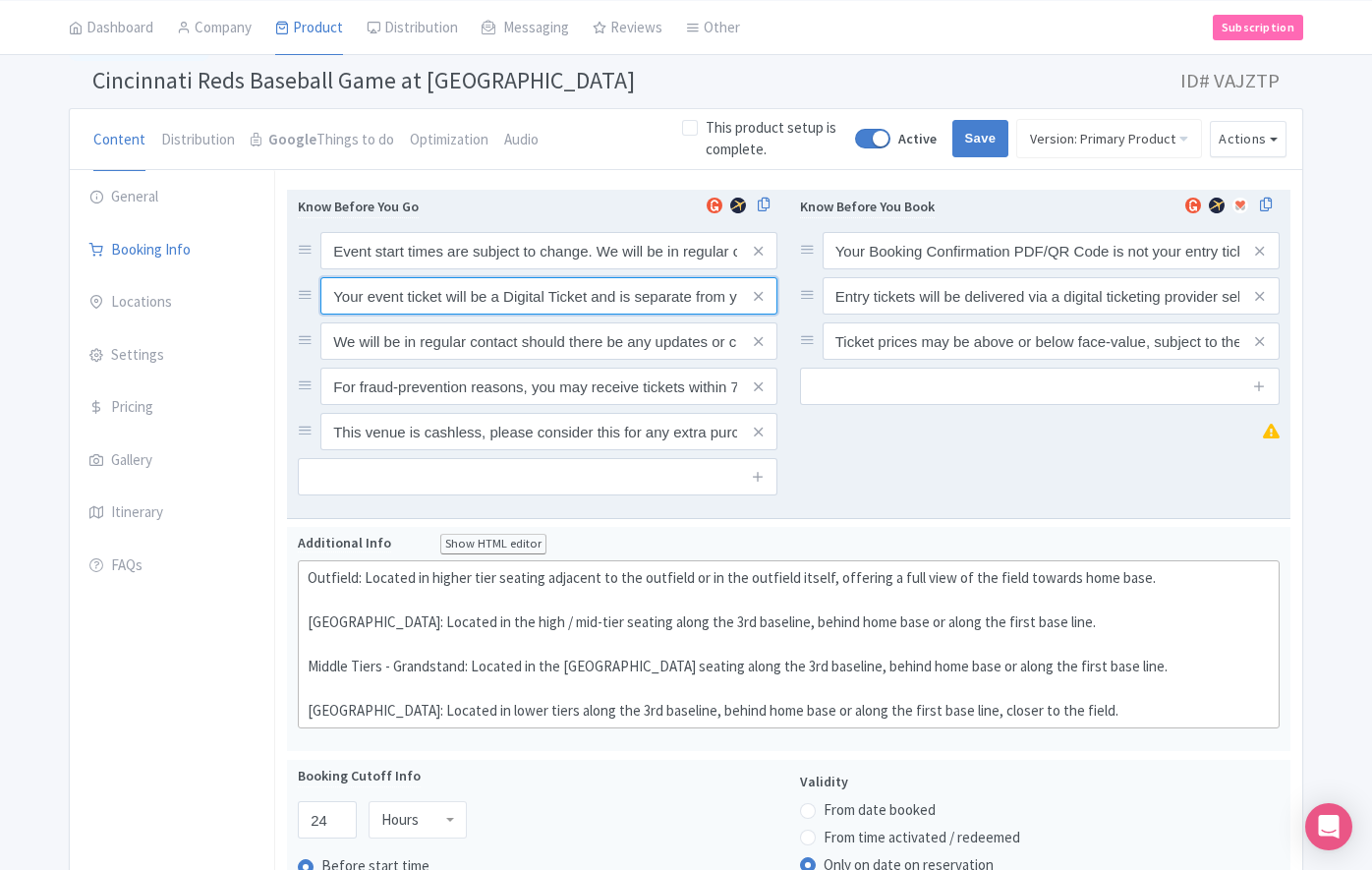 click on "Your event ticket will be a Digital Ticket and is separate from your booking confirmation." at bounding box center (548, 251) 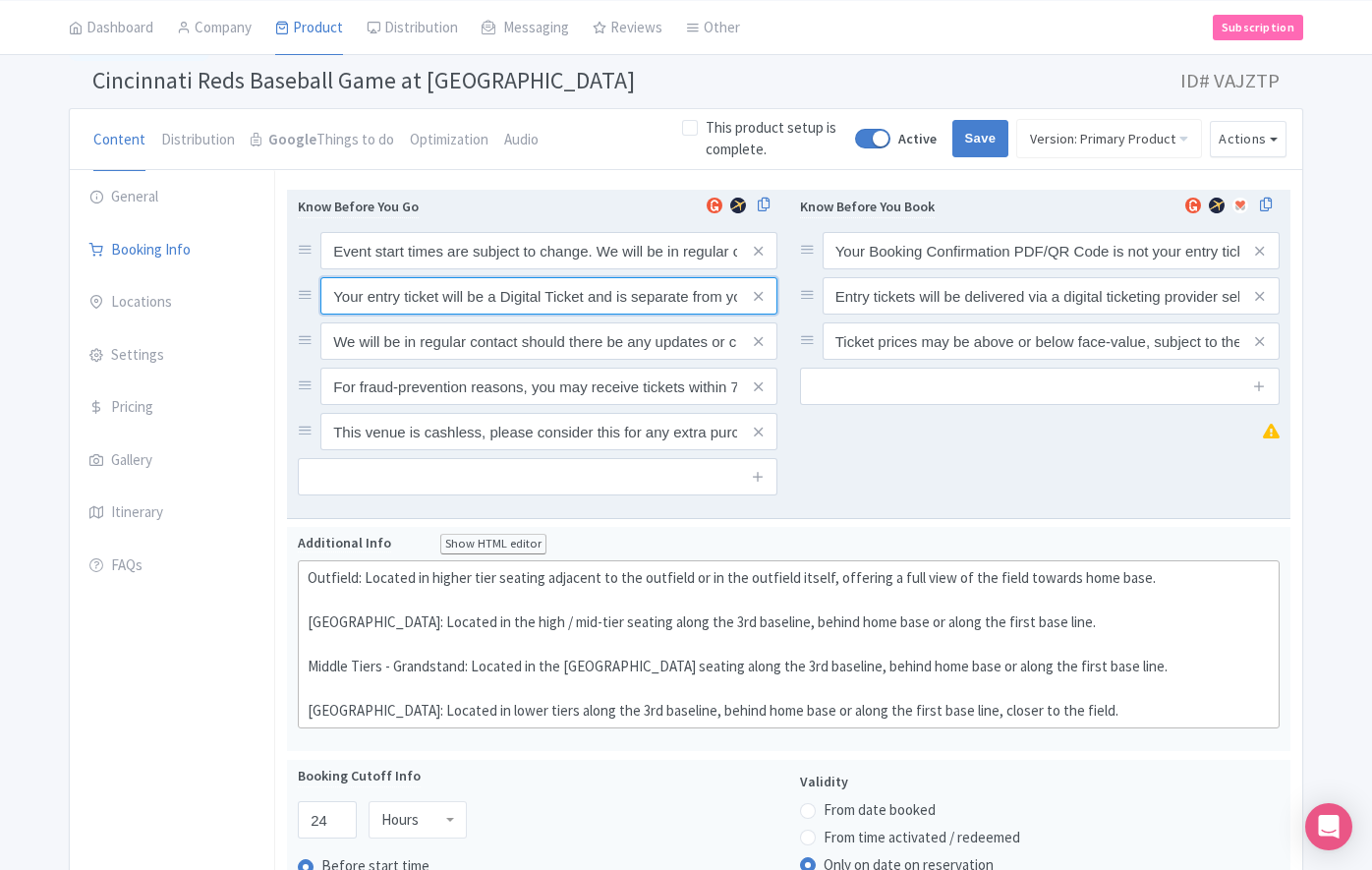 scroll, scrollTop: 0, scrollLeft: 162, axis: horizontal 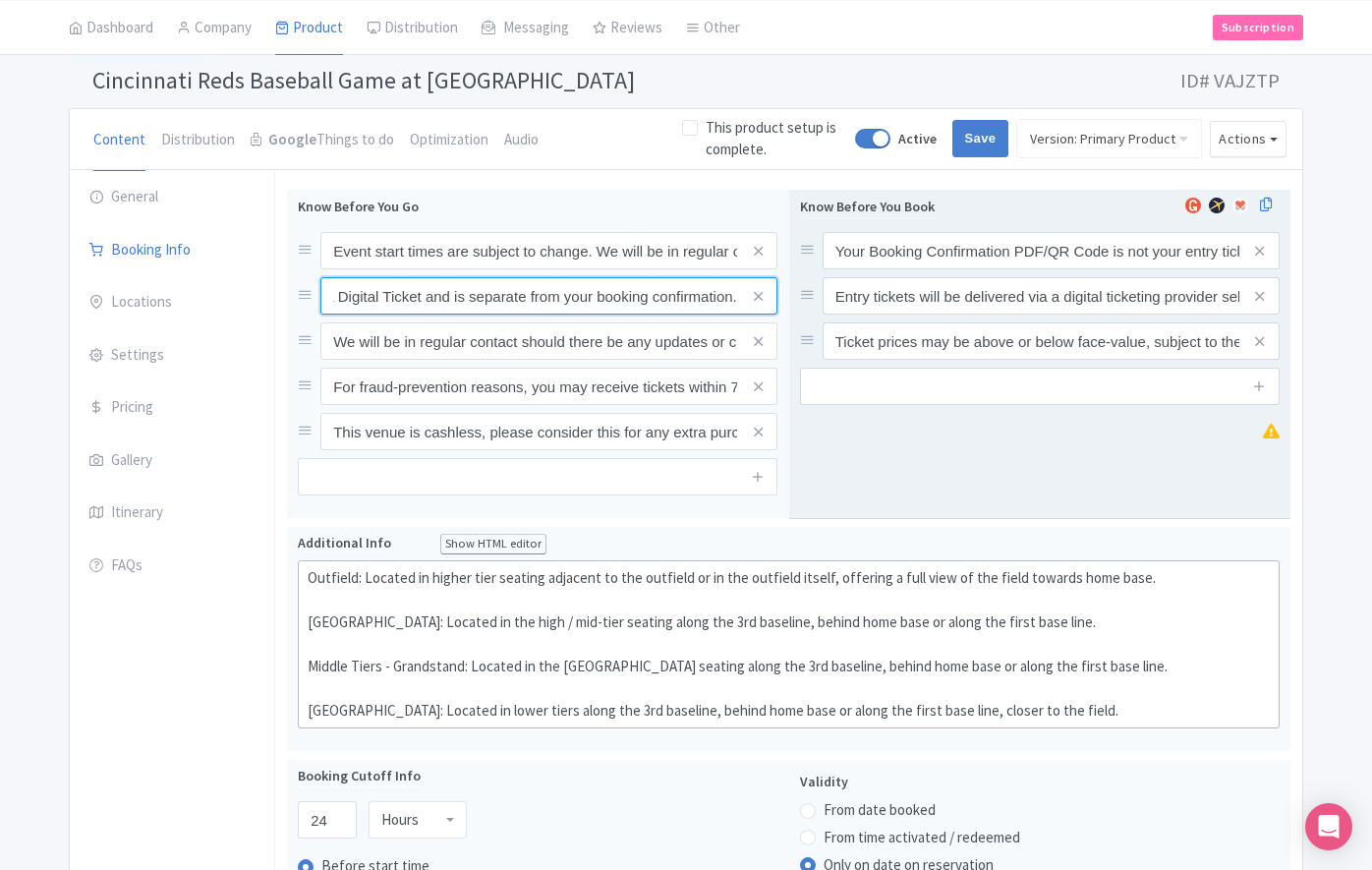 type on "Your entry ticket will be a Digital Ticket and is separate from your booking confirmation." 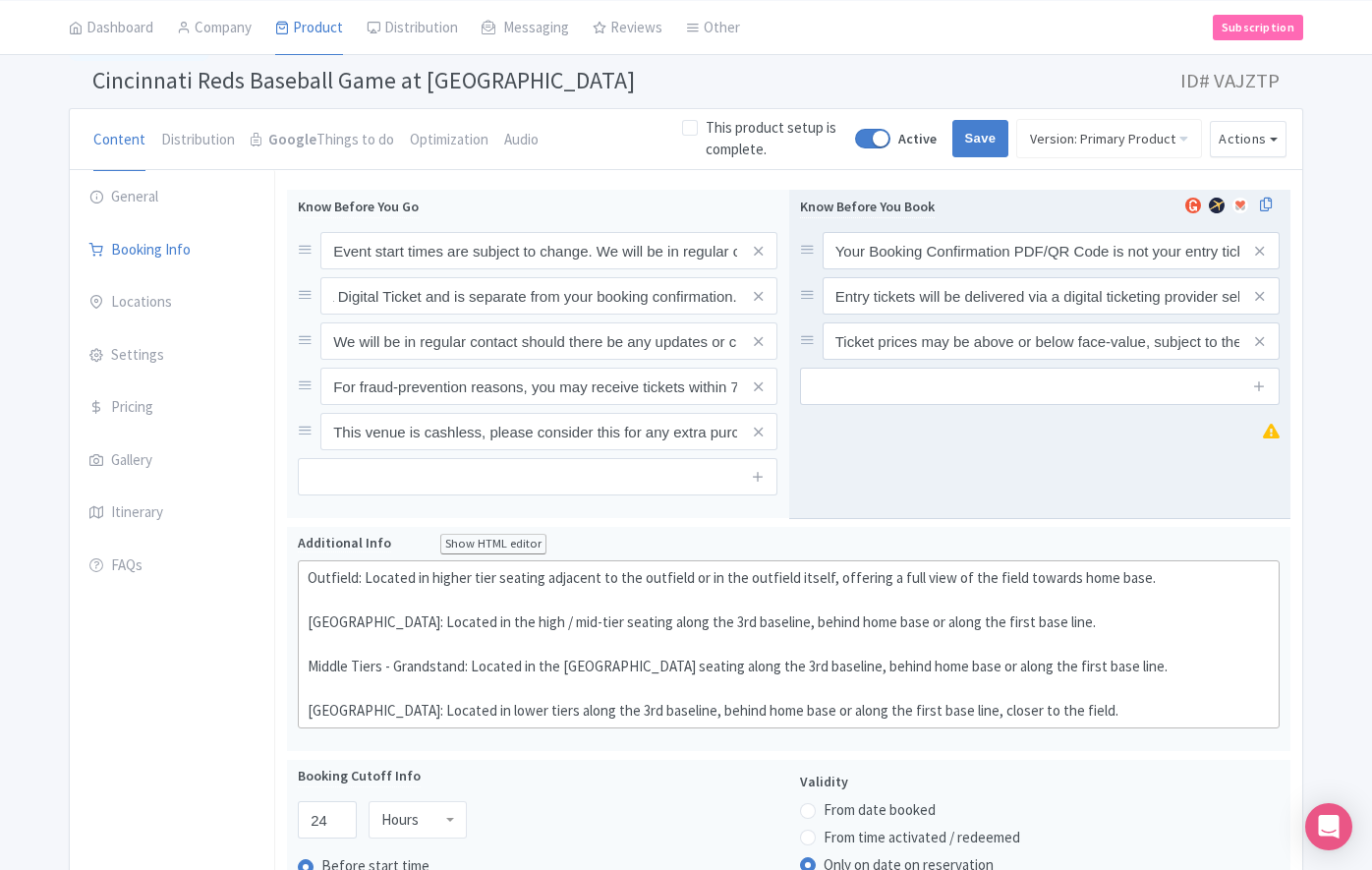 scroll, scrollTop: 0, scrollLeft: 0, axis: both 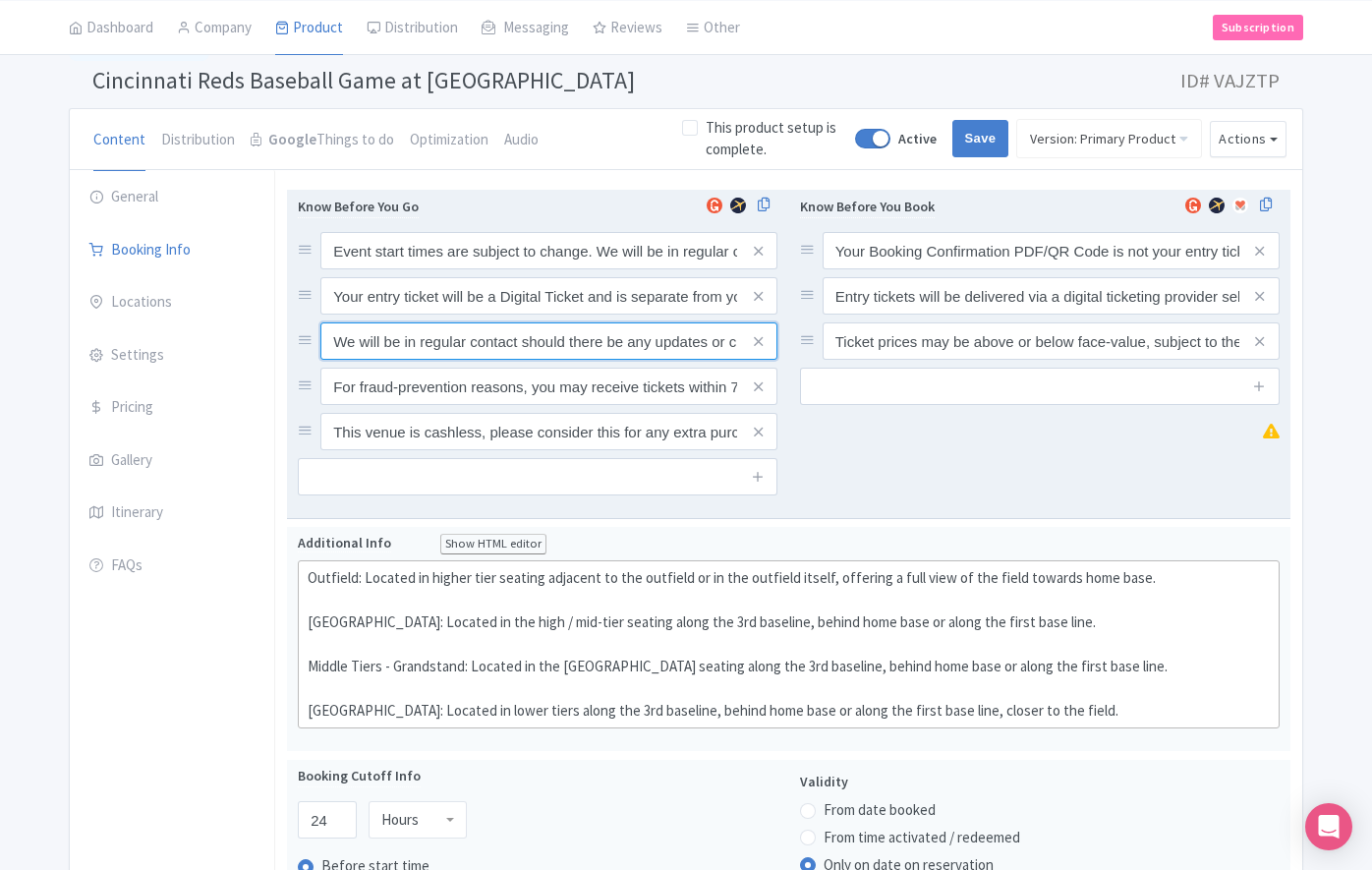 click on "We will be in regular contact should there be any updates or changes ahead of your event." at bounding box center [548, 251] 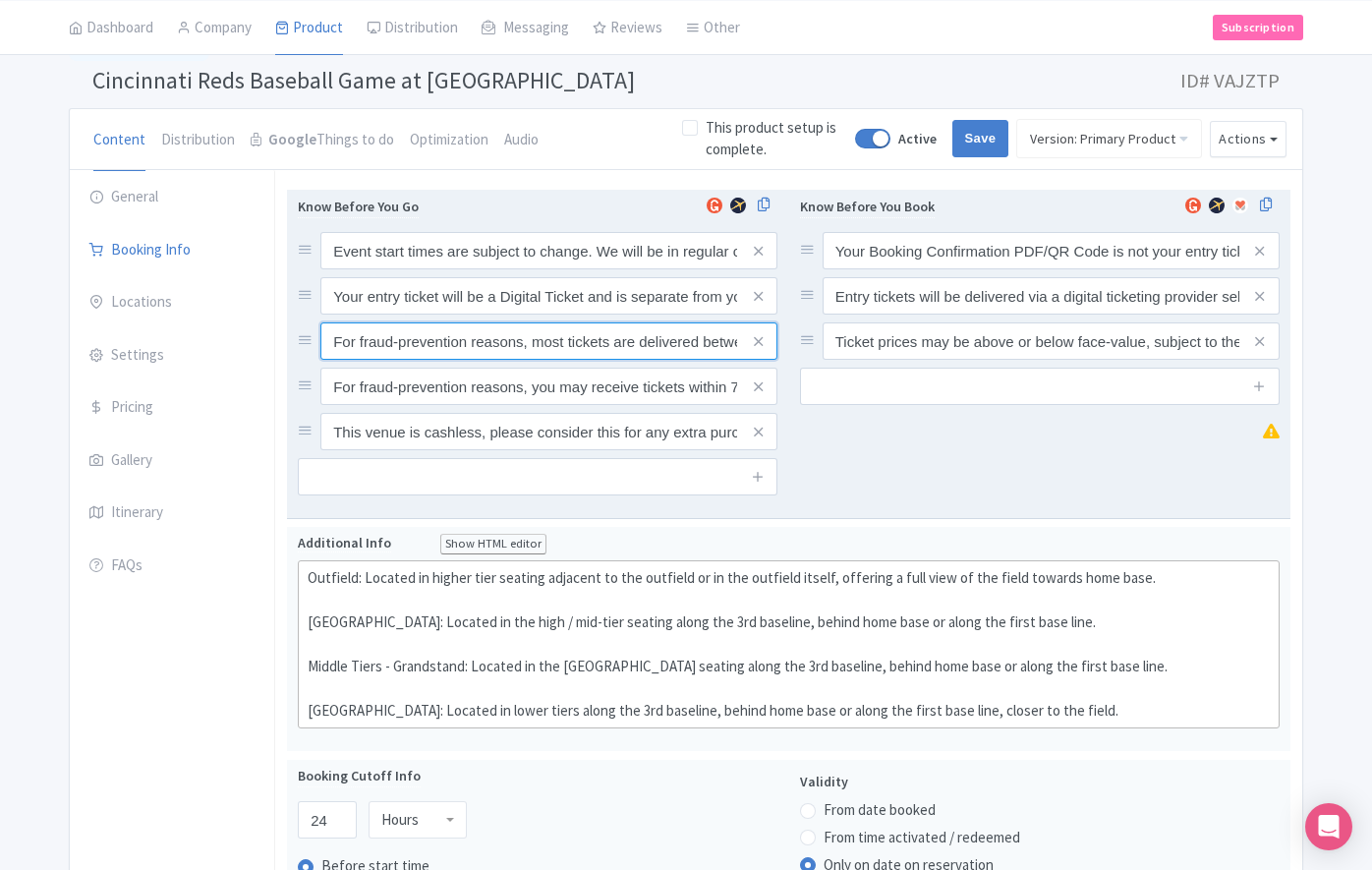 scroll, scrollTop: 0, scrollLeft: 200, axis: horizontal 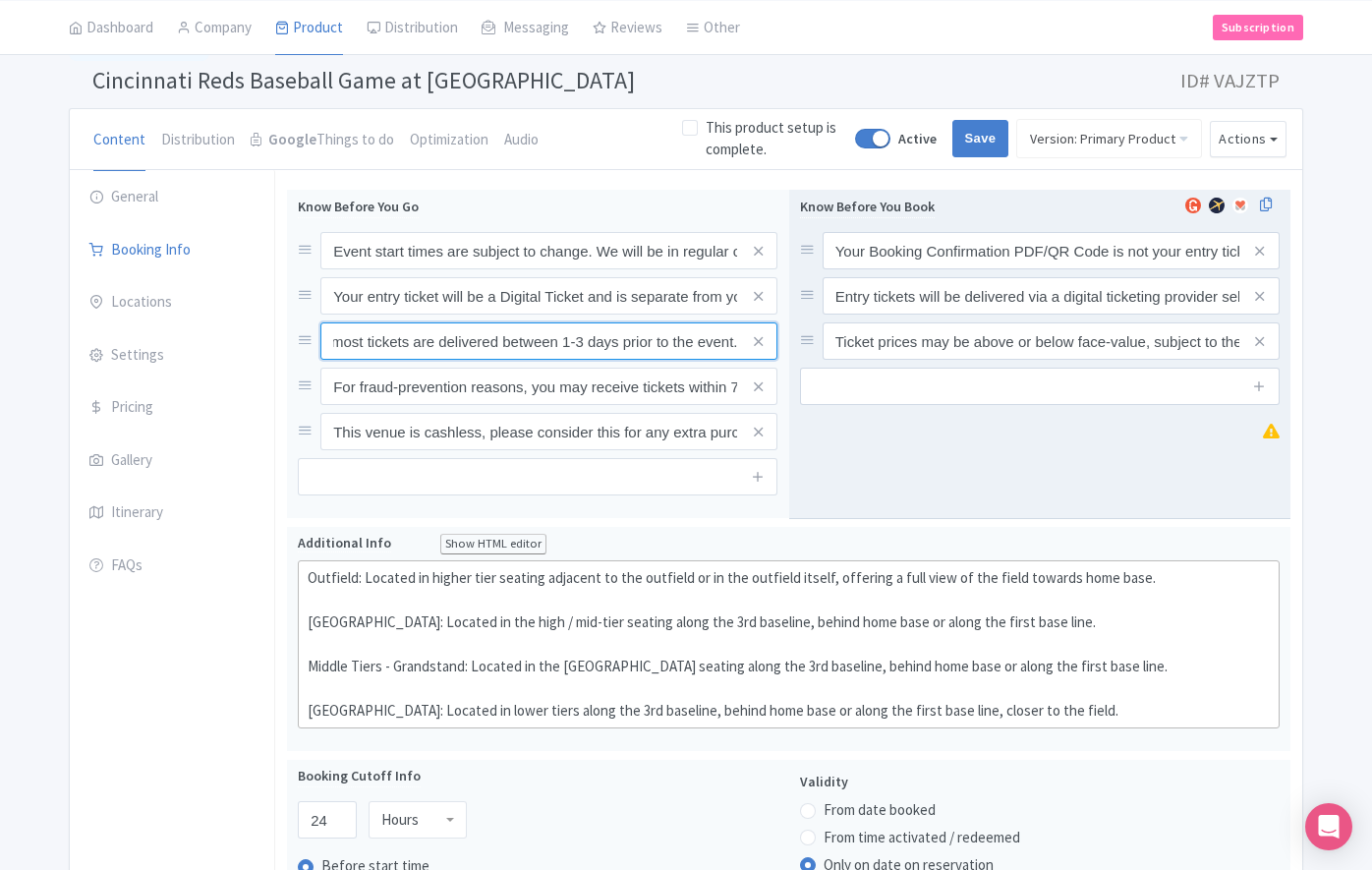type on "For fraud-prevention reasons, most tickets are delivered between 1-3 days prior to the event." 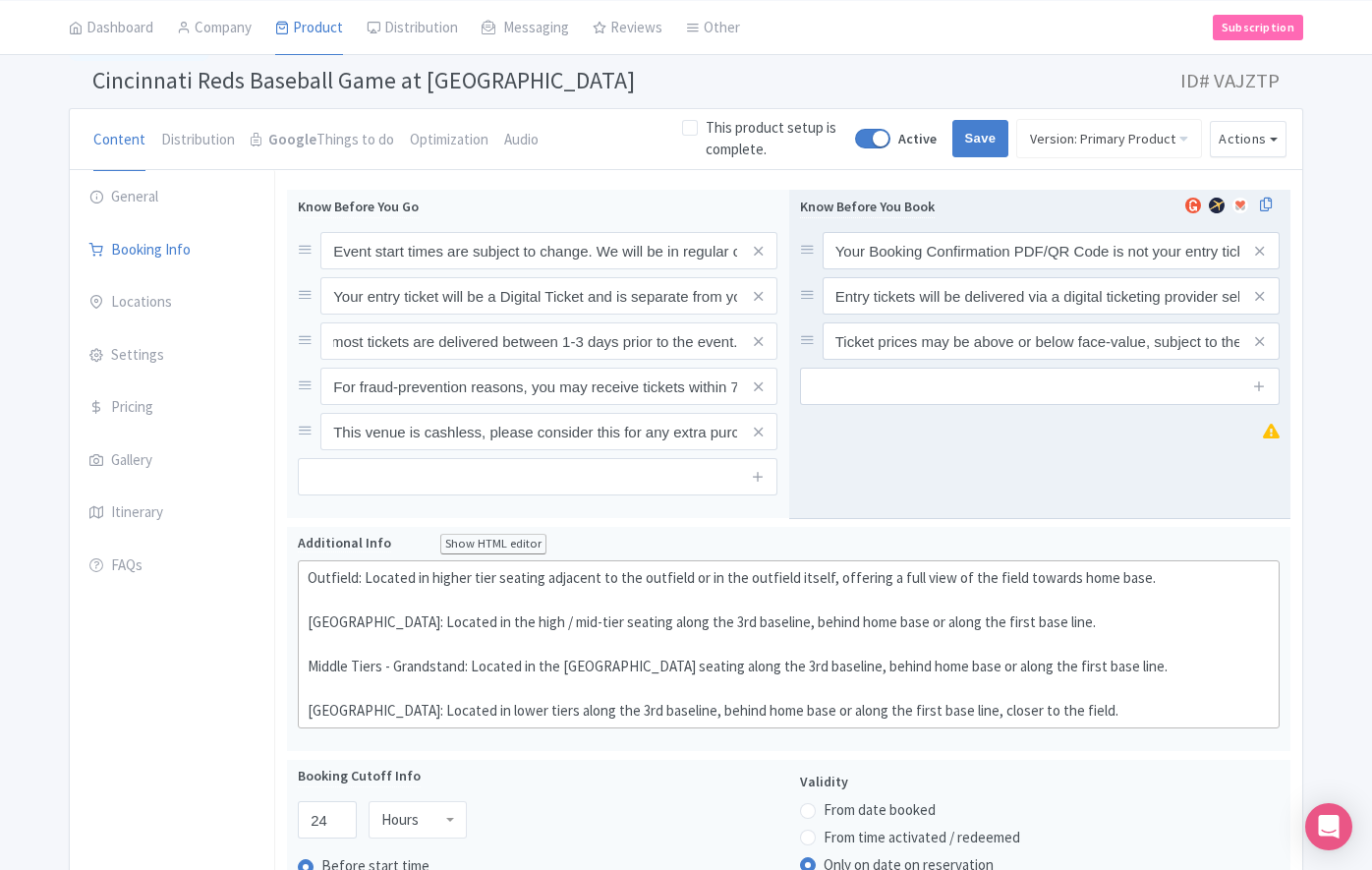 click on "Your Booking Confirmation/QR Code is not your entry ticket - your tickets and seating details will be sent separately to your booking confirmation.
Please check your emails to ensure you have accepted your mobile ticket prior to the game.
Please note, seat location is subject to availability, based on the quantity of seats booked. To ensure all parties in your booking will be seated together, final seat allocations may or may not reflect the exact description of the seat category you have selected.
Your seat location may not be suitable for those with specific accessibility needs.
Prices may be above or below face-value, subject to the popularity of the event on your chosen dates.
Large crowds are expected, so if this is a concern for you or those you are travelling with please keep this in mind.
Player lineups are subject to change without notice
Know Before You Book Your Booking Confirmation PDF/QR Code is not your entry ticket - your digital tickets and seating details will be e-mailed separately." at bounding box center (1040, 354) 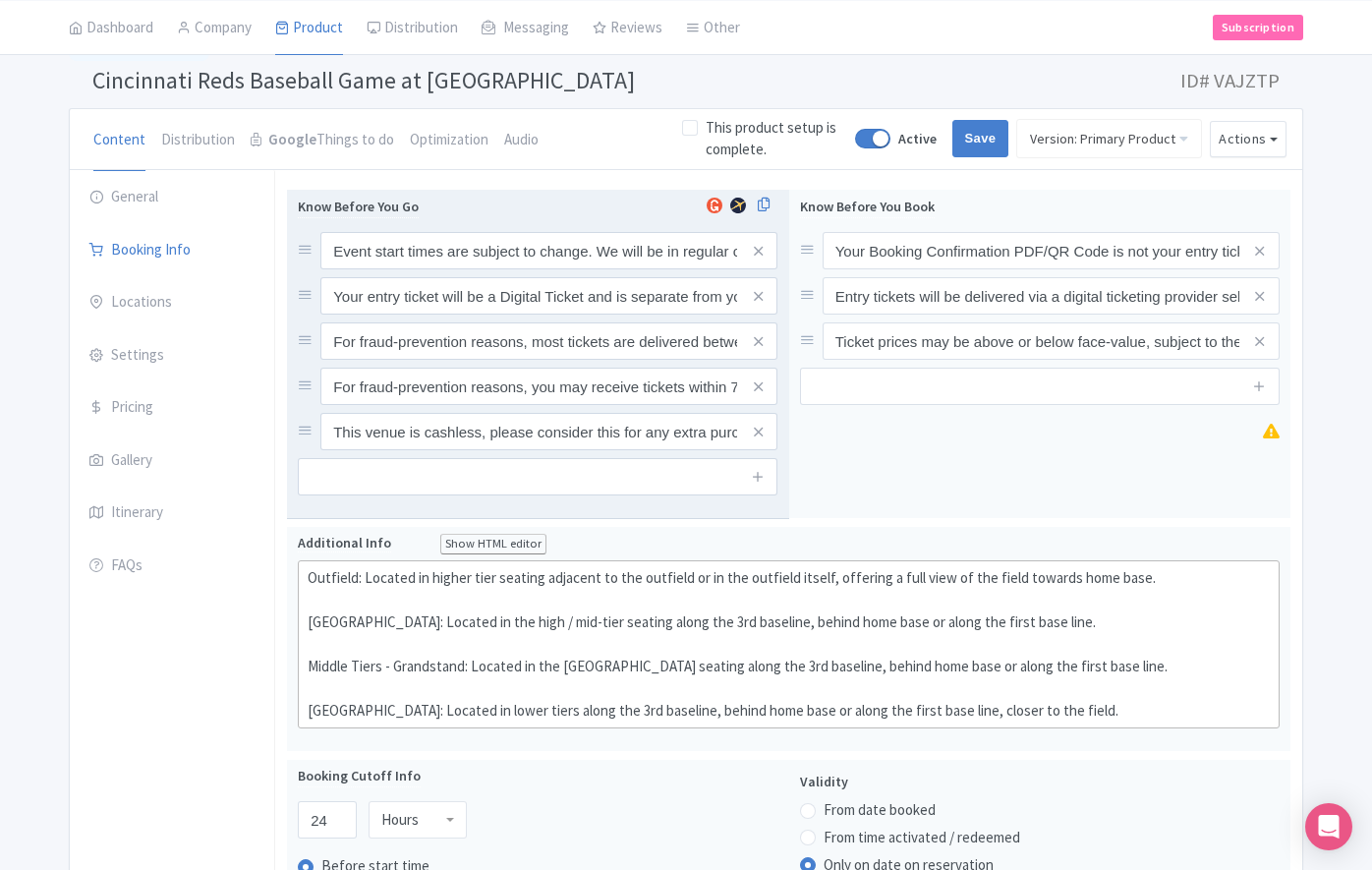 click at bounding box center [758, 386] 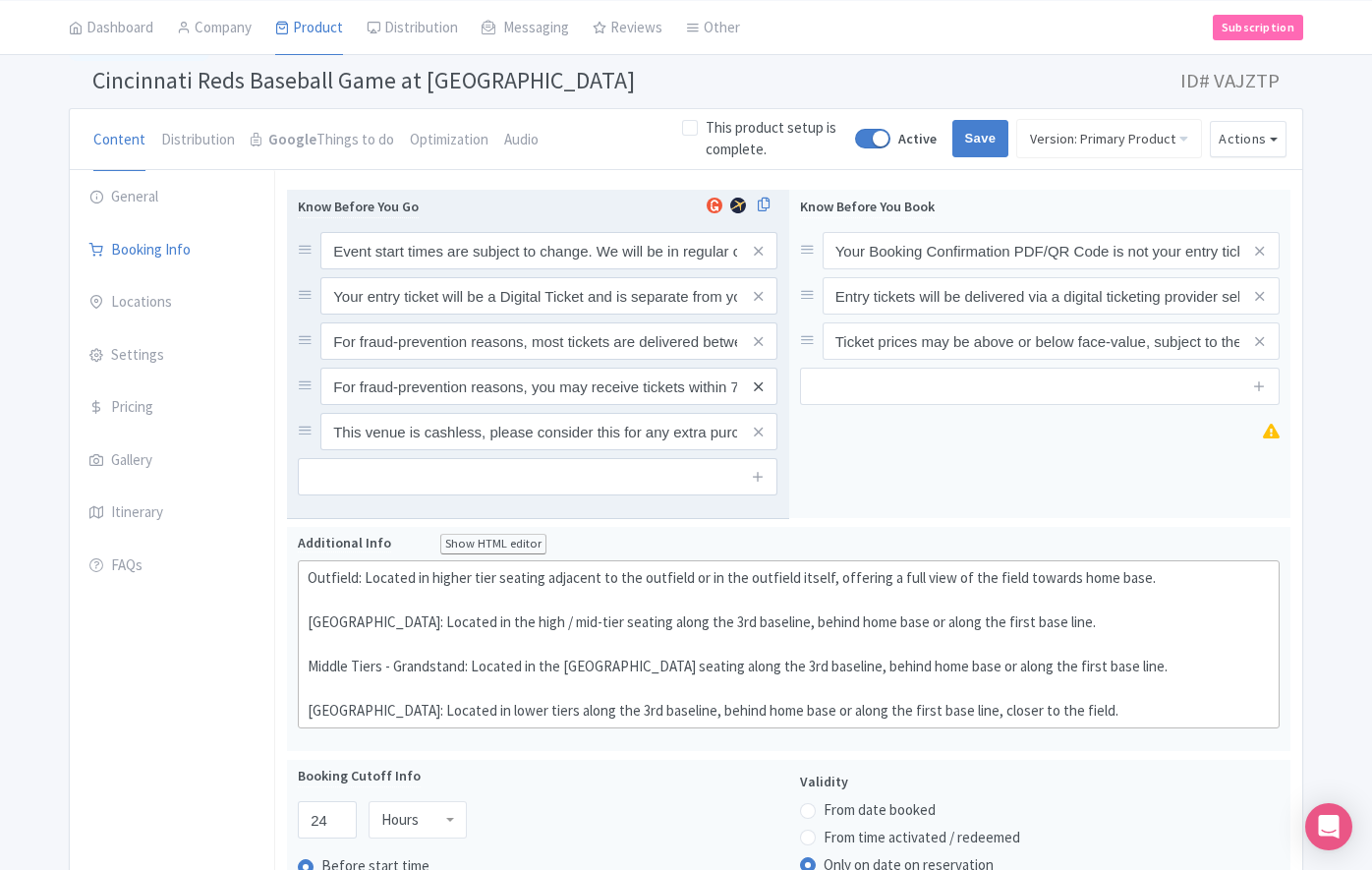 click at bounding box center [758, 386] 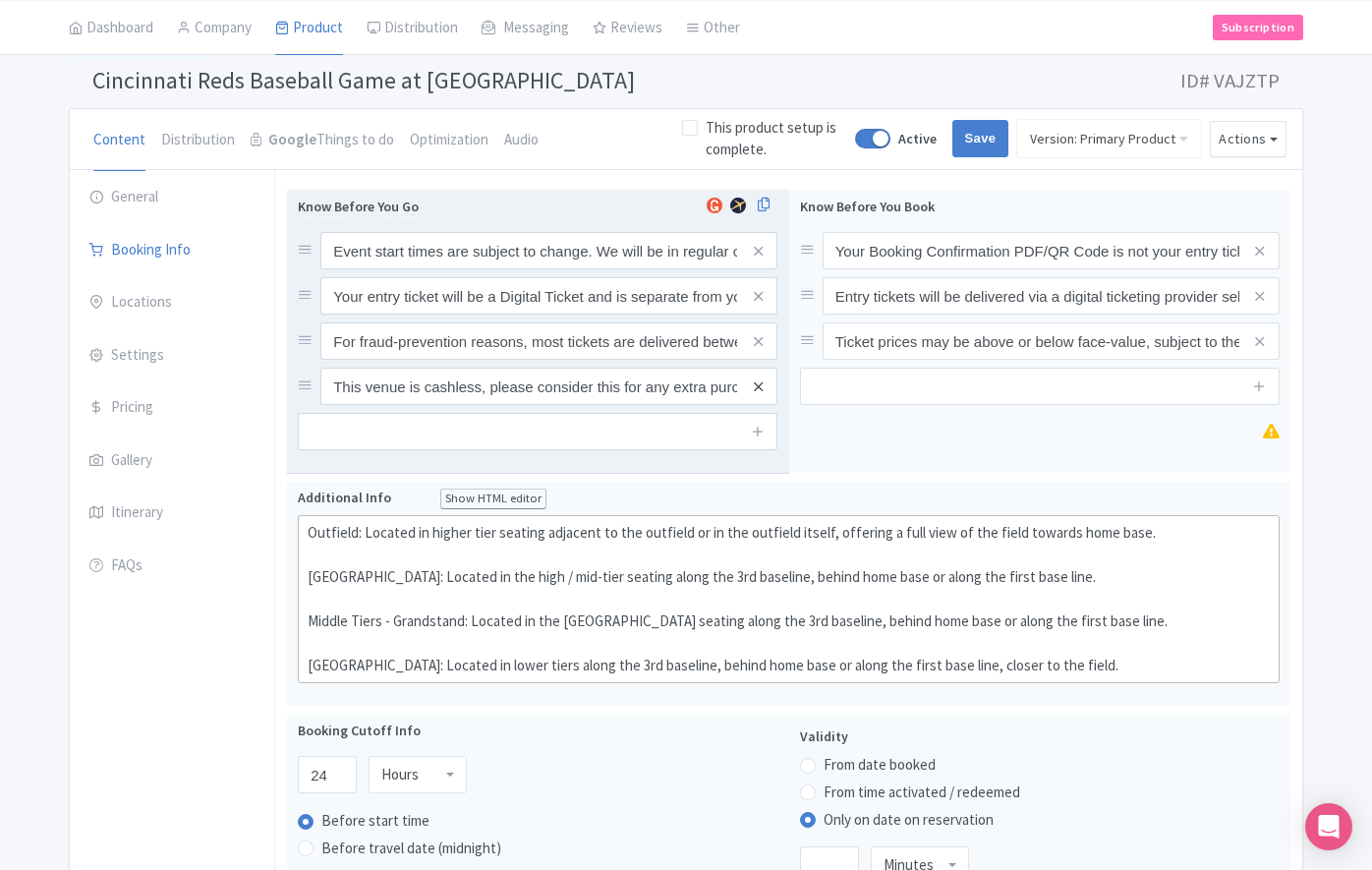 click at bounding box center [758, 386] 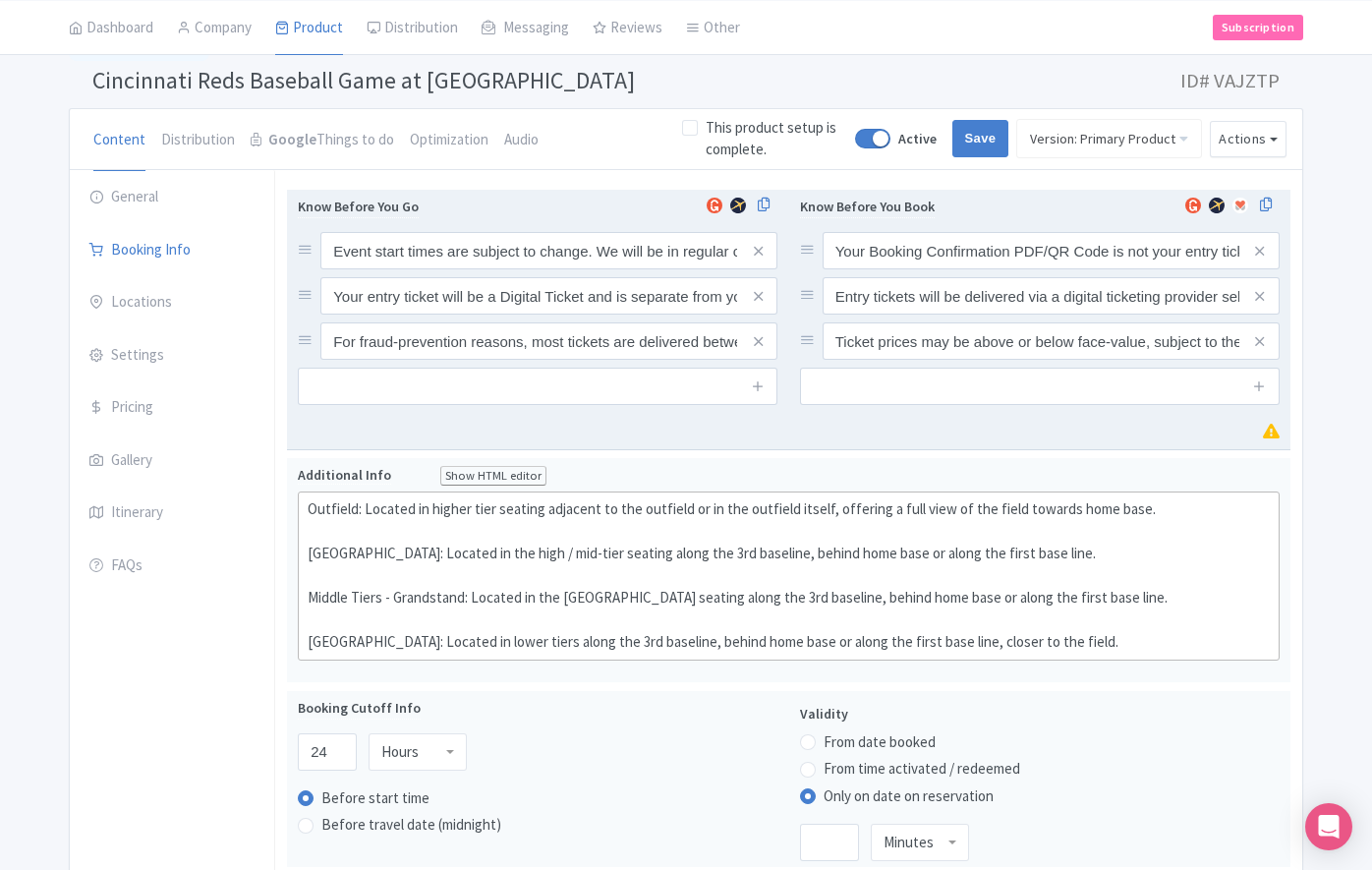 click on "Your Booking Confirmation/QR Code is not your entry ticket - your tickets and seating details will be sent separately to your booking confirmation.
Please check your emails to ensure you have accepted your mobile ticket prior to the game.
Please note, seat location is subject to availability, based on the quantity of seats booked. To ensure all parties in your booking will be seated together, final seat allocations may or may not reflect the exact description of the seat category you have selected.
Your seat location may not be suitable for those with specific accessibility needs.
Prices may be above or below face-value, subject to the popularity of the event on your chosen dates.
Large crowds are expected, so if this is a concern for you or those you are travelling with please keep this in mind.
Player lineups are subject to change without notice
Know Before You Book Your Booking Confirmation PDF/QR Code is not your entry ticket - your digital tickets and seating details will be e-mailed separately." at bounding box center (1040, 319) 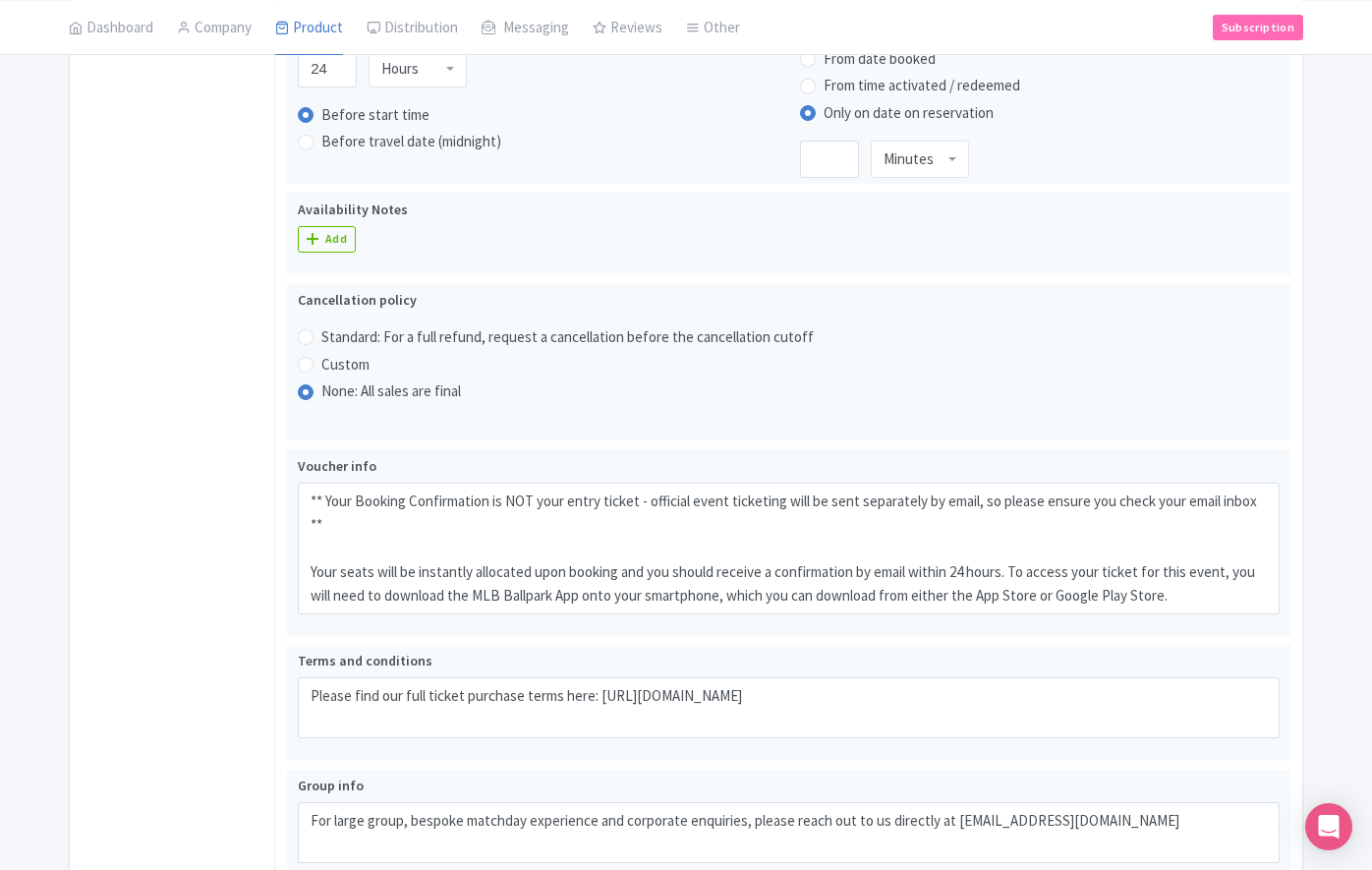 scroll, scrollTop: 0, scrollLeft: 0, axis: both 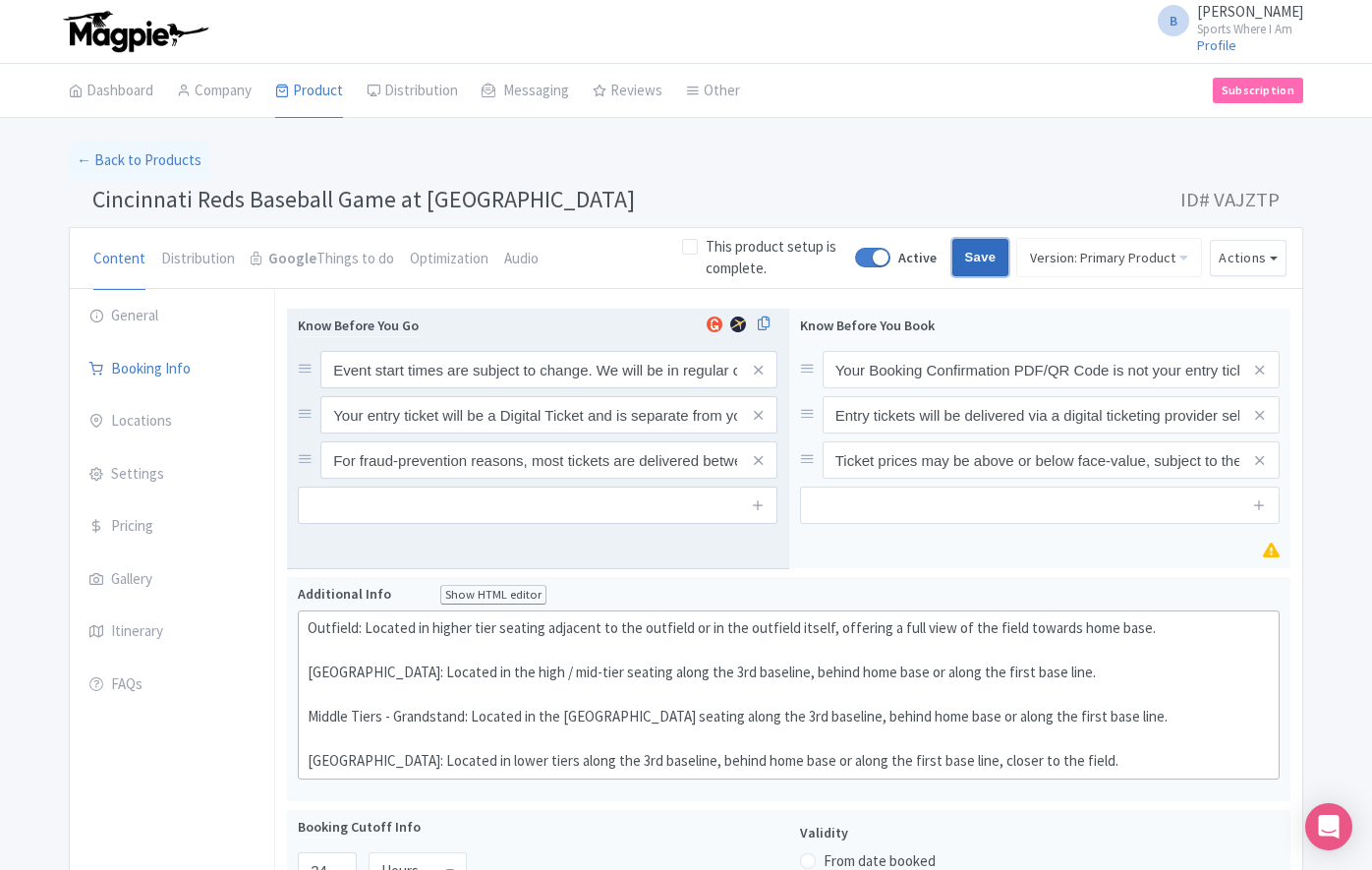 click on "Save" at bounding box center [981, 258] 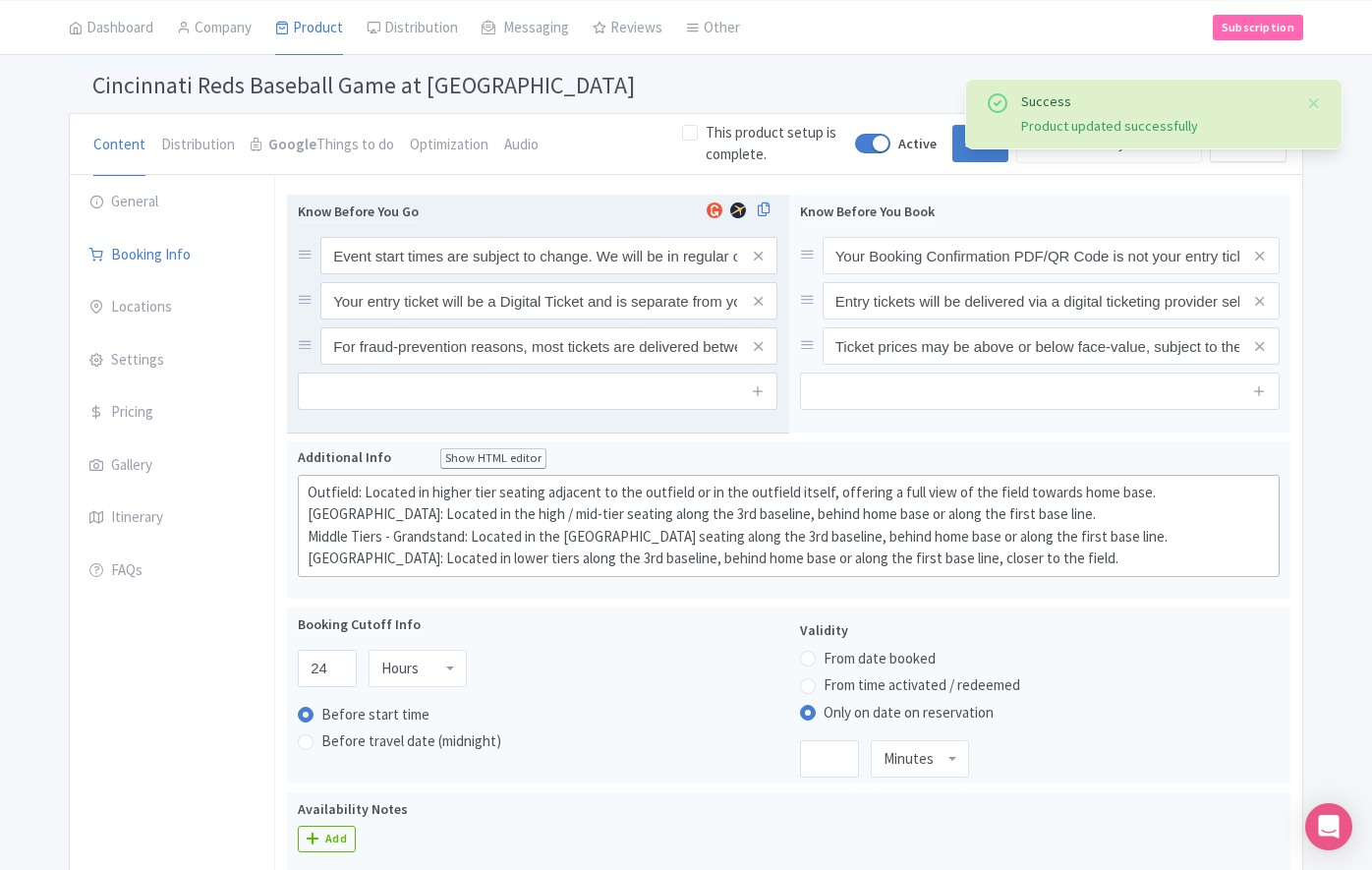scroll, scrollTop: 0, scrollLeft: 0, axis: both 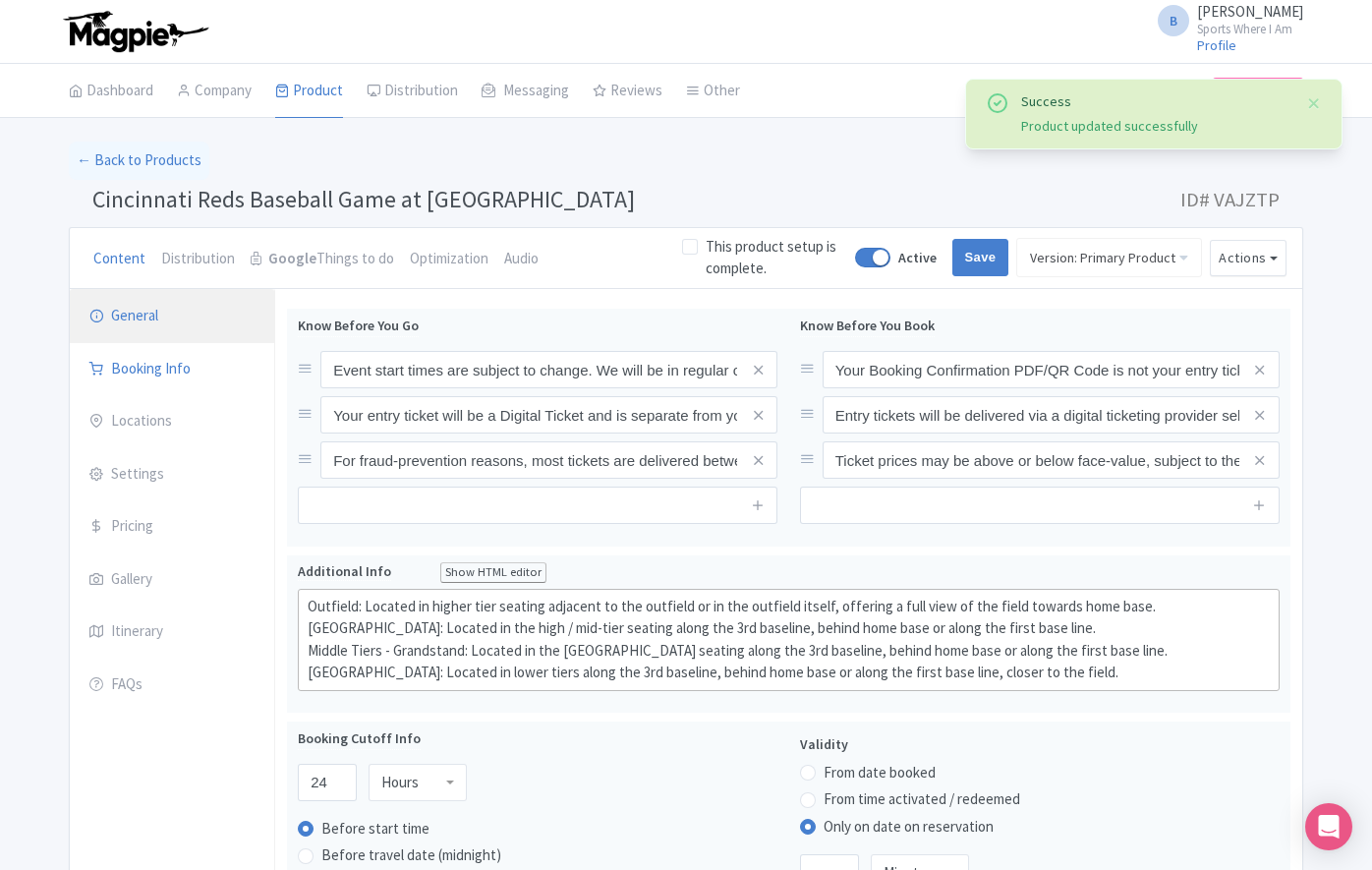 click on "General" at bounding box center [172, 317] 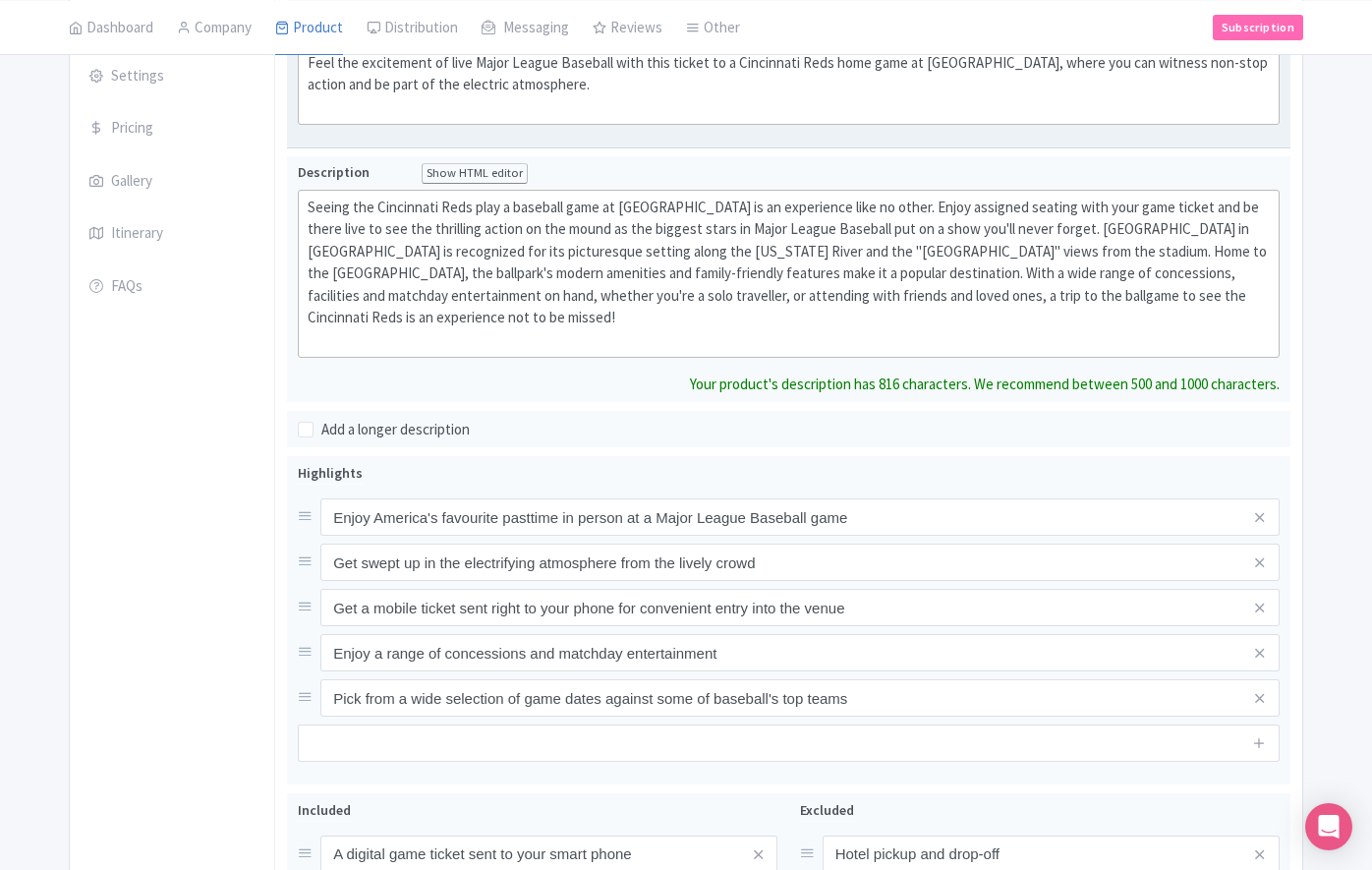 scroll, scrollTop: 0, scrollLeft: 0, axis: both 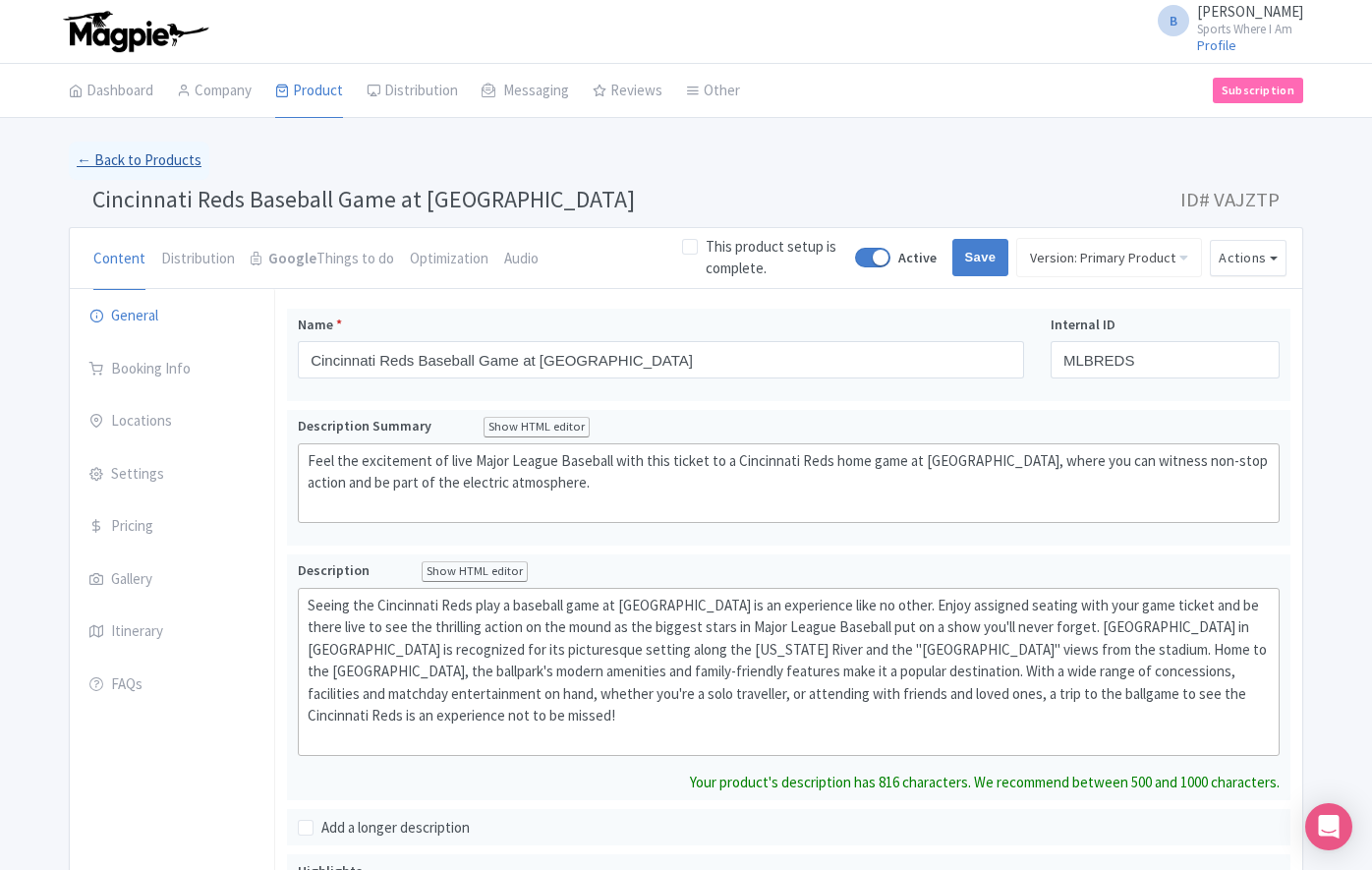 click on "B
Benn Scully
Sports Where I Am
Profile
Users
Settings
Sign out
Dashboard
Company
Product
My Products
Image Library
Rate Sheets
Distribution
Manage Resellers
Manage Contacts
Product Listings
Listings Optimizer
Affiliate
Promotions
Messaging
Outbox
New Announcement
Manage Message Templates
Reviews
Review Dashboard
Manage
Analytics
Tools
Other
Help Documents
Connections
View All Magpie Products
Magpie Pricing
Subscription
Enterprise Information
Email
Contact Support
Upgrade
Premium
Up to 10 Products
Premium Plus
Up to 50 Products
Free
$299/month
Success
Product updated successfully
← Back to Products
Cincinnati Reds Baseball Game at Great American Ballpark" at bounding box center (686, 760) 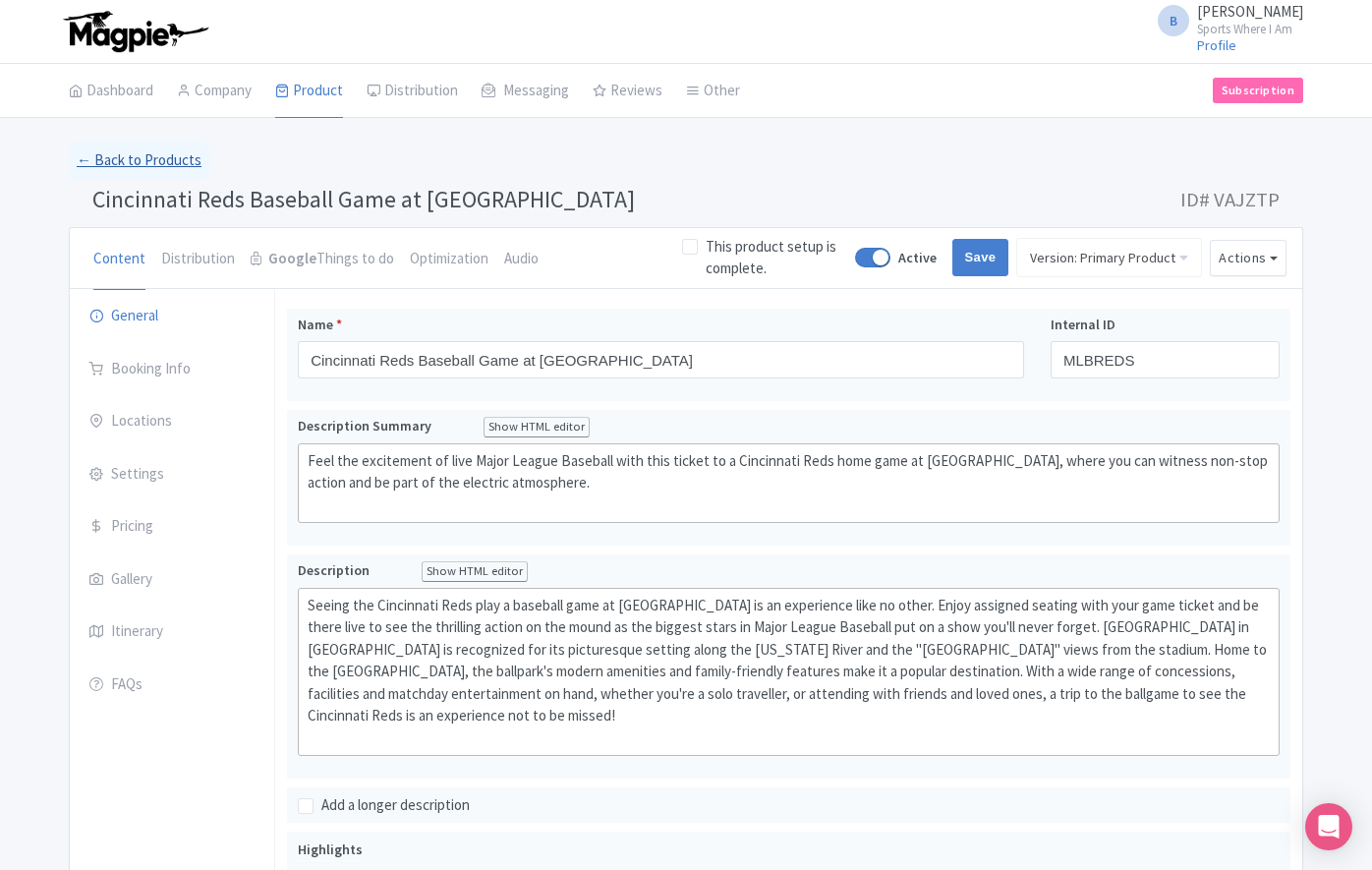 click on "← Back to Products" at bounding box center (139, 160) 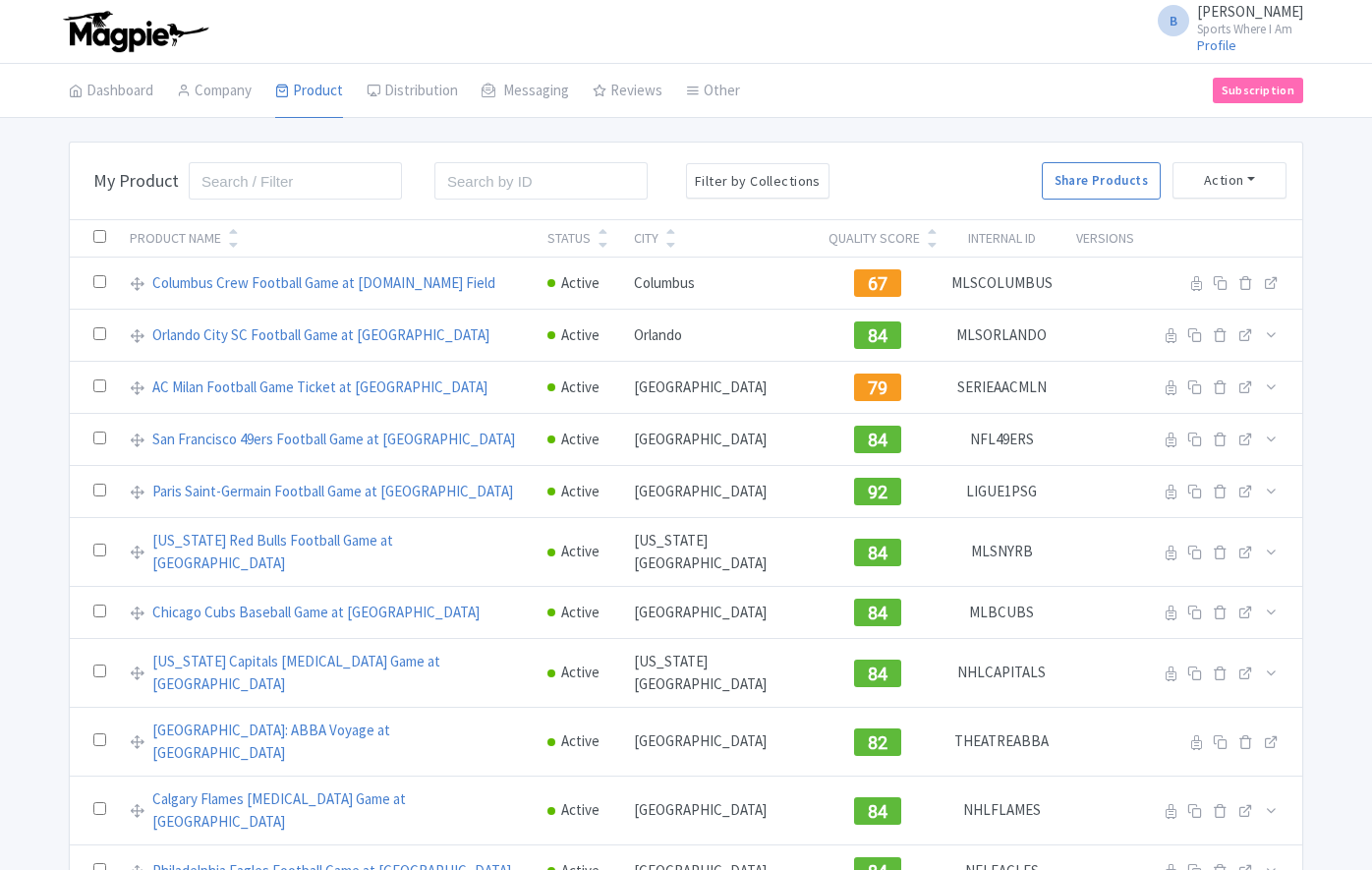 scroll, scrollTop: 0, scrollLeft: 0, axis: both 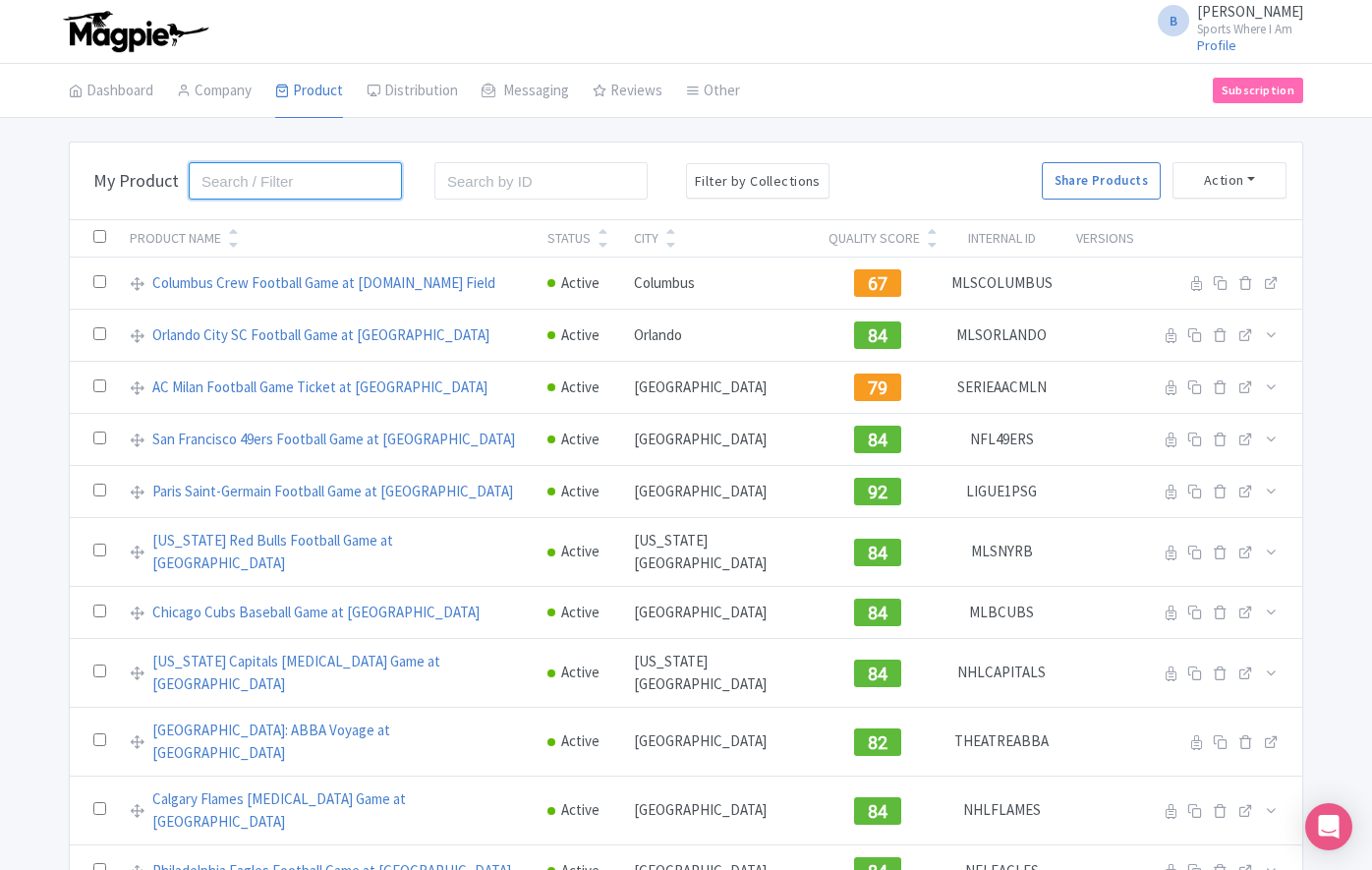 click at bounding box center (295, 181) 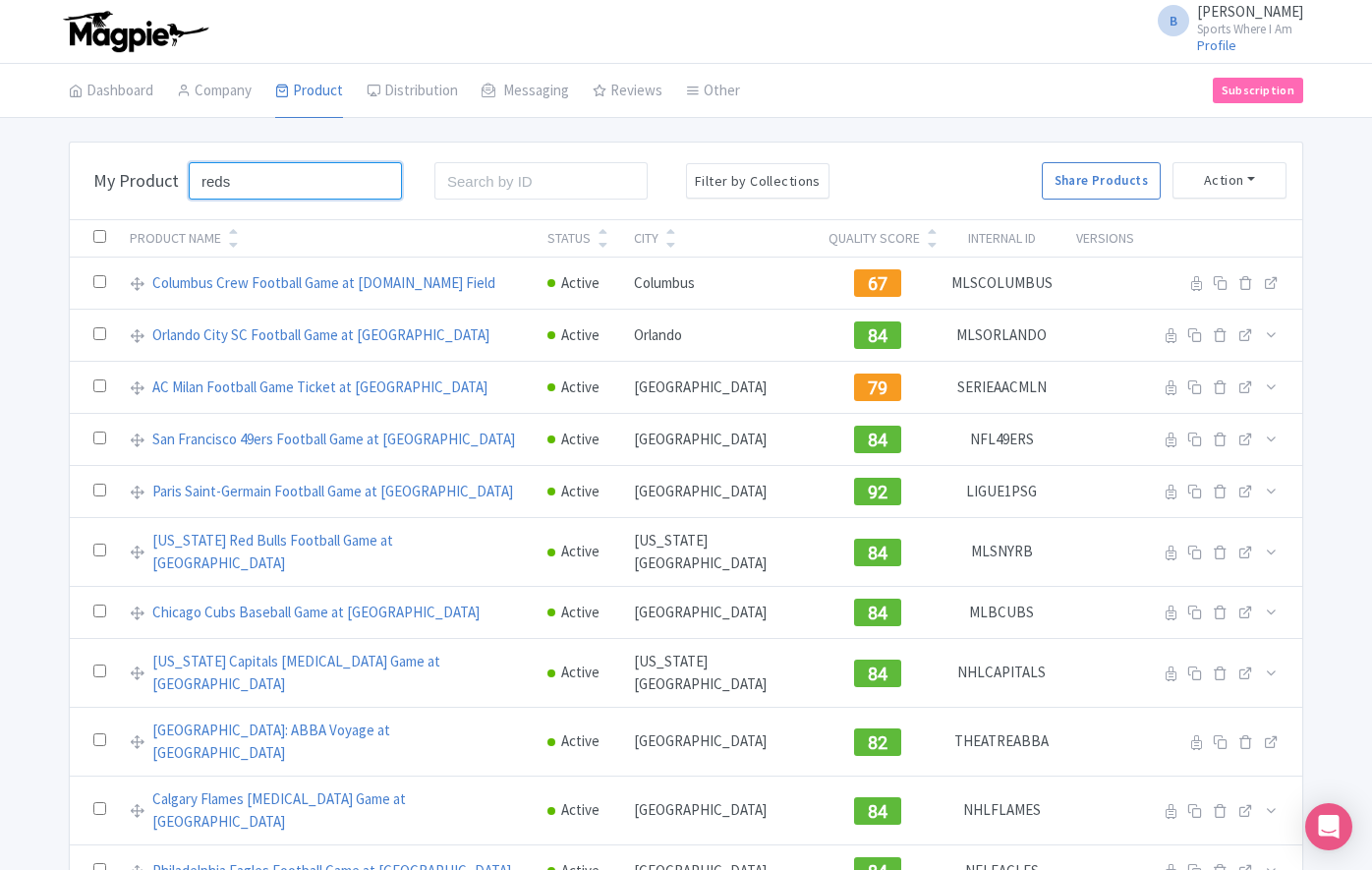 click on "Search" at bounding box center (0, 0) 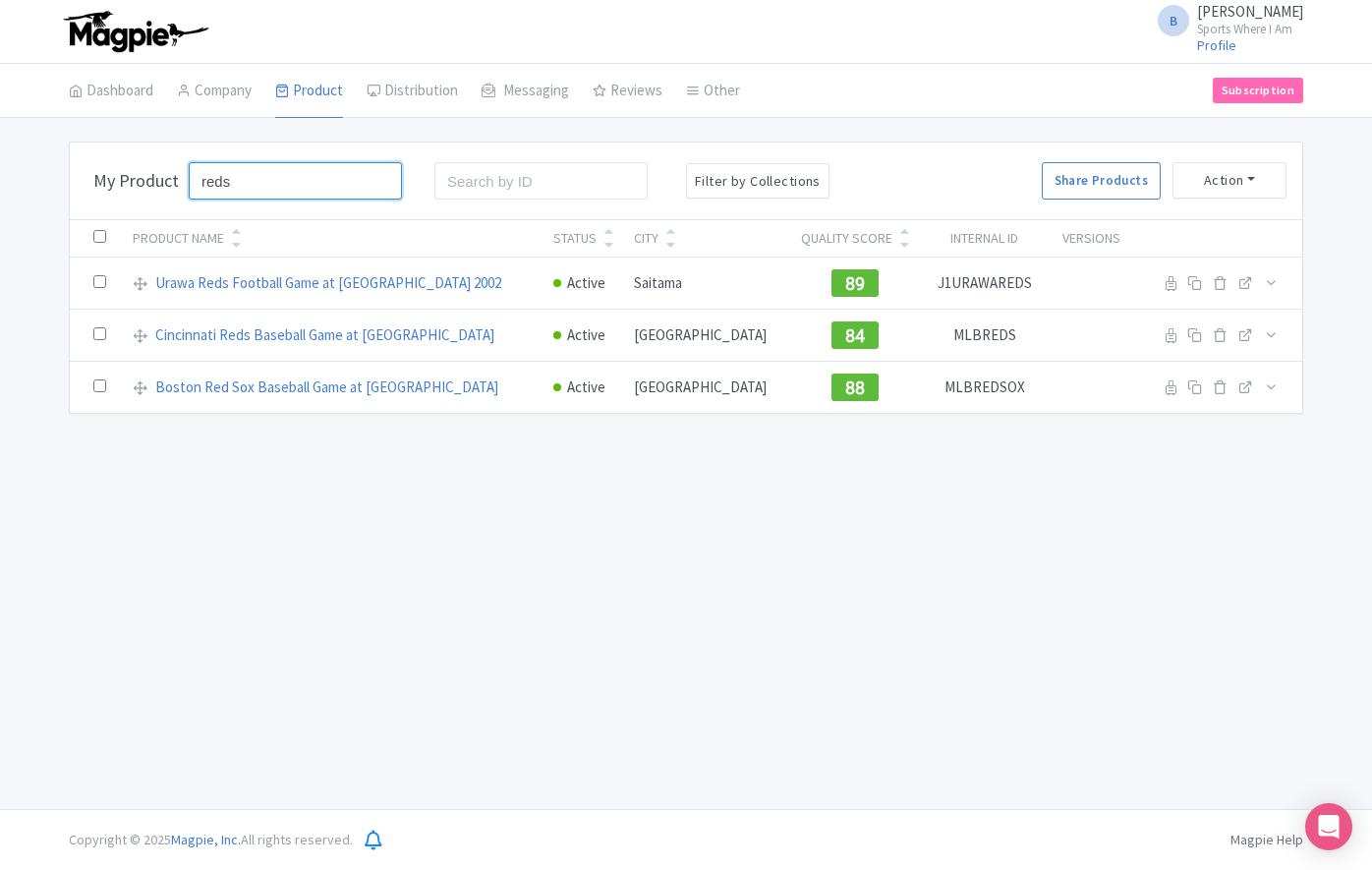 click on "reds" at bounding box center [295, 181] 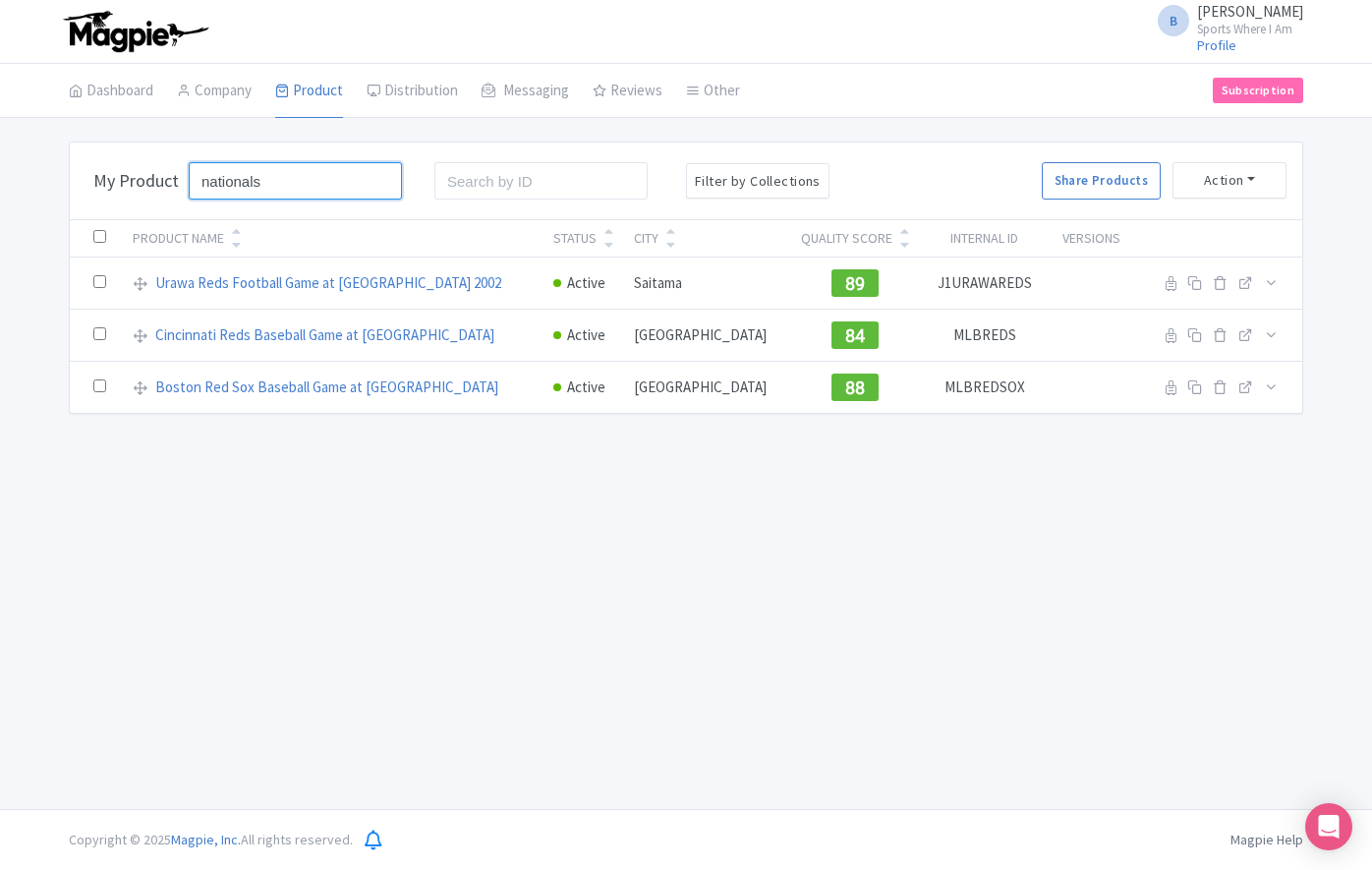 type on "nationals" 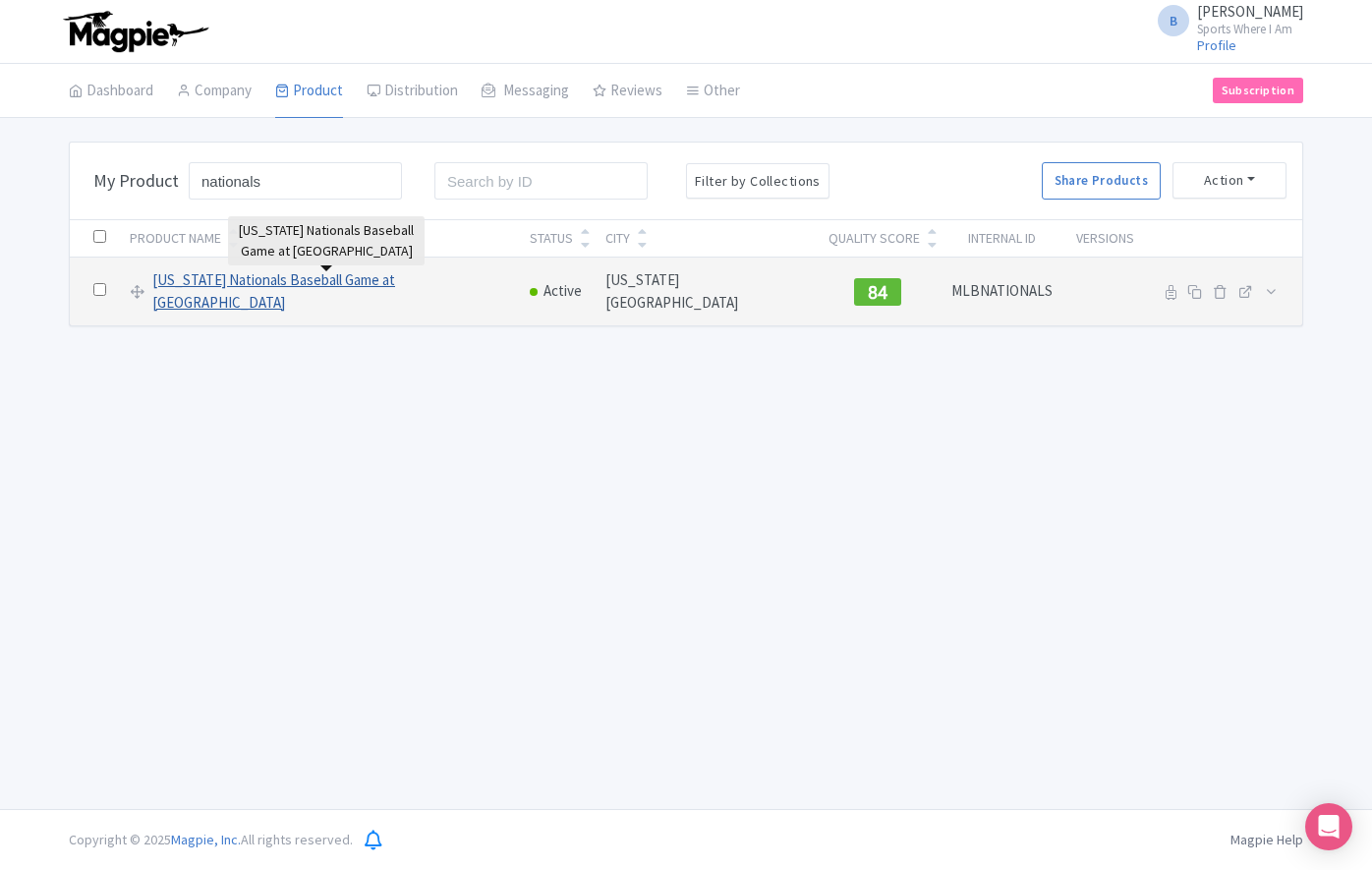 click on "[US_STATE] Nationals Baseball Game at [GEOGRAPHIC_DATA]" at bounding box center (329, 291) 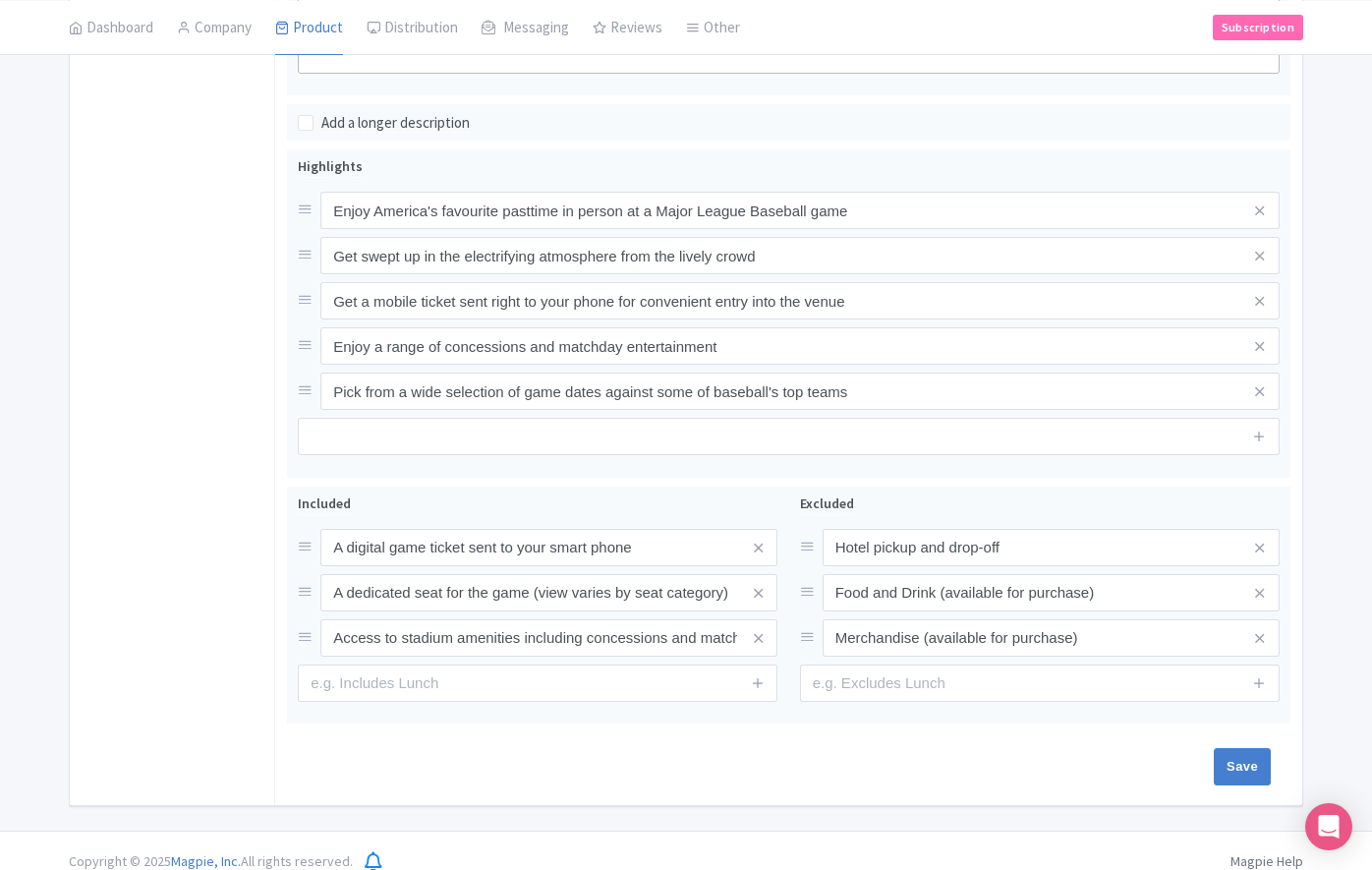 scroll, scrollTop: 0, scrollLeft: 0, axis: both 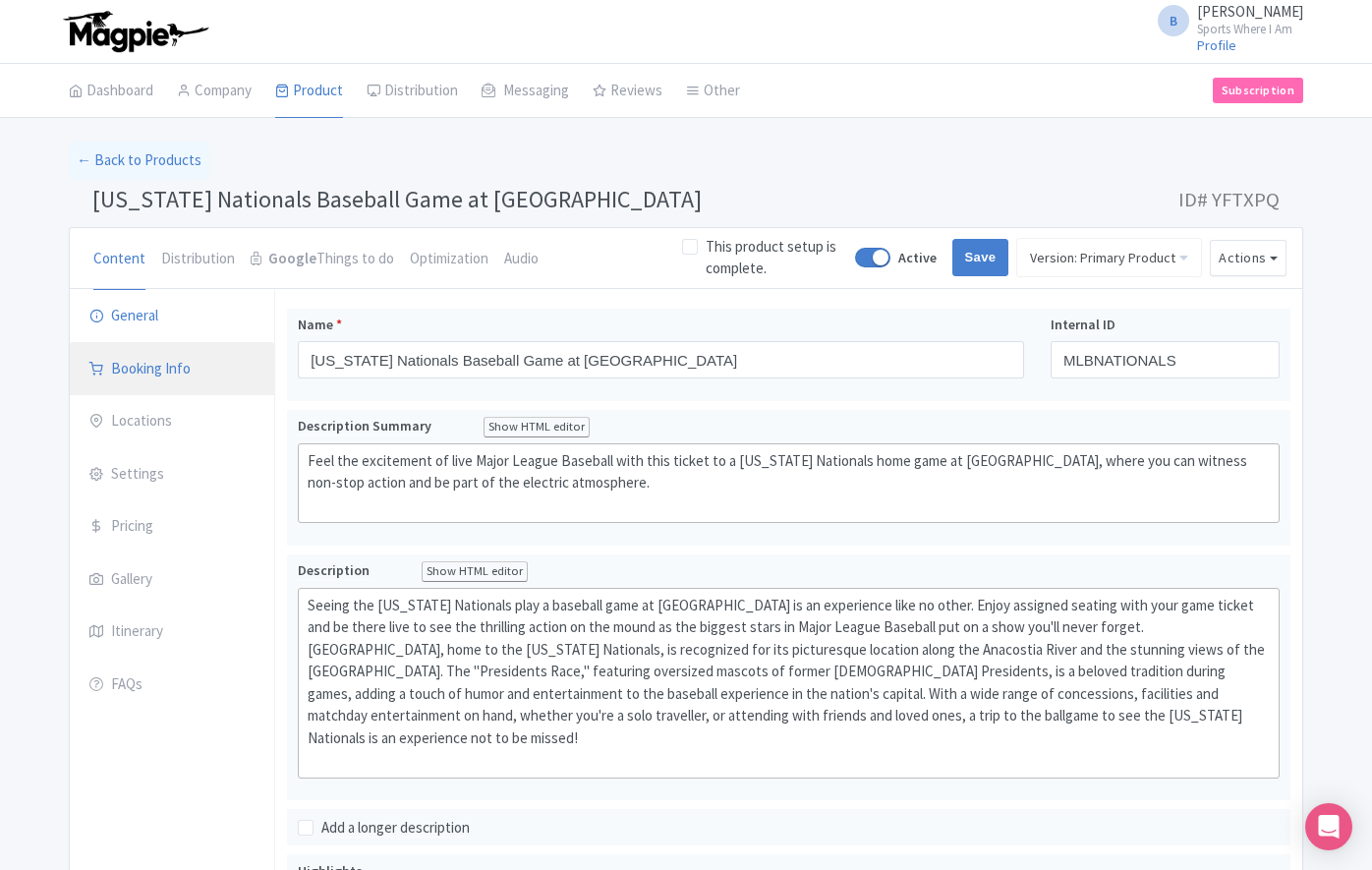 click on "Booking Info" at bounding box center (172, 370) 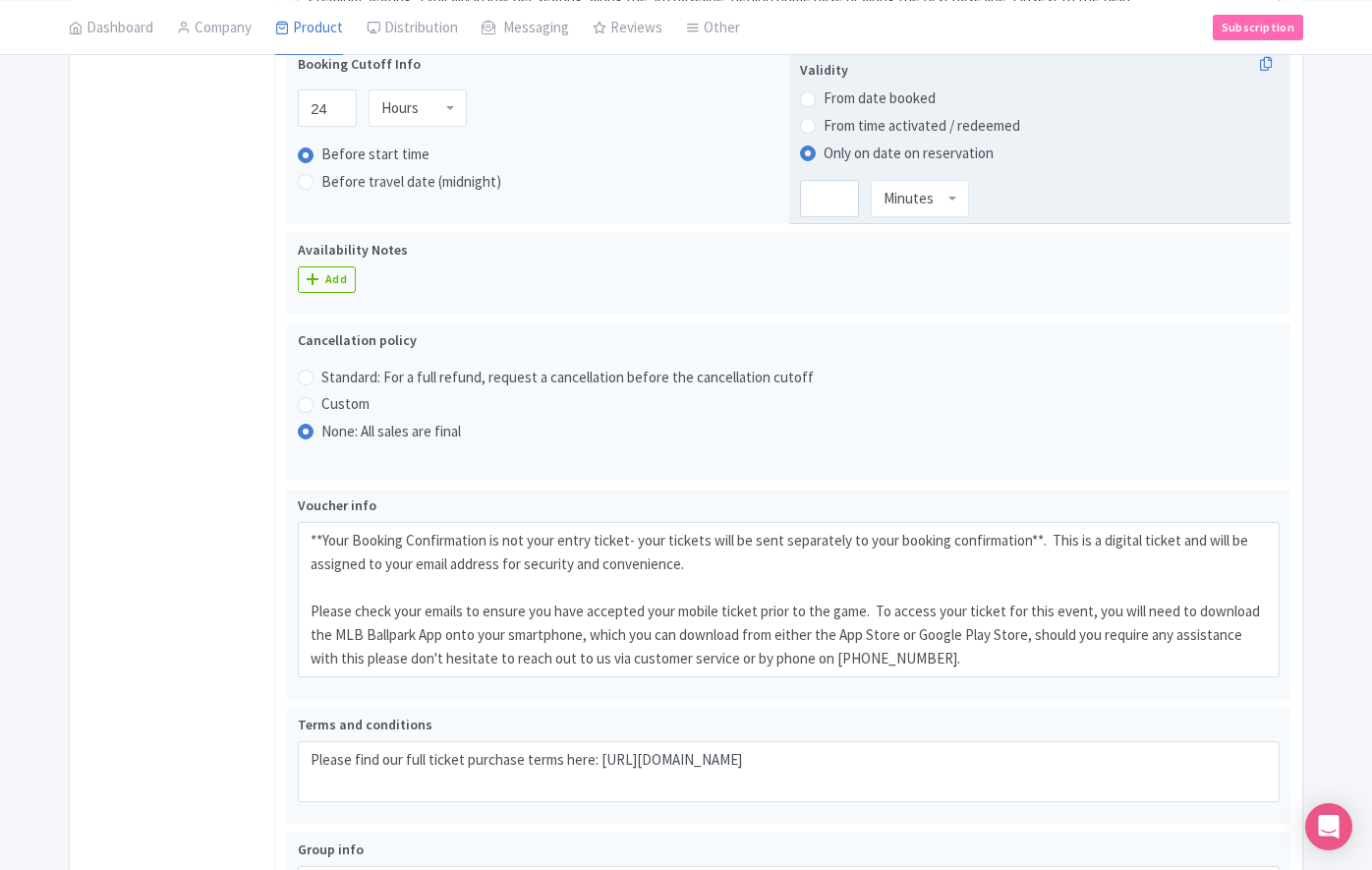 scroll, scrollTop: 1168, scrollLeft: 0, axis: vertical 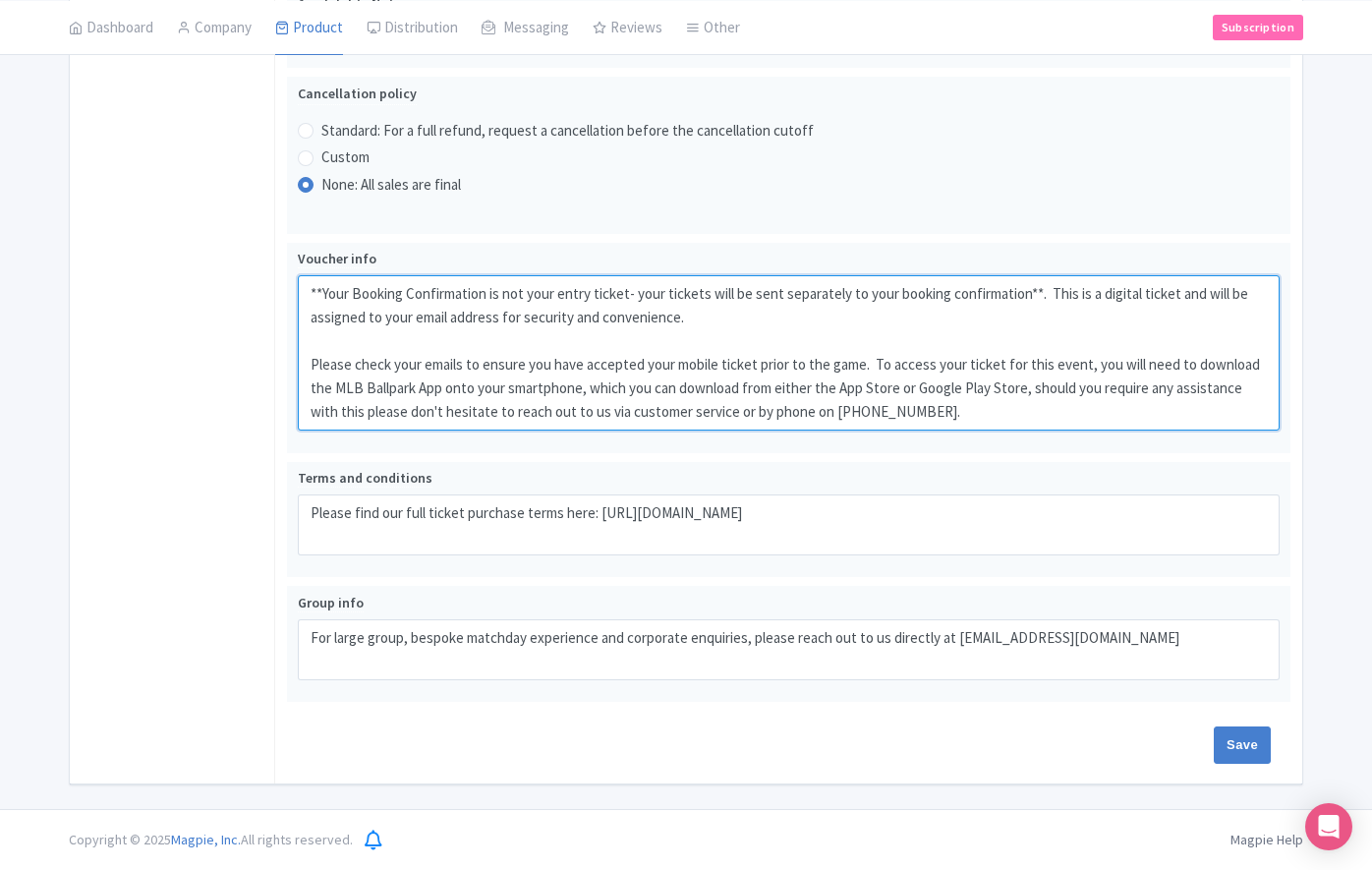 drag, startPoint x: 999, startPoint y: 414, endPoint x: 266, endPoint y: 288, distance: 743.751 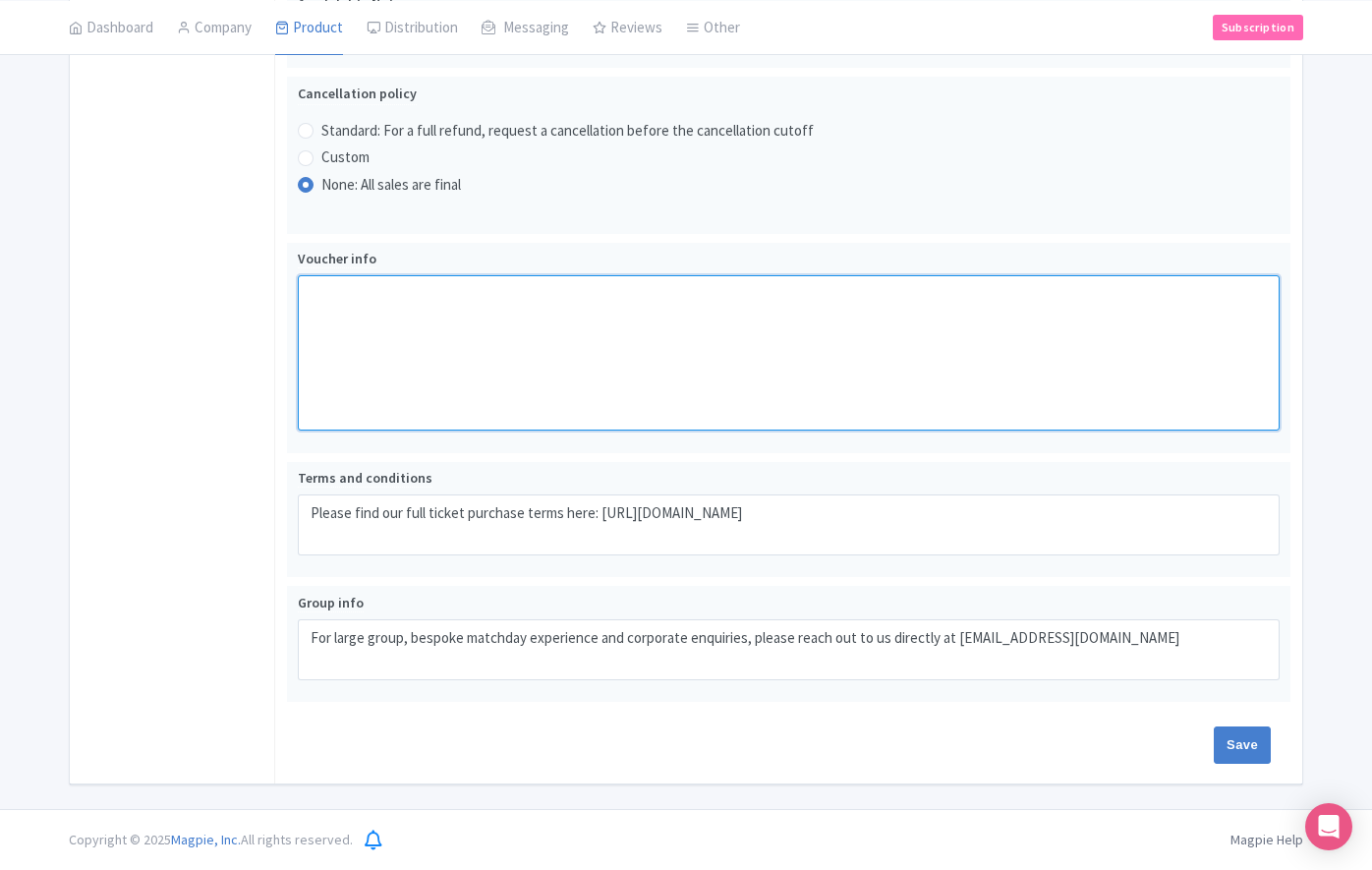 scroll, scrollTop: 1073, scrollLeft: 0, axis: vertical 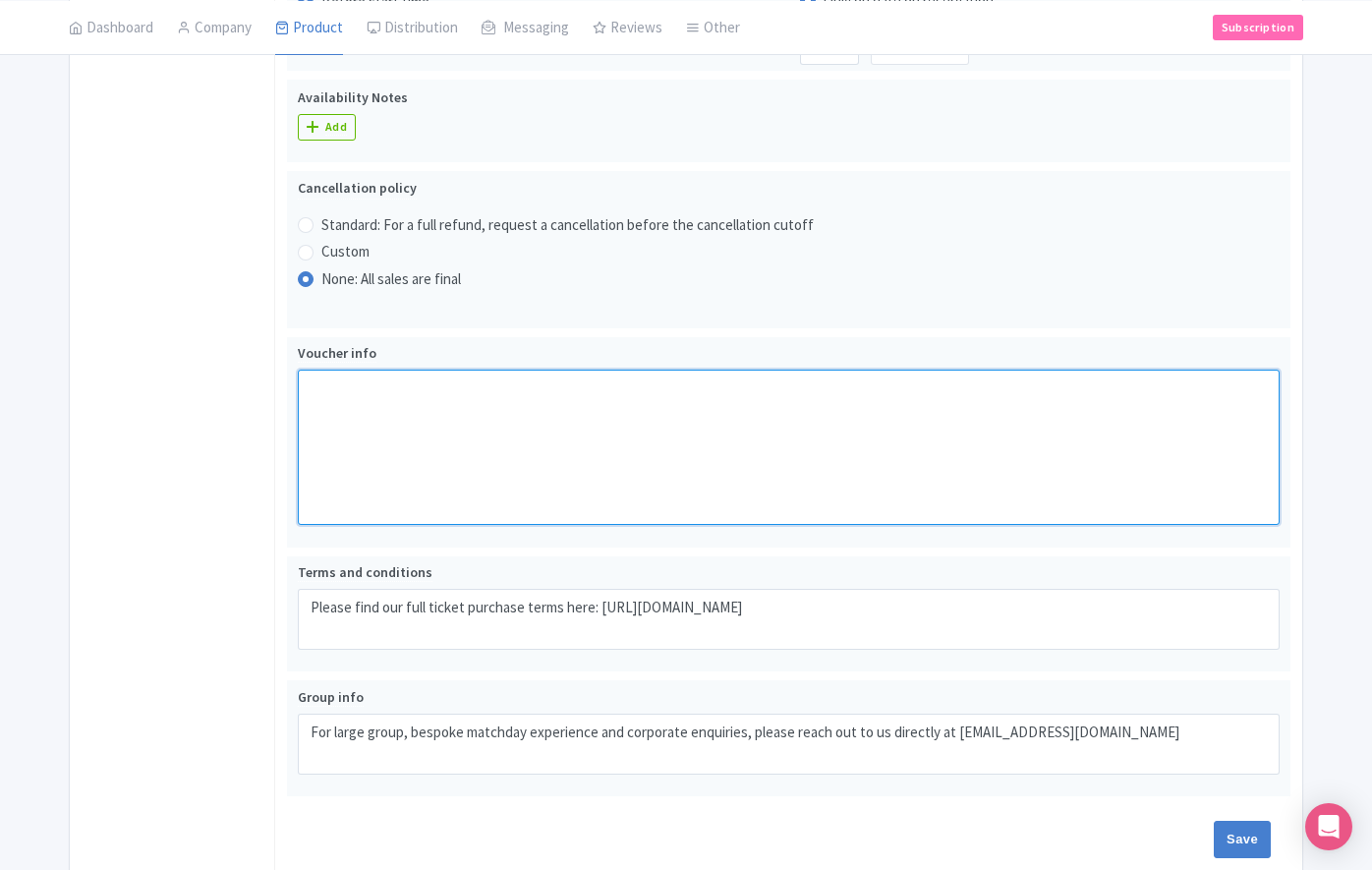 paste on "** Your Booking Confirmation is NOT your entry ticket - official event ticketing will be sent separately by email, so please ensure you check your email inbox **
Your seats will be instantly allocated upon booking and you should receive a confirmation by email within 24 hours. To access your ticket for this event, you will need to download the MLB Ballpark App onto your smartphone, which you can download from either the App Store or Google Play Store." 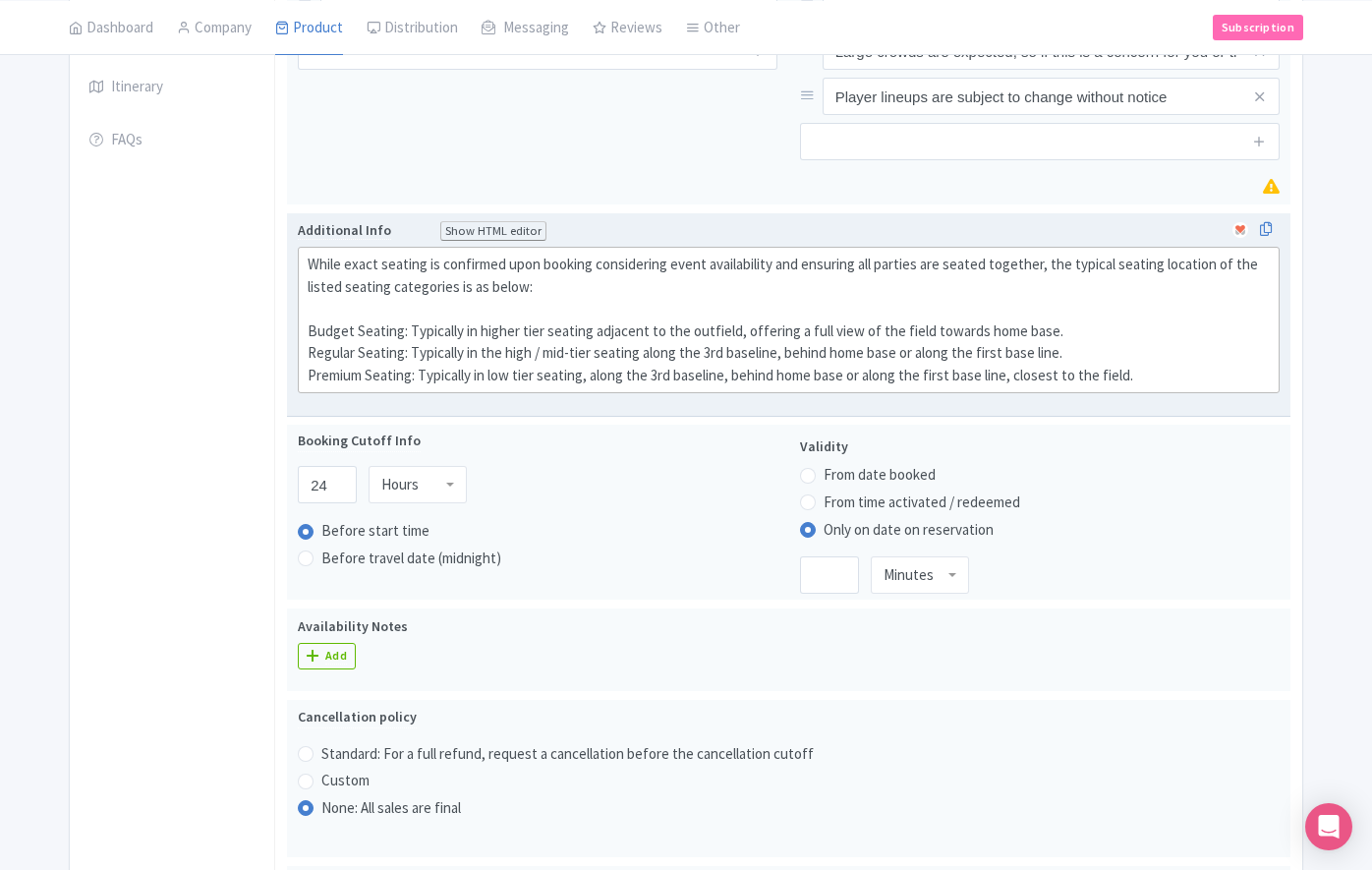 scroll, scrollTop: 532, scrollLeft: 0, axis: vertical 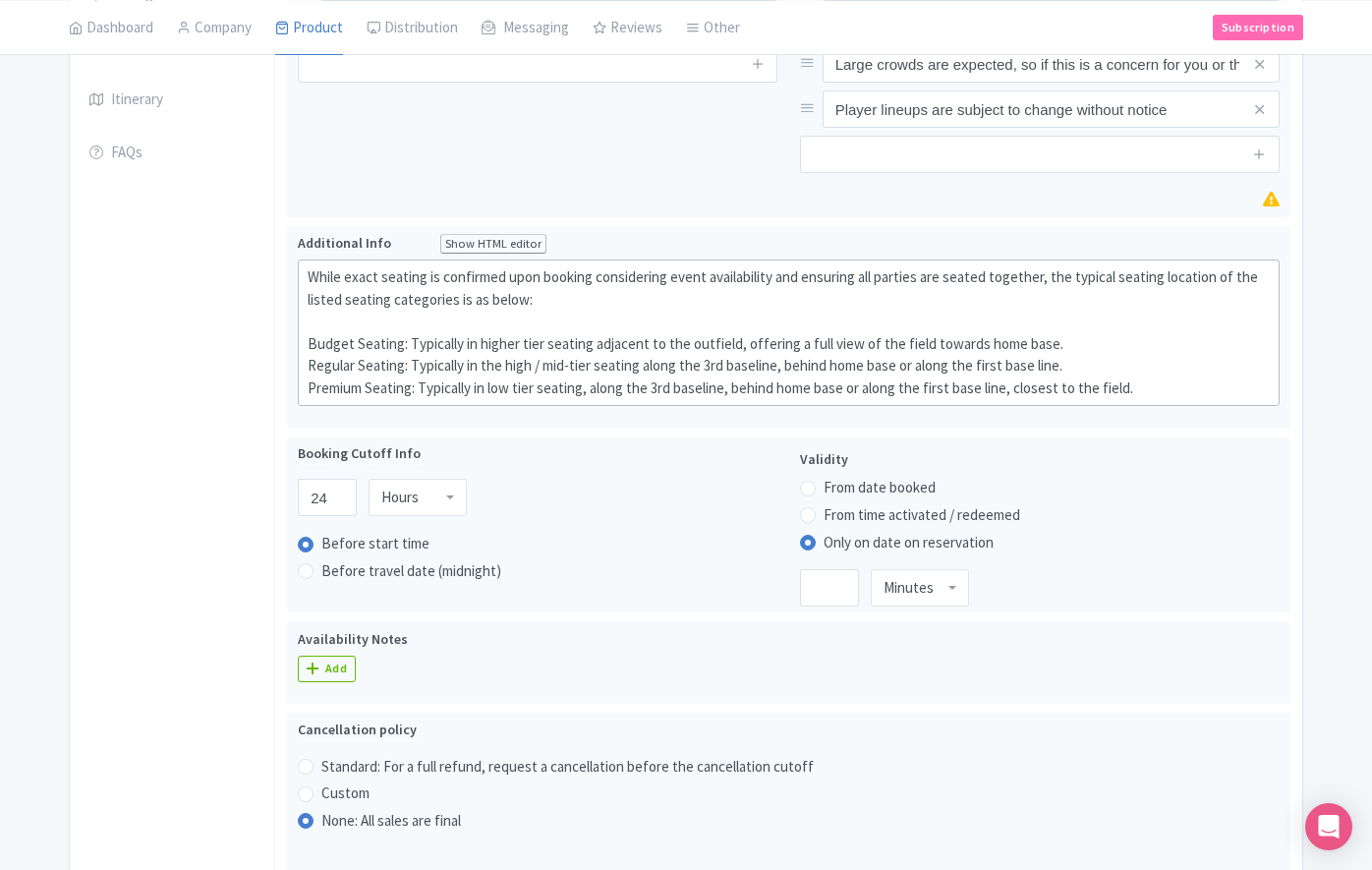type on "** Your Booking Confirmation is NOT your entry ticket - official event ticketing will be sent separately by email, so please ensure you check your email inbox **
Your seats will be instantly allocated upon booking and you should receive a confirmation by email within 24 hours. To access your ticket for this event, you will need to download the MLB Ballpark App onto your smartphone, which you can download from either the App Store or Google Play Store." 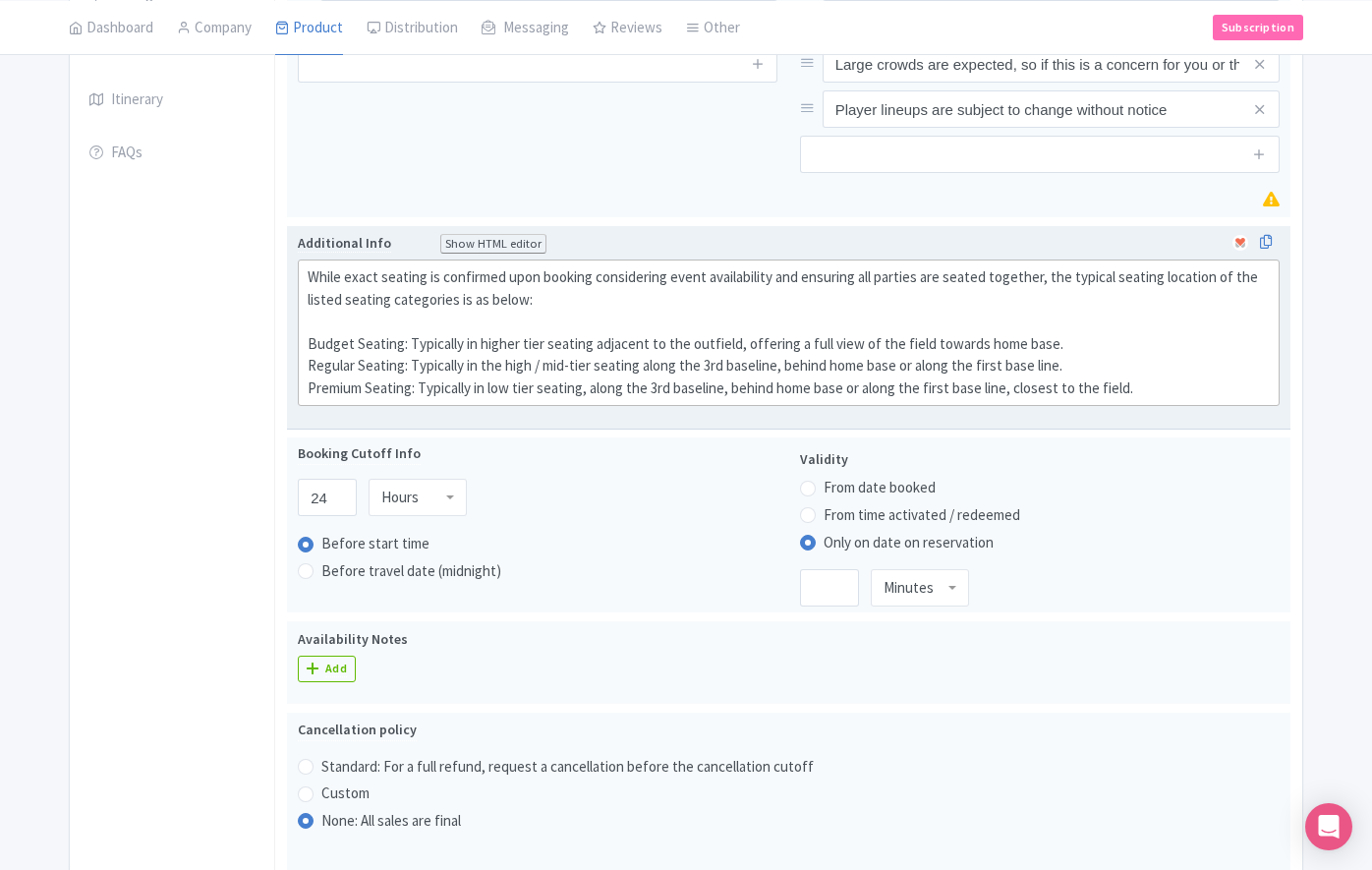 click on "While exact seating is confirmed upon booking considering event availability and ensuring all parties are seated together, the typical seating location of the listed seating categories is as below: Budget Seating: Typically in higher tier seating adjacent to the outfield, offering a full view of the field towards home base. Regular Seating: Typically in the high / mid-tier seating along the 3rd baseline, behind home base or along the first base line. Premium Seating: Typically in low tier seating, along the 3rd baseline, behind home base or along the first base line, closest to the field." 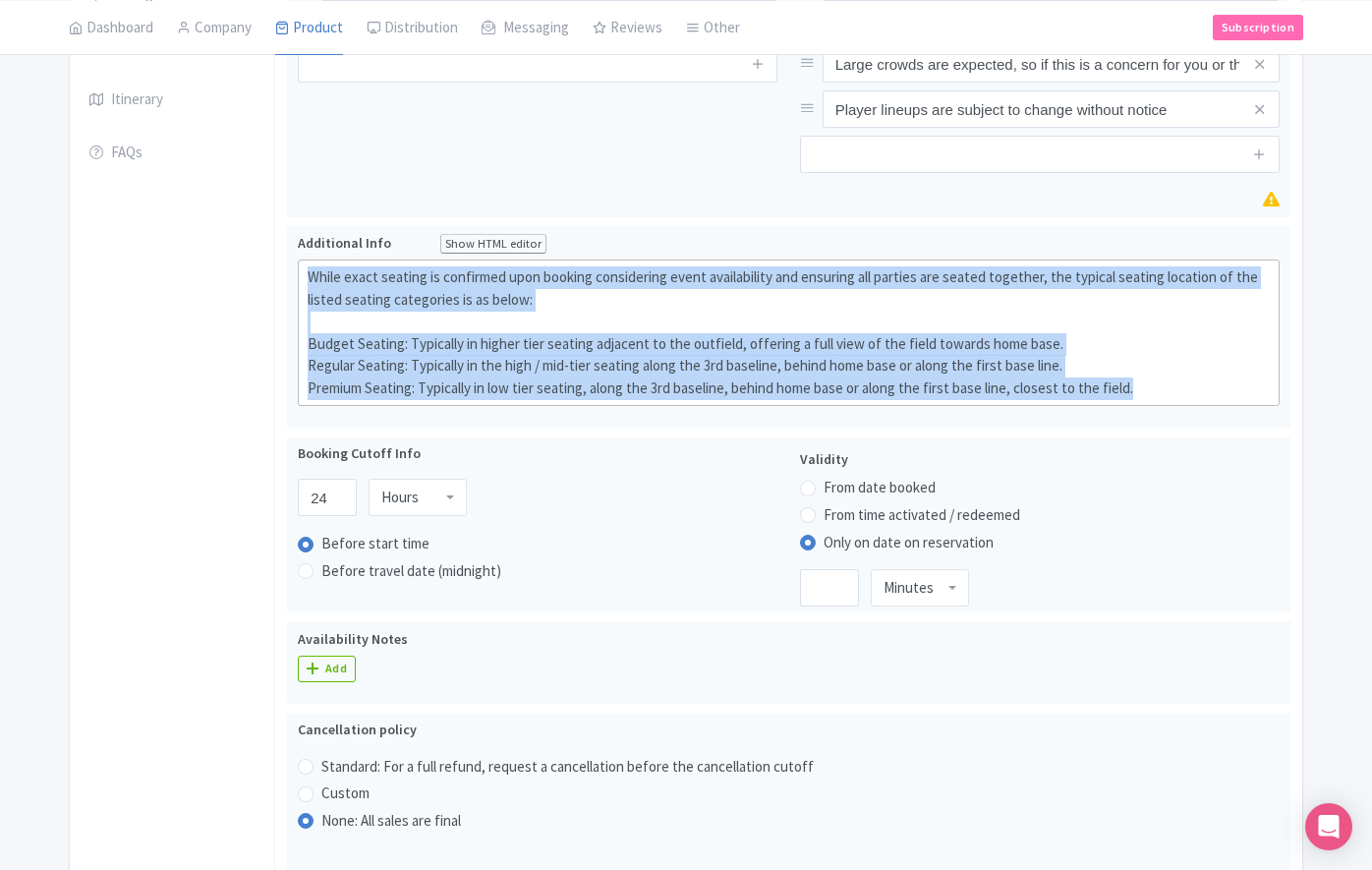 drag, startPoint x: 1165, startPoint y: 391, endPoint x: 207, endPoint y: 285, distance: 963.84646 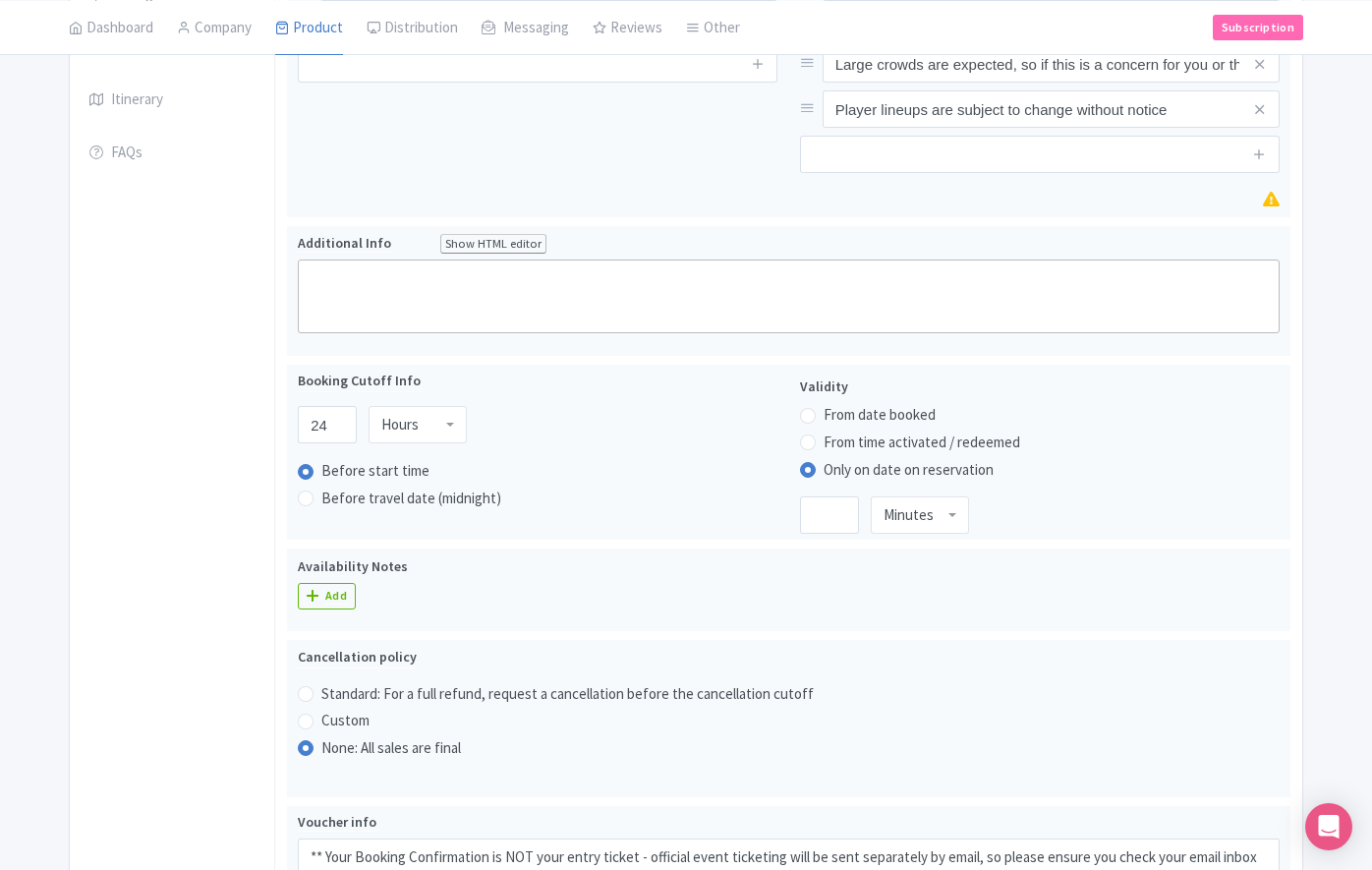 paste on "<div>Outfield: Located in higher tier seating adjacent to the outfield or in the outfield itself, offering a full view of the field towards home base.</div><div><br></div><div>Upper Infield: Located in the high / mid-tier seating along the 3rd baseline, behind home base or along the first base line.</div><div><br></div><div>Middle Tiers - Grandstand: Located in the Middle Tiers Grandstand seating along the 3rd baseline, behind home base or along the first base line.</div><div><br></div><div>Lower Baseline: Located in lower tiers along the 3rd baseline, behind home base or along the first base line, closer to the field.</div><div><br></div>" 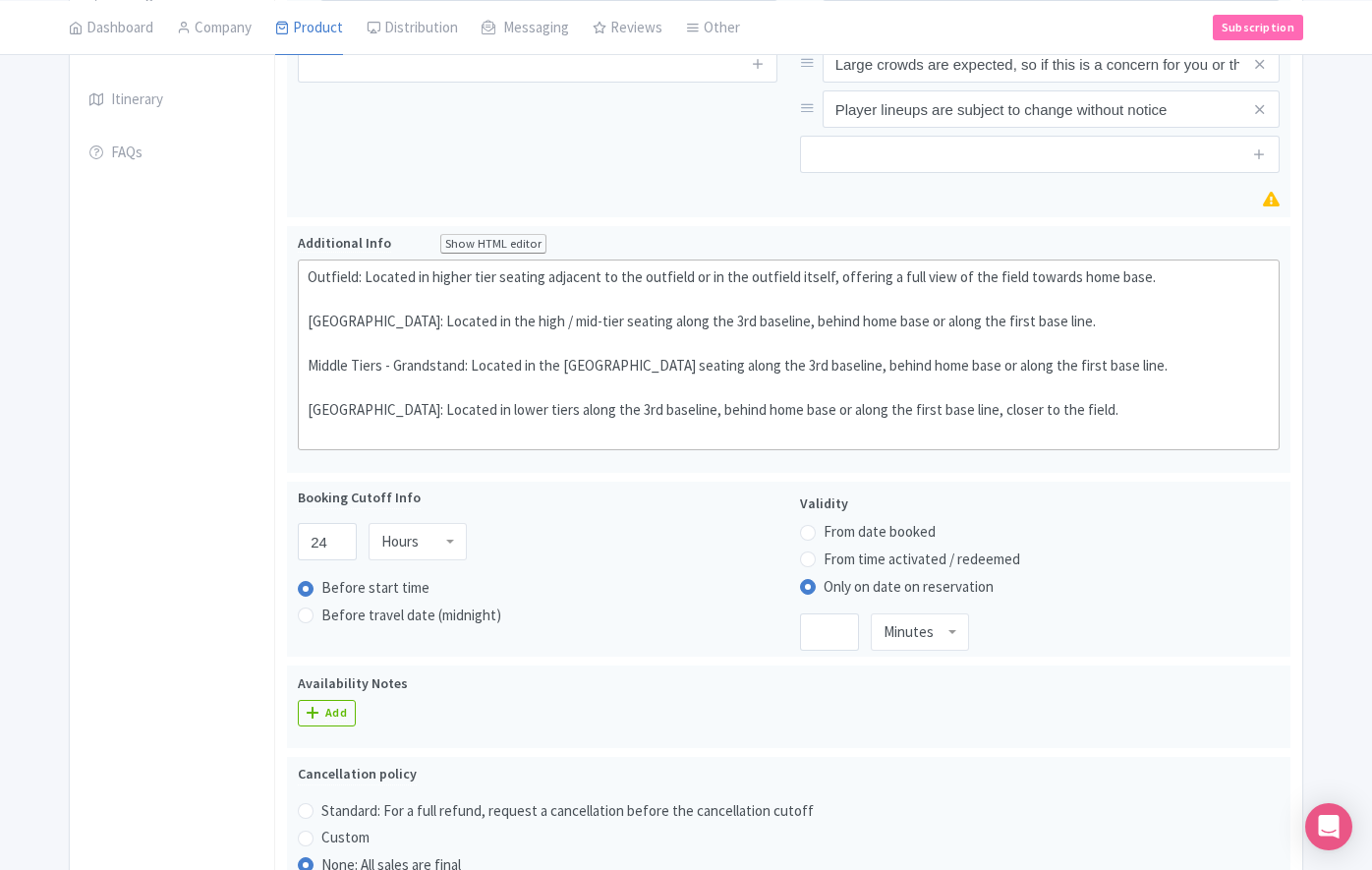 type on "<div>Outfield: Located in higher tier seating adjacent to the outfield or in the outfield itself, offering a full view of the field towards home base.</div><div><br></div><div>[GEOGRAPHIC_DATA]: Located in the high / mid-tier seating along the [GEOGRAPHIC_DATA], behind home base or along the first base line.</div><div><br></div><div>Middle Tiers - Grandstand: Located in the [GEOGRAPHIC_DATA] Grandstand seating along the 3rd baseline, behind home base or along the first base line.</div><div><br></div><div>[GEOGRAPHIC_DATA]: Located in lower tiers along the 3rd baseline, behind home base or along the first base line, closer to the field.</div>" 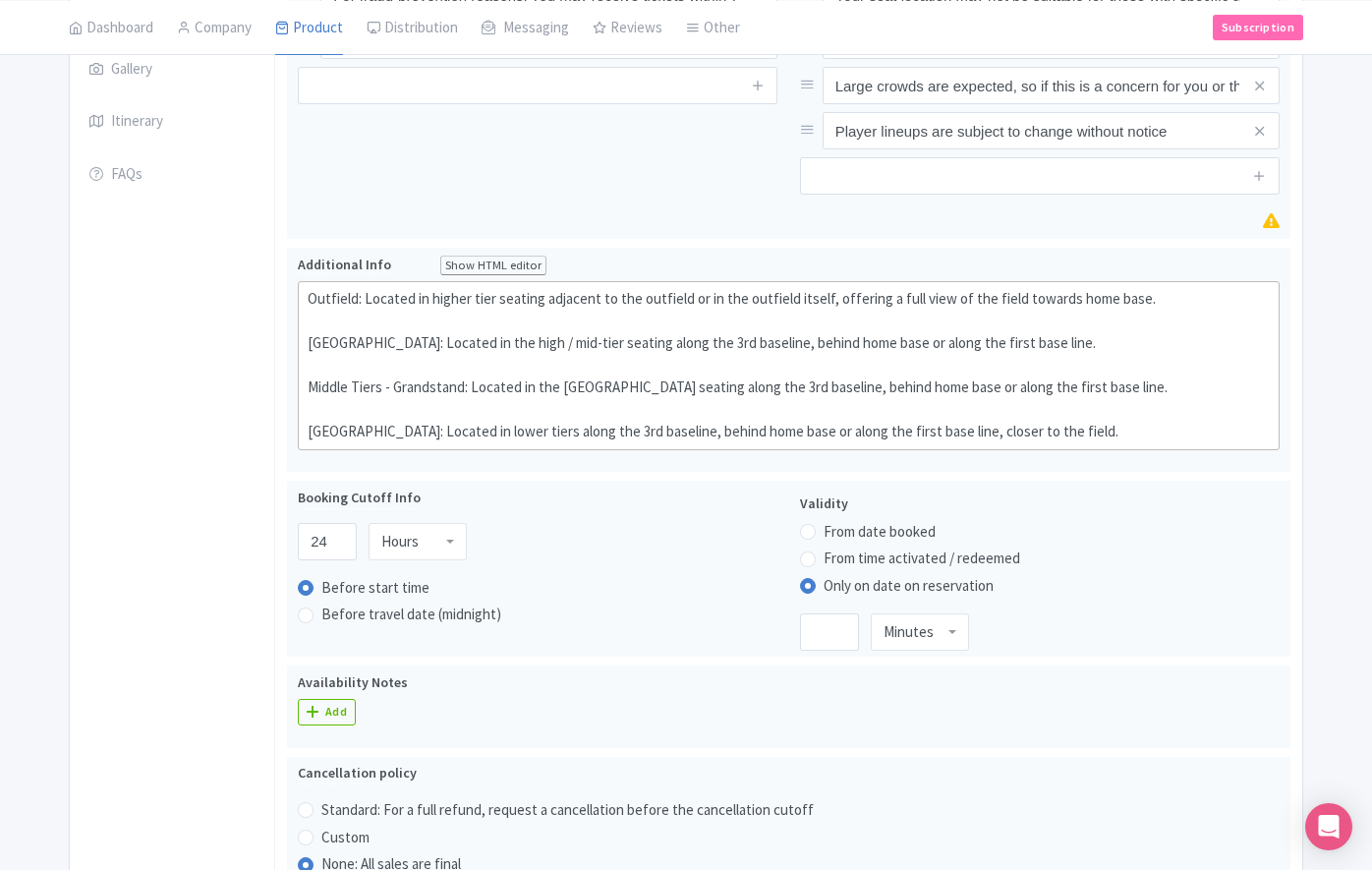 scroll, scrollTop: 387, scrollLeft: 0, axis: vertical 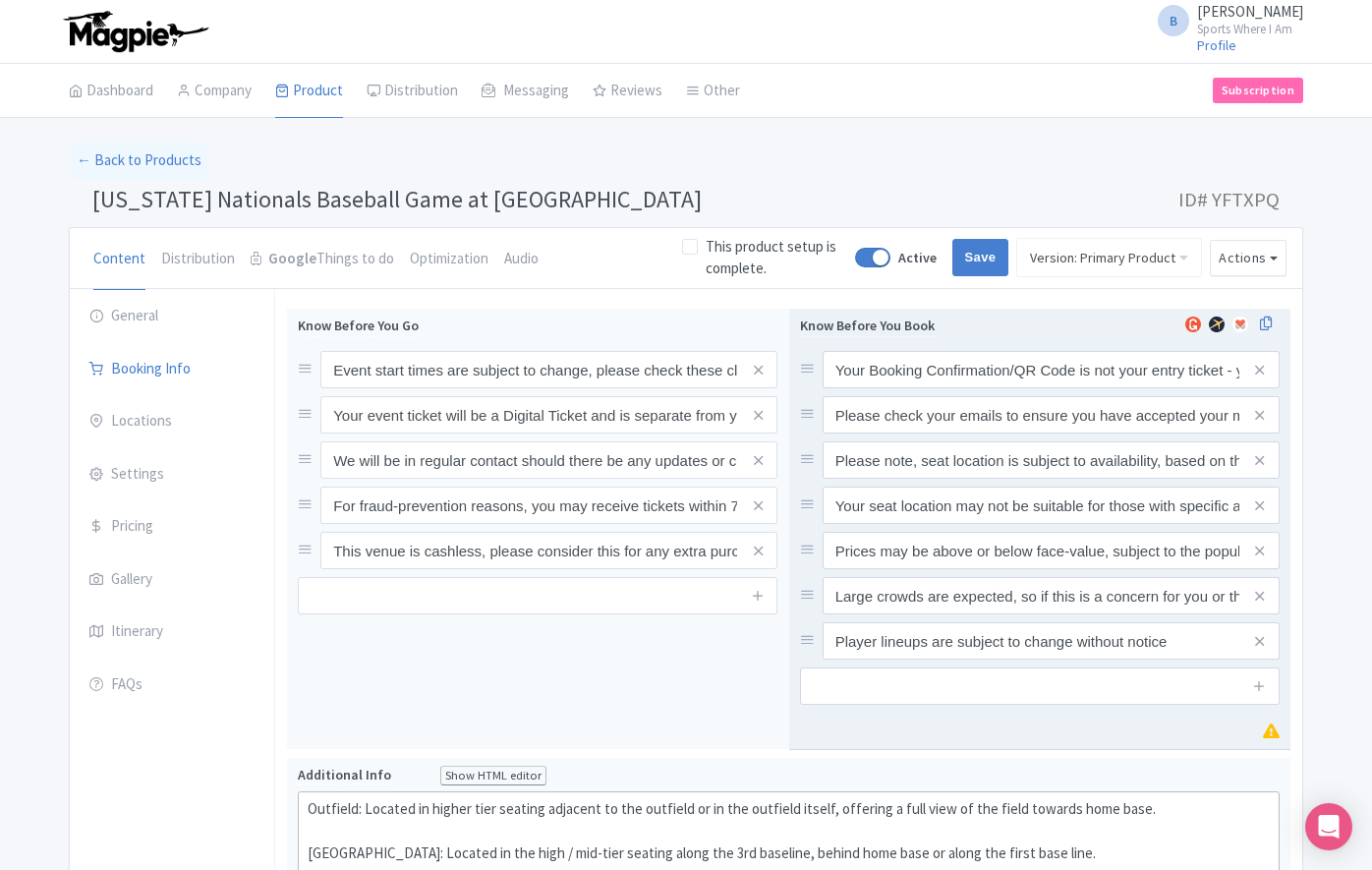 click on "Know Before You Book Your Booking Confirmation/QR Code is not your entry ticket - your tickets and seating details will be sent separately to your booking confirmation. Please check your emails to ensure you have accepted your mobile ticket prior to the game. Please note, seat location is subject to availability, based on the quantity of seats booked. To ensure all parties in your booking will be seated together, final seat allocations may or may not reflect the exact description of the seat category you have selected. Your seat location may not be suitable for those with specific accessibility needs. Prices may be above or below face-value, subject to the popularity of the event on your chosen dates. Large crowds are expected, so if this is a concern for you or those you are travelling with please keep this in mind. Player lineups are subject to change without notice" at bounding box center [1040, 509] 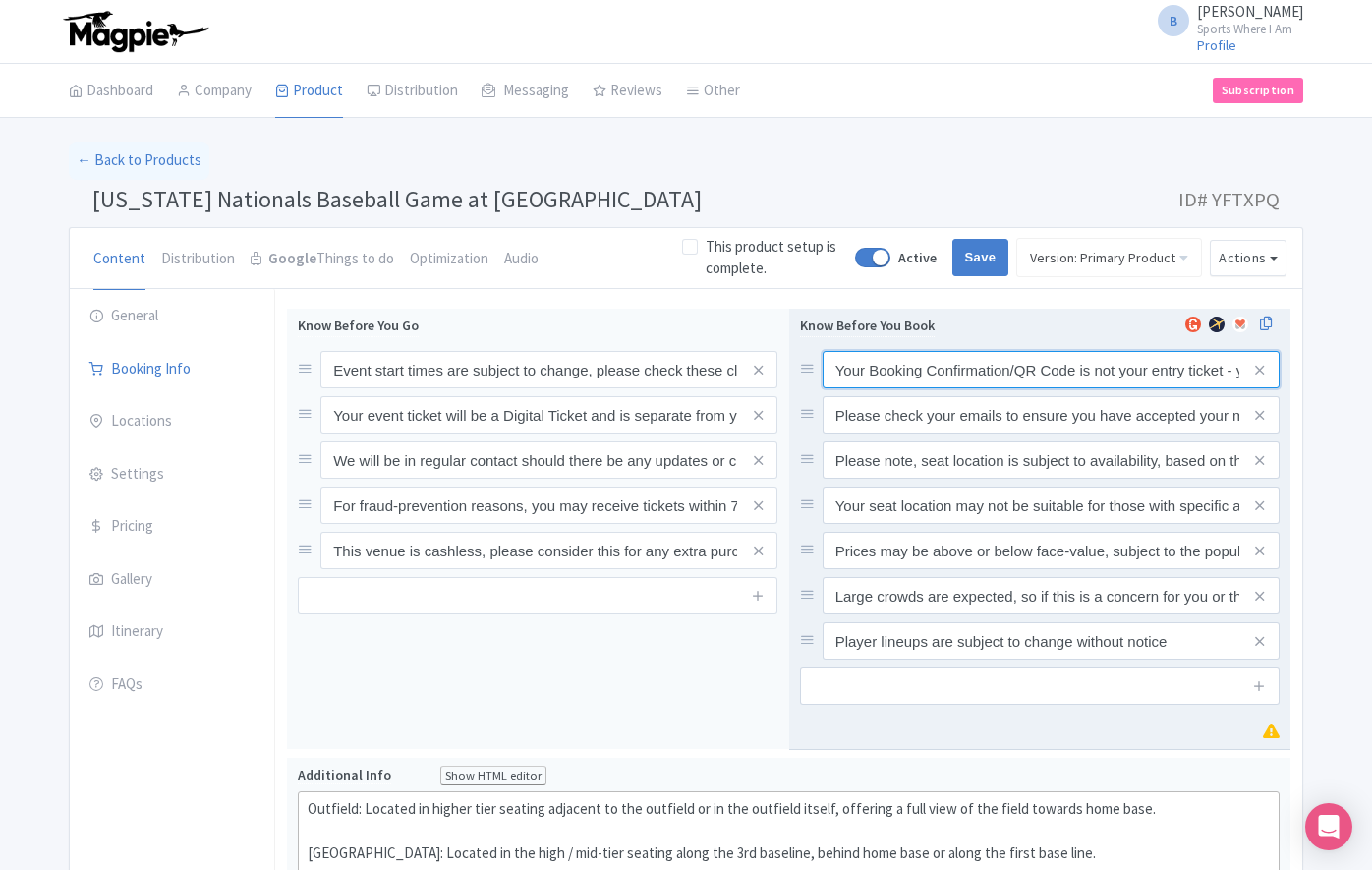 click on "Your Booking Confirmation/QR Code is not your entry ticket - your tickets and seating details will be sent separately to your booking confirmation." at bounding box center [1051, 370] 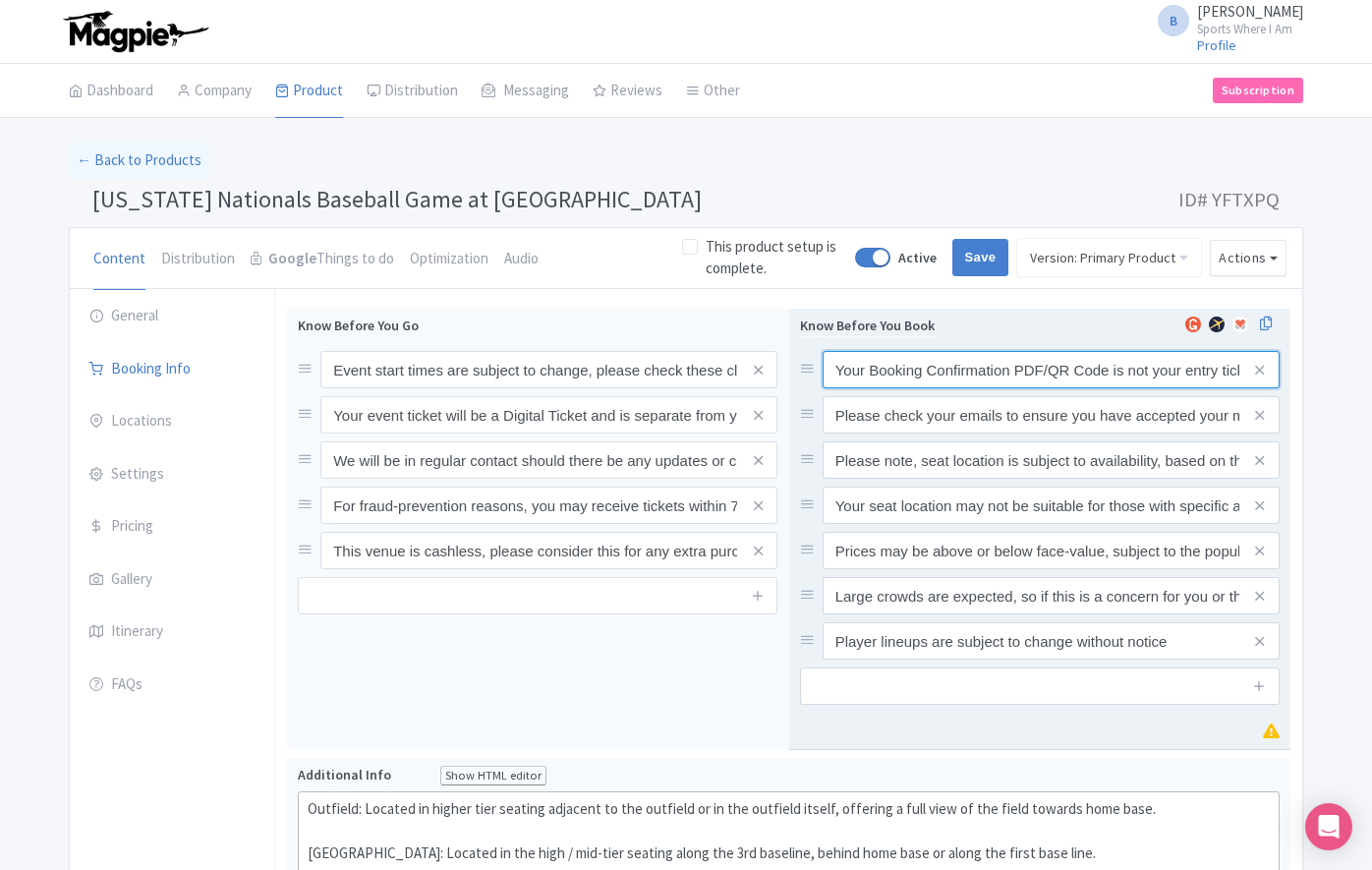 scroll, scrollTop: 0, scrollLeft: 455, axis: horizontal 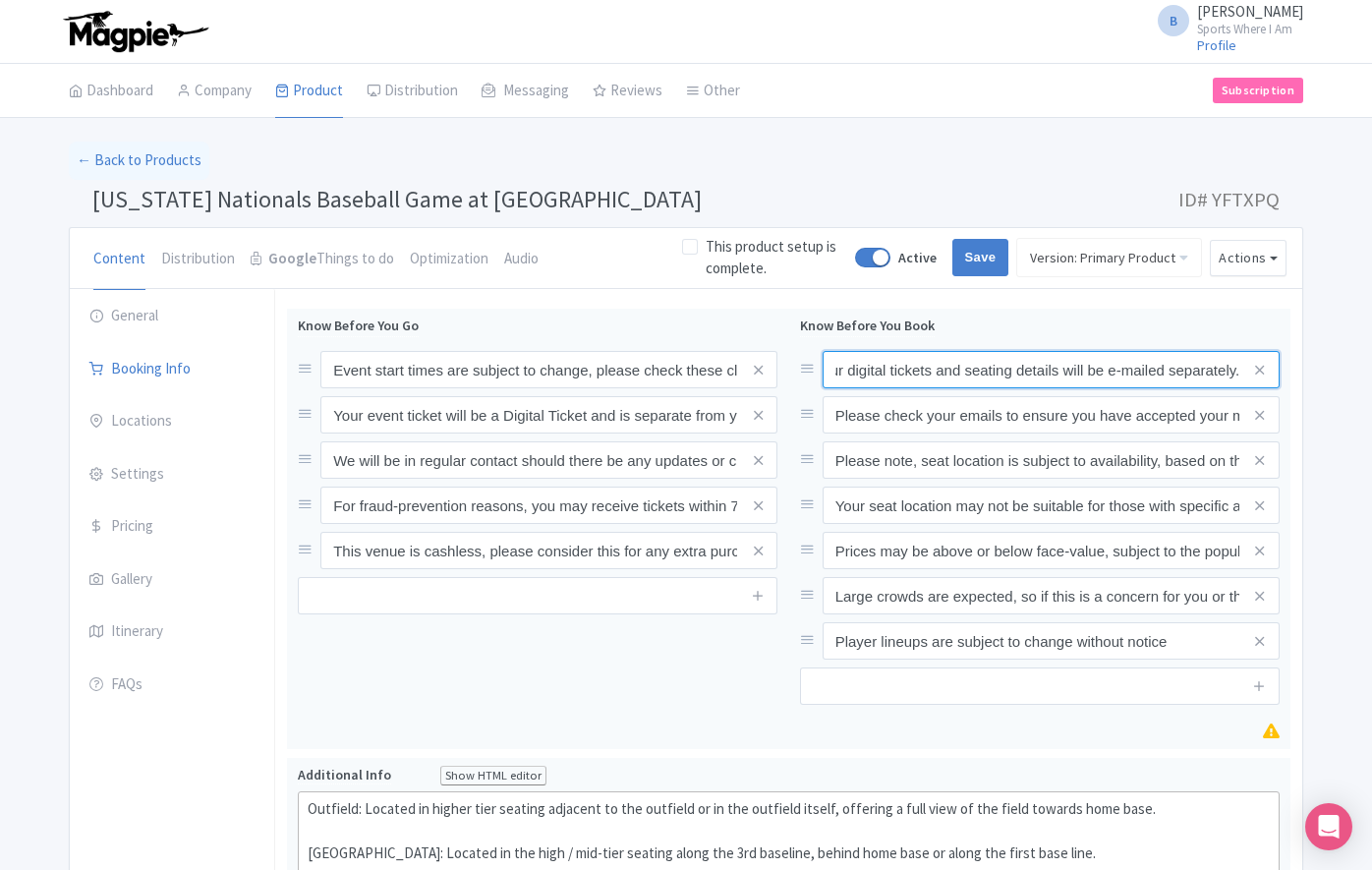 type on "Your Booking Confirmation PDF/QR Code is not your entry ticket - your digital tickets and seating details will be e-mailed separately." 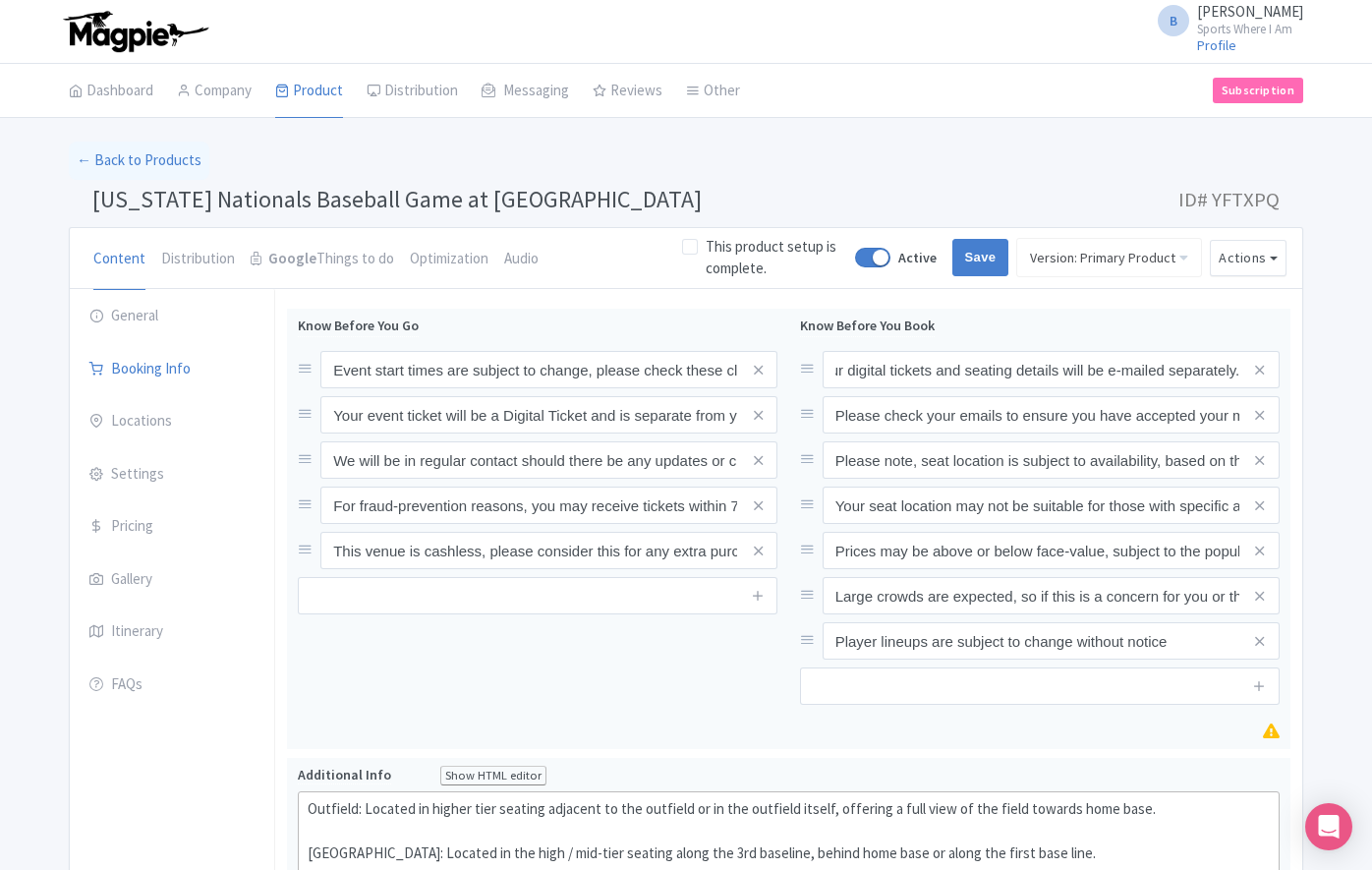 scroll, scrollTop: 0, scrollLeft: 0, axis: both 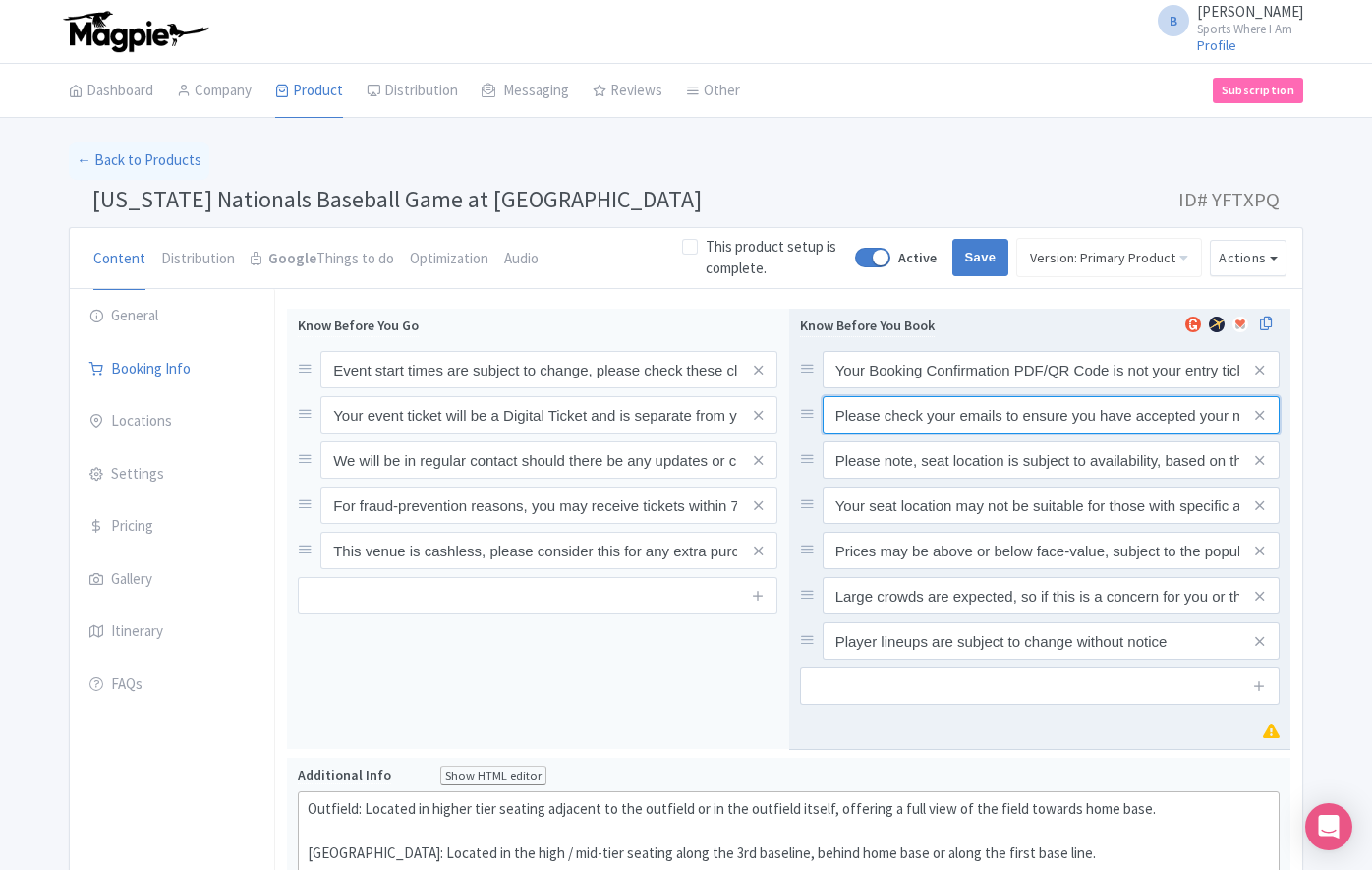 click on "Please check your emails to ensure you have accepted your mobile ticket prior to the game." at bounding box center (1051, 370) 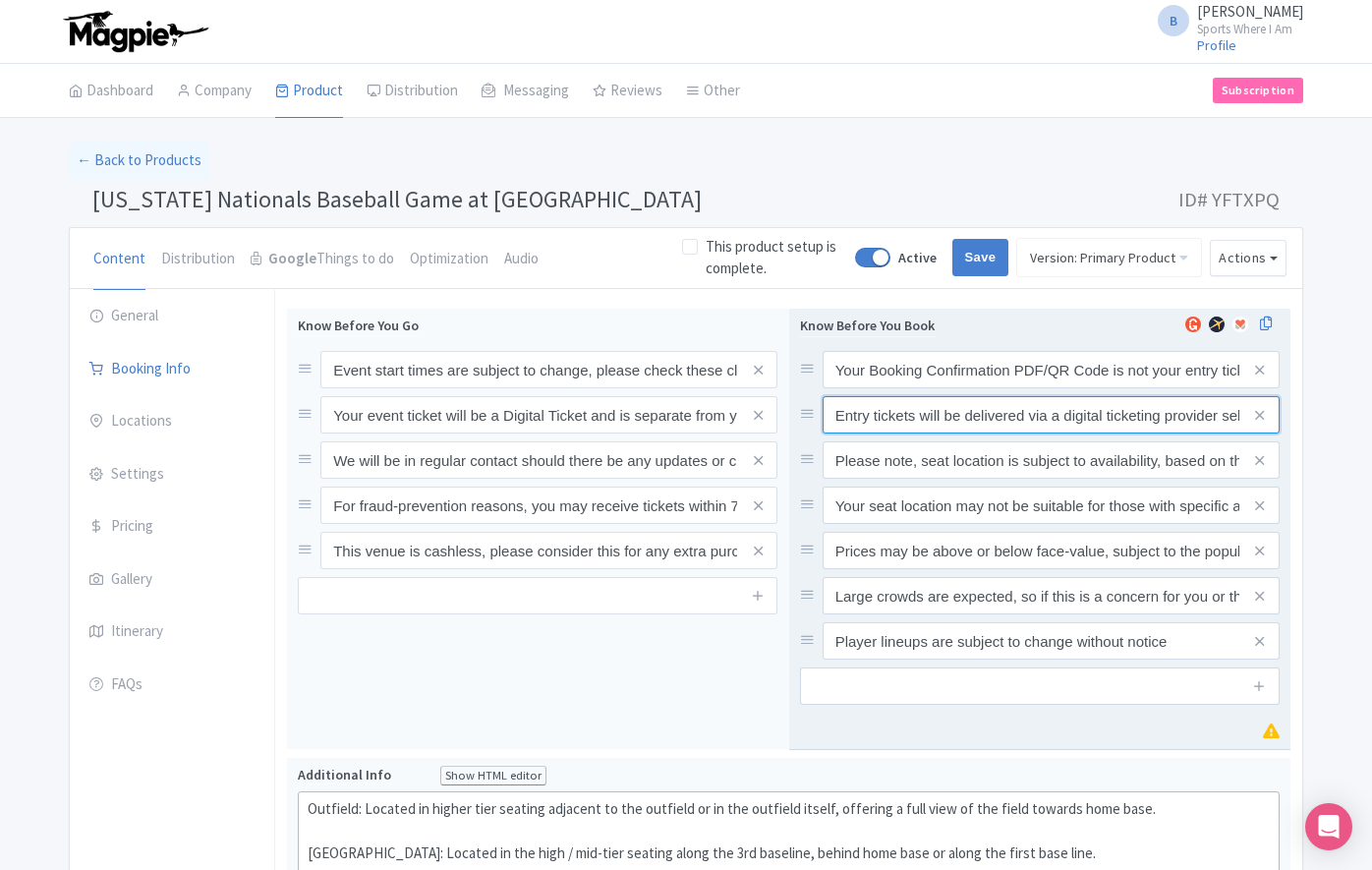 scroll, scrollTop: 0, scrollLeft: 618, axis: horizontal 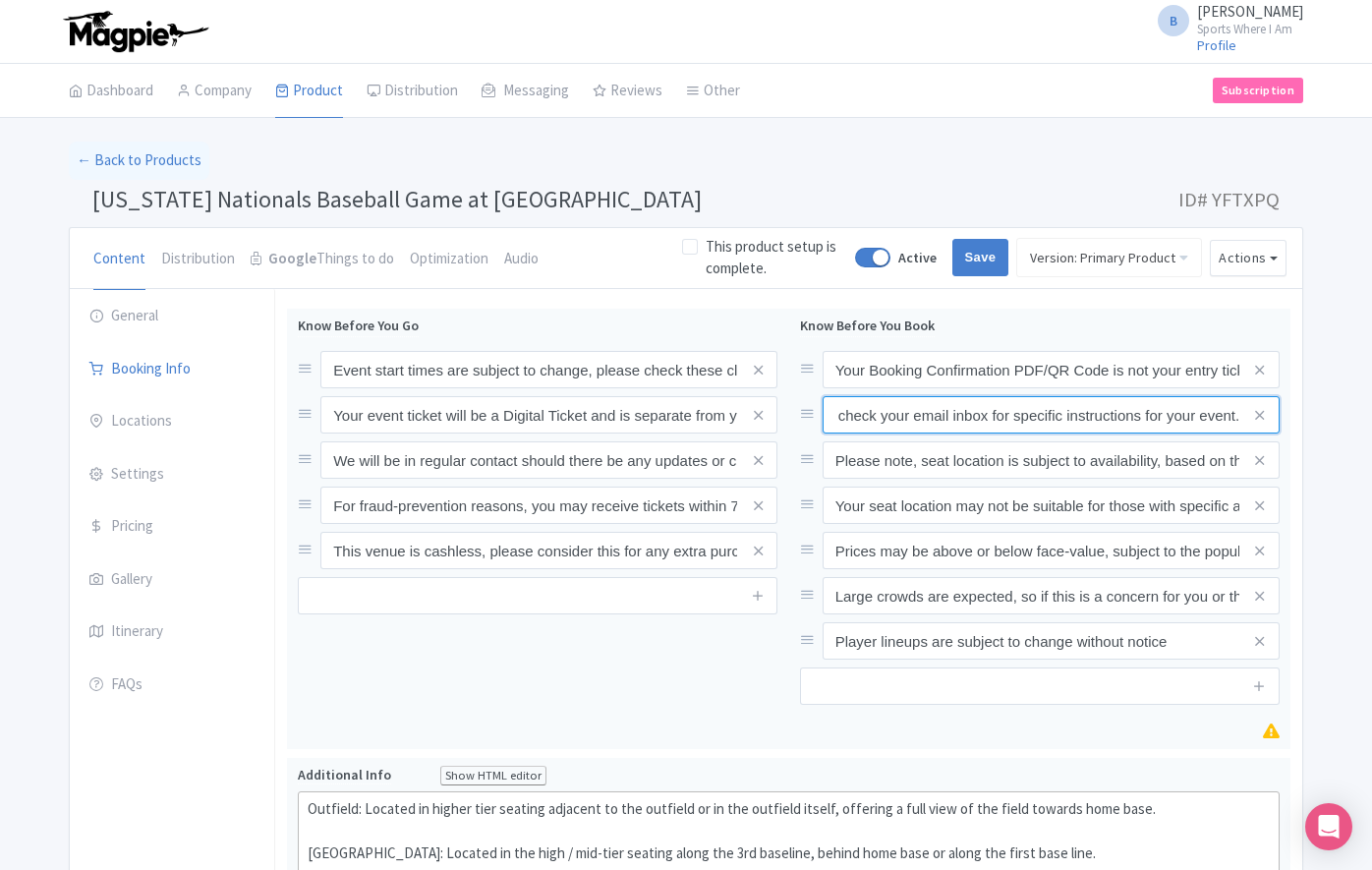 type on "Entry tickets will be delivered via a digital ticketing provider selected by the home team. Please check your email inbox for specific instructions for your event." 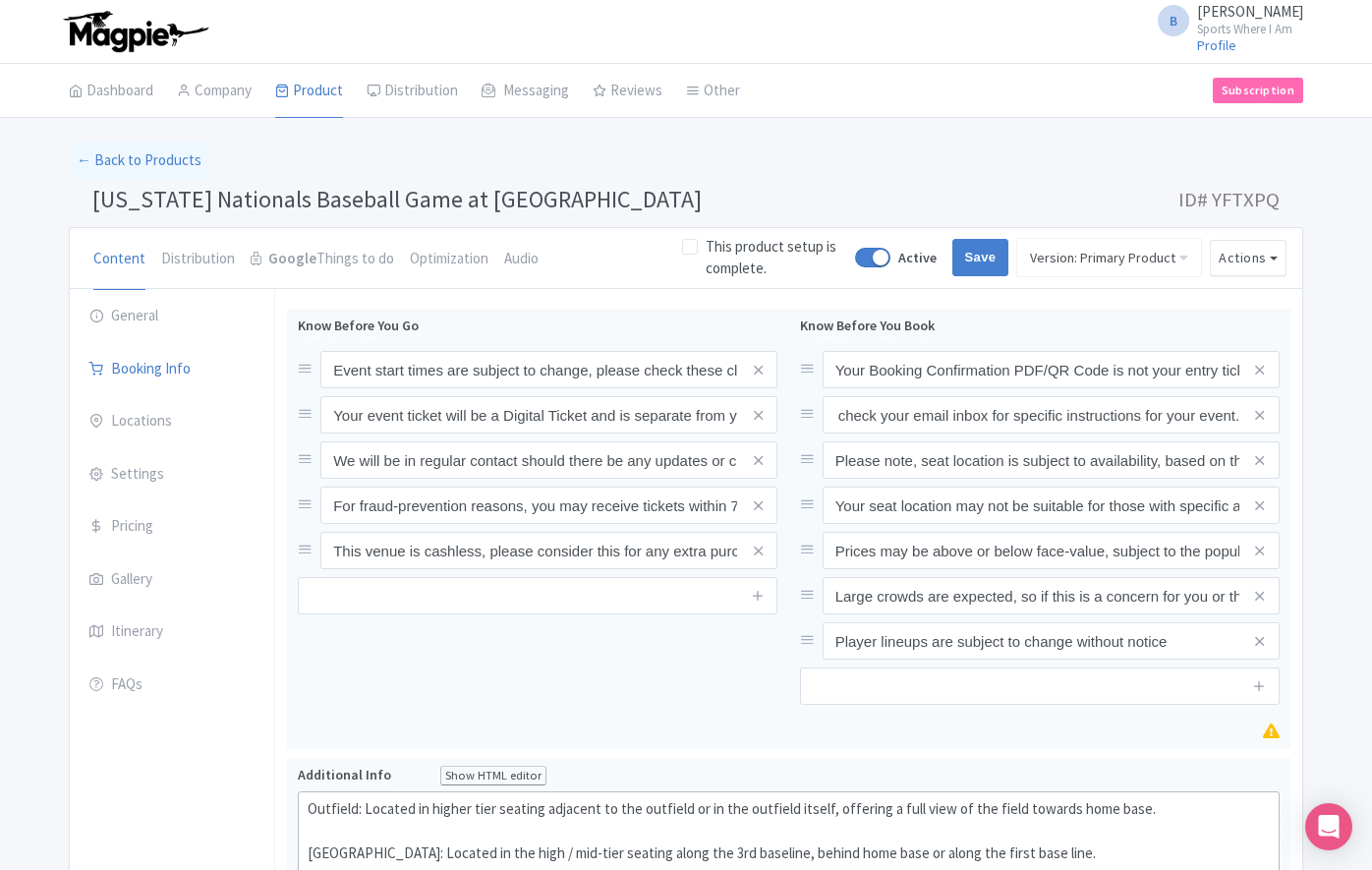 scroll, scrollTop: 0, scrollLeft: 0, axis: both 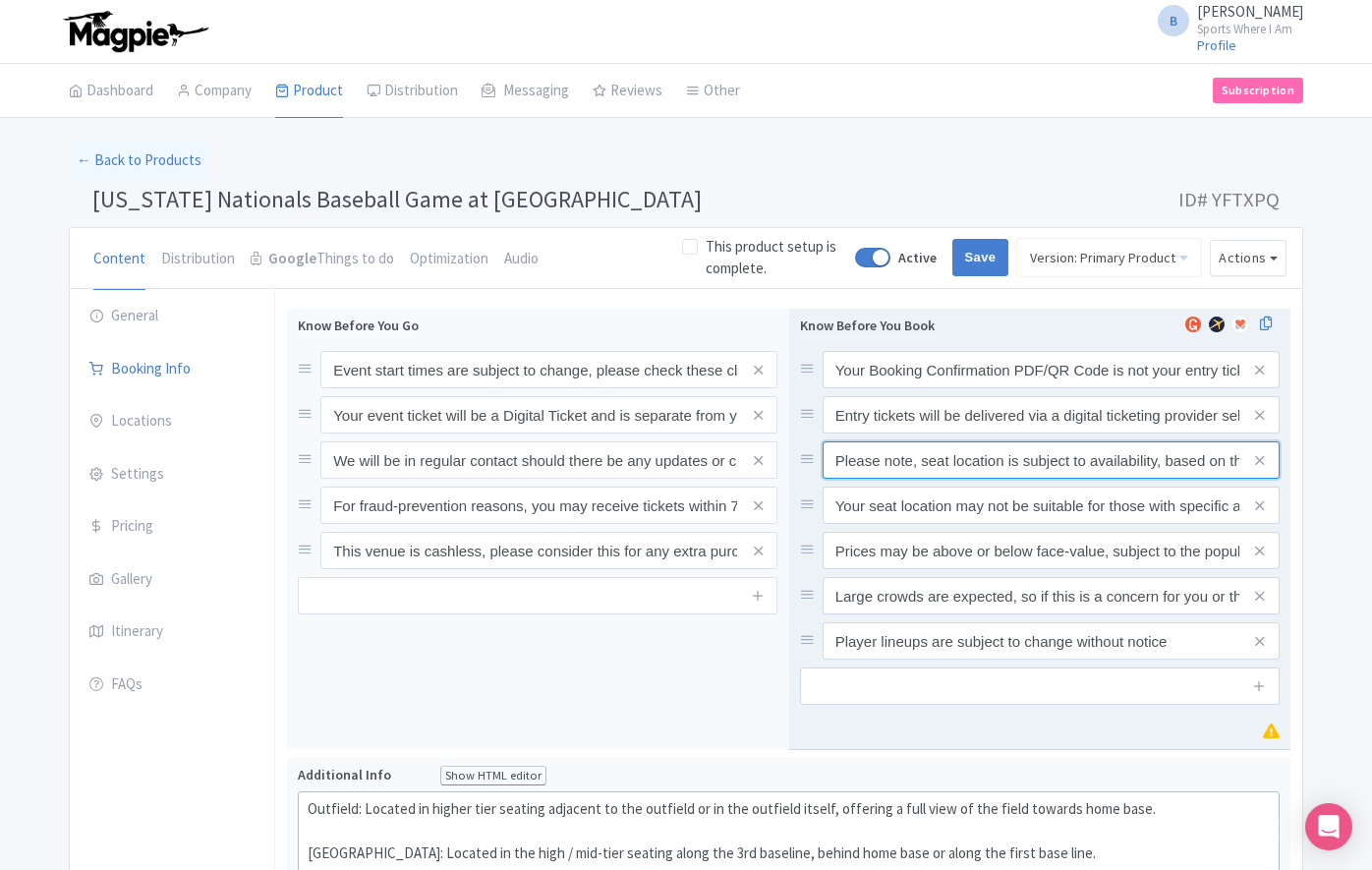 click on "Please note, seat location is subject to availability, based on the quantity of seats booked. To ensure all parties in your booking will be seated together, final seat allocations may or may not reflect the exact description of the seat category you have selected." at bounding box center [1051, 370] 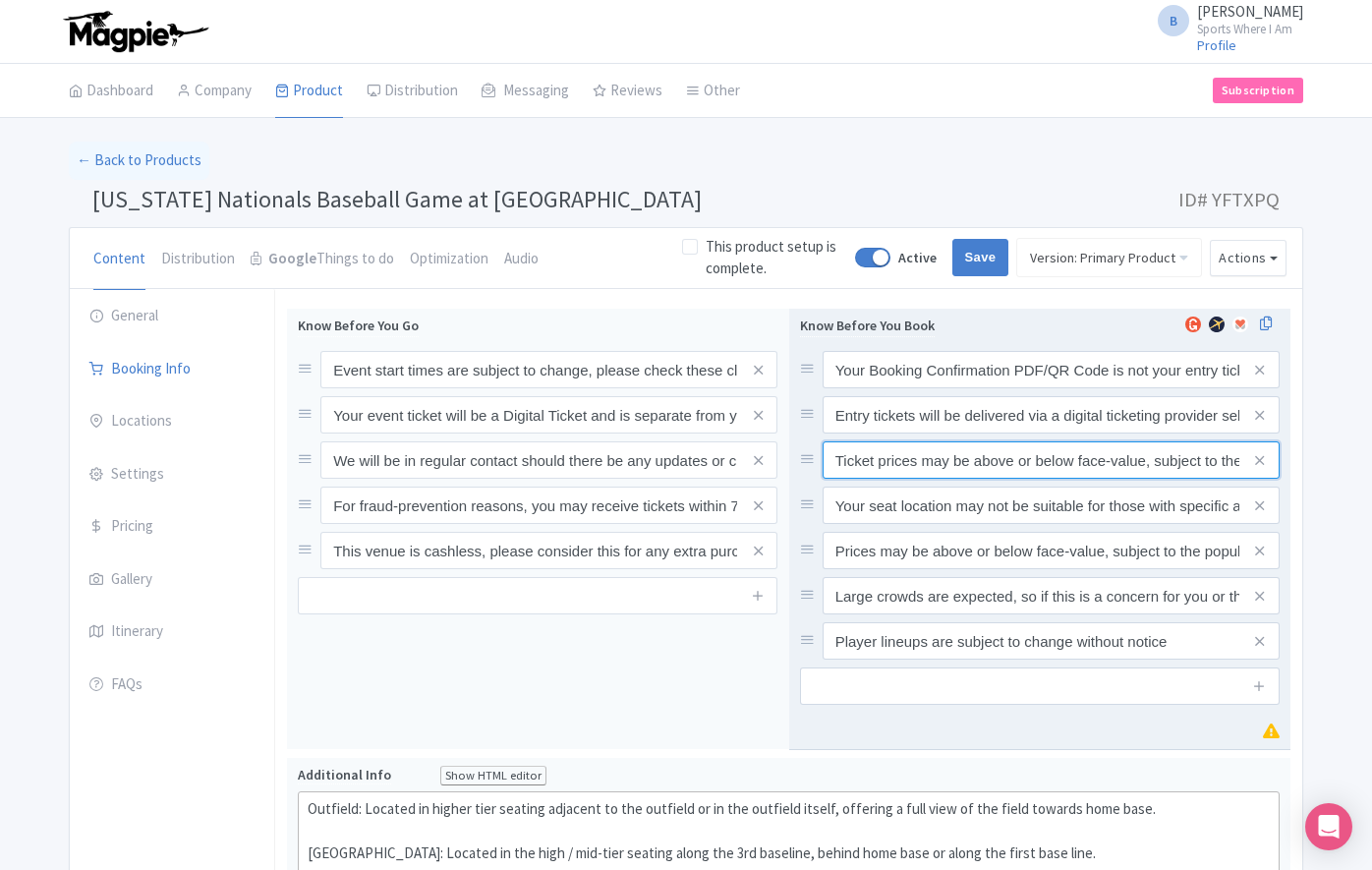 scroll, scrollTop: 0, scrollLeft: 301, axis: horizontal 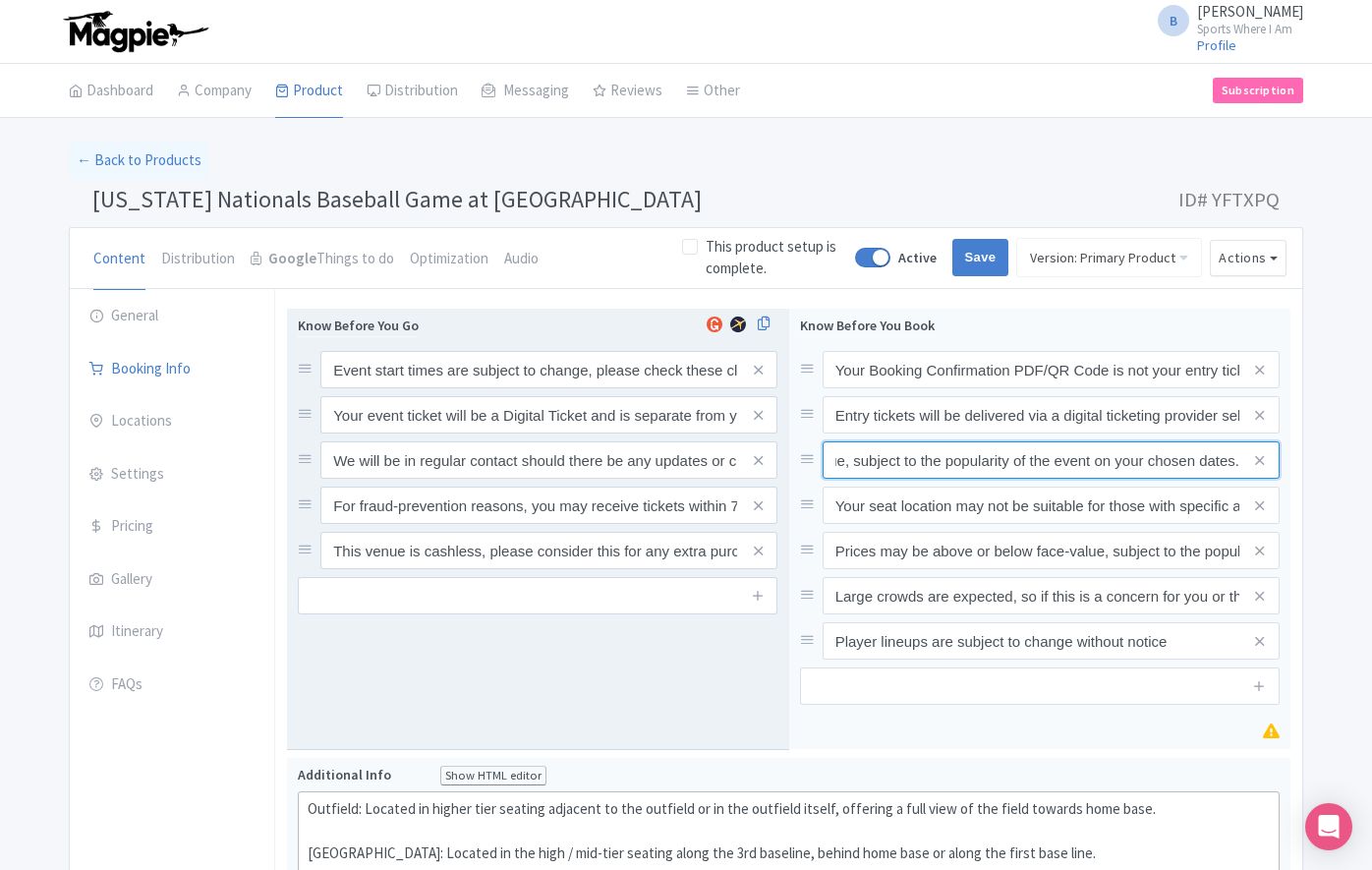 type on "Ticket prices may be above or below face-value, subject to the popularity of the event on your chosen dates." 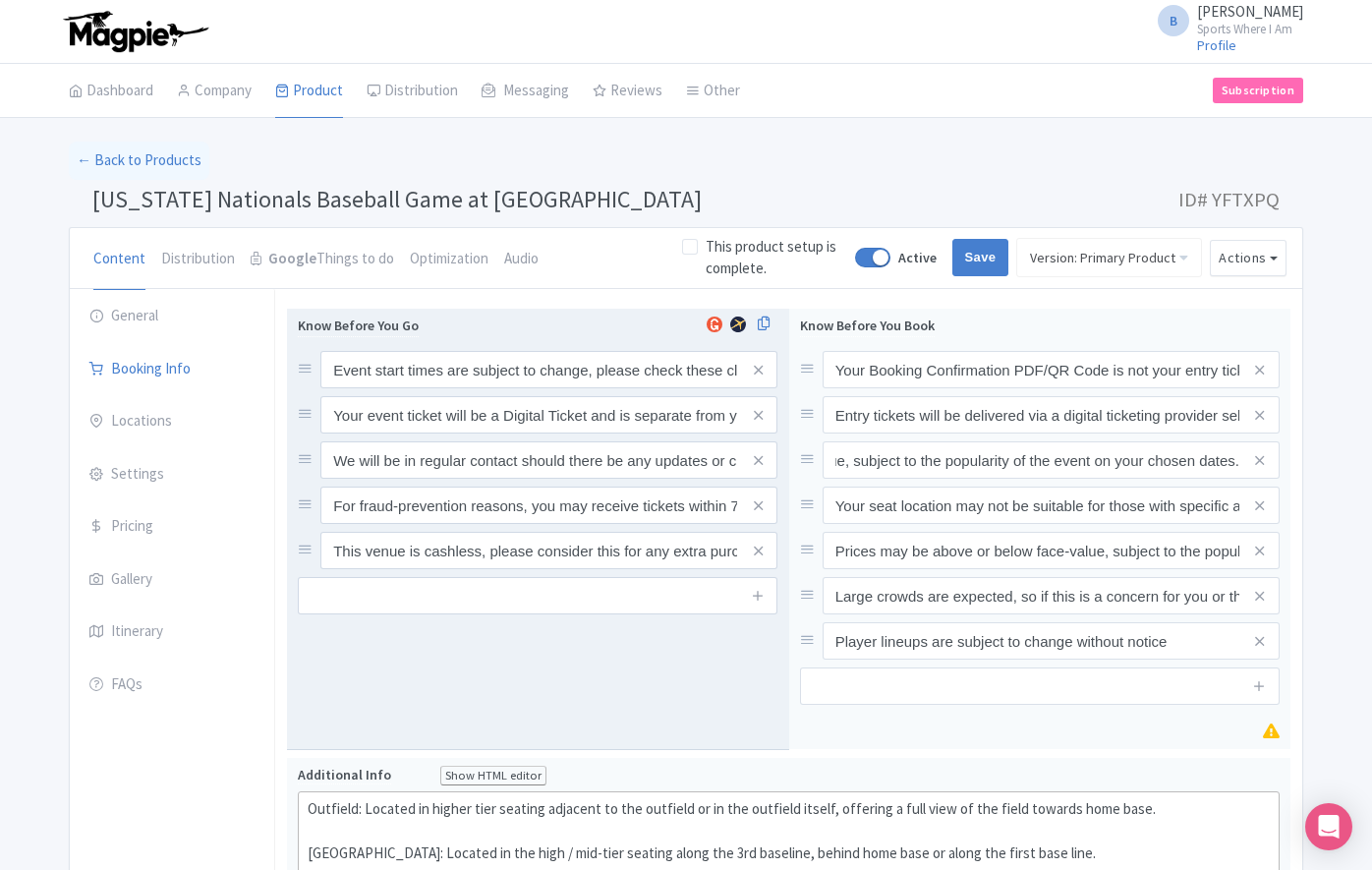 click on "Event start times are subject to change, please check these closer to the event date.
Your event ticket will be a Digital Ticket and is separate from your booking confirmation.
We will be in regular contact should there be any updates or changes ahead of your event.
For fraud-prevention reasons, you may receive tickets within 72 hours of the event.
This venue is cashless, please consider this for any extra purchases you wish to make.
Know Before You Go Event start times are subject to change, please check these closer to the event date. Your event ticket will be a Digital Ticket and is separate from your booking confirmation. We will be in regular contact should there be any updates or changes ahead of your event. For fraud-prevention reasons, you may receive tickets within 72 hours of the event. This venue is cashless, please consider this for any extra purchases you wish to make." at bounding box center [538, 529] 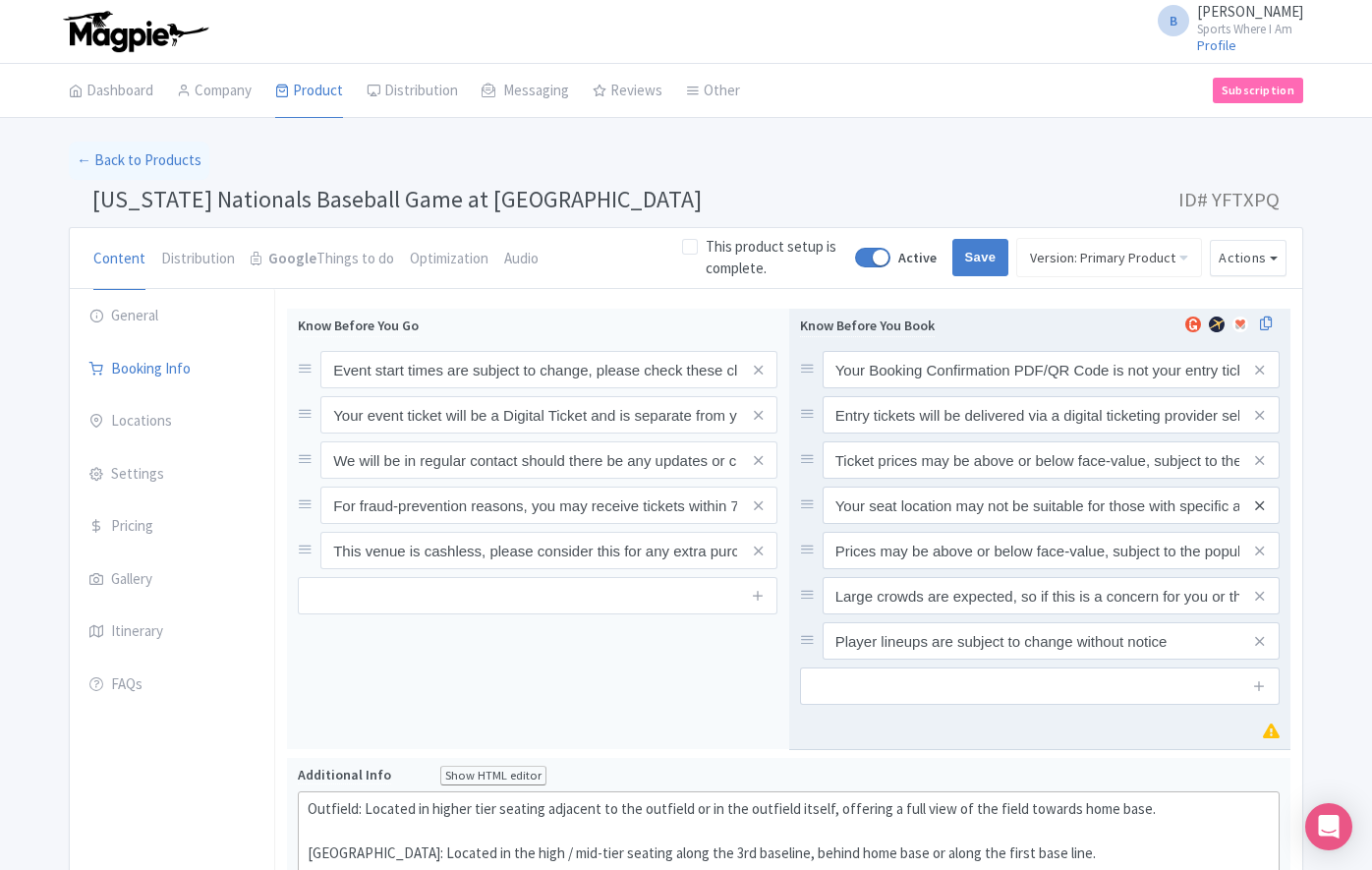 click at bounding box center (1259, 505) 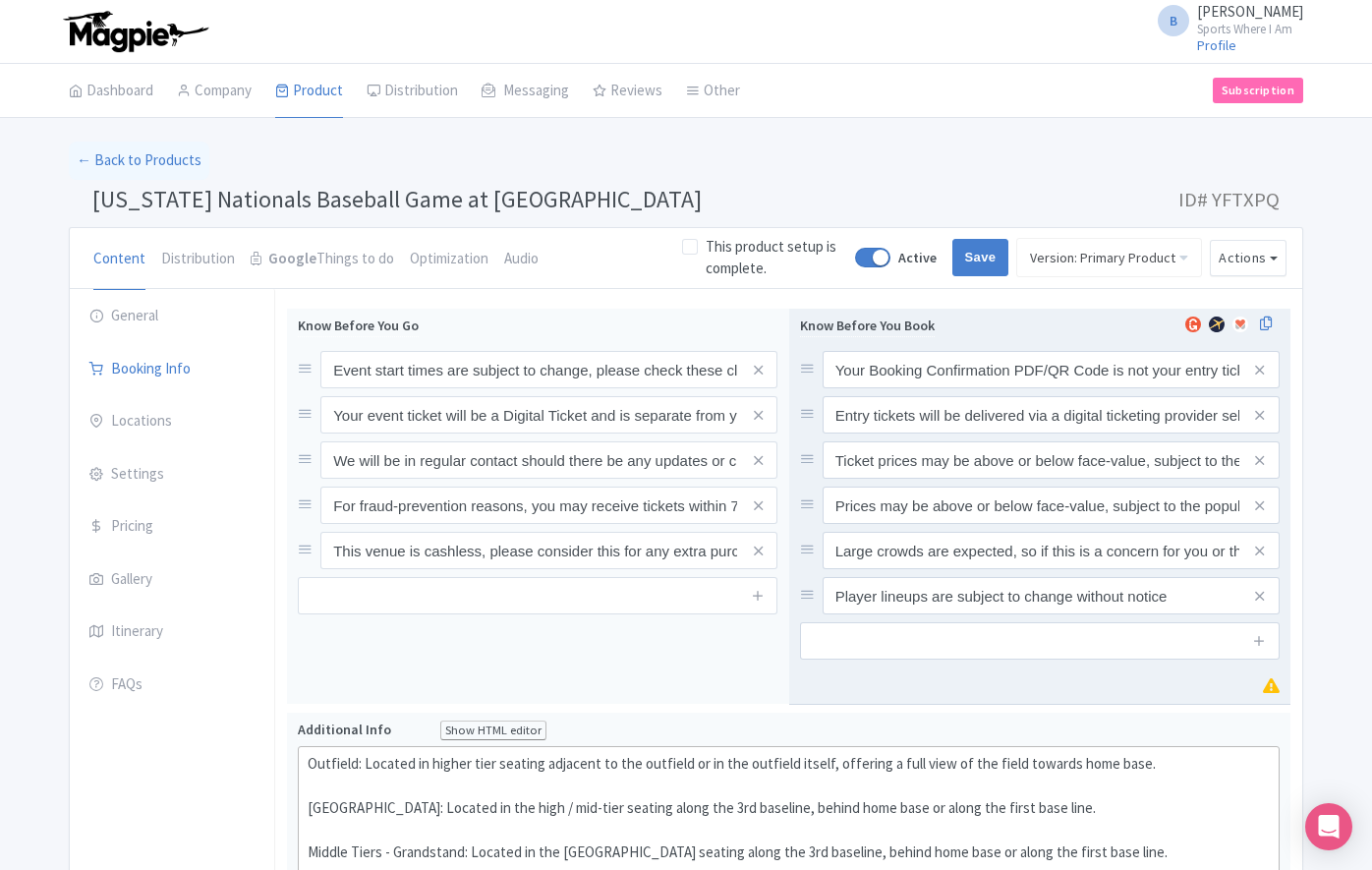 click at bounding box center (1259, 505) 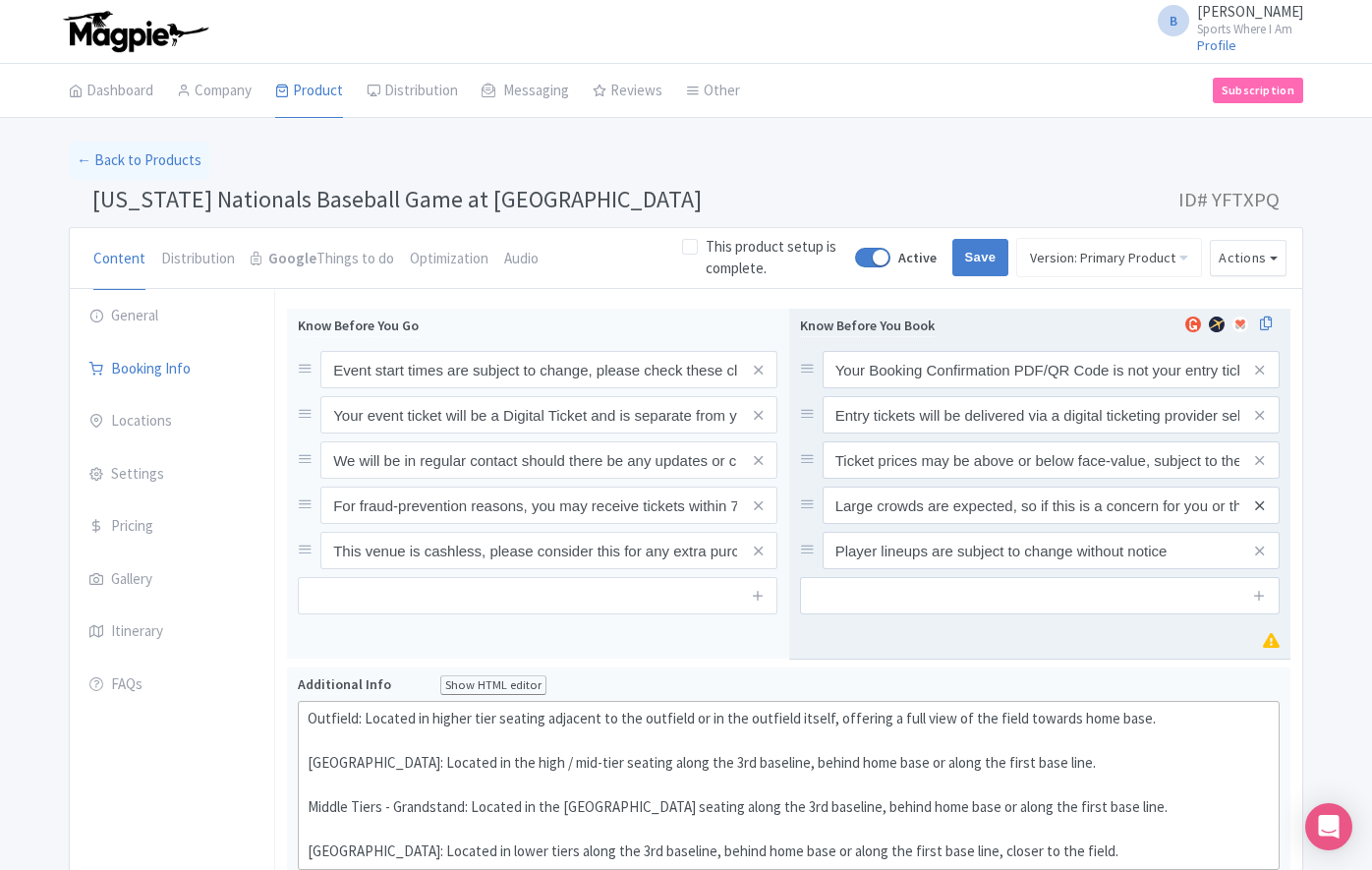 click at bounding box center (1259, 505) 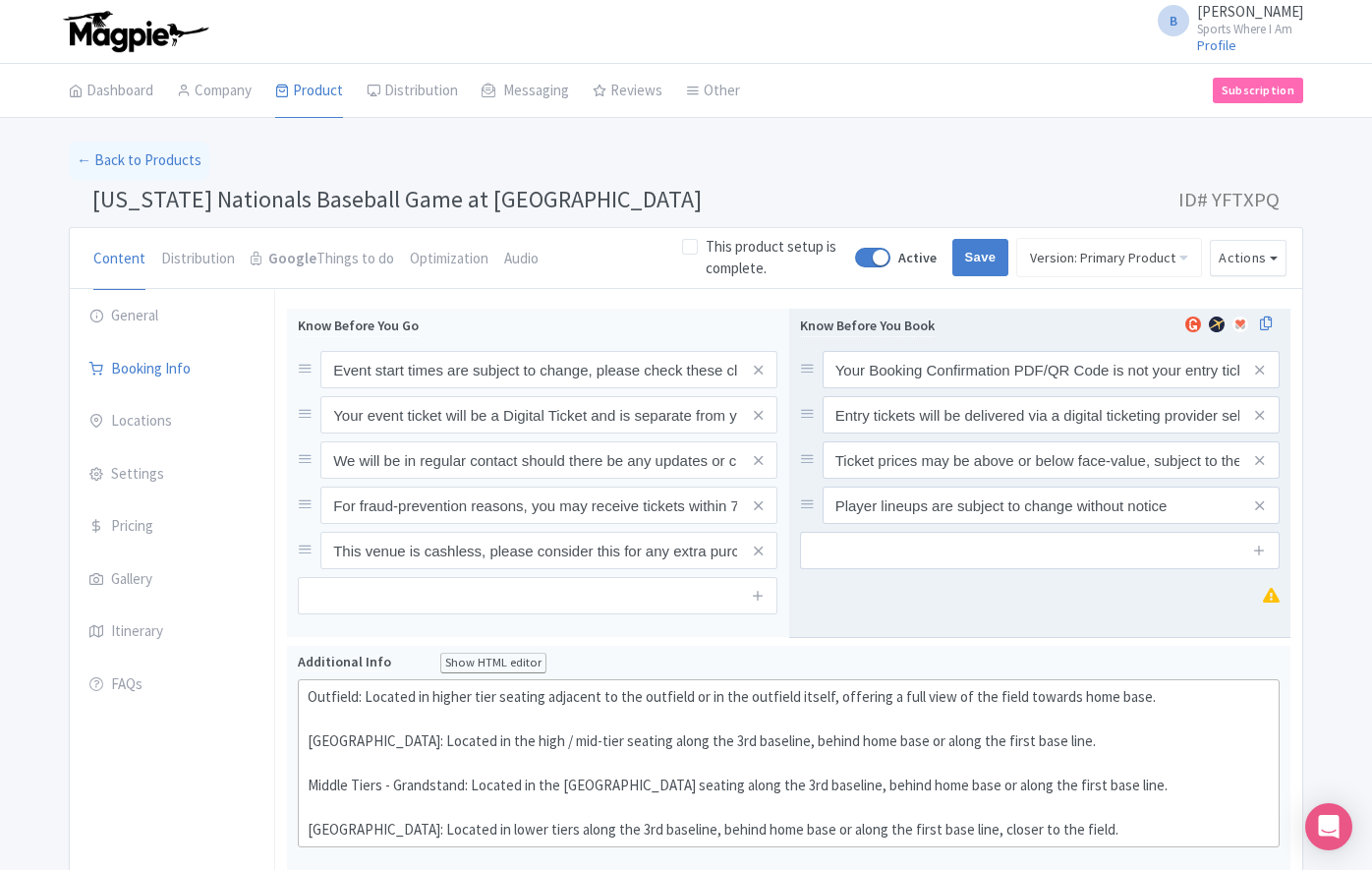 click at bounding box center [1259, 505] 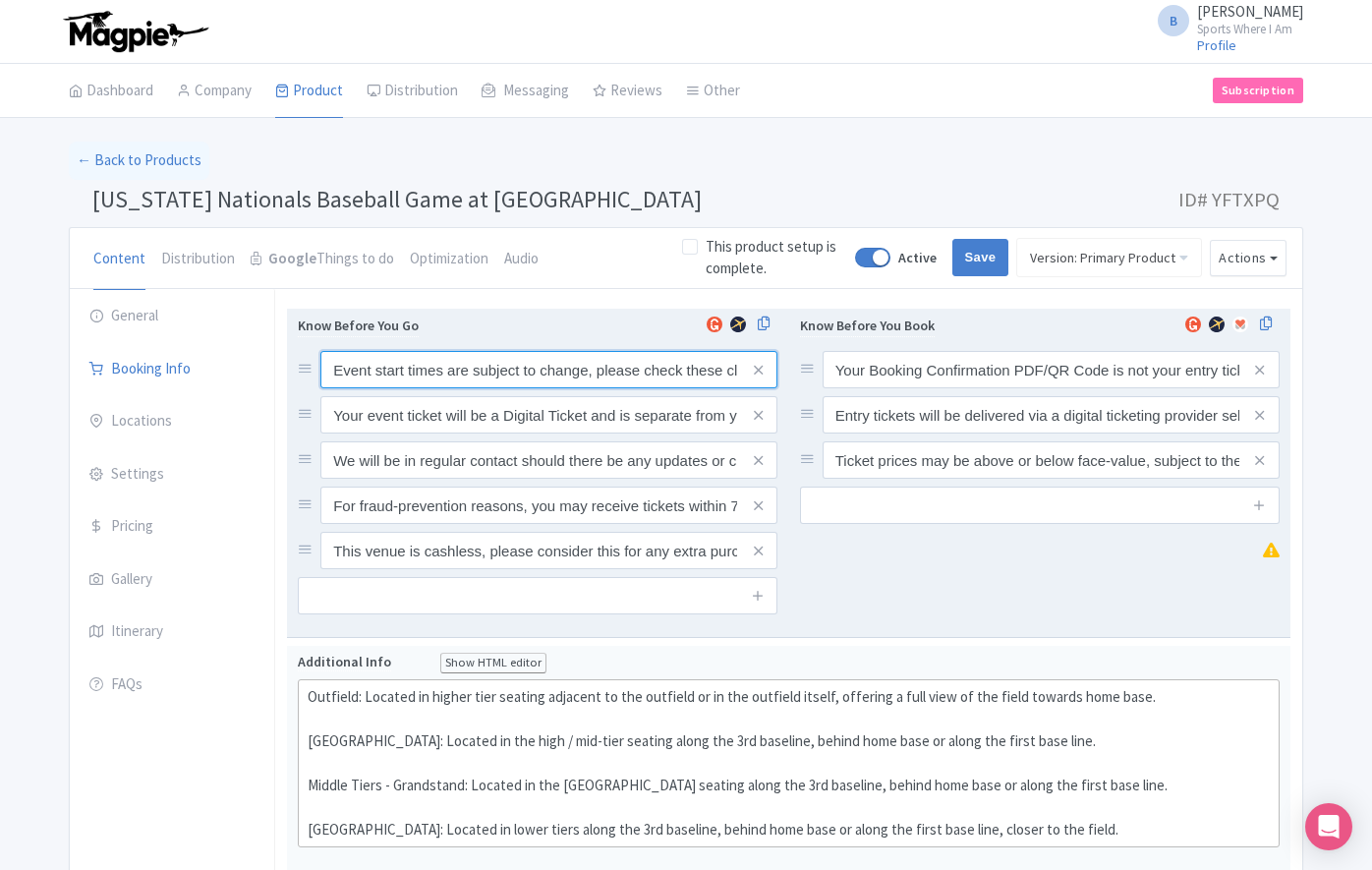 click on "Event start times are subject to change, please check these closer to the event date." at bounding box center (548, 370) 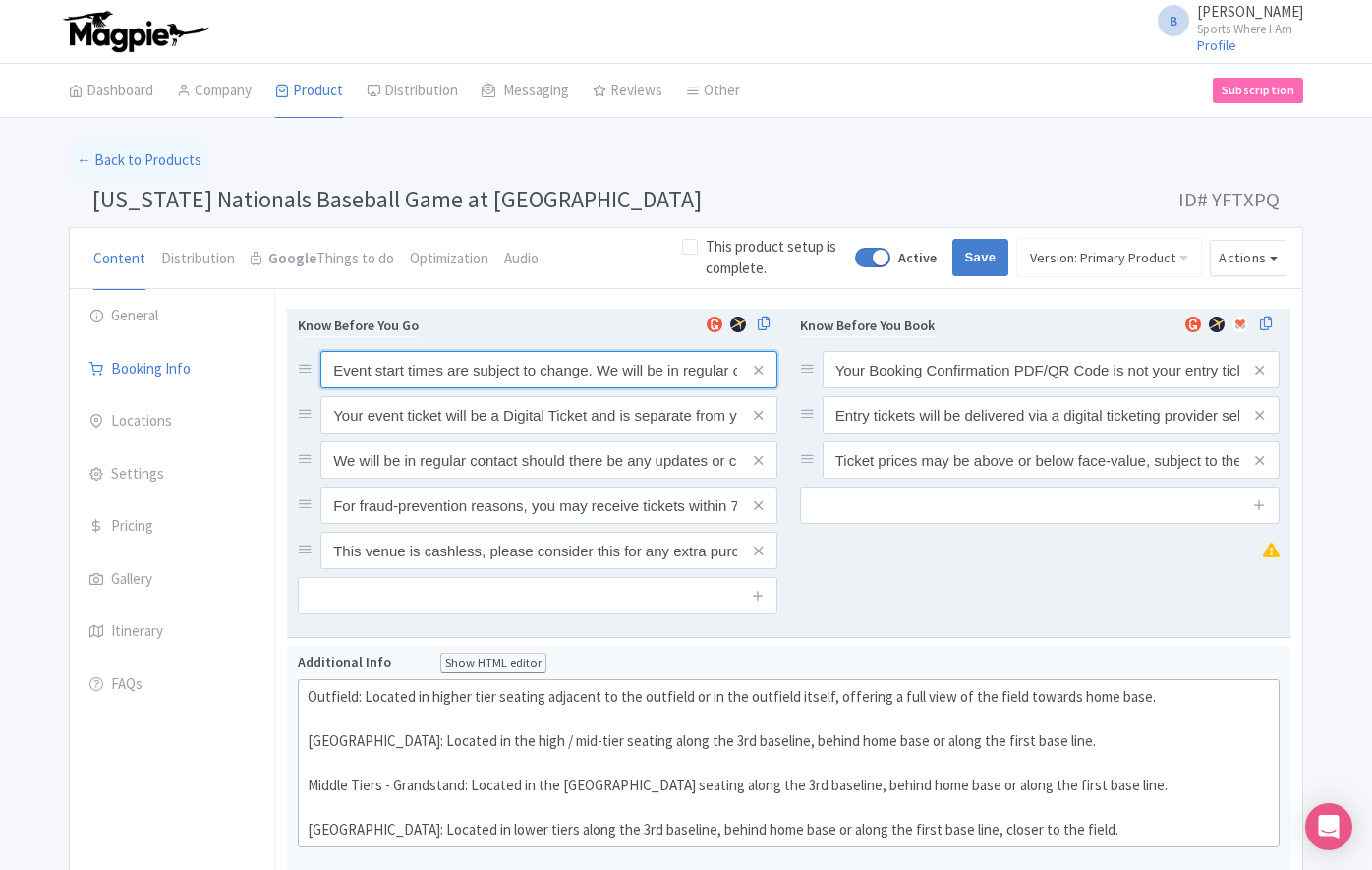 scroll, scrollTop: 0, scrollLeft: 449, axis: horizontal 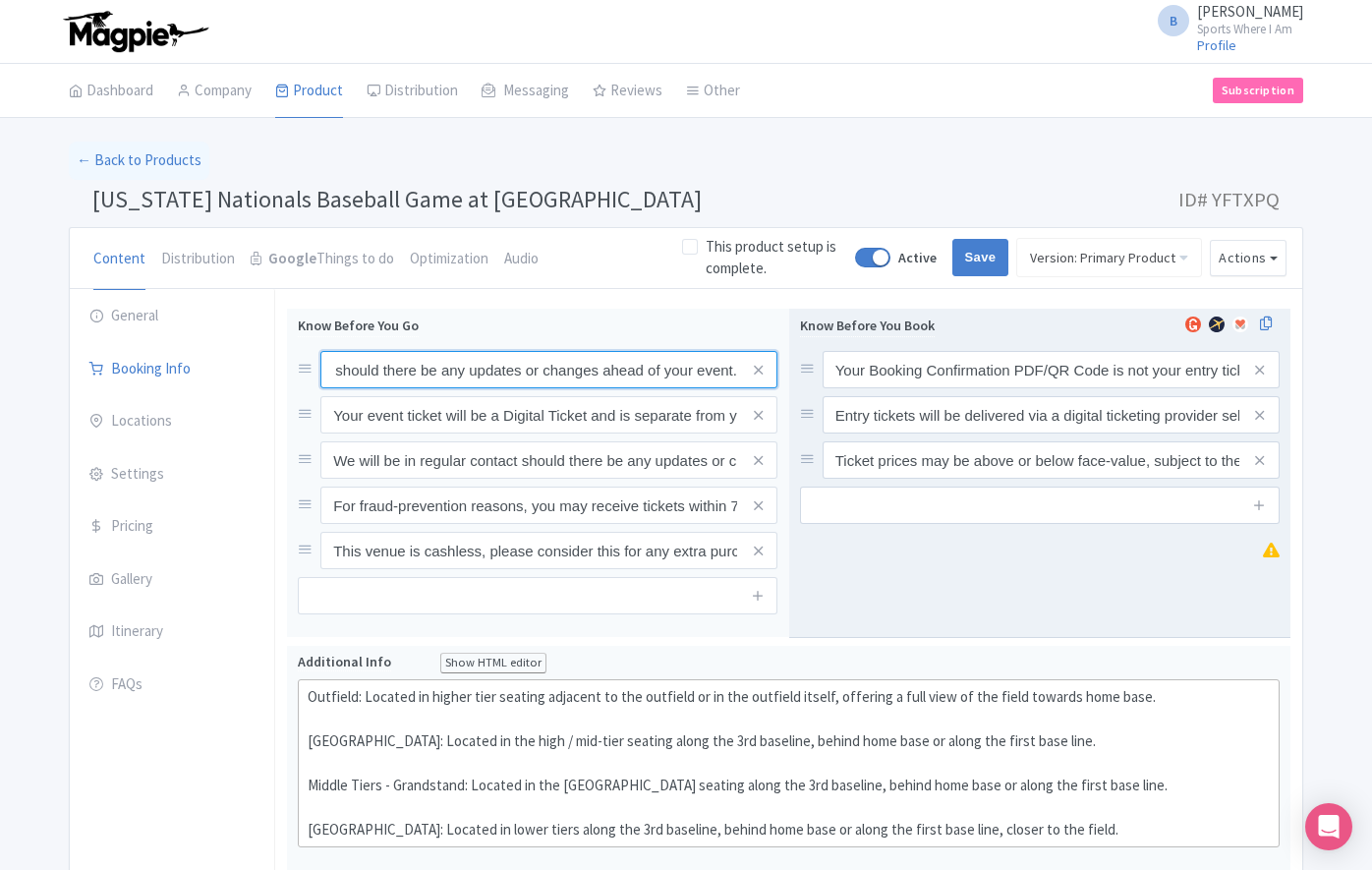 type on "Event start times are subject to change. We will be in regular contact should there be any updates or changes ahead of your event." 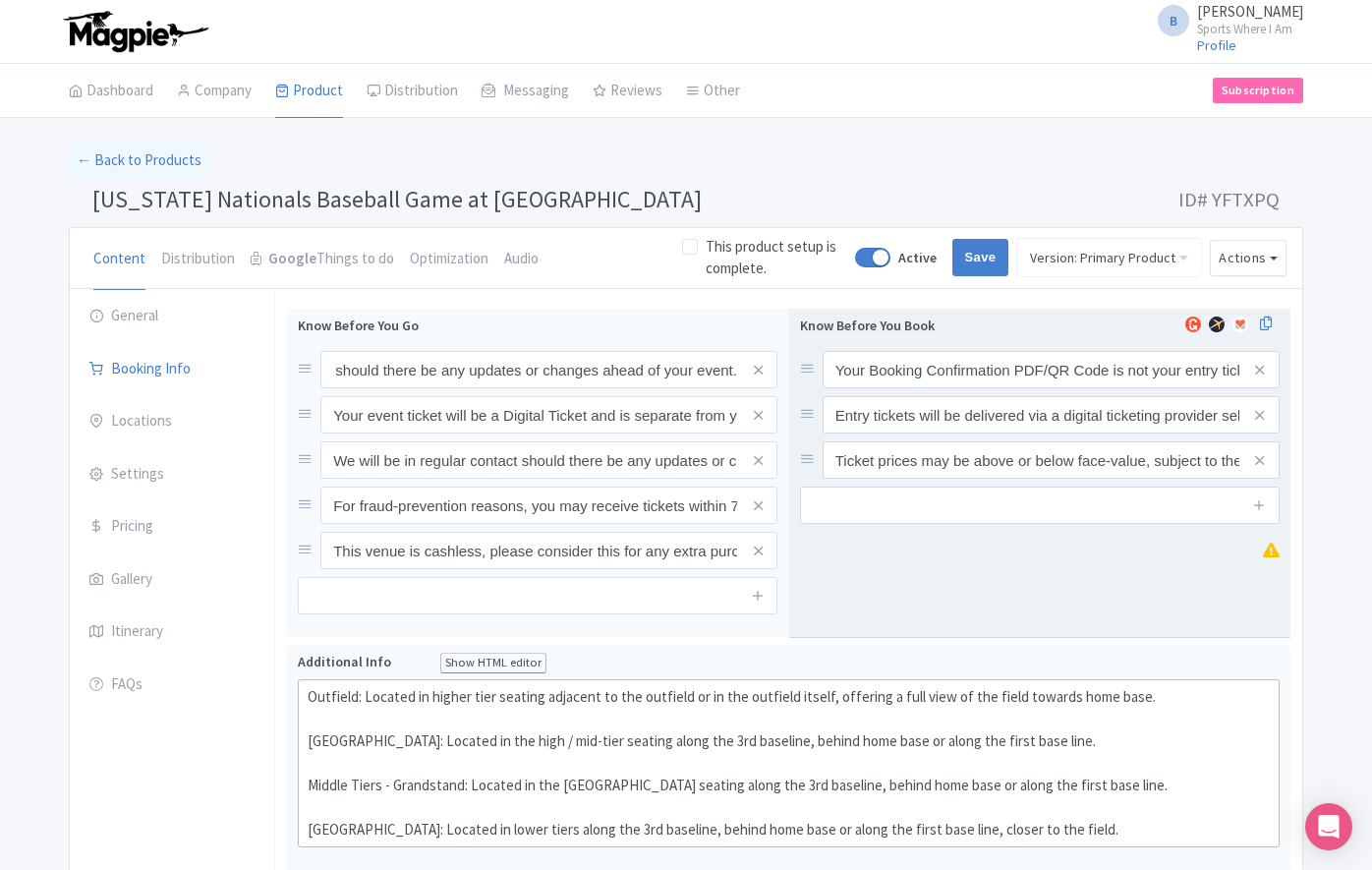scroll, scrollTop: 0, scrollLeft: 0, axis: both 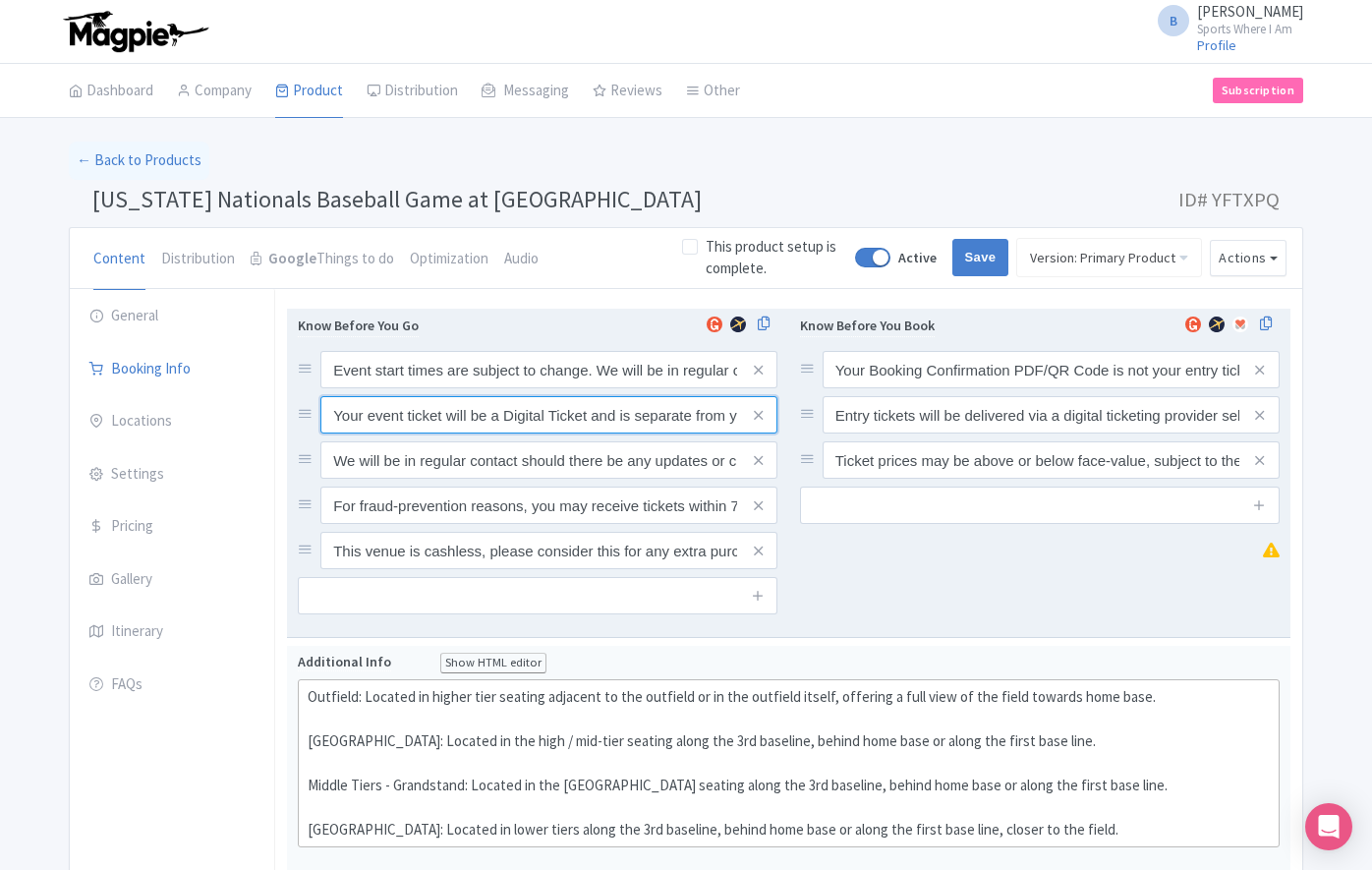 click on "Your event ticket will be a Digital Ticket and is separate from your booking confirmation." at bounding box center (548, 370) 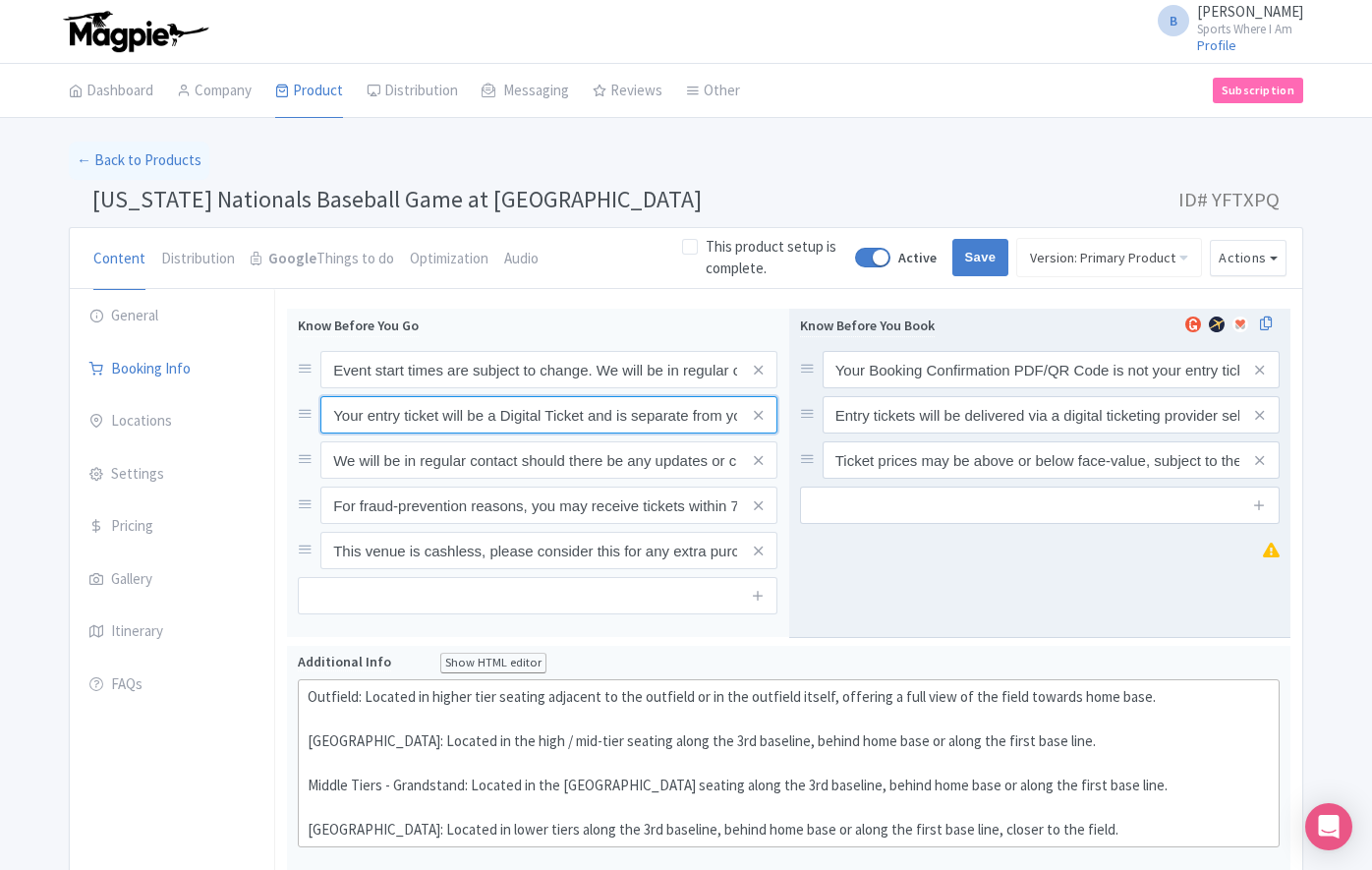 scroll, scrollTop: 0, scrollLeft: 162, axis: horizontal 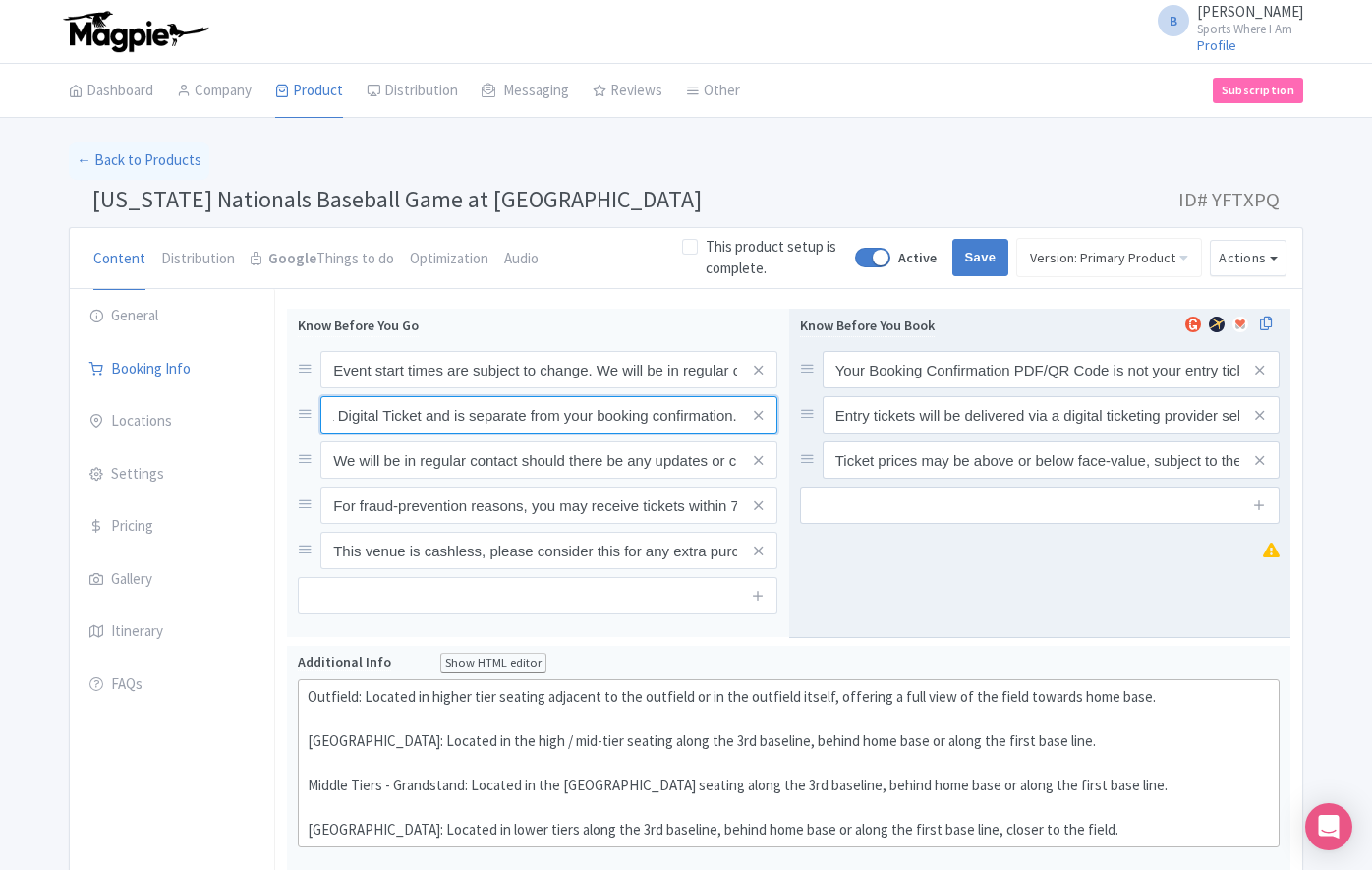 type on "Your entry ticket will be a Digital Ticket and is separate from your booking confirmation." 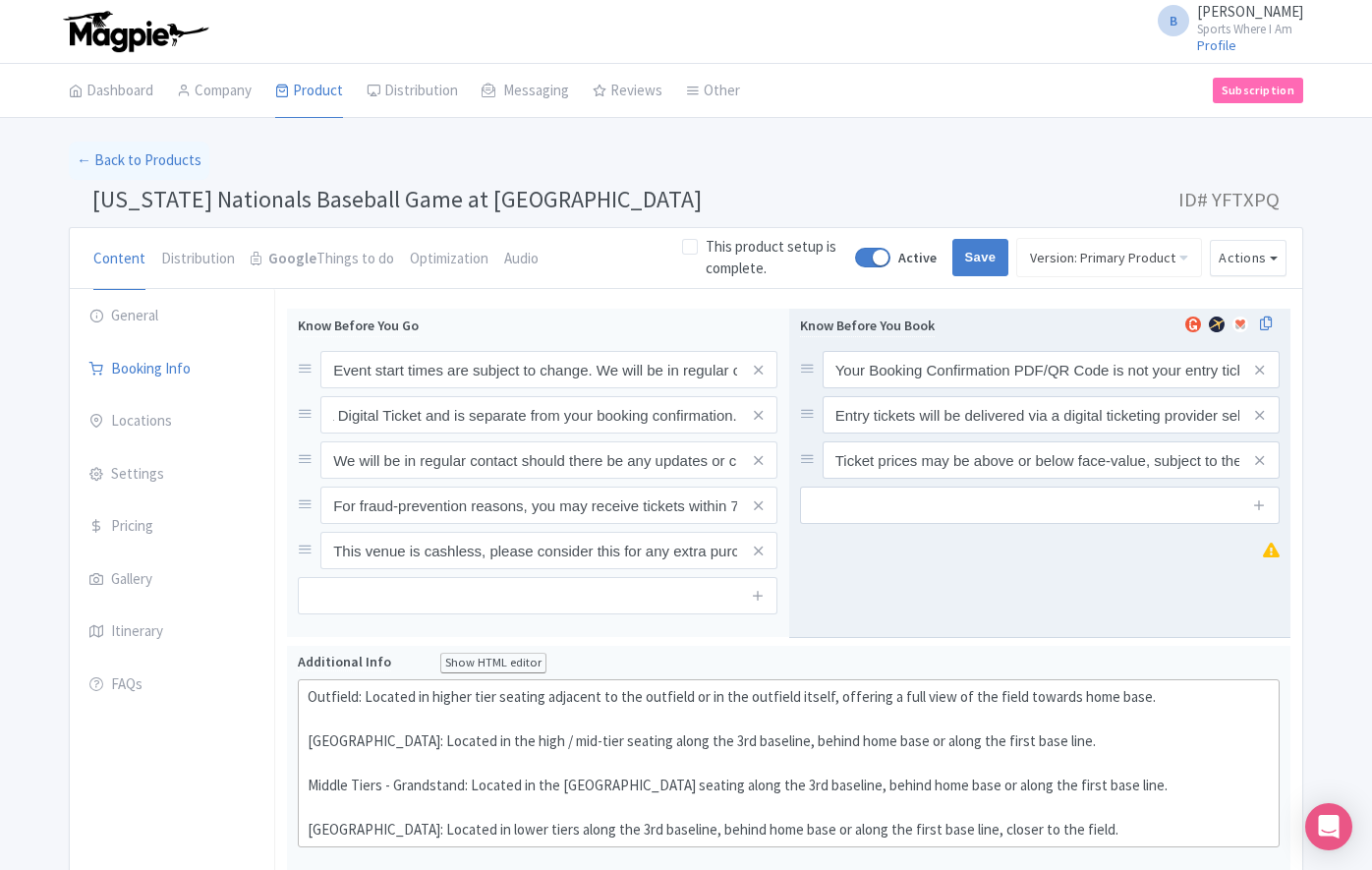 scroll, scrollTop: 0, scrollLeft: 0, axis: both 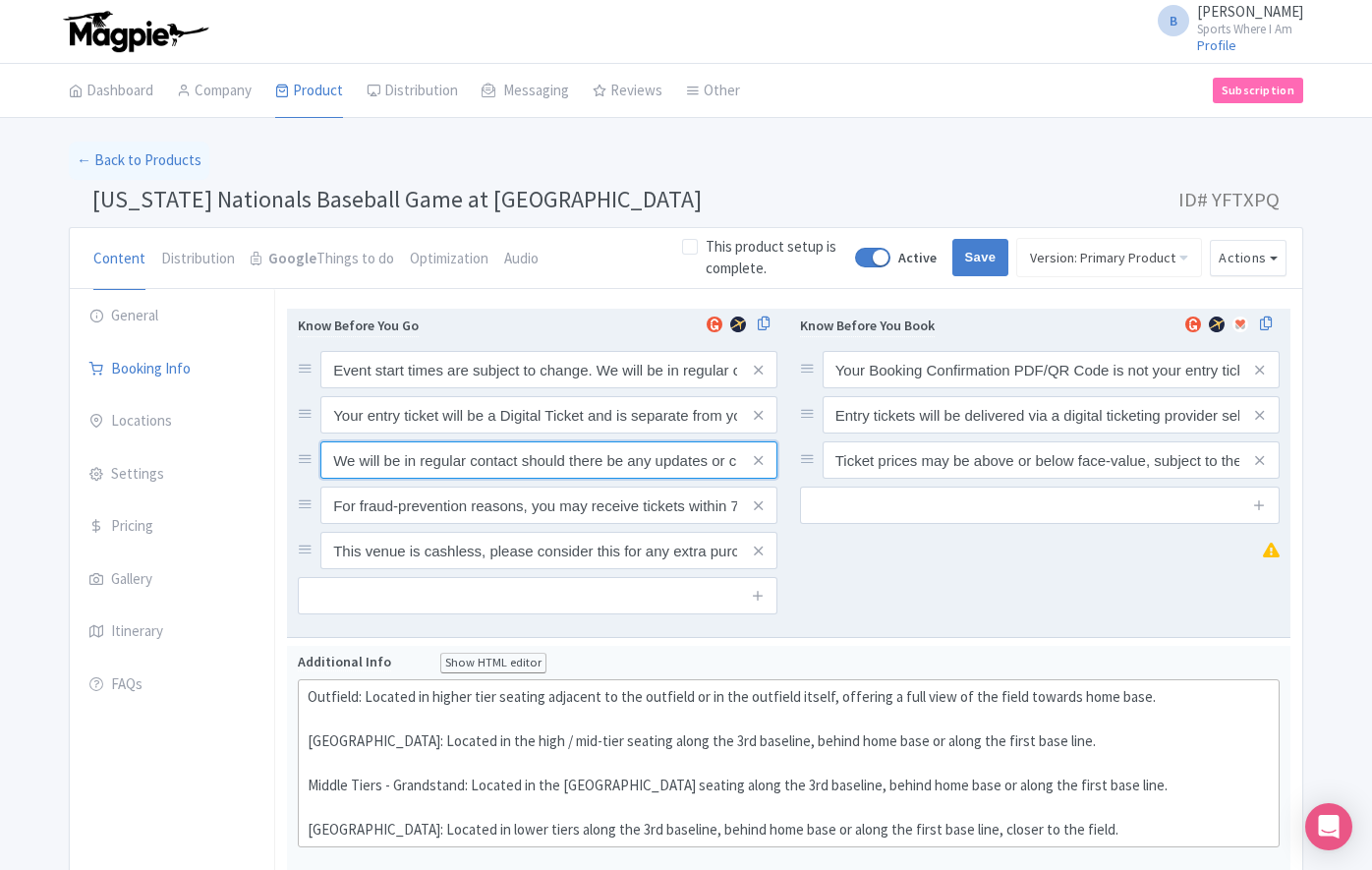 click on "We will be in regular contact should there be any updates or changes ahead of your event." at bounding box center (548, 370) 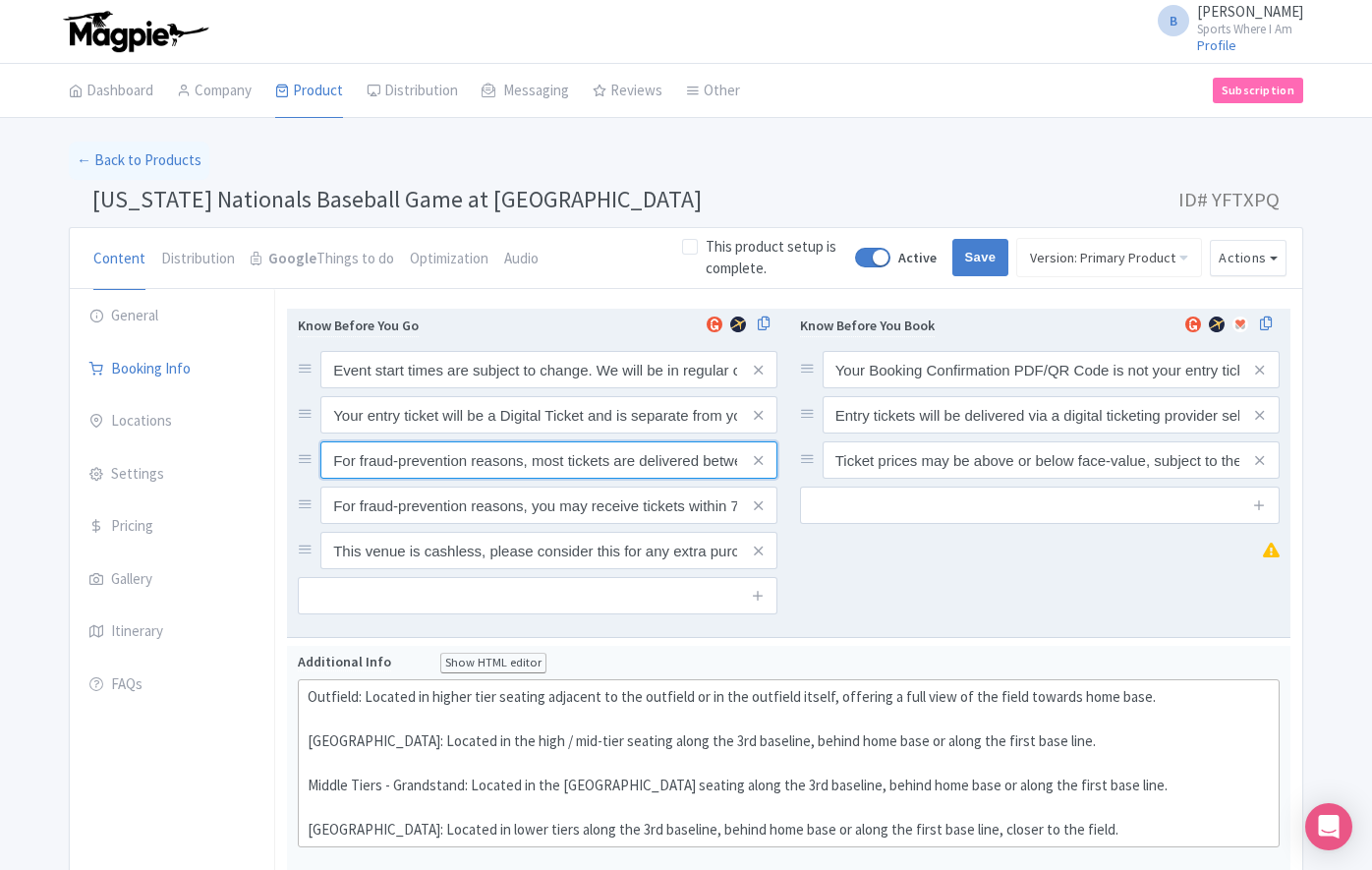 scroll, scrollTop: 0, scrollLeft: 200, axis: horizontal 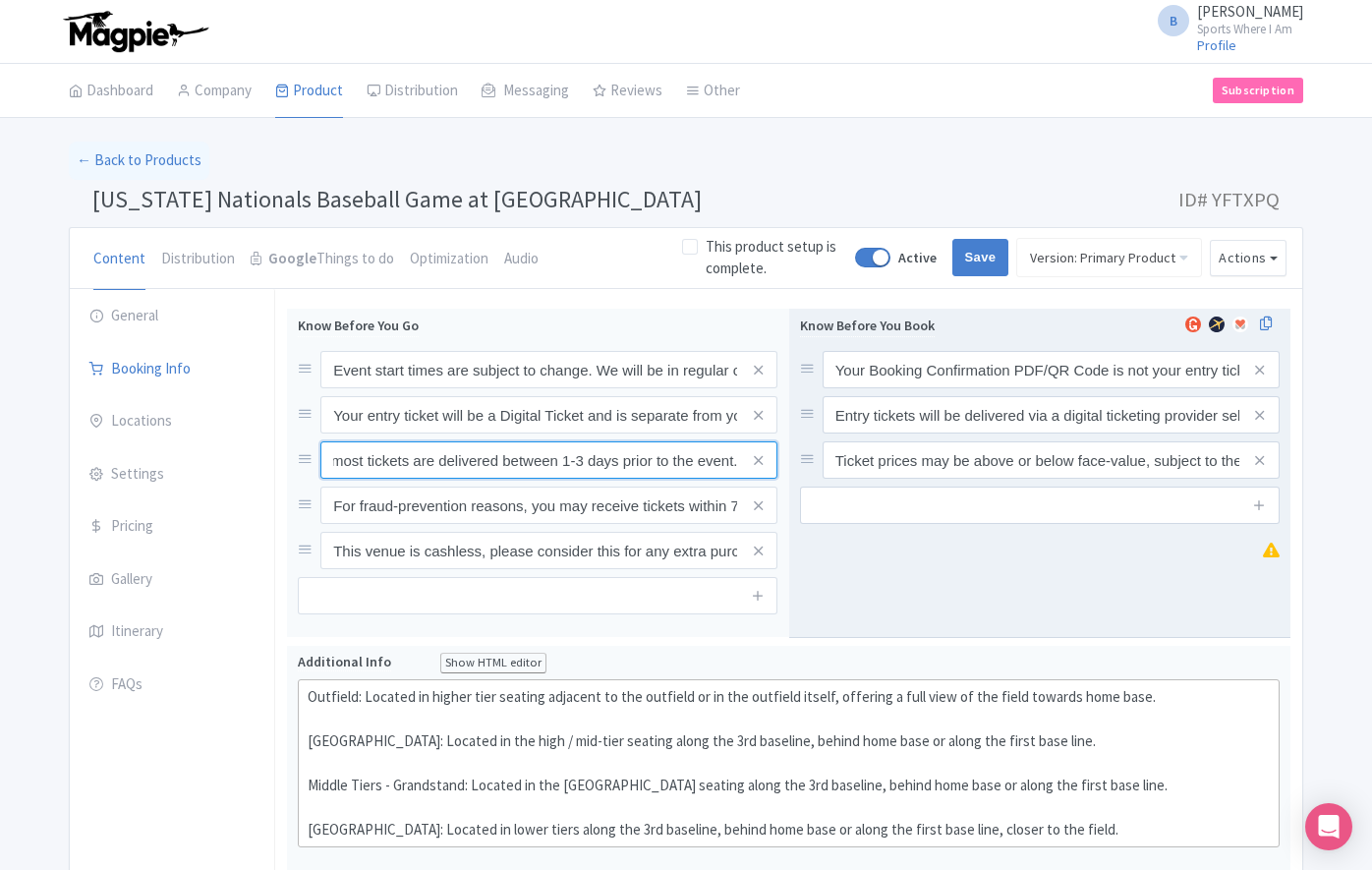 type on "For fraud-prevention reasons, most tickets are delivered between 1-3 days prior to the event." 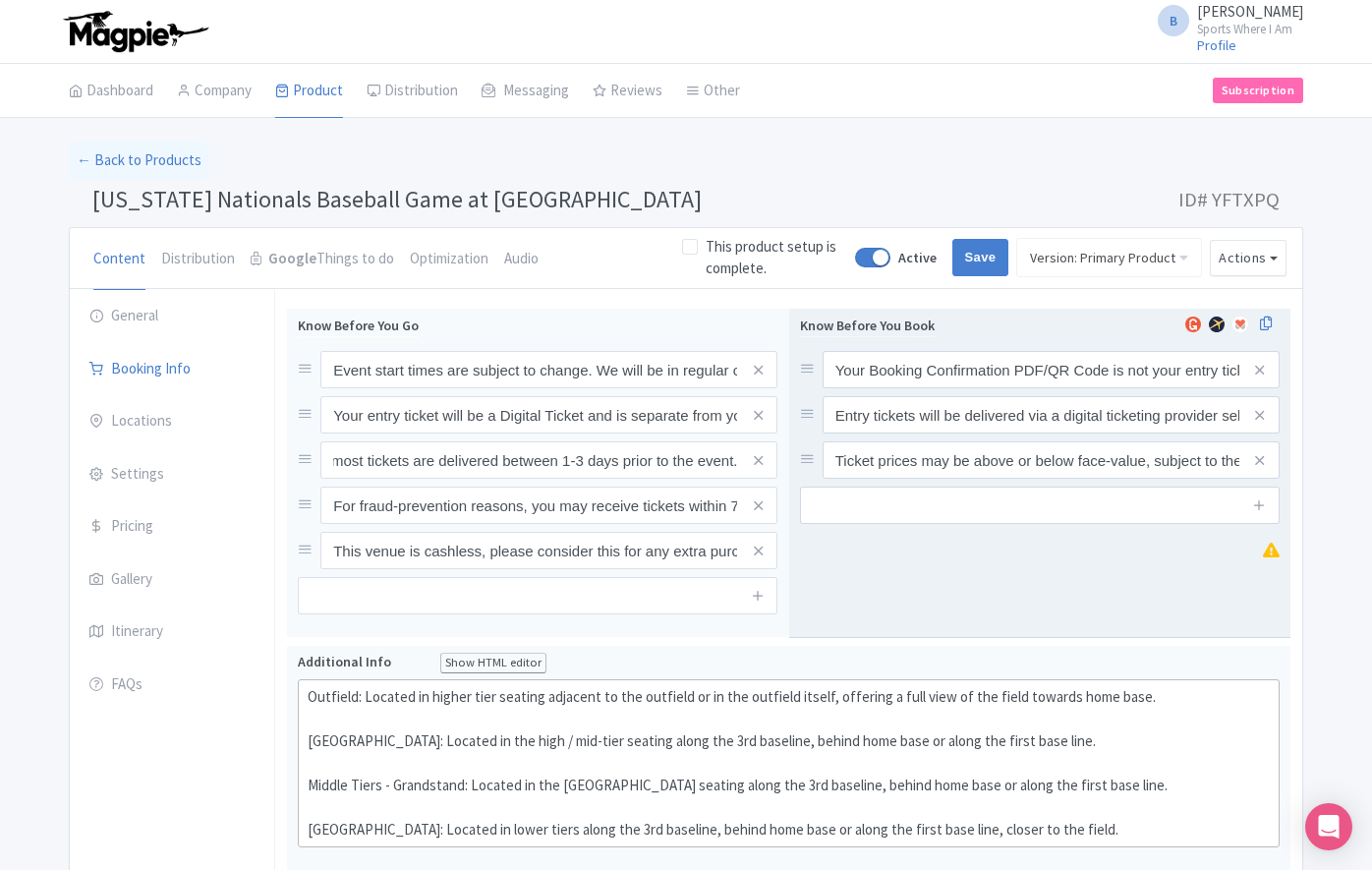 click on "Your Booking Confirmation/QR Code is not your entry ticket - your tickets and seating details will be sent separately to your booking confirmation.
Please check your emails to ensure you have accepted your mobile ticket prior to the game.
Please note, seat location is subject to availability, based on the quantity of seats booked. To ensure all parties in your booking will be seated together, final seat allocations may or may not reflect the exact description of the seat category you have selected.
Your seat location may not be suitable for those with specific accessibility needs.
Prices may be above or below face-value, subject to the popularity of the event on your chosen dates.
Large crowds are expected, so if this is a concern for you or those you are travelling with please keep this in mind.
Player lineups are subject to change without notice
Know Before You Book Your Booking Confirmation PDF/QR Code is not your entry ticket - your digital tickets and seating details will be e-mailed separately." at bounding box center (1040, 473) 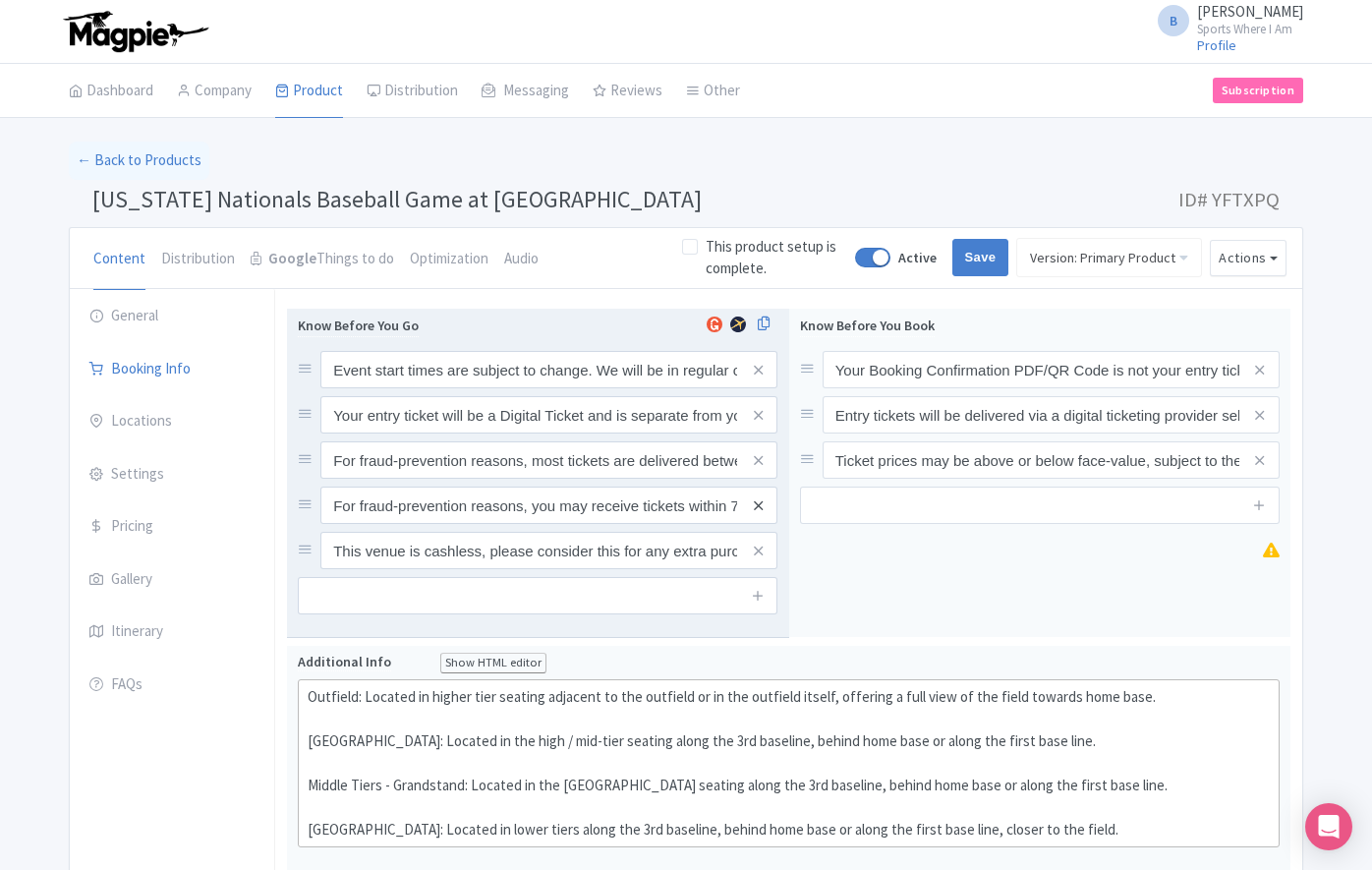 click at bounding box center (758, 505) 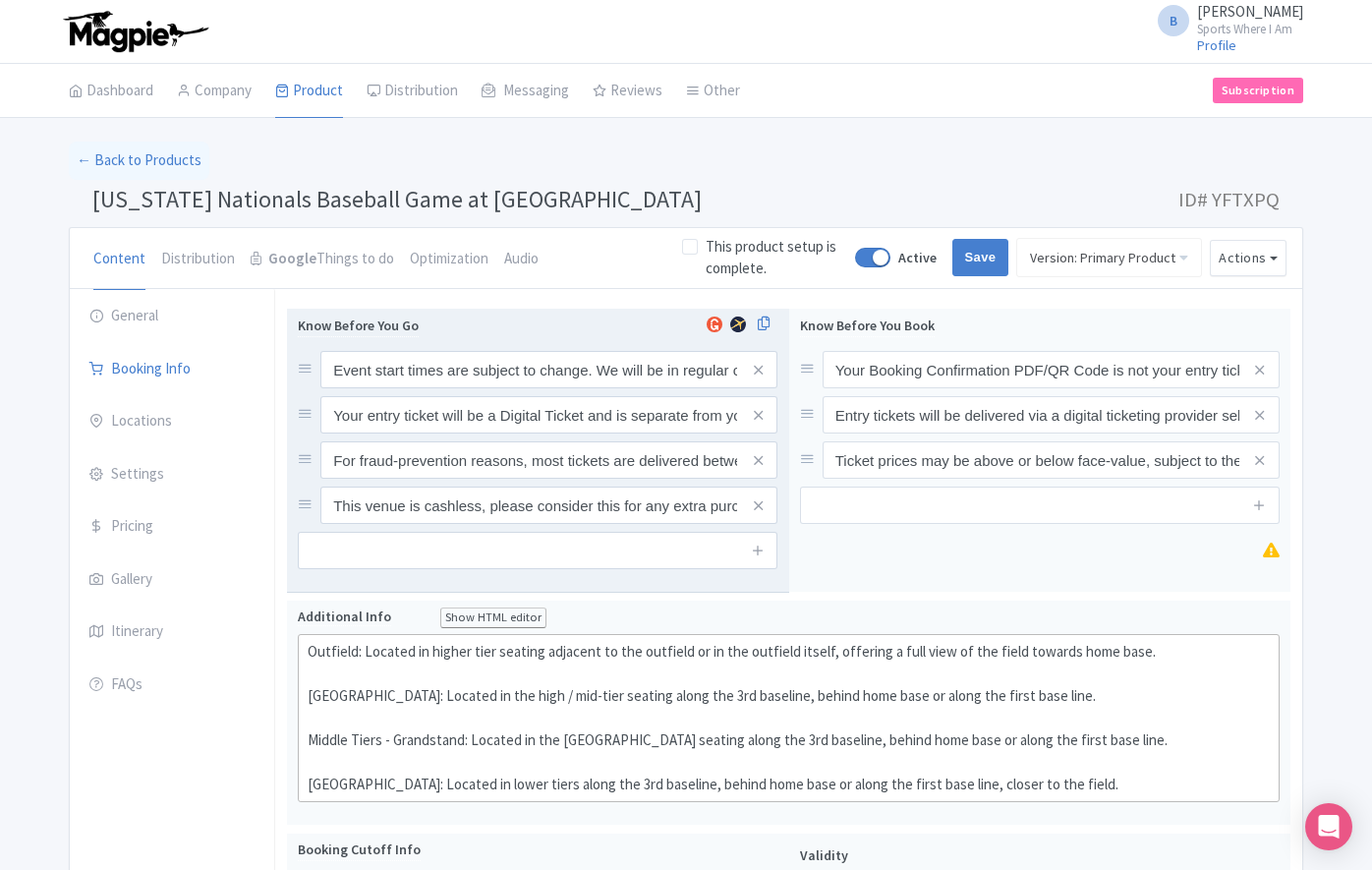 click at bounding box center (758, 505) 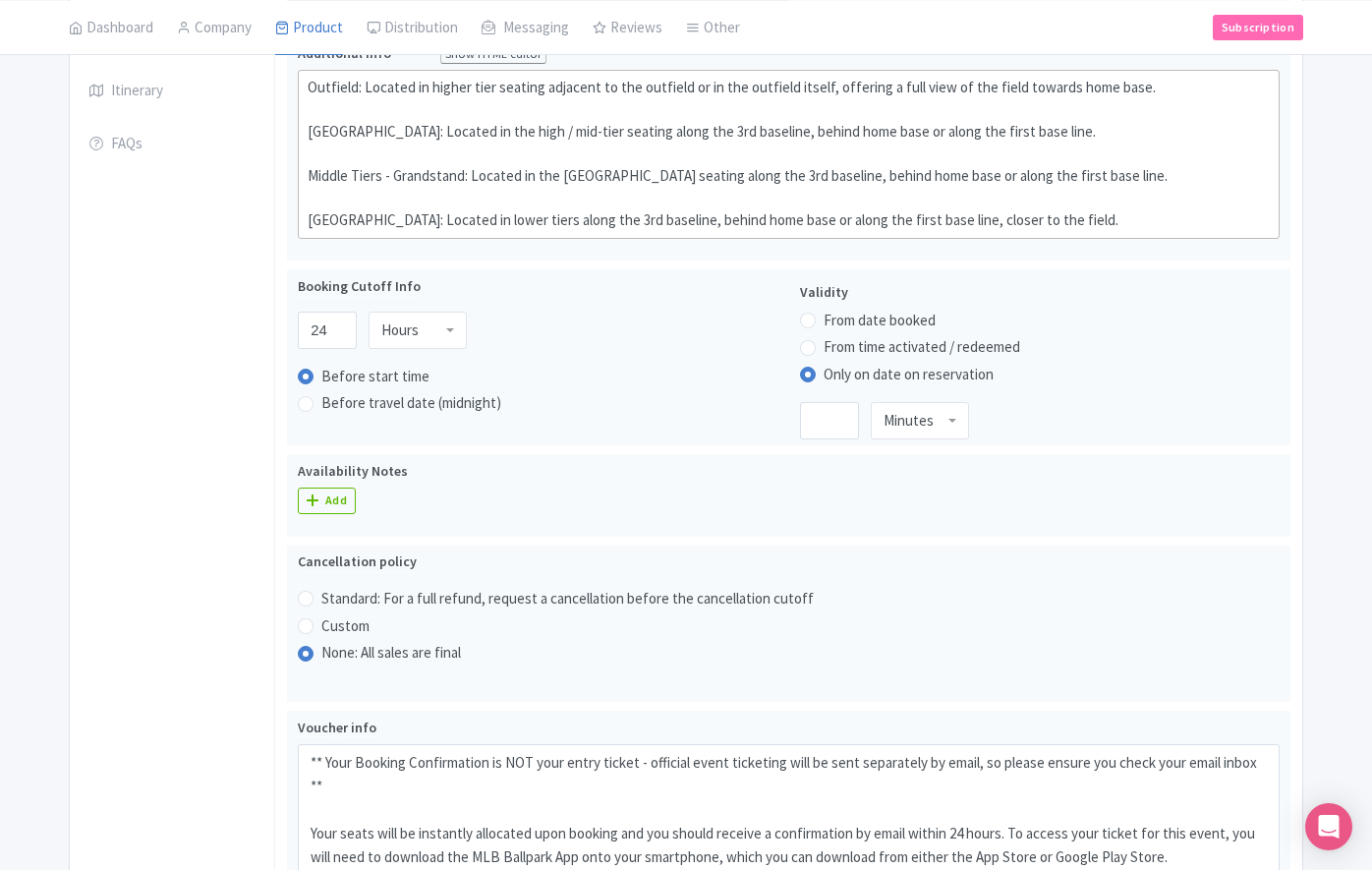 scroll, scrollTop: 0, scrollLeft: 0, axis: both 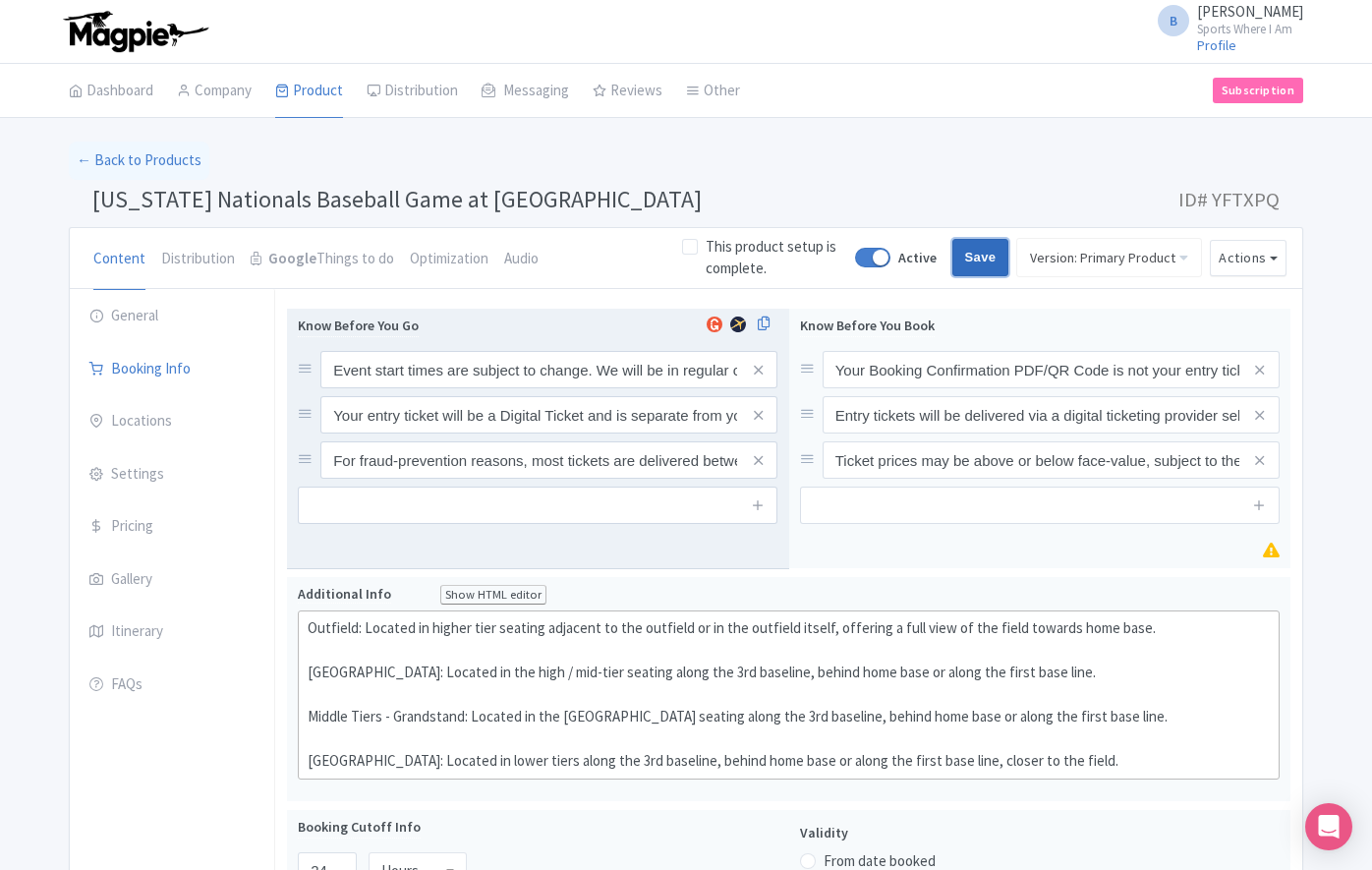 click on "Save" at bounding box center [981, 258] 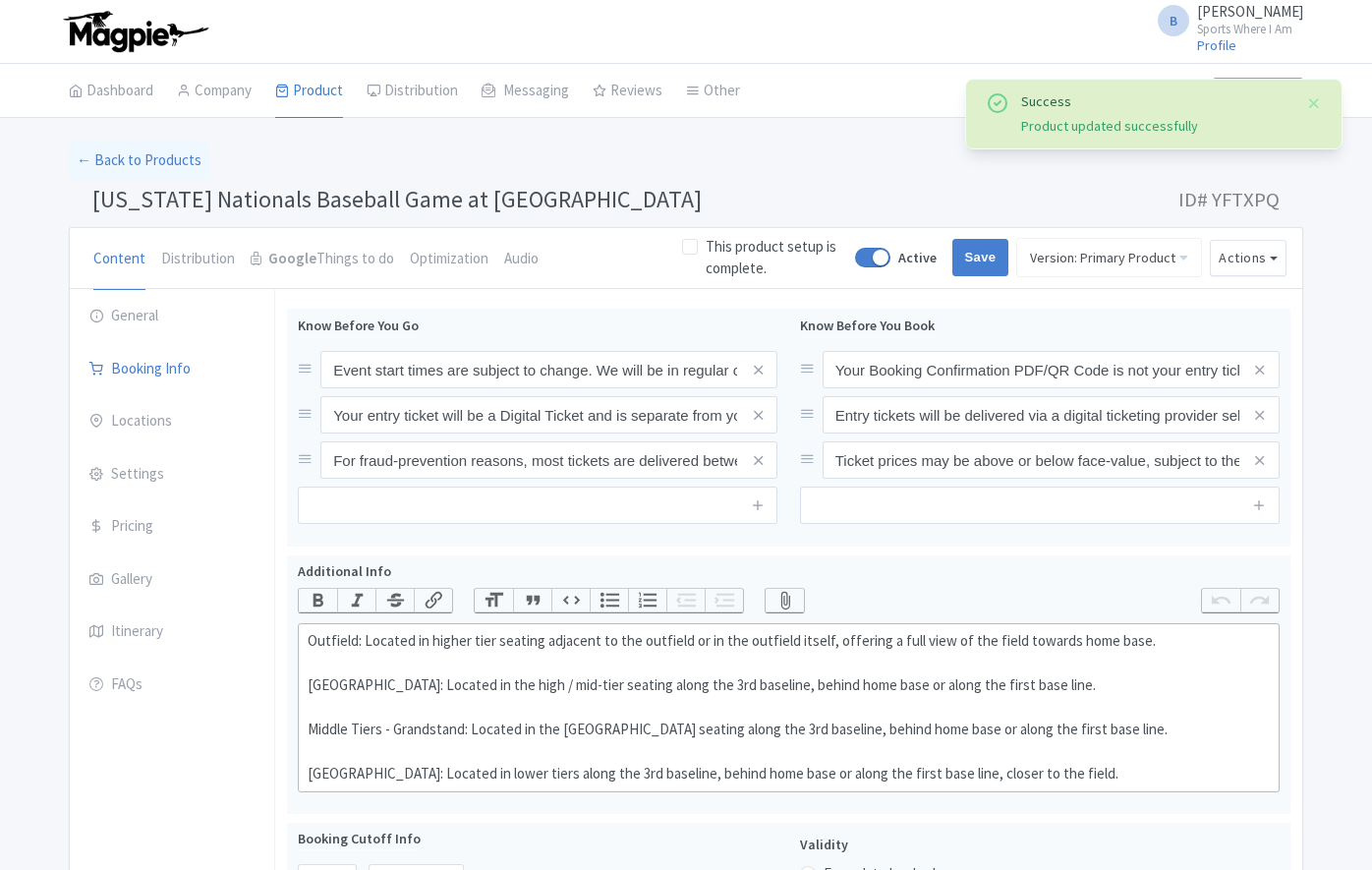 scroll, scrollTop: 0, scrollLeft: 0, axis: both 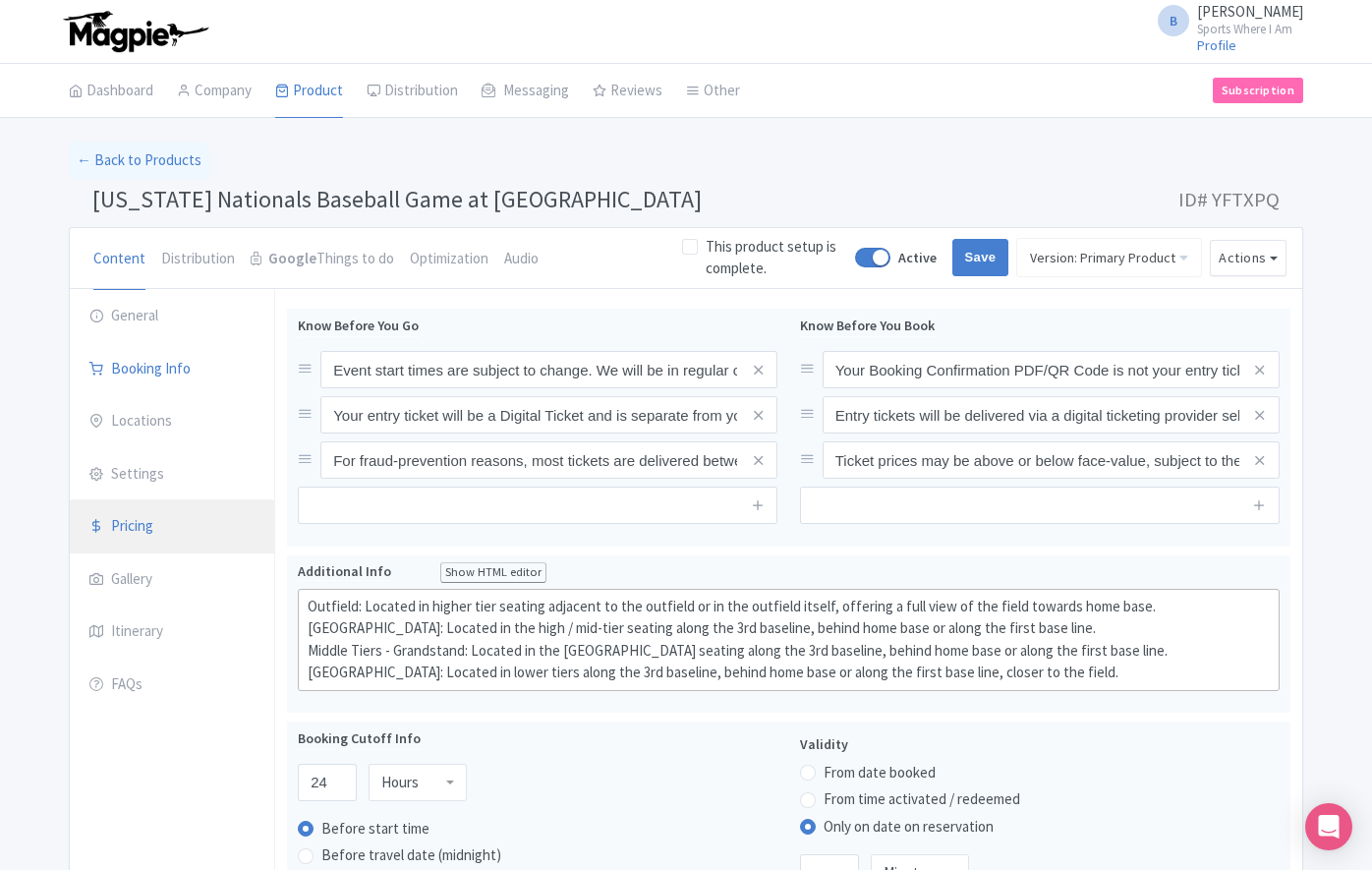 click on "Pricing" at bounding box center (172, 527) 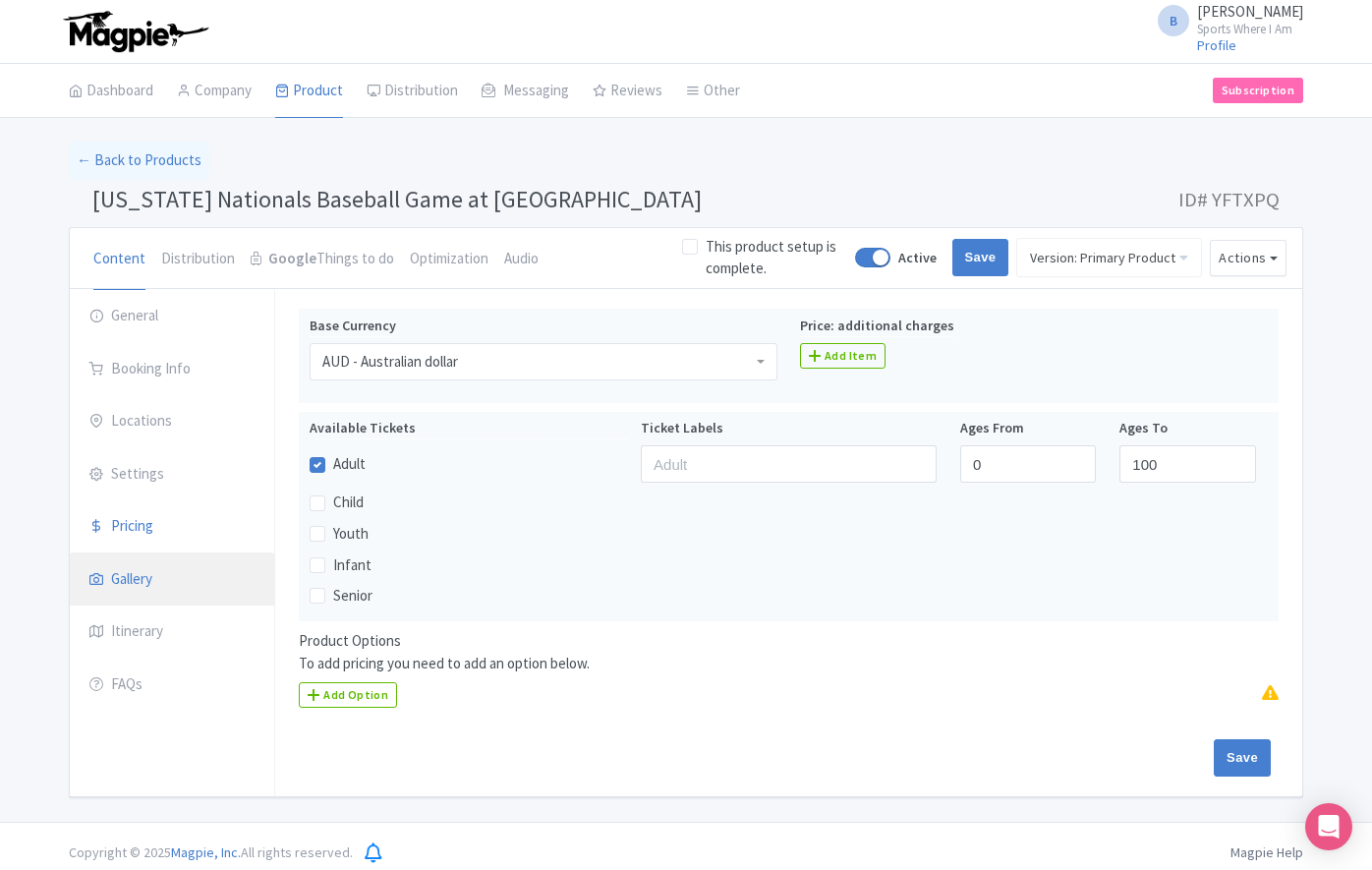 click on "Gallery" at bounding box center (172, 580) 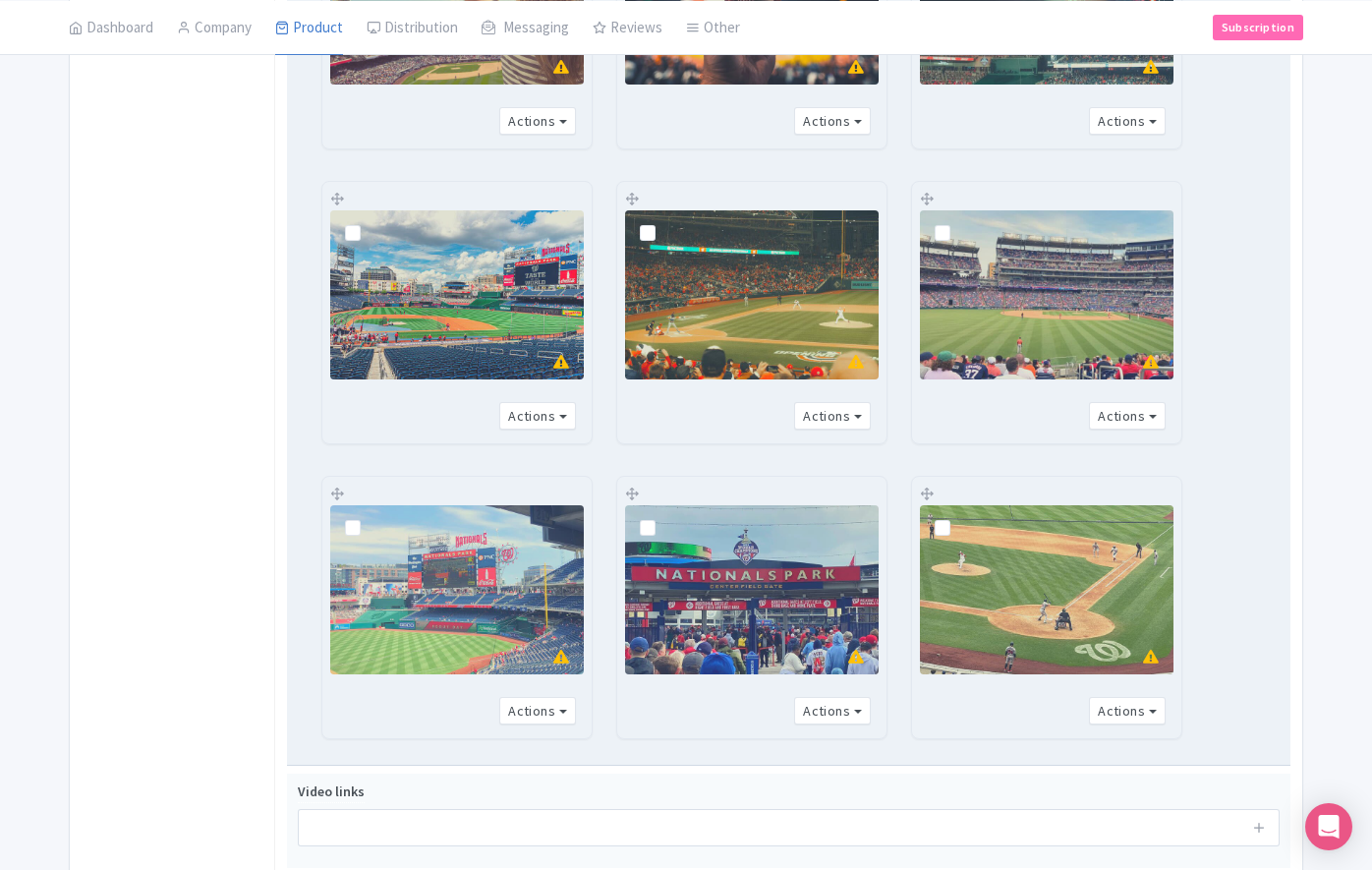 scroll, scrollTop: 827, scrollLeft: 0, axis: vertical 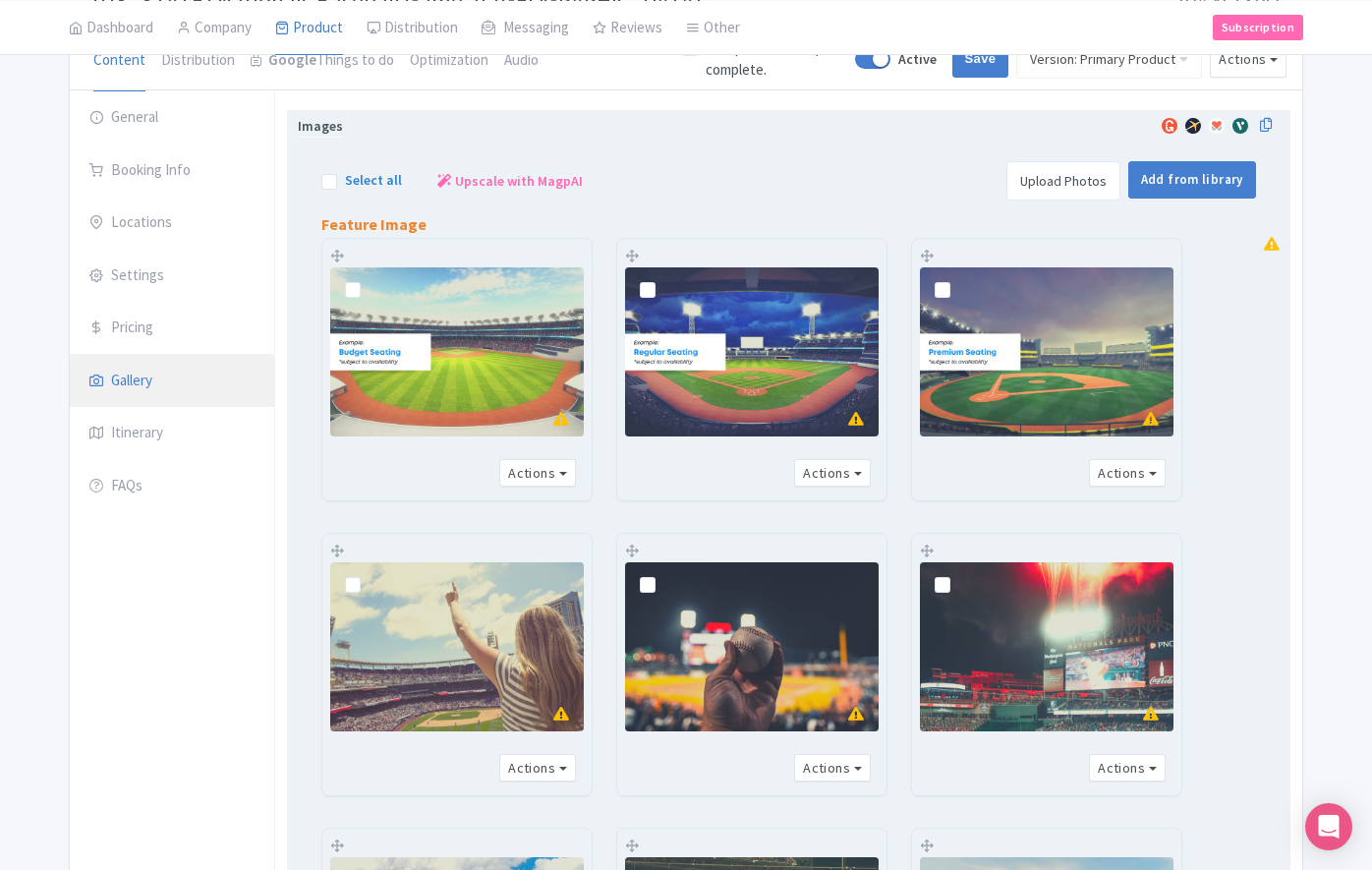 click at bounding box center (369, 279) 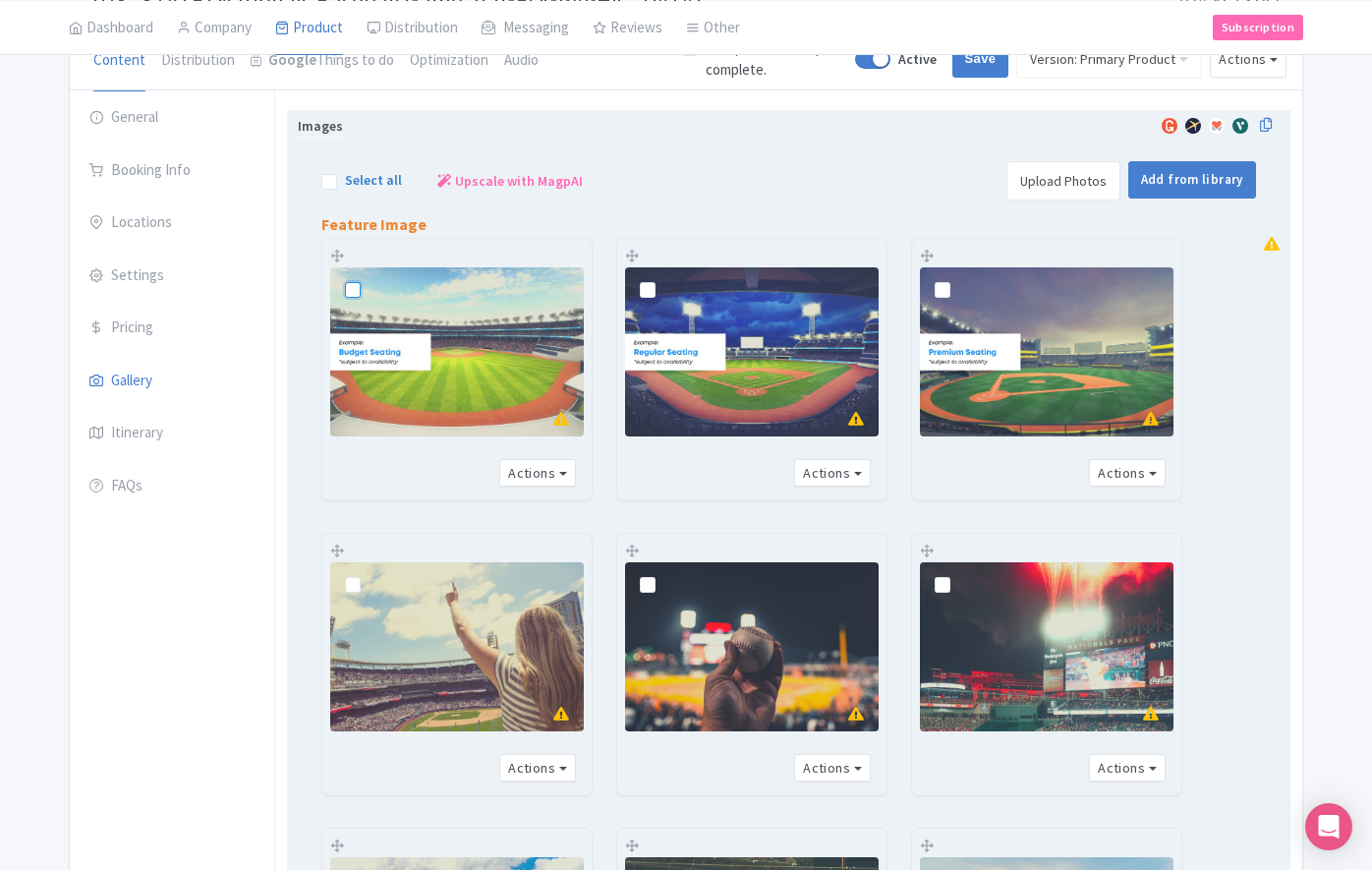 click at bounding box center [374, 273] 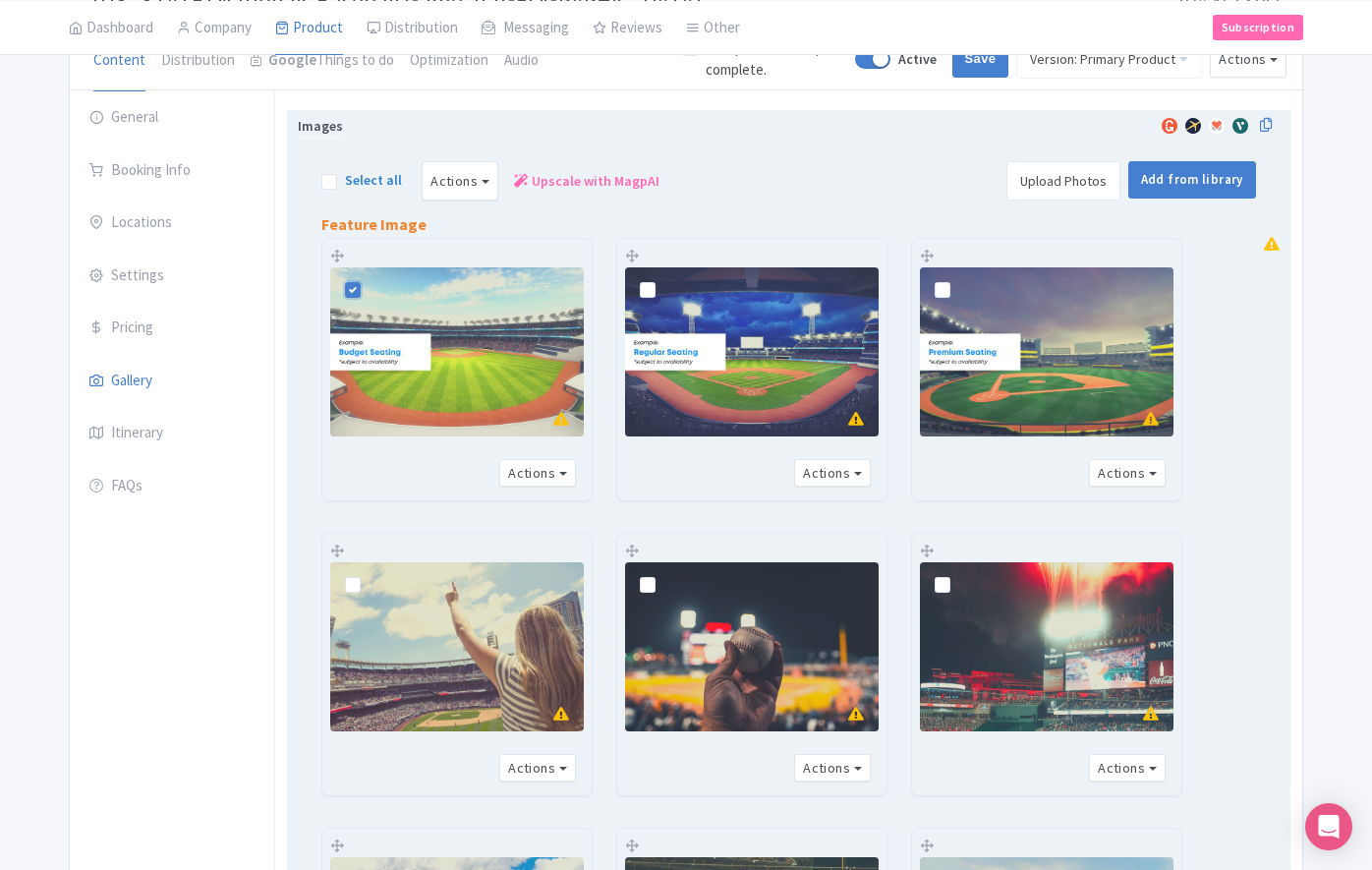 click at bounding box center (663, 279) 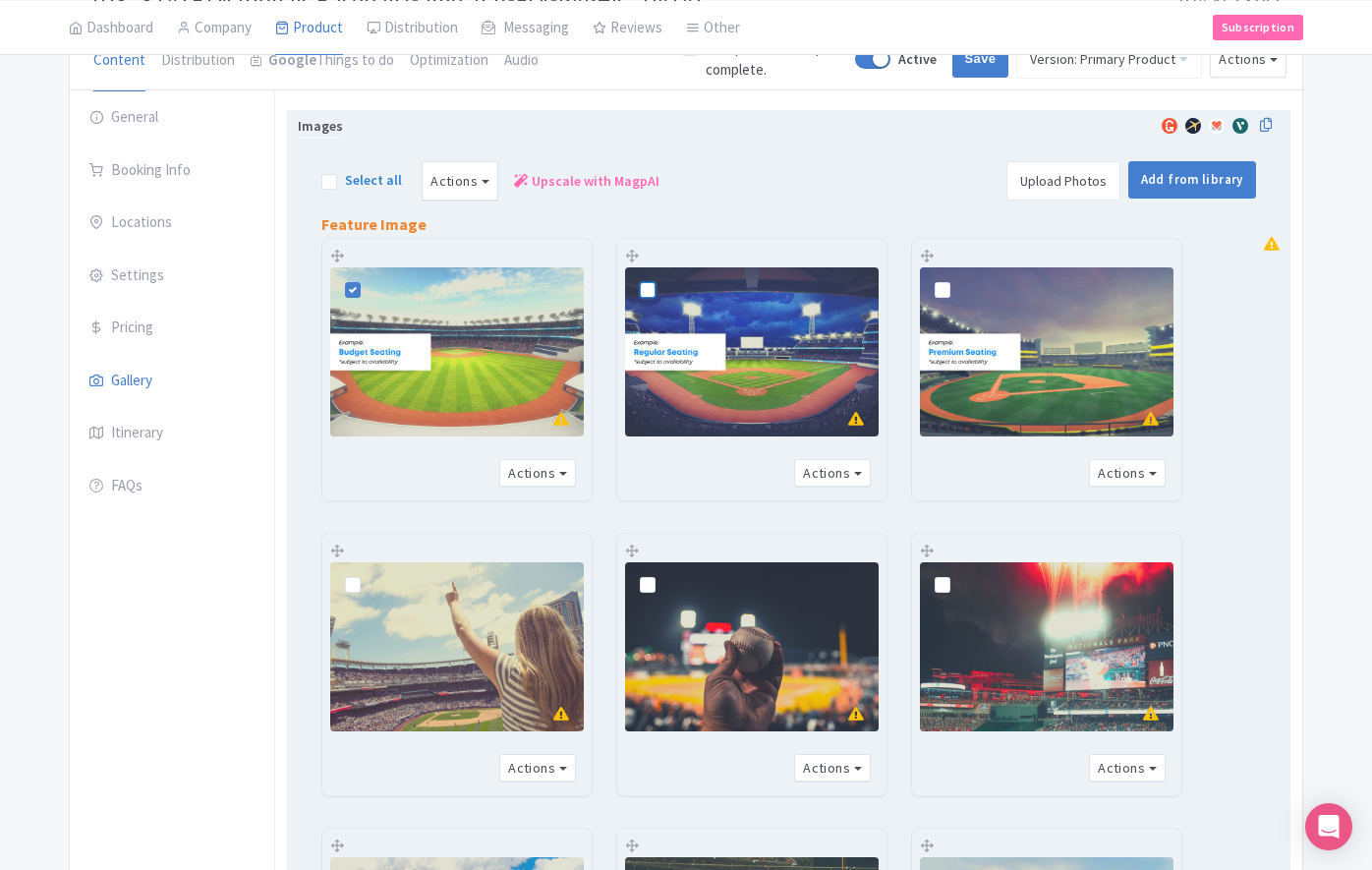 click at bounding box center [669, 273] 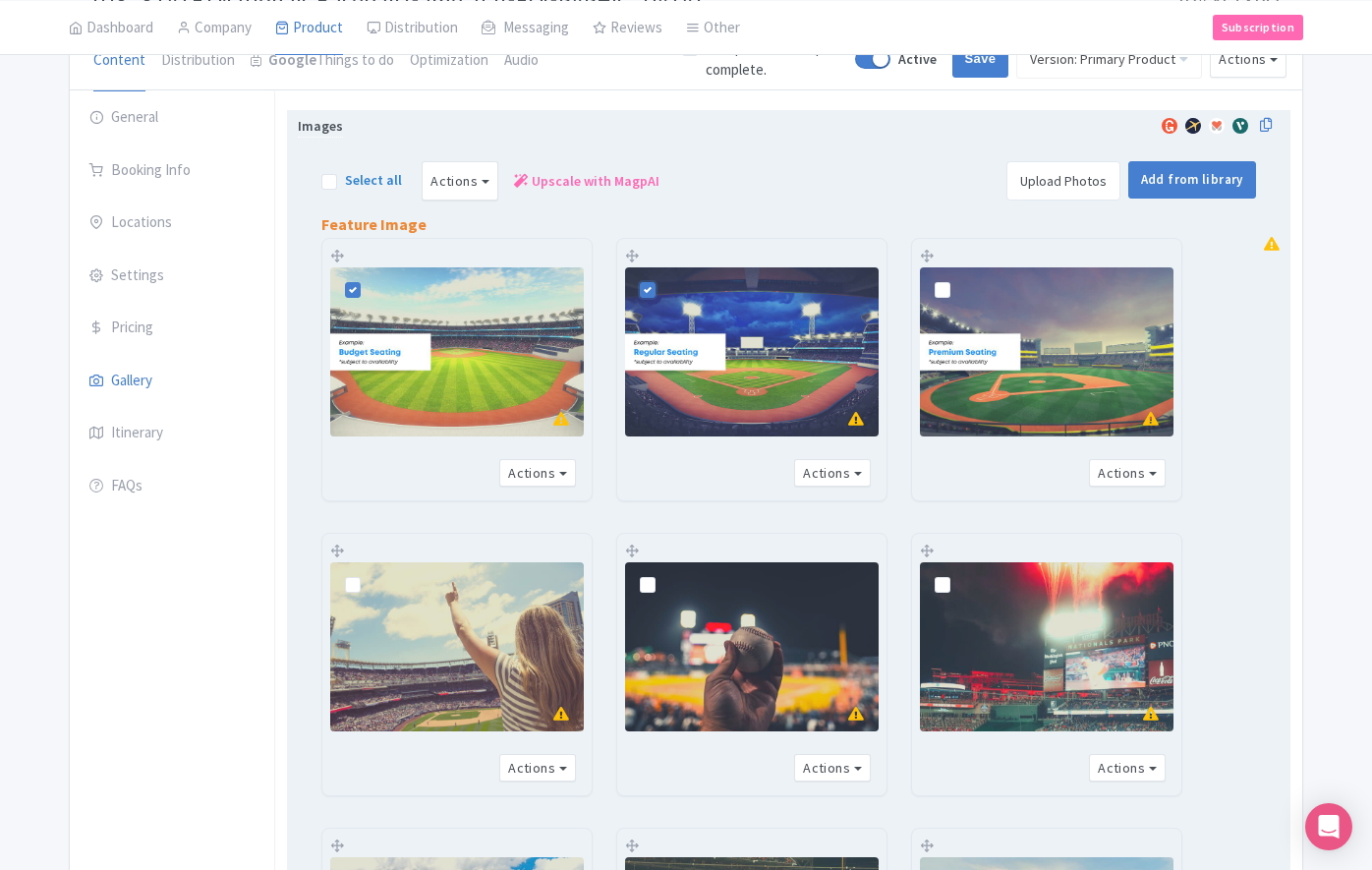click at bounding box center (958, 279) 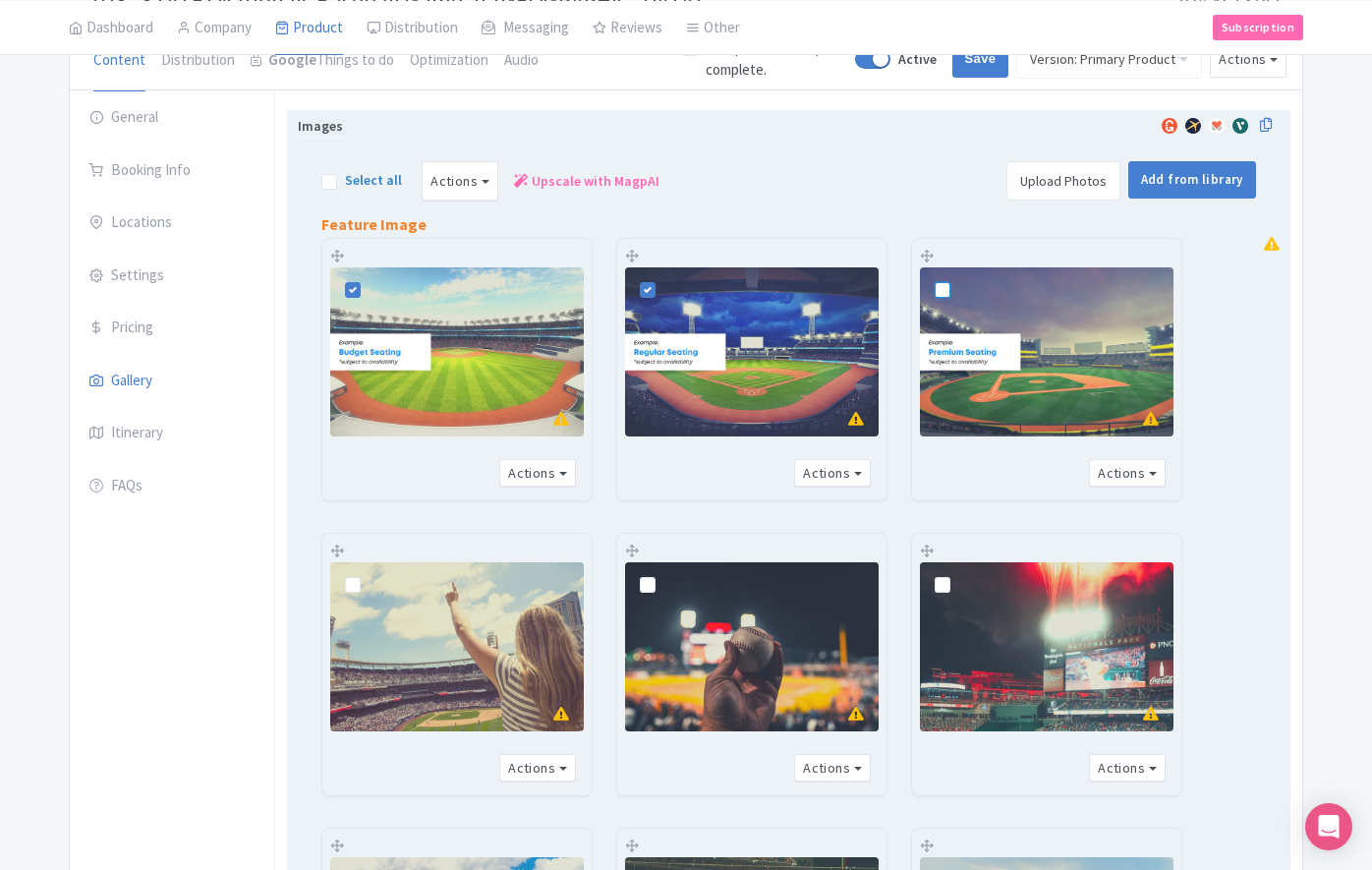 click at bounding box center (964, 273) 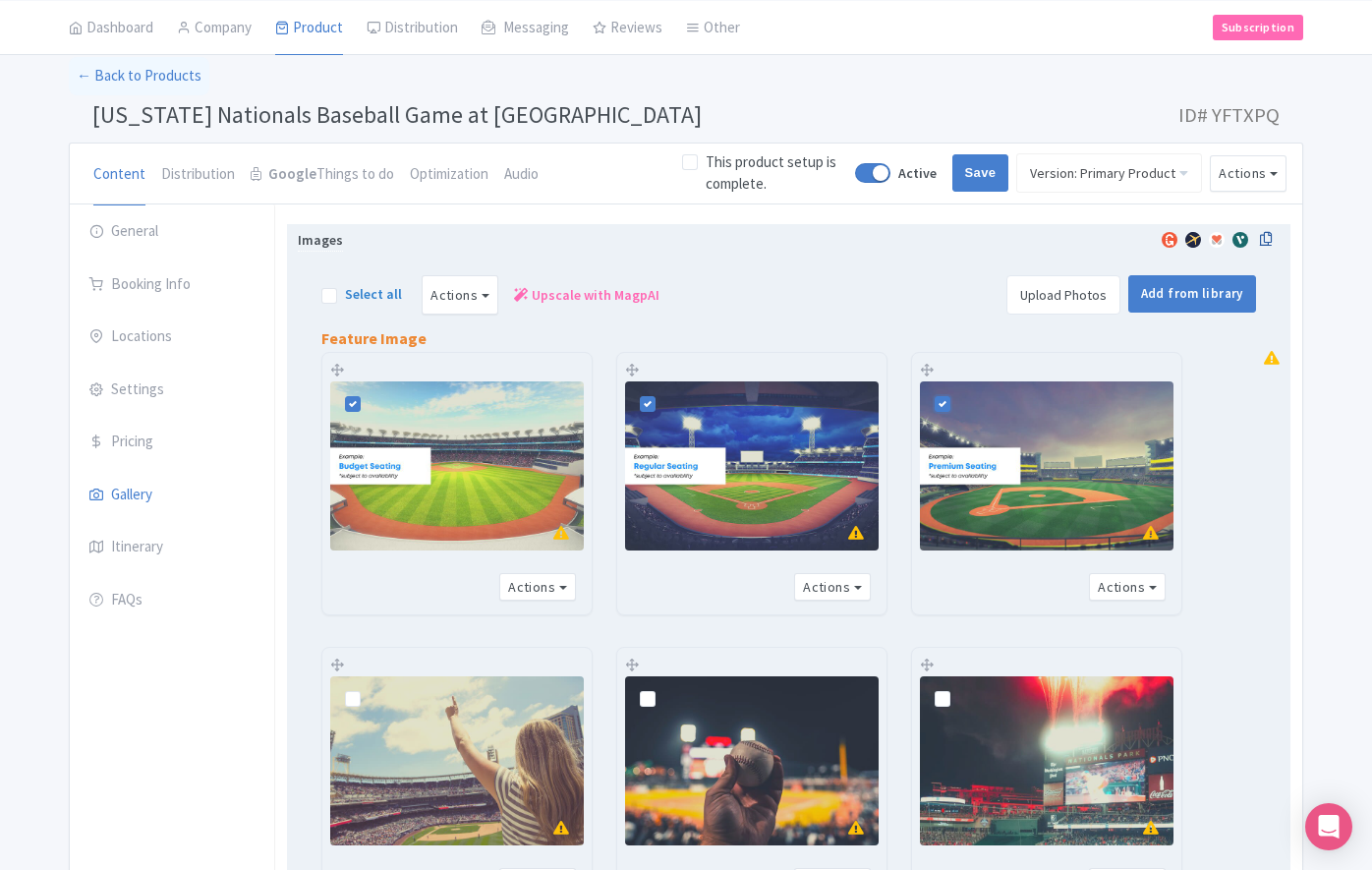 scroll, scrollTop: 69, scrollLeft: 0, axis: vertical 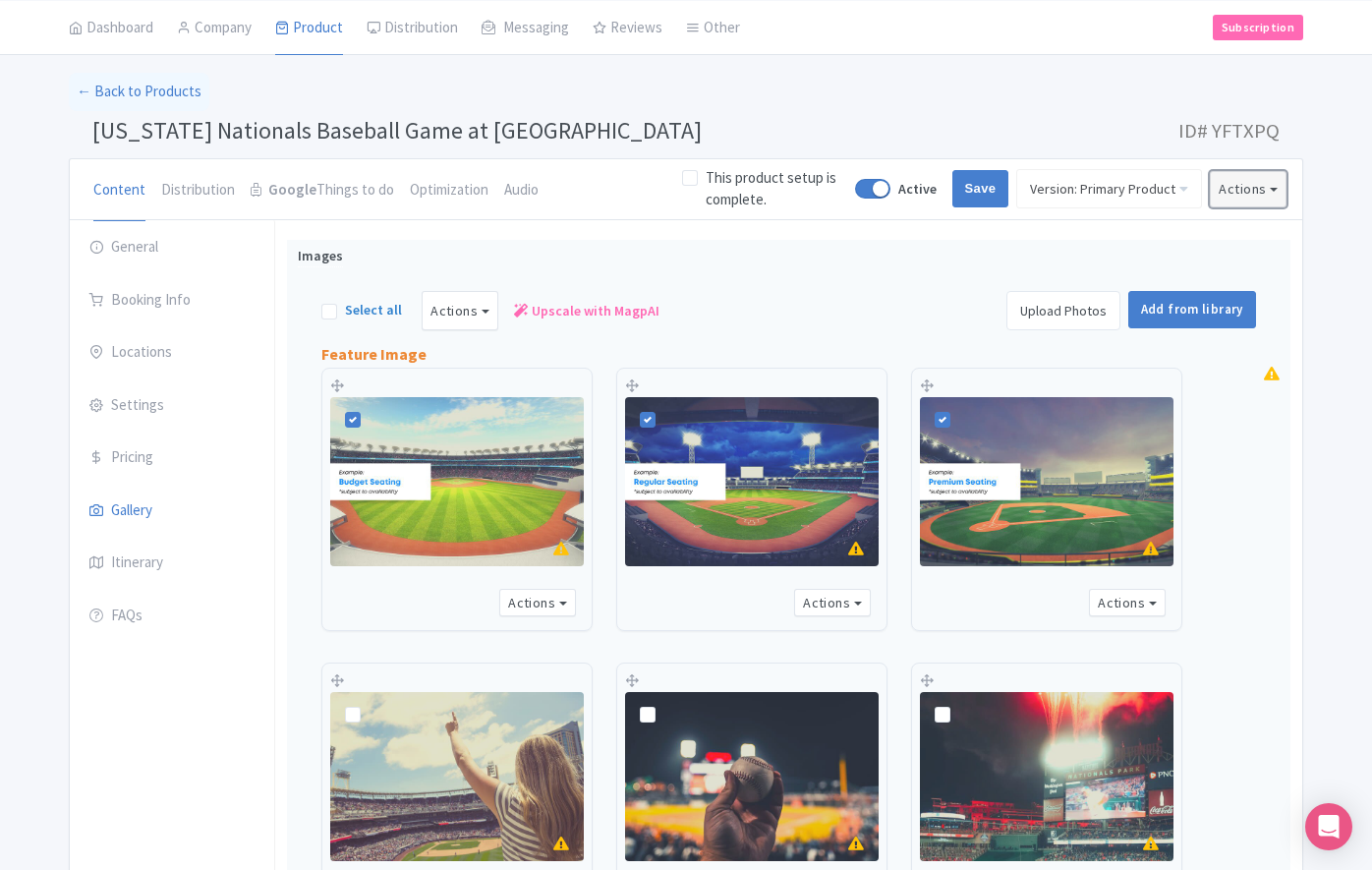 click on "Actions" at bounding box center [1248, 189] 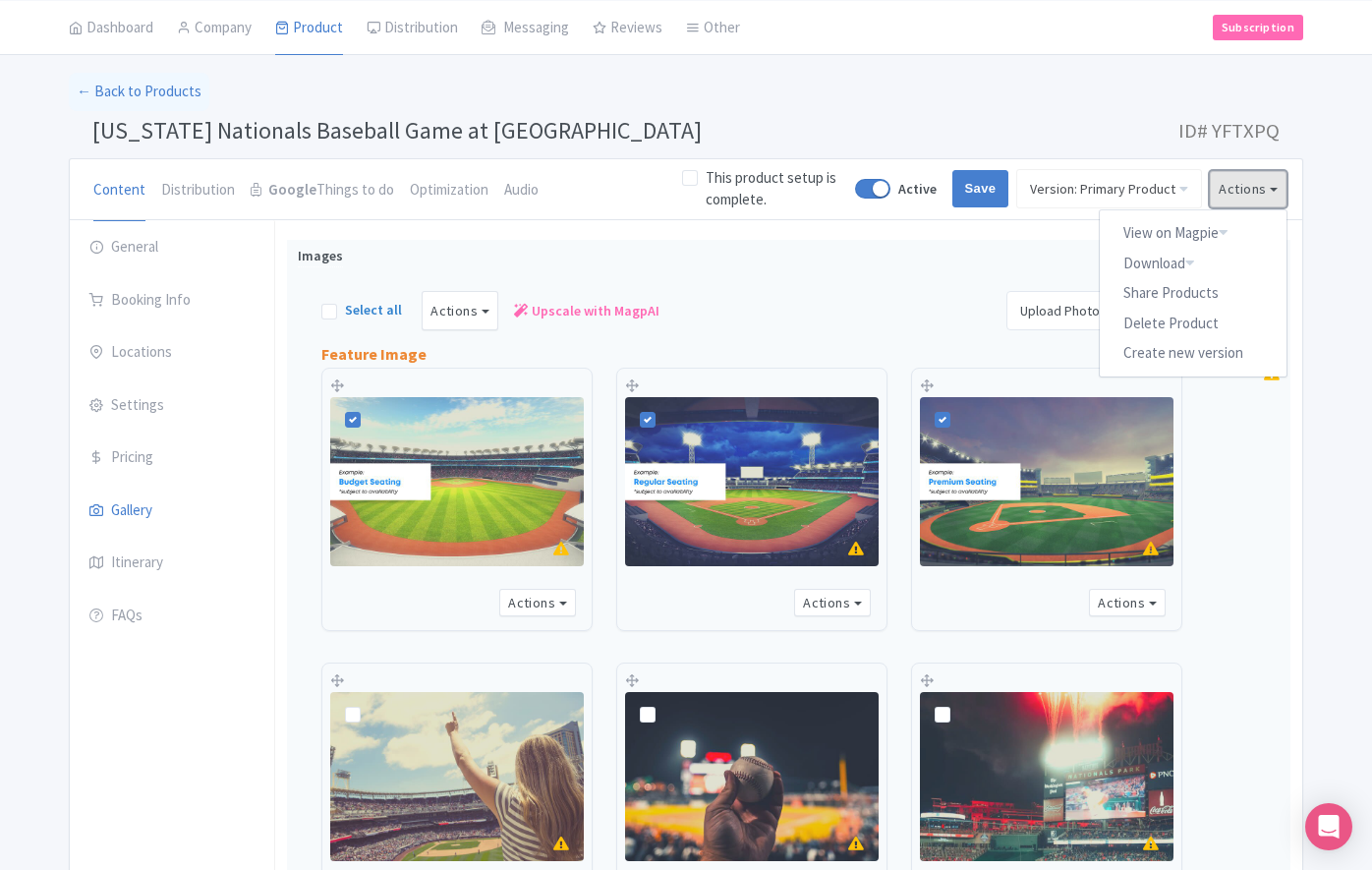 click on "Actions" at bounding box center [1248, 189] 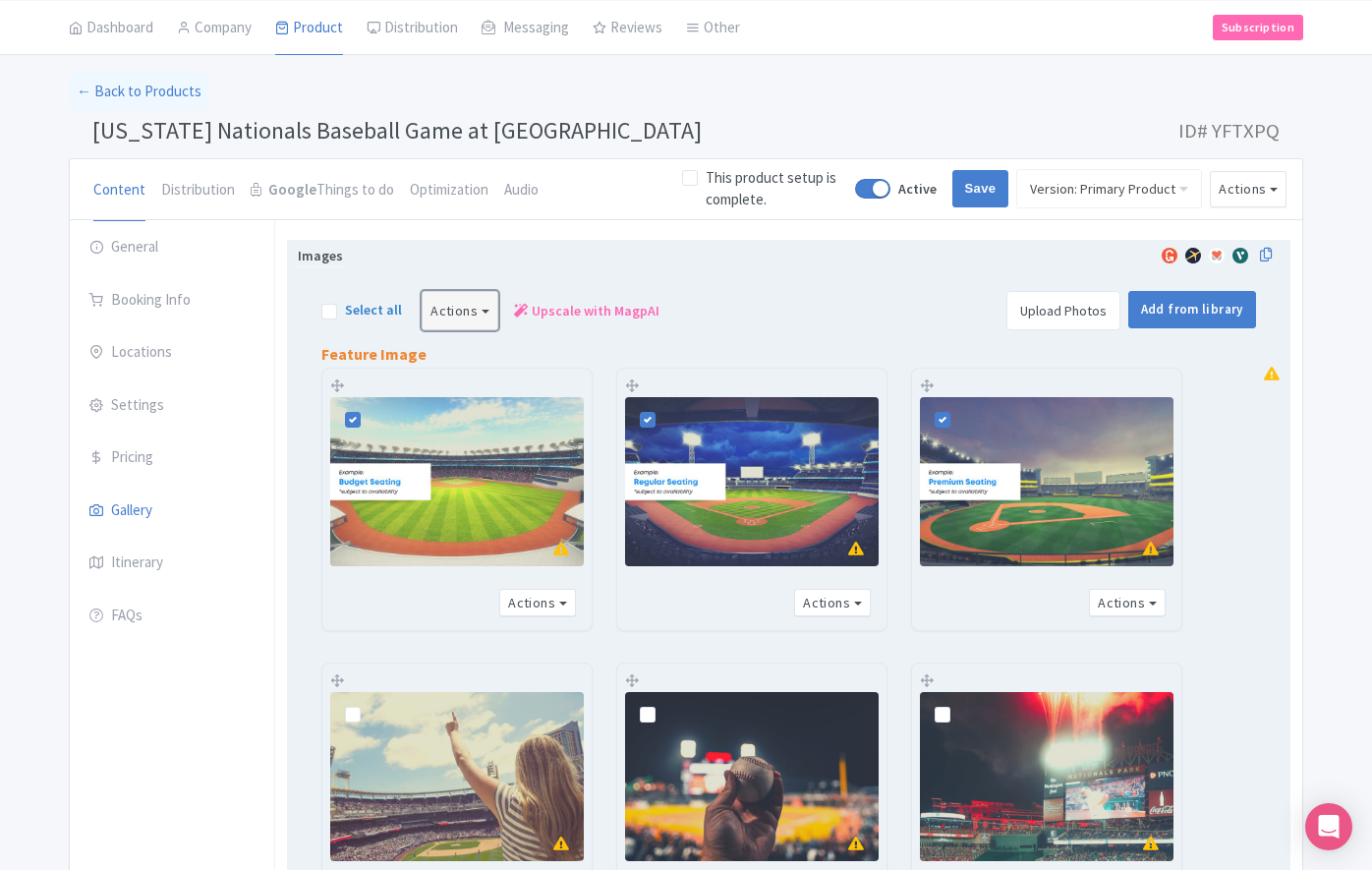 click on "Actions" at bounding box center [460, 311] 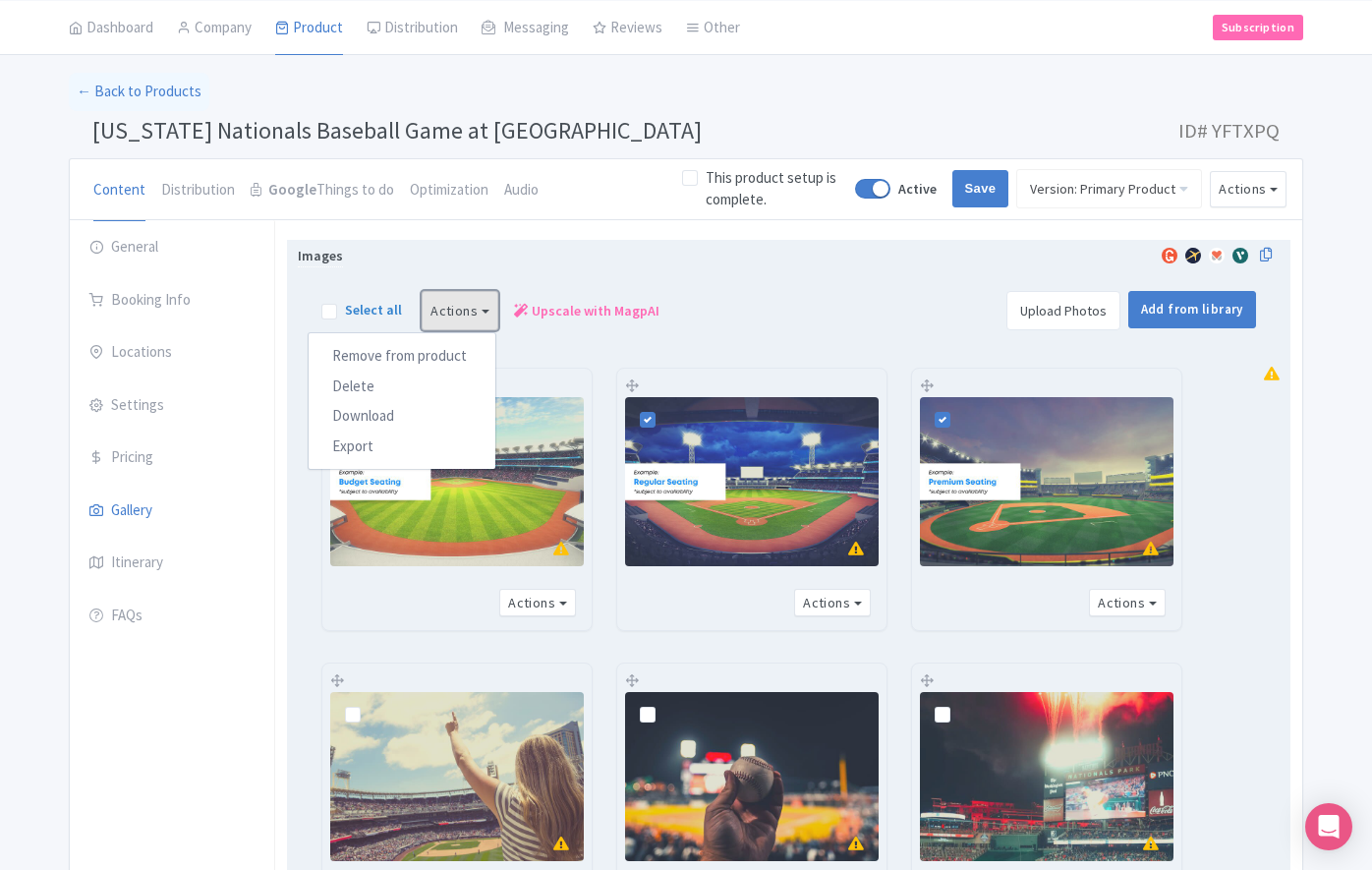 click on "Actions" at bounding box center [460, 311] 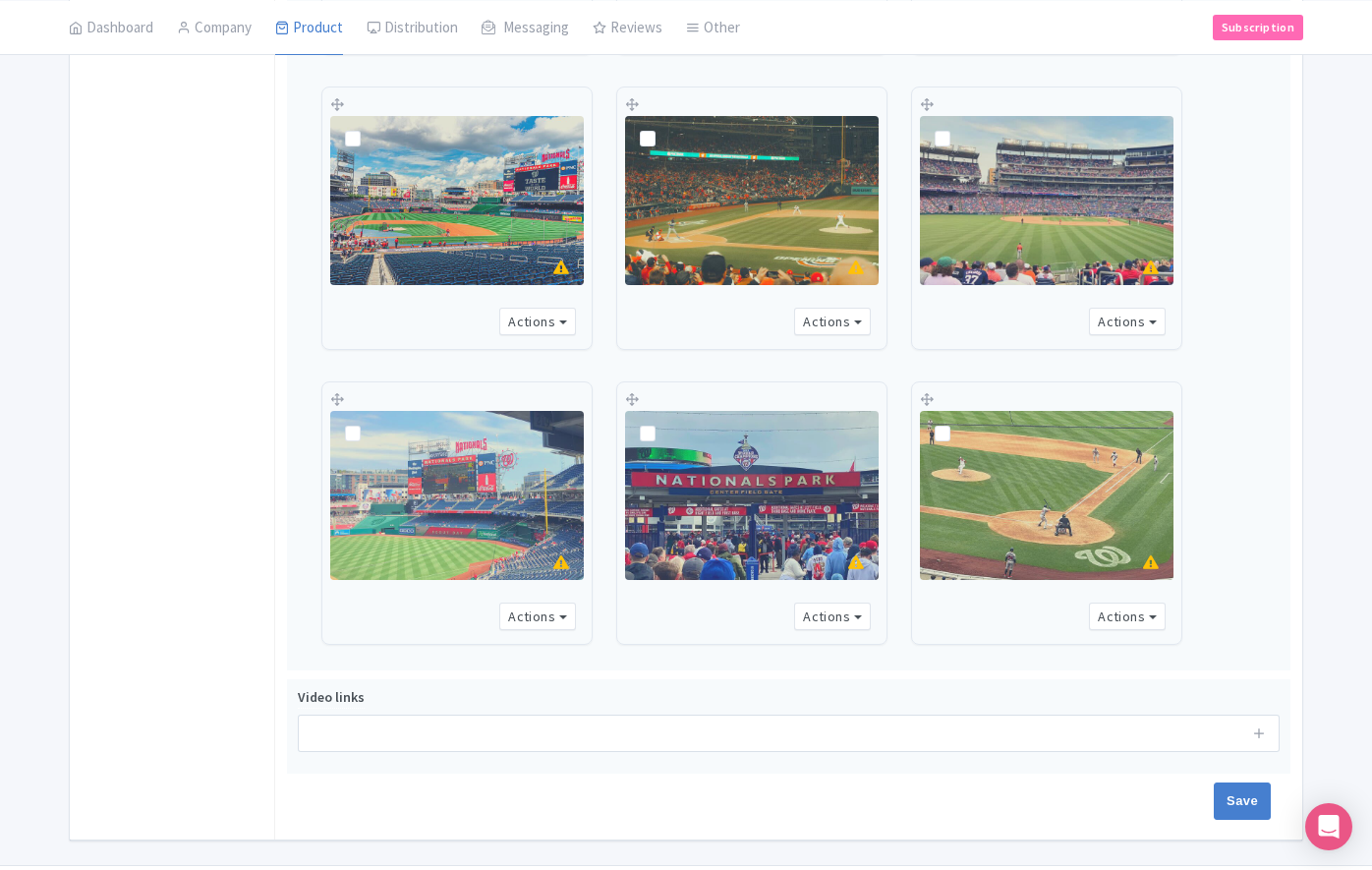scroll, scrollTop: 0, scrollLeft: 0, axis: both 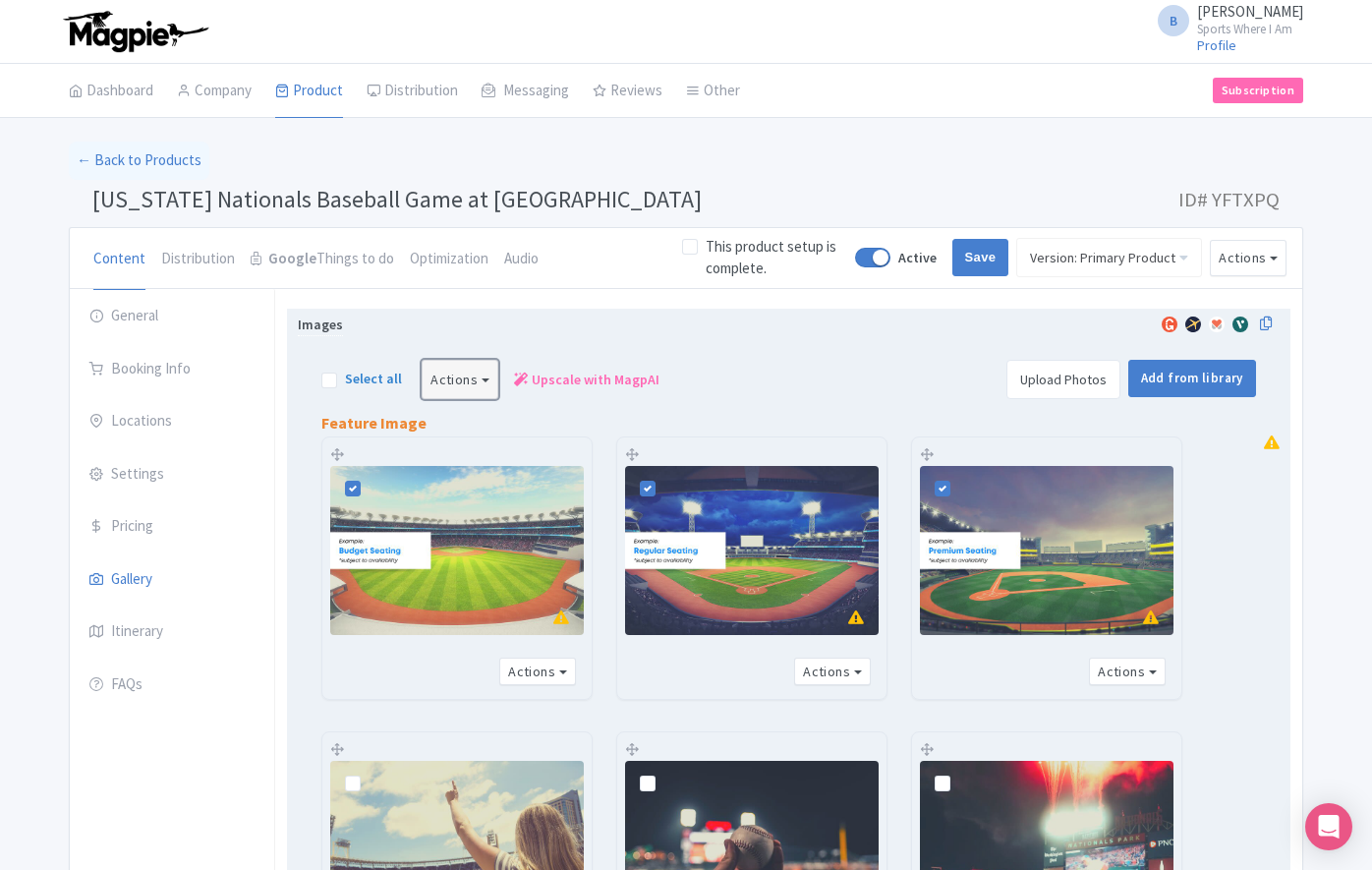 click on "Actions" at bounding box center (460, 379) 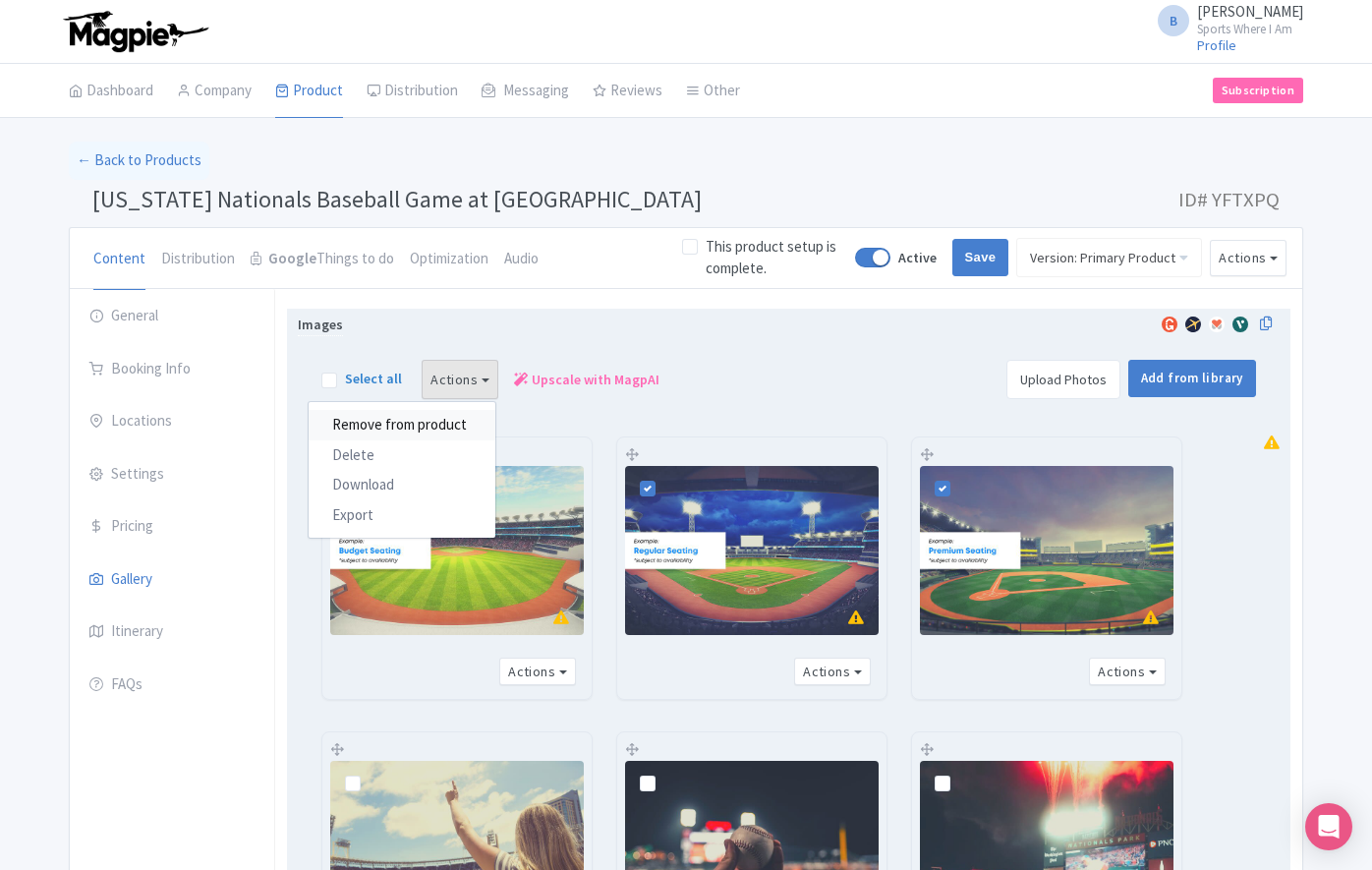 click on "Remove from product" at bounding box center (402, 425) 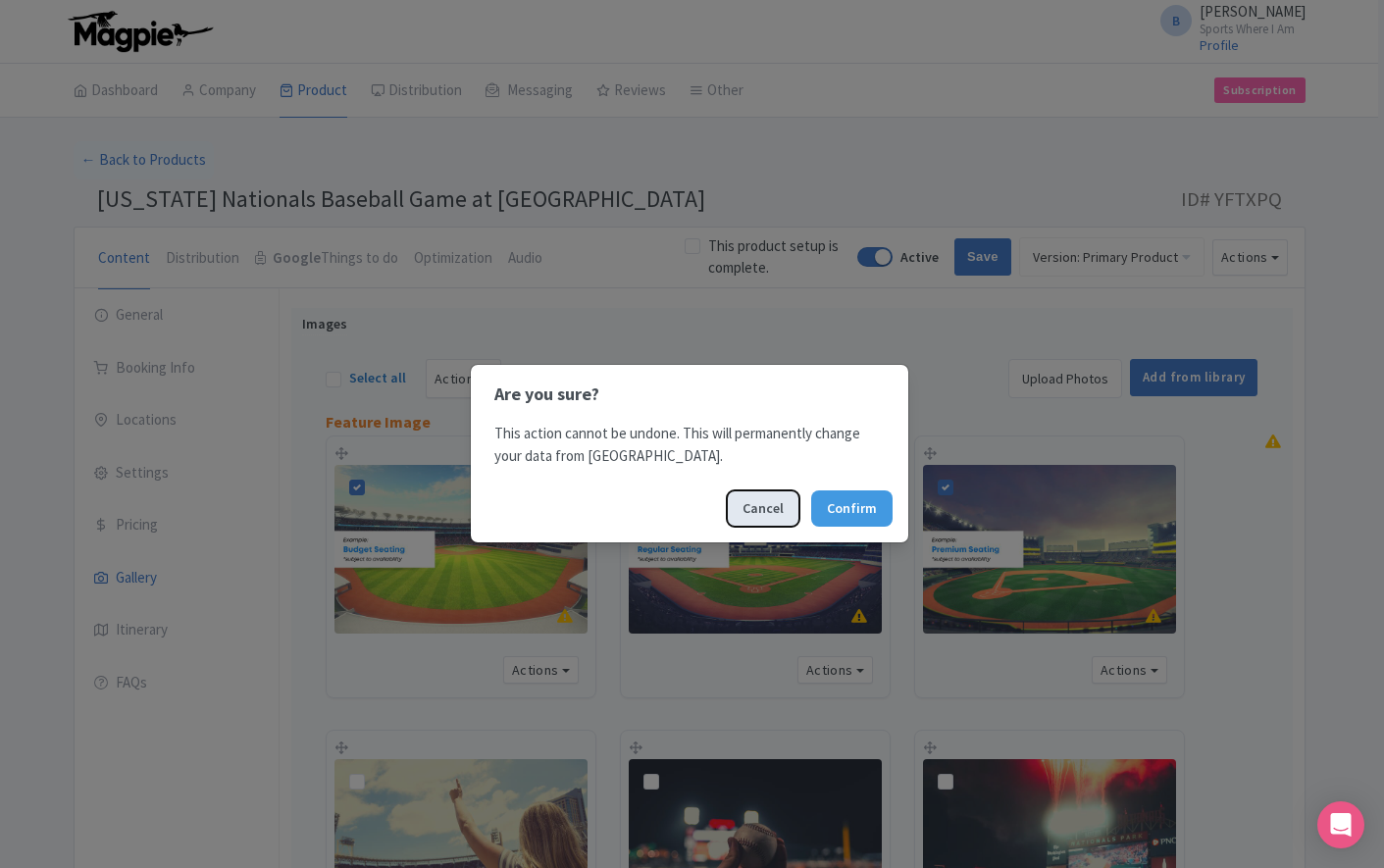 click on "Cancel" at bounding box center [763, 508] 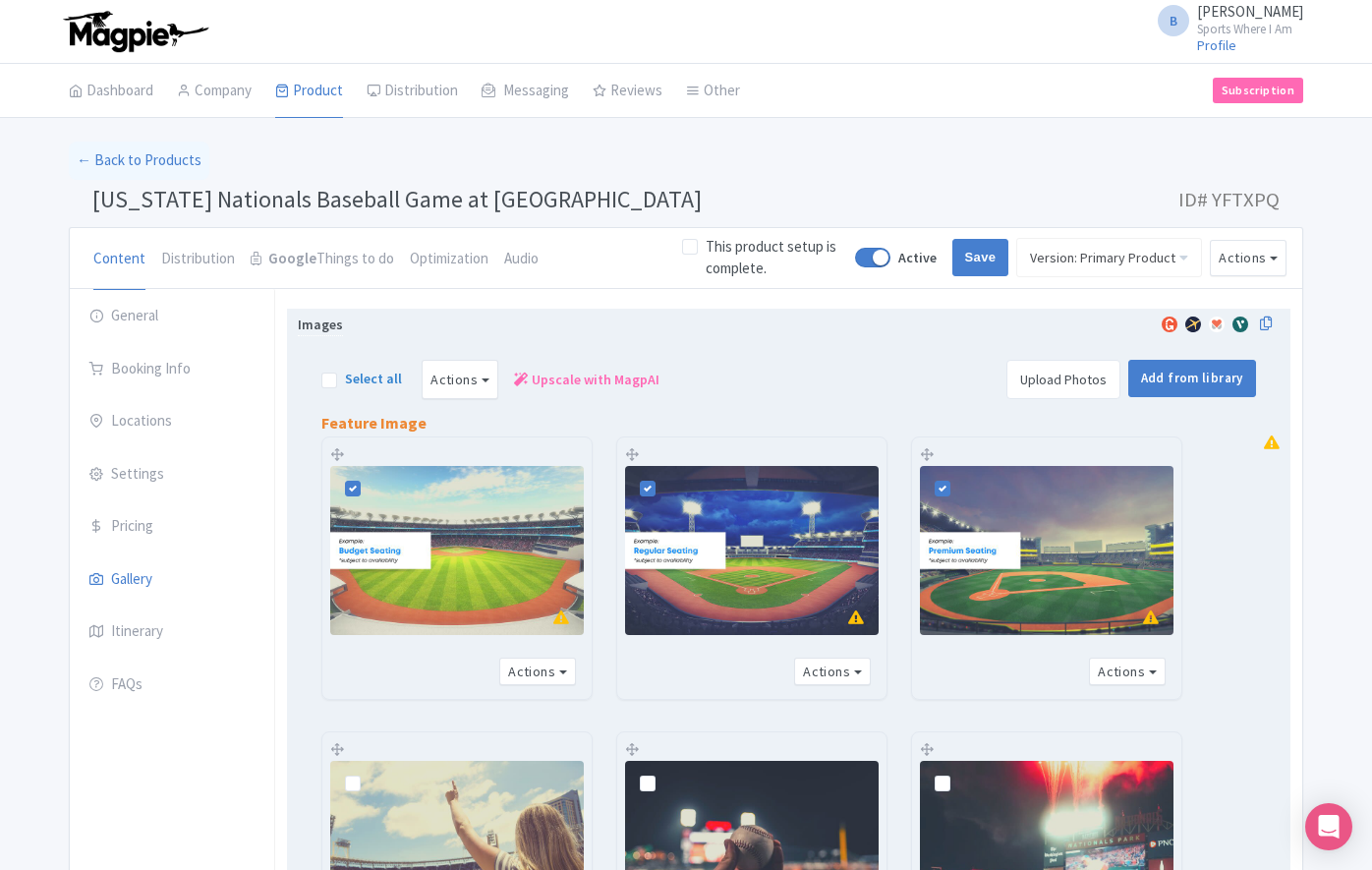click on "Select all
Actions
Remove from product
Delete
Download
Export
Upscale with MagpAI
Upload Photos
Add from library" at bounding box center (788, 379) 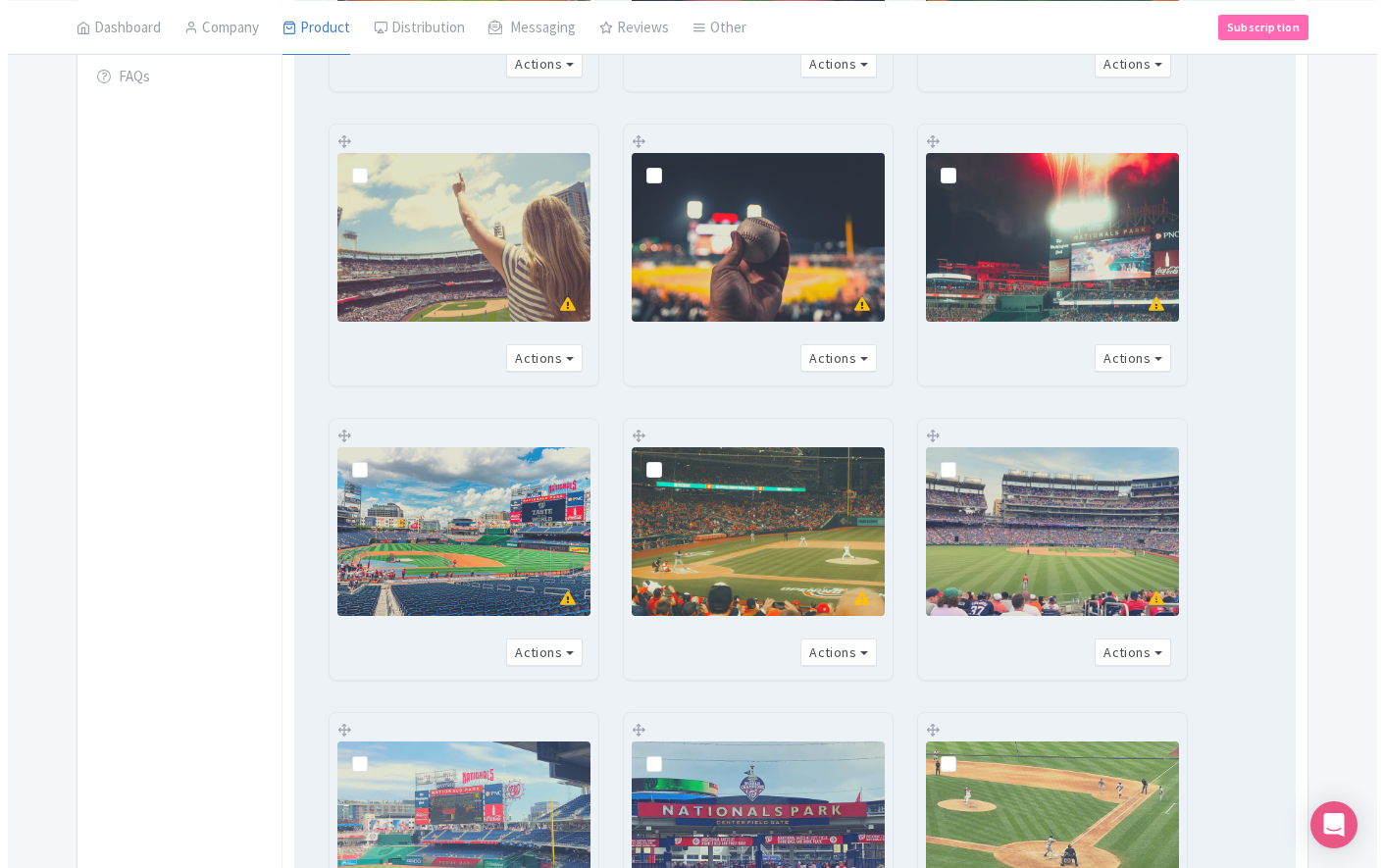 scroll, scrollTop: 0, scrollLeft: 0, axis: both 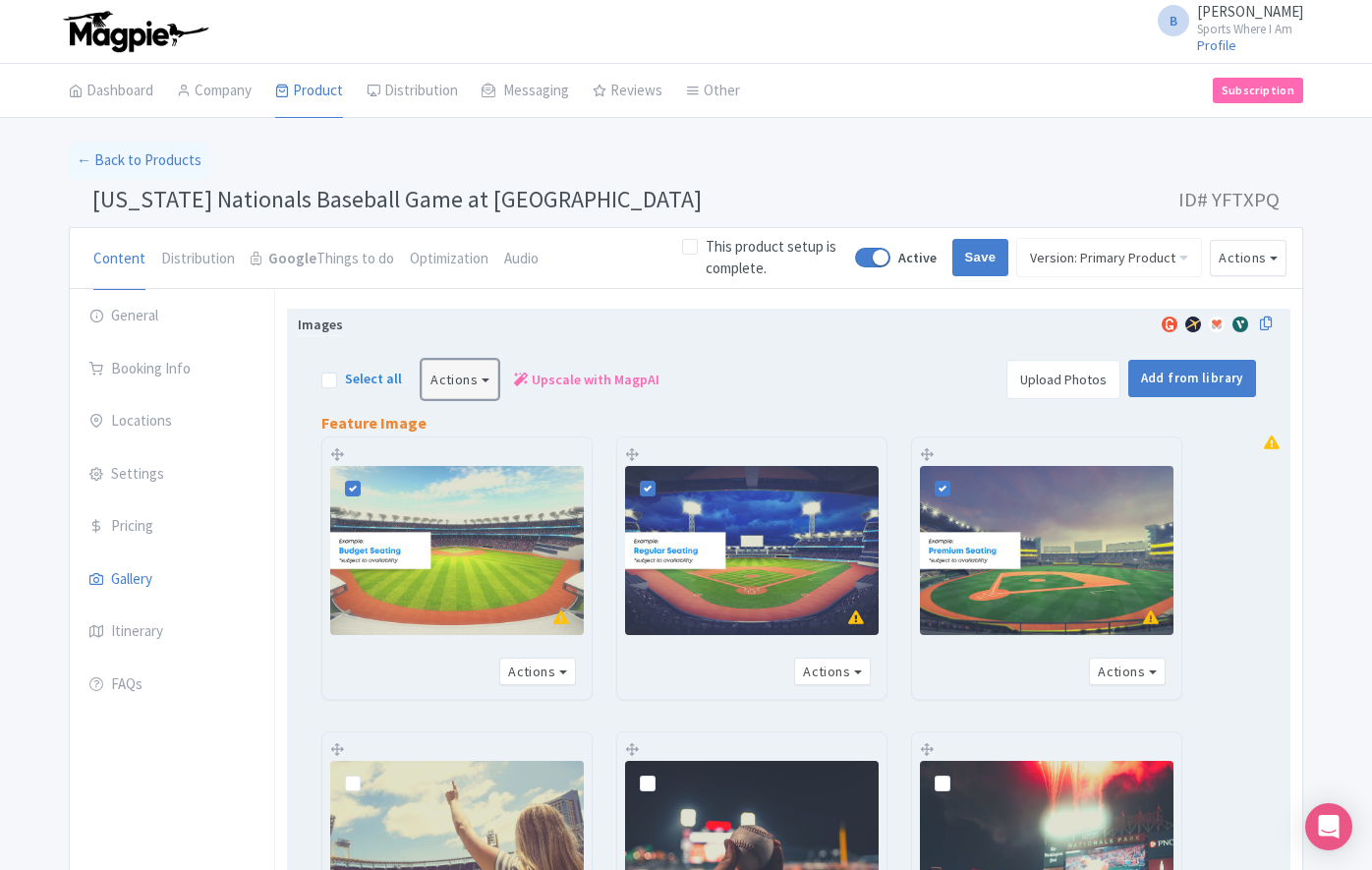 click on "Actions" at bounding box center [460, 379] 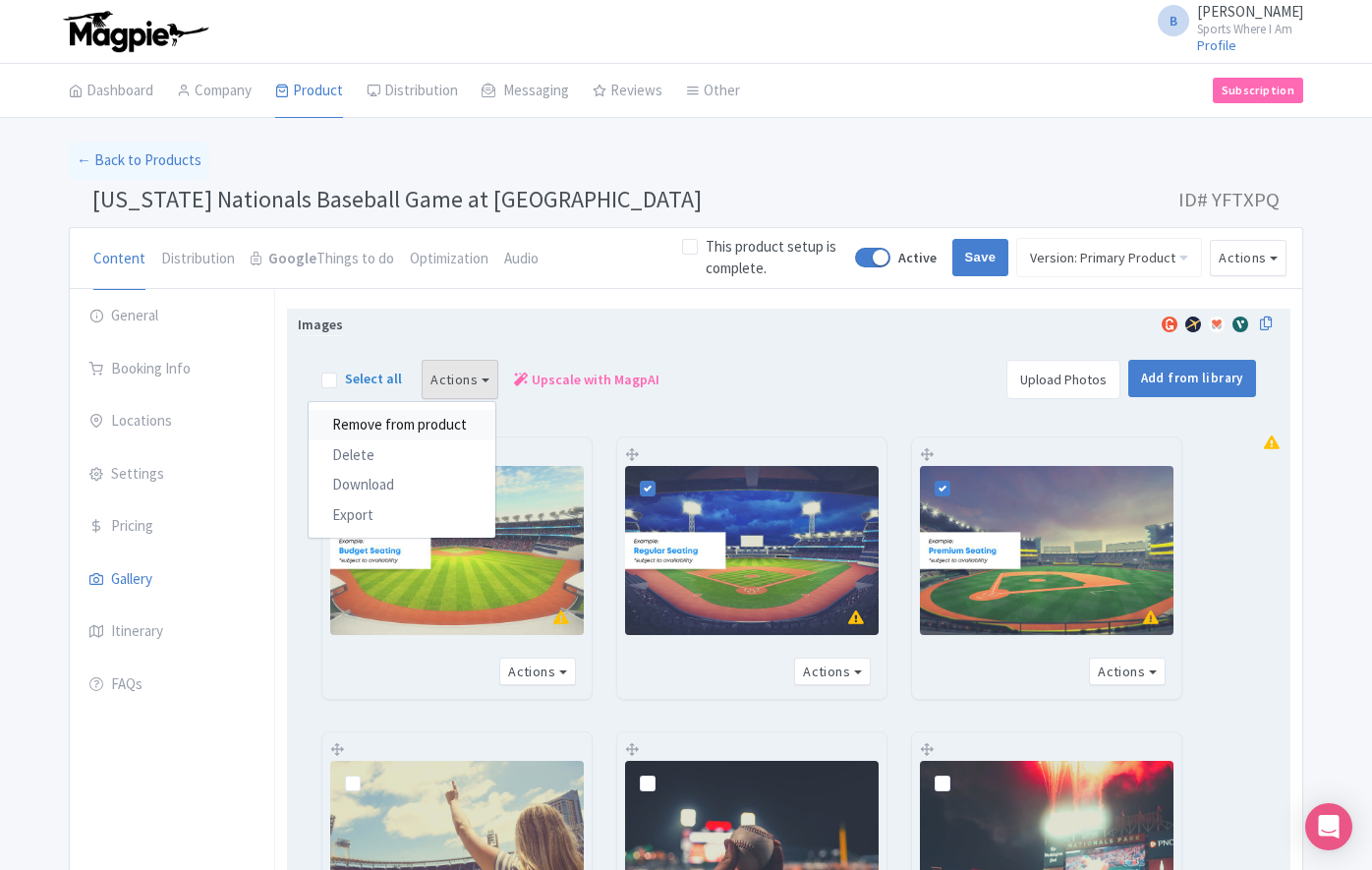 click on "Remove from product" at bounding box center [402, 425] 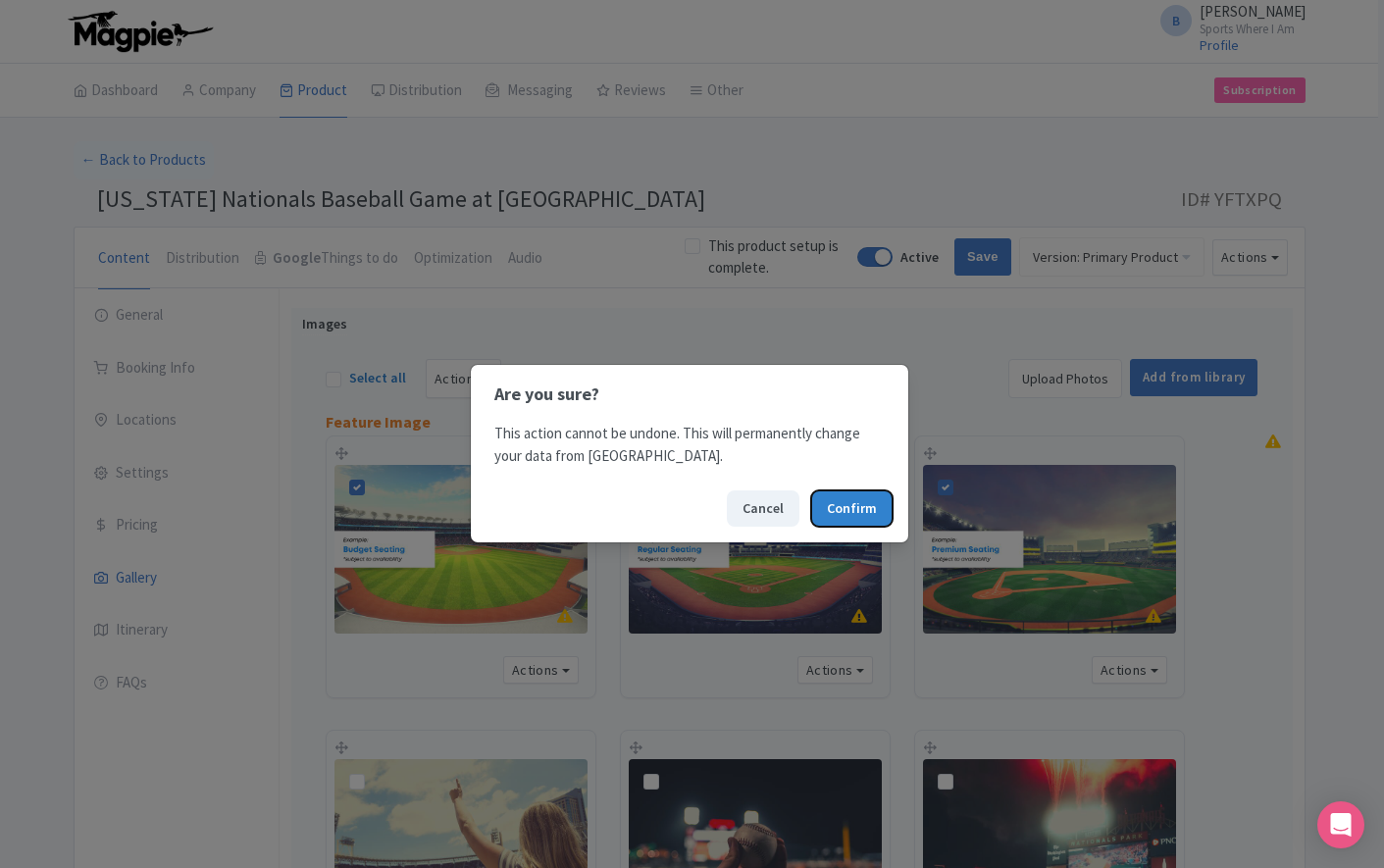 click on "Confirm" at bounding box center (851, 508) 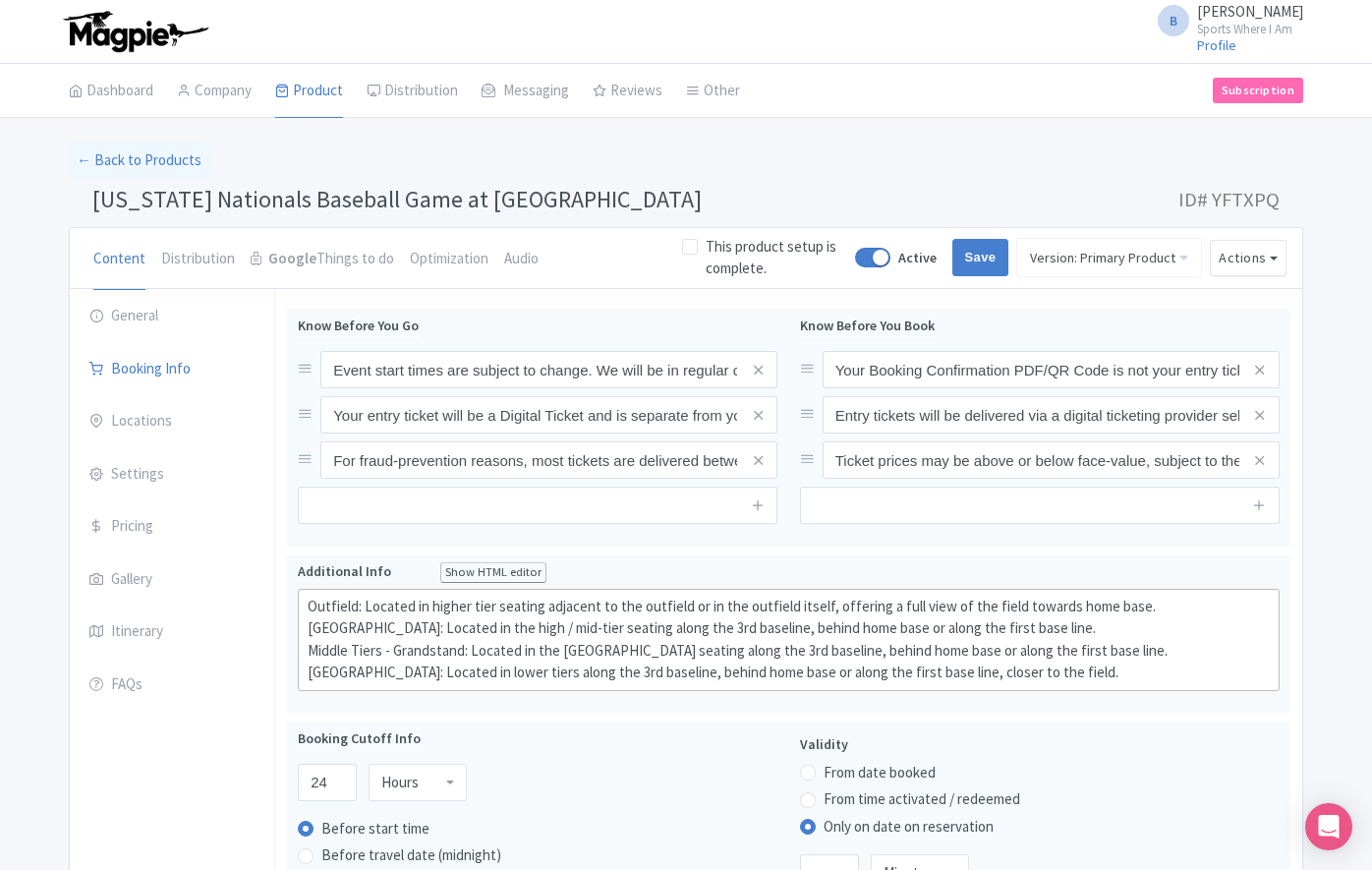 scroll, scrollTop: 0, scrollLeft: 0, axis: both 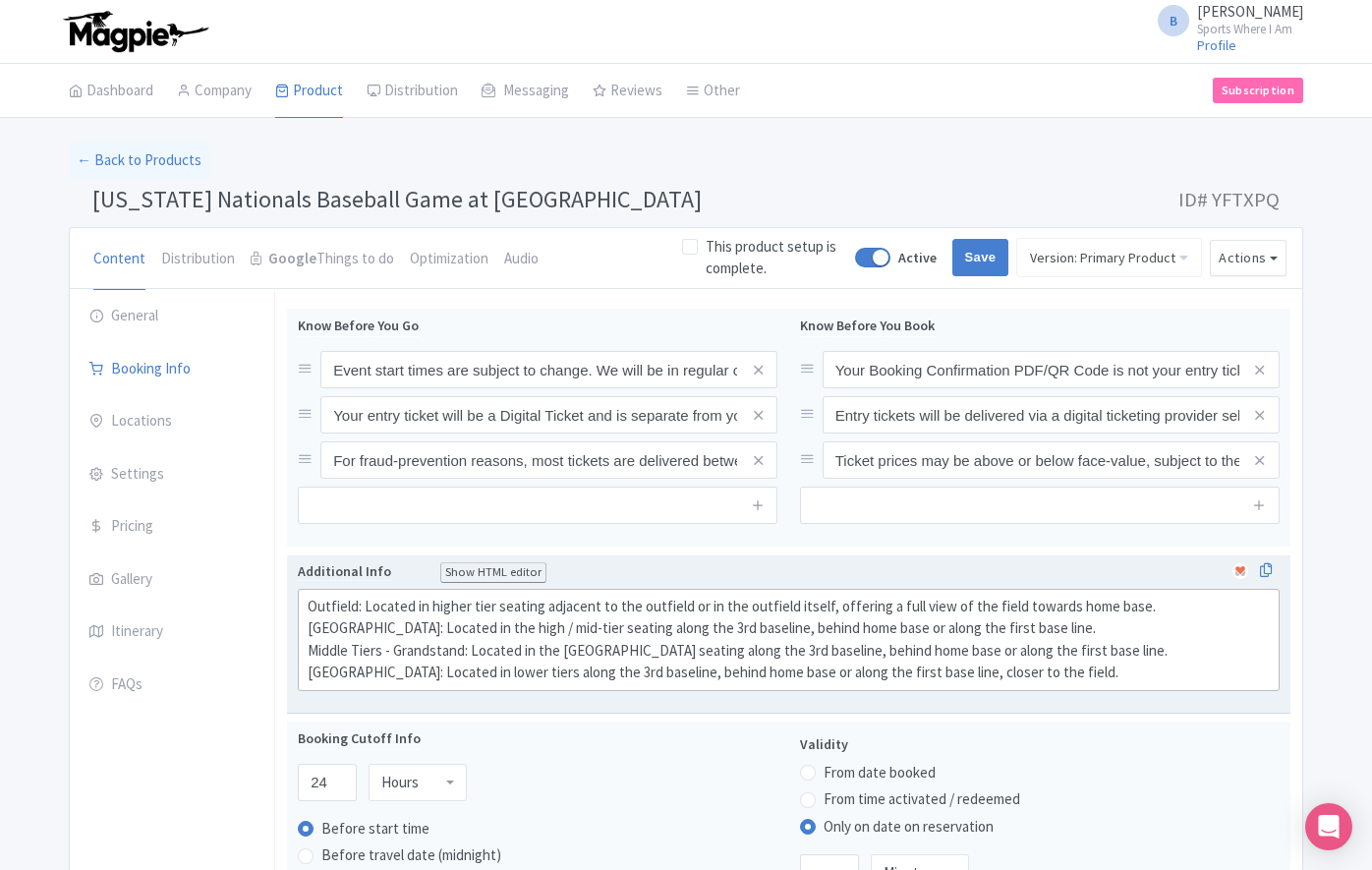 click on "Outfield: Located in higher tier seating adjacent to the outfield or in the outfield itself, offering a full view of the field towards home base.   [GEOGRAPHIC_DATA]: Located in the high / mid-tier seating along the [GEOGRAPHIC_DATA], behind home base or along the first base line.   [GEOGRAPHIC_DATA]: Located in the [GEOGRAPHIC_DATA] seating along the 3rd baseline, behind home base or along the first base line.   [GEOGRAPHIC_DATA]: Located in lower tiers along the 3rd baseline, behind home base or along the first base line, closer to the field." 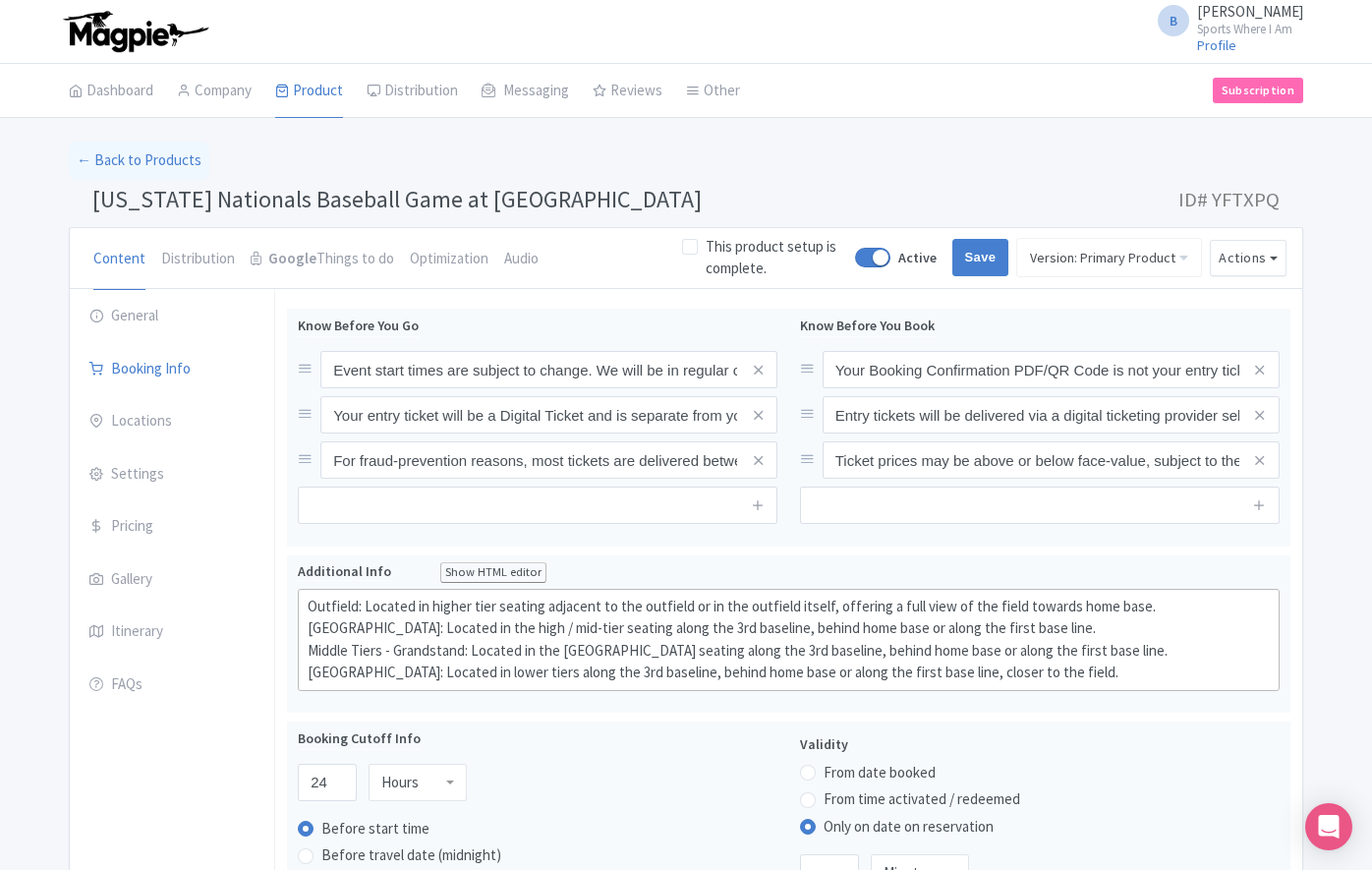 click on "← Back to Products" at bounding box center (686, 160) 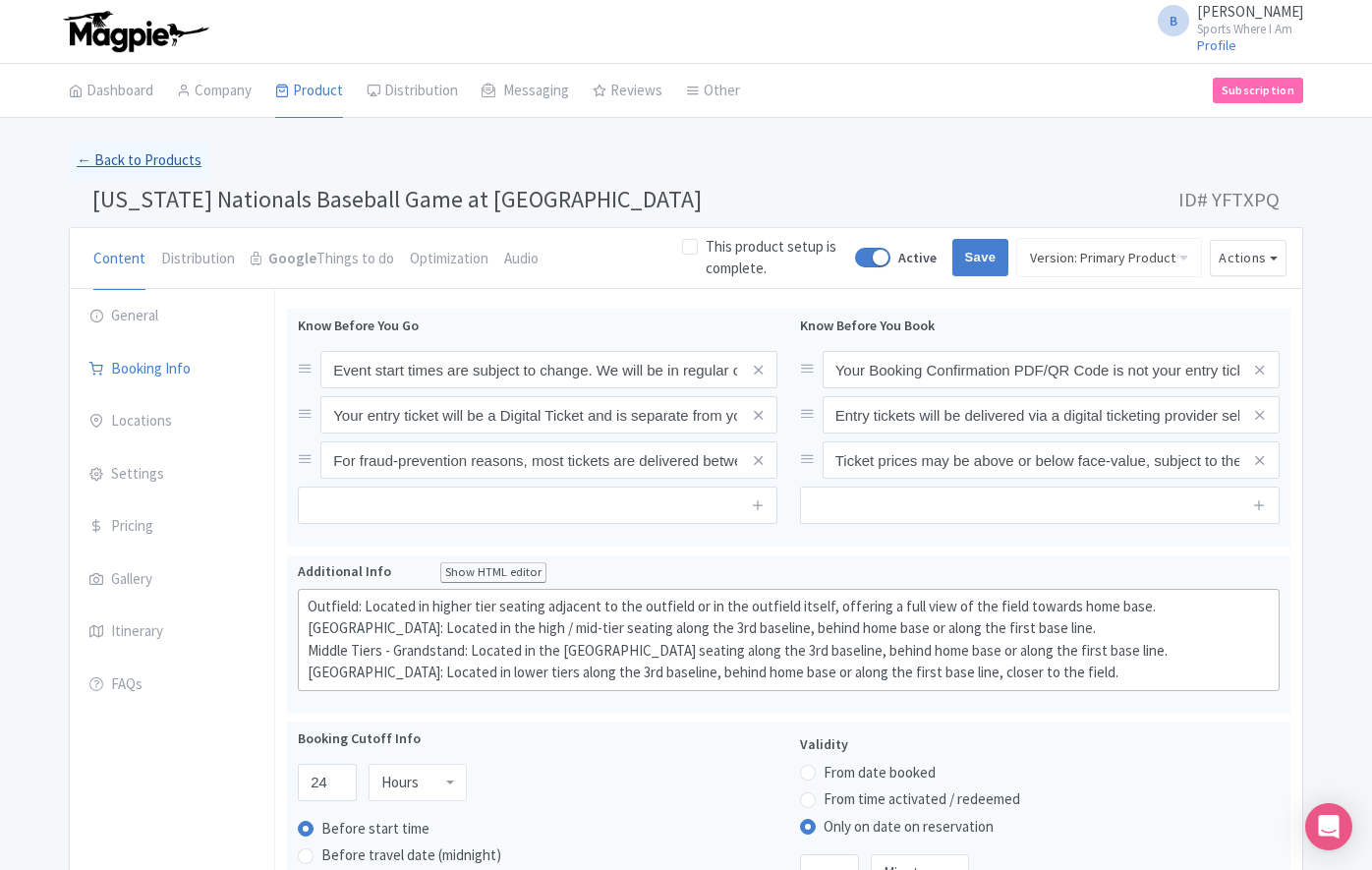 click on "← Back to Products" at bounding box center [139, 160] 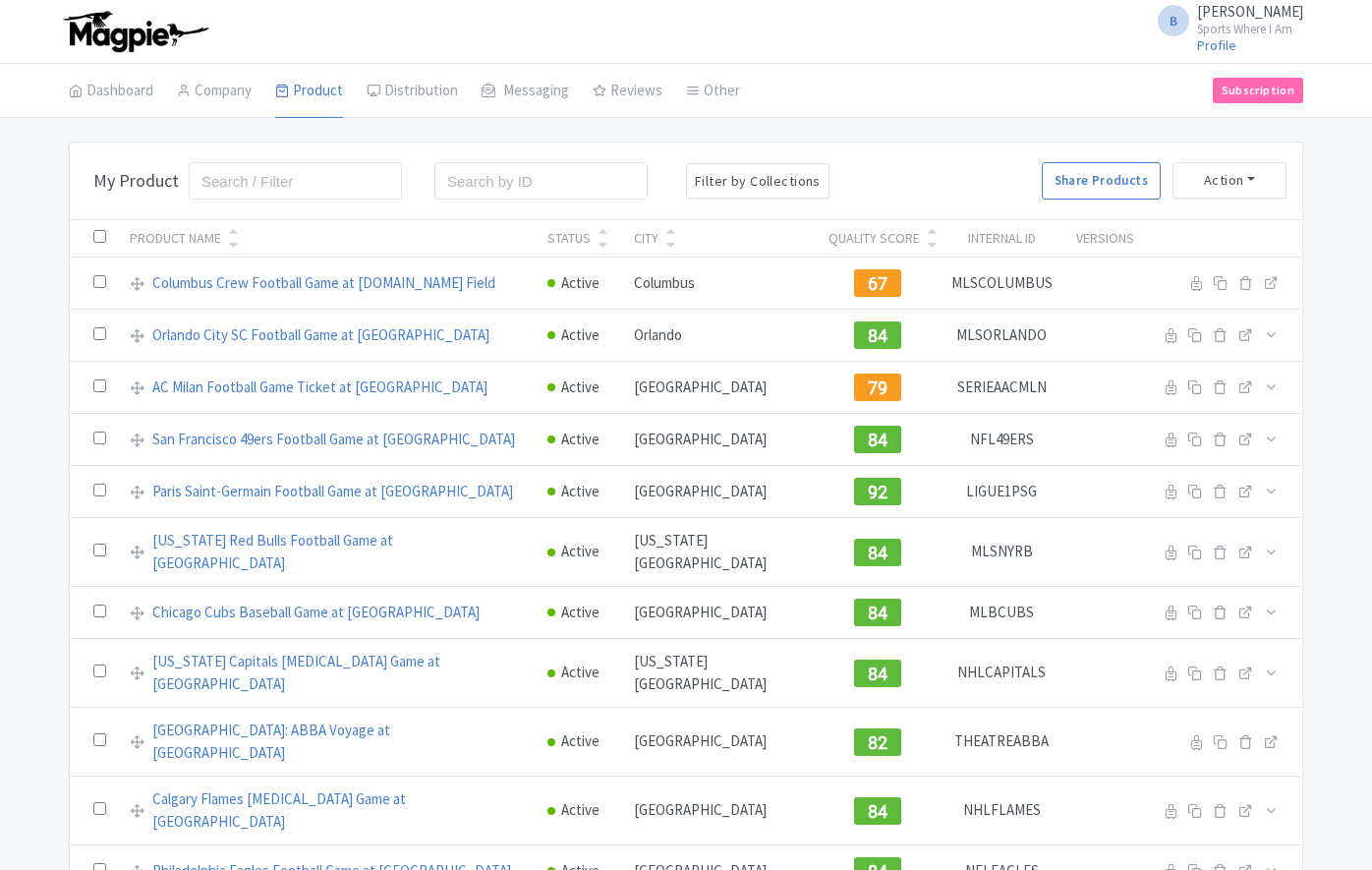 scroll, scrollTop: 0, scrollLeft: 0, axis: both 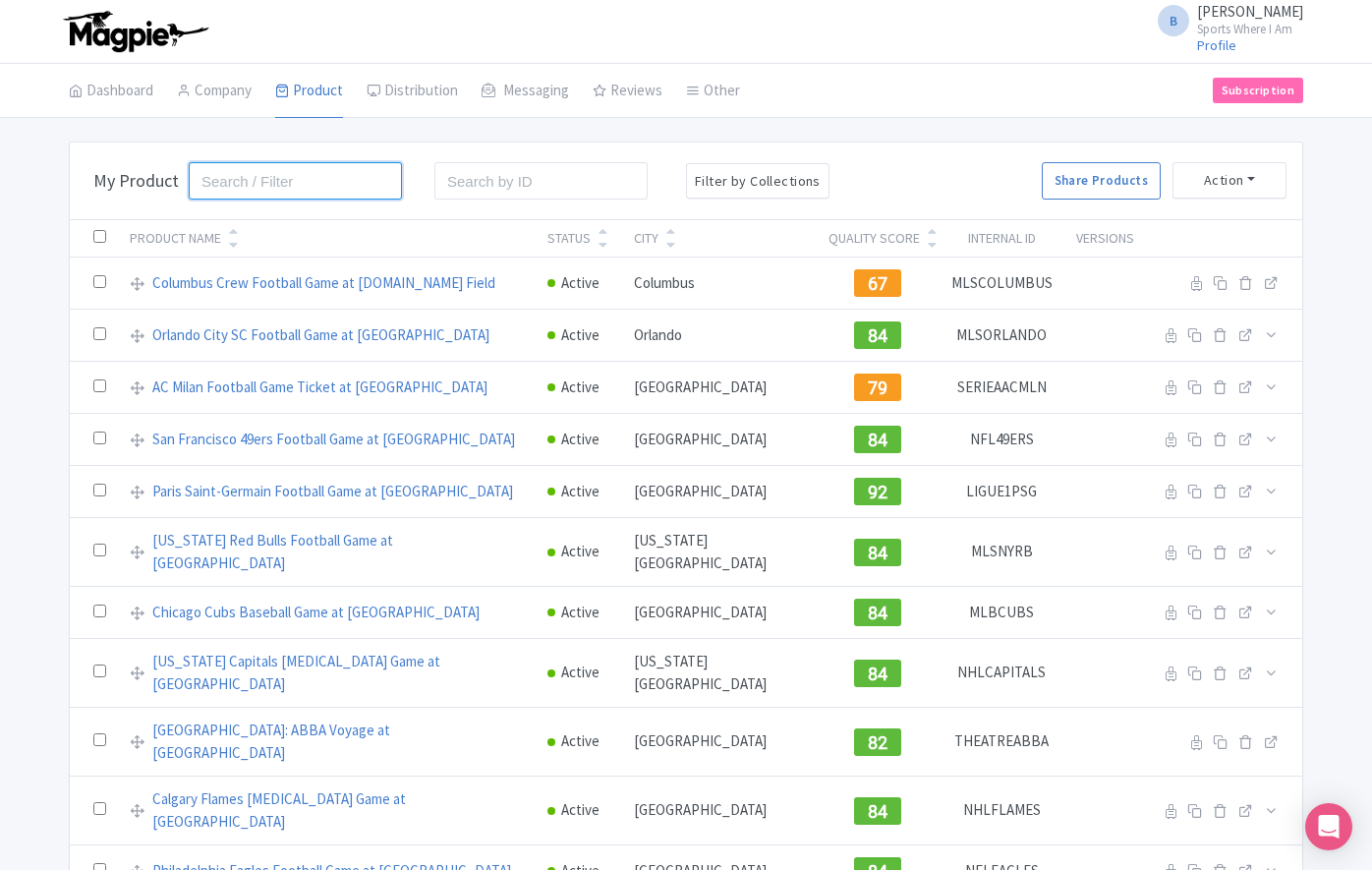 click at bounding box center [295, 181] 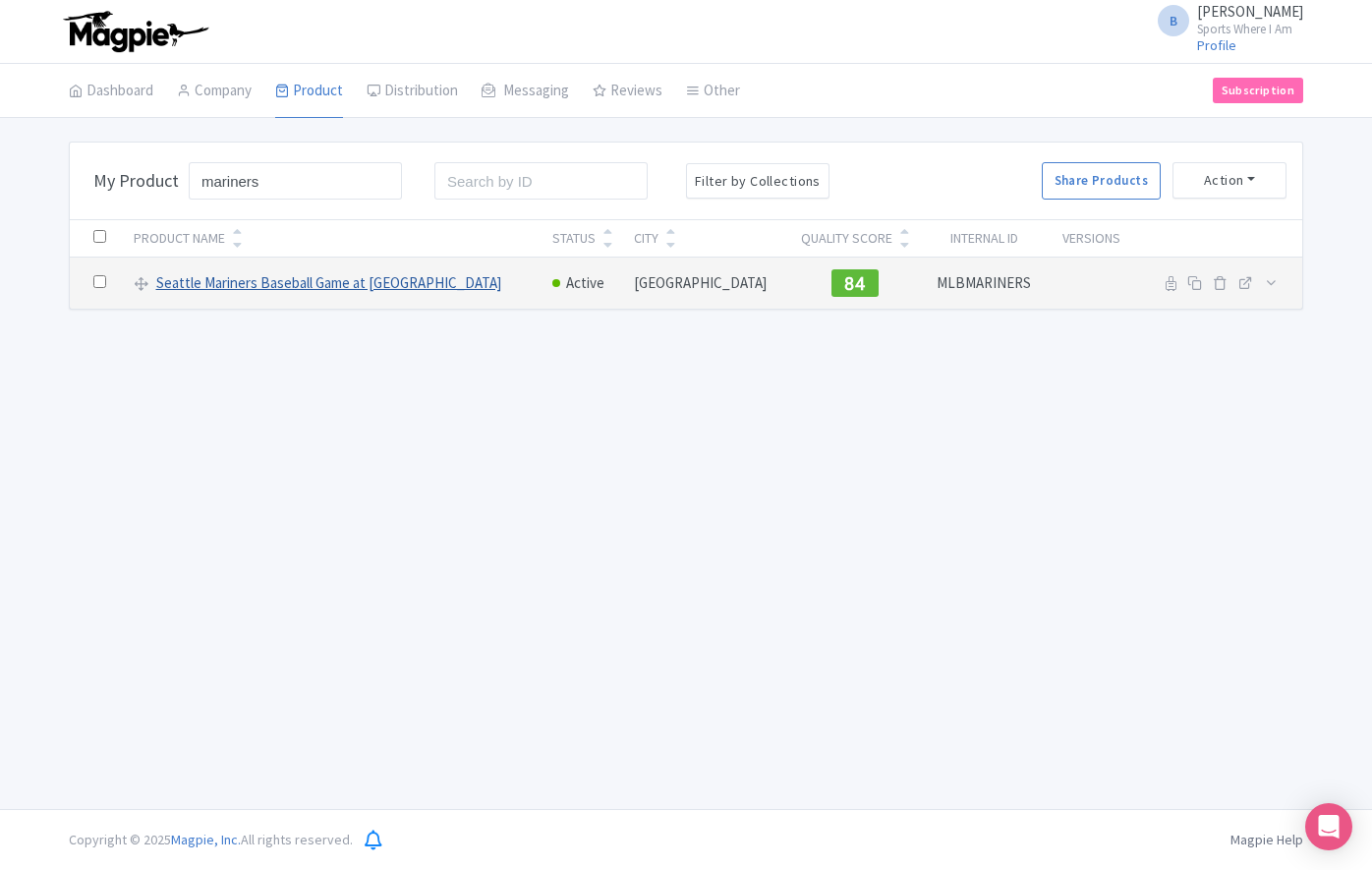 drag, startPoint x: 344, startPoint y: 301, endPoint x: 336, endPoint y: 282, distance: 20.615528 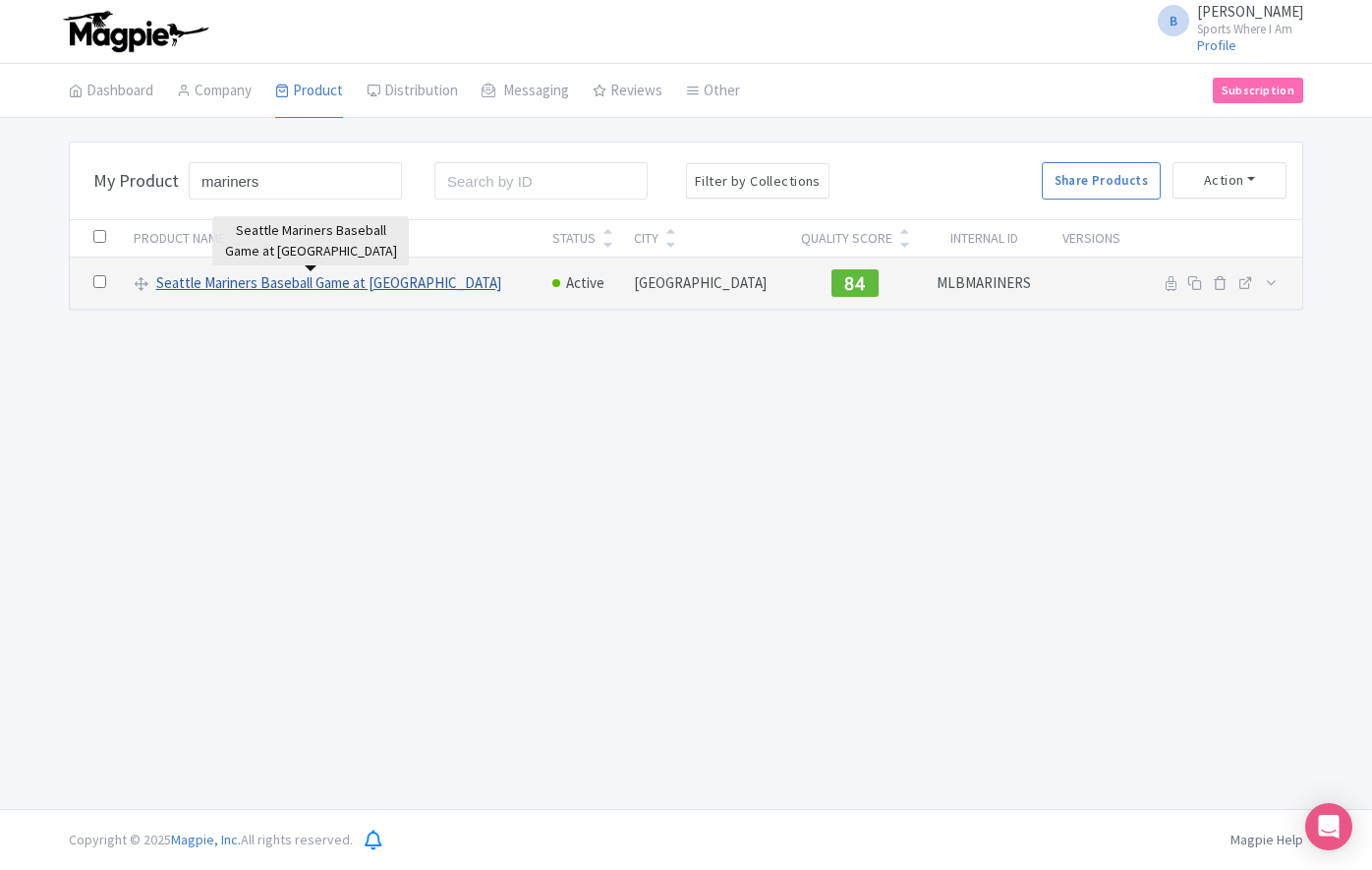 click on "Seattle Mariners Baseball Game at [GEOGRAPHIC_DATA]" at bounding box center (328, 283) 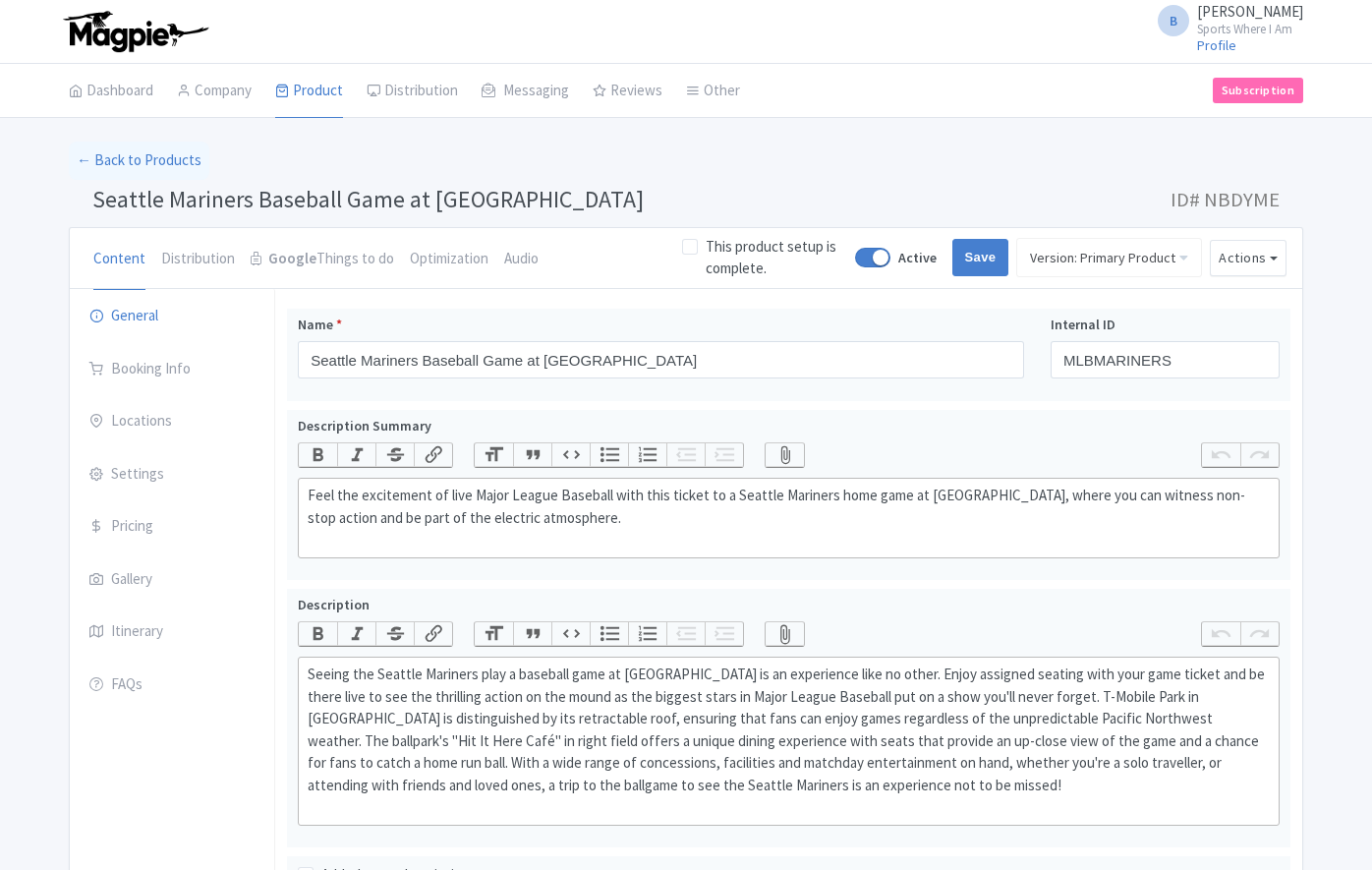 scroll, scrollTop: 0, scrollLeft: 0, axis: both 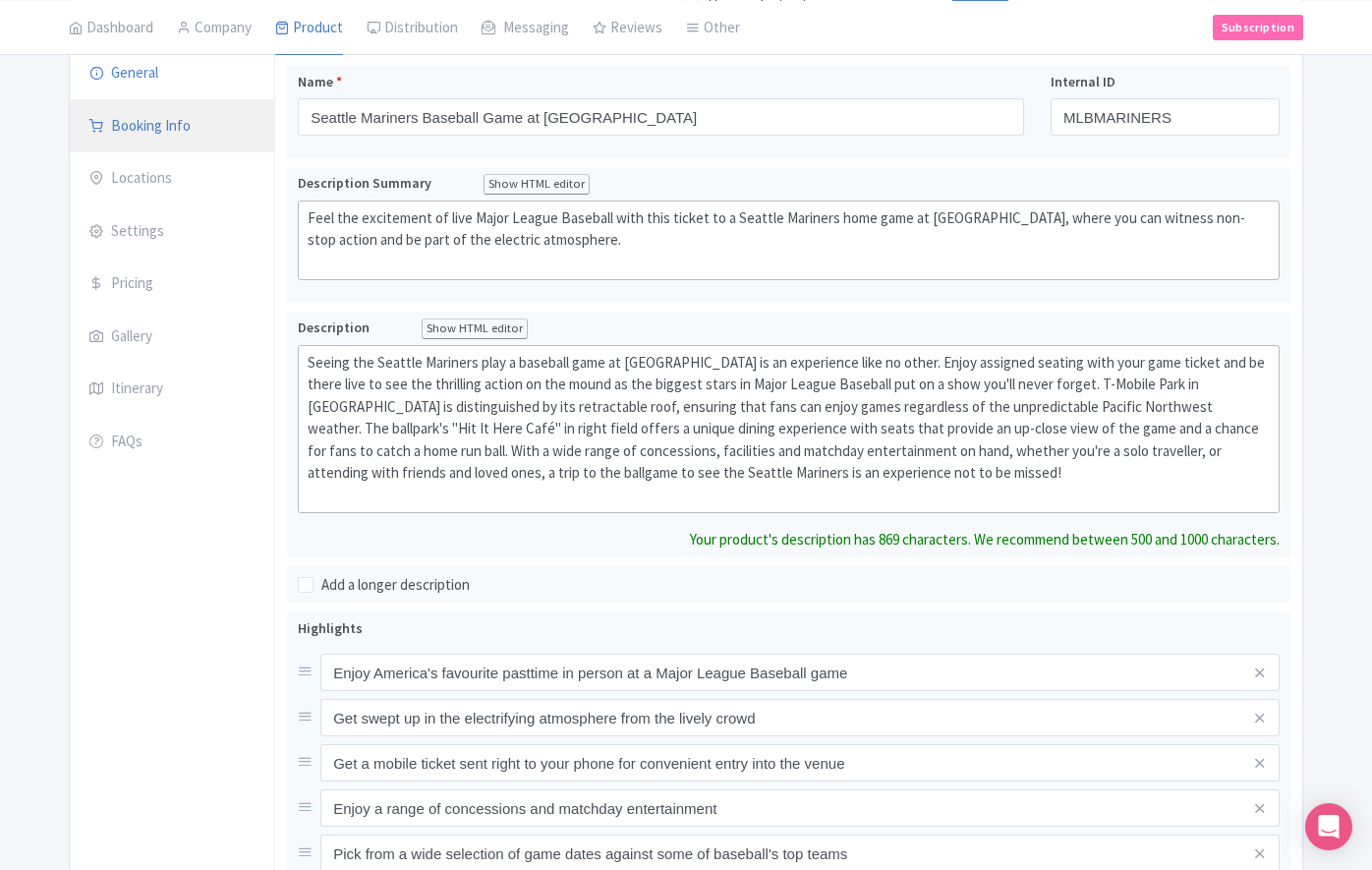 click on "Booking Info" at bounding box center [172, 127] 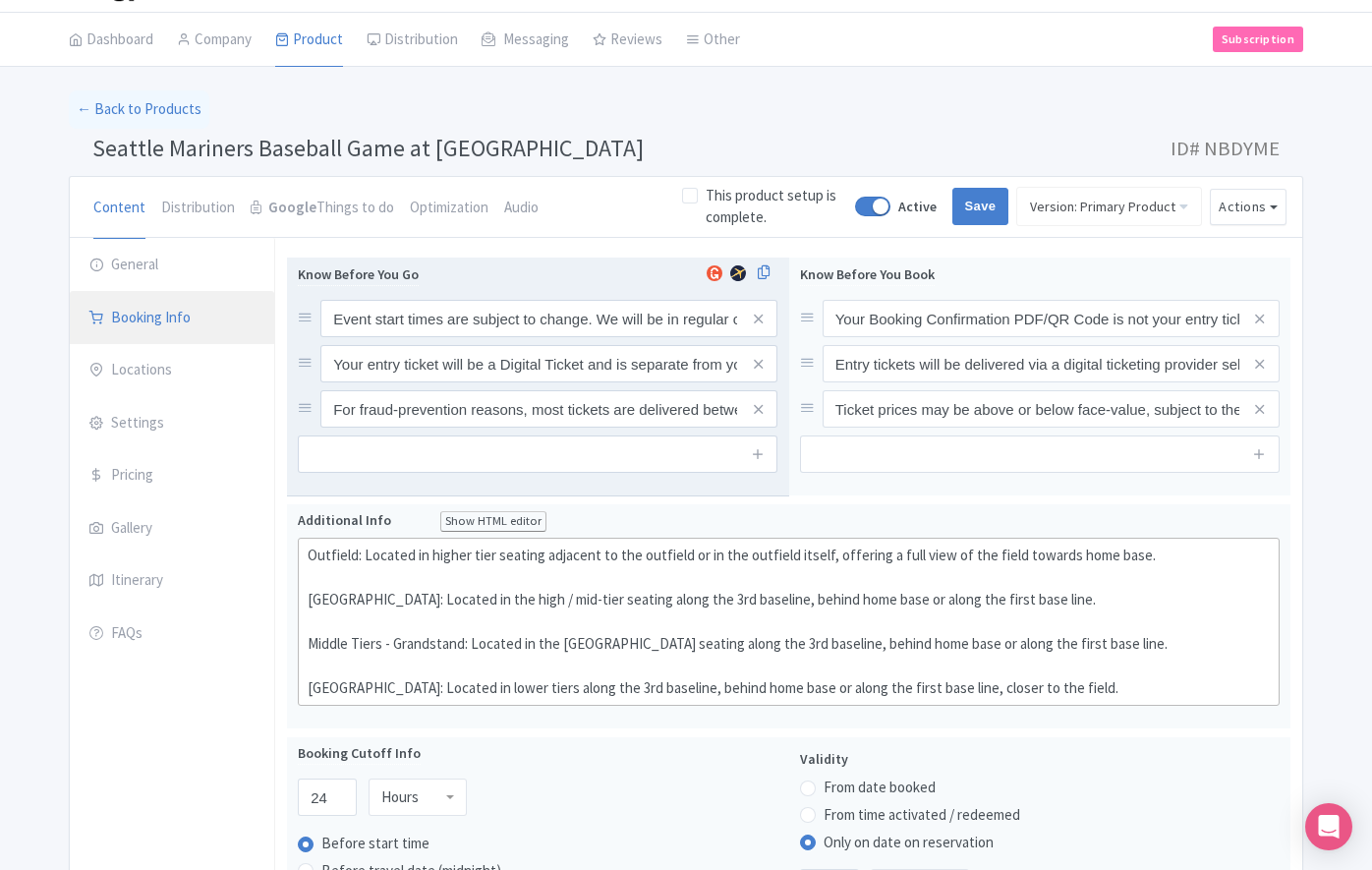 scroll, scrollTop: 50, scrollLeft: 0, axis: vertical 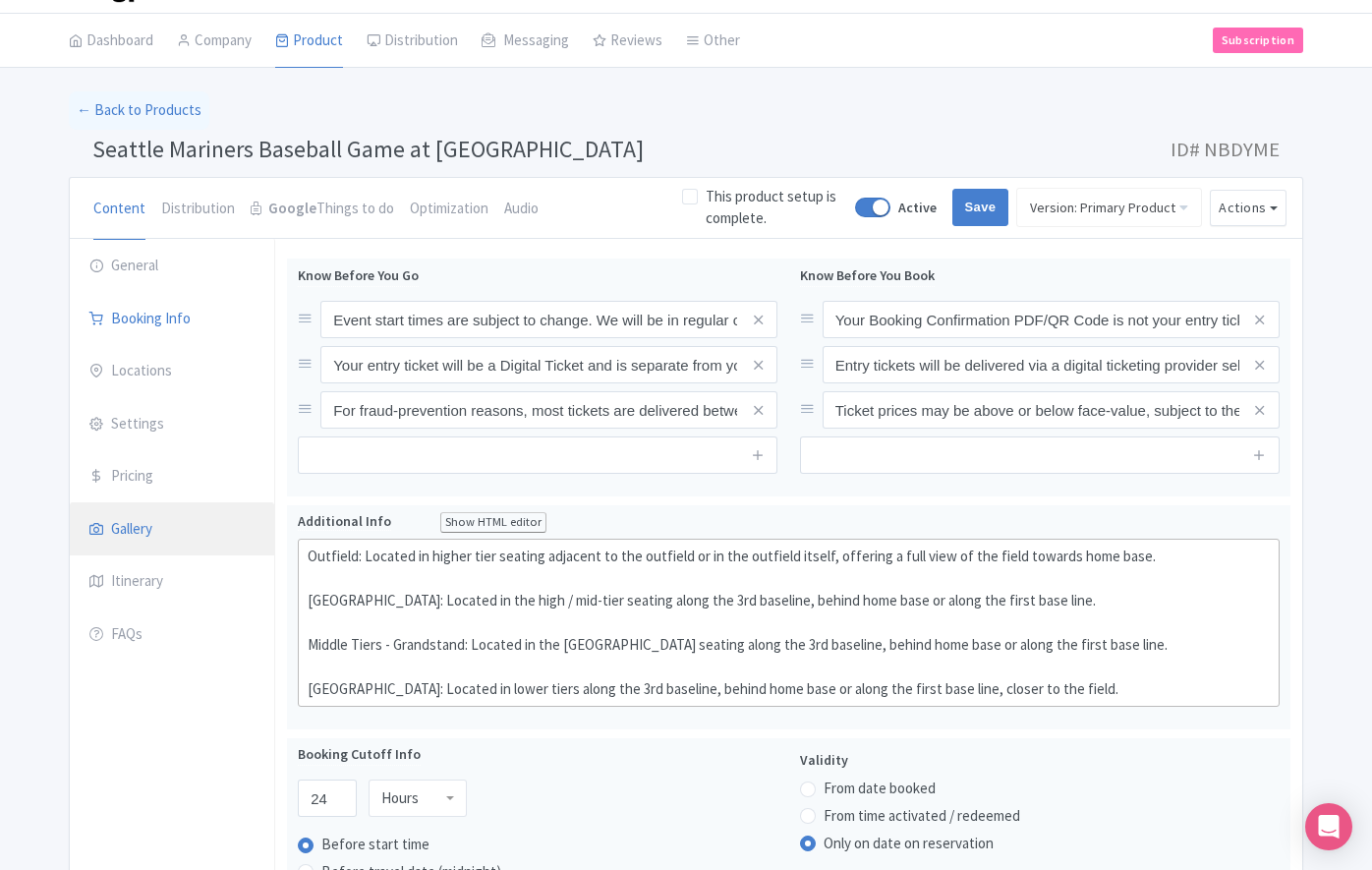 click on "Gallery" at bounding box center [172, 530] 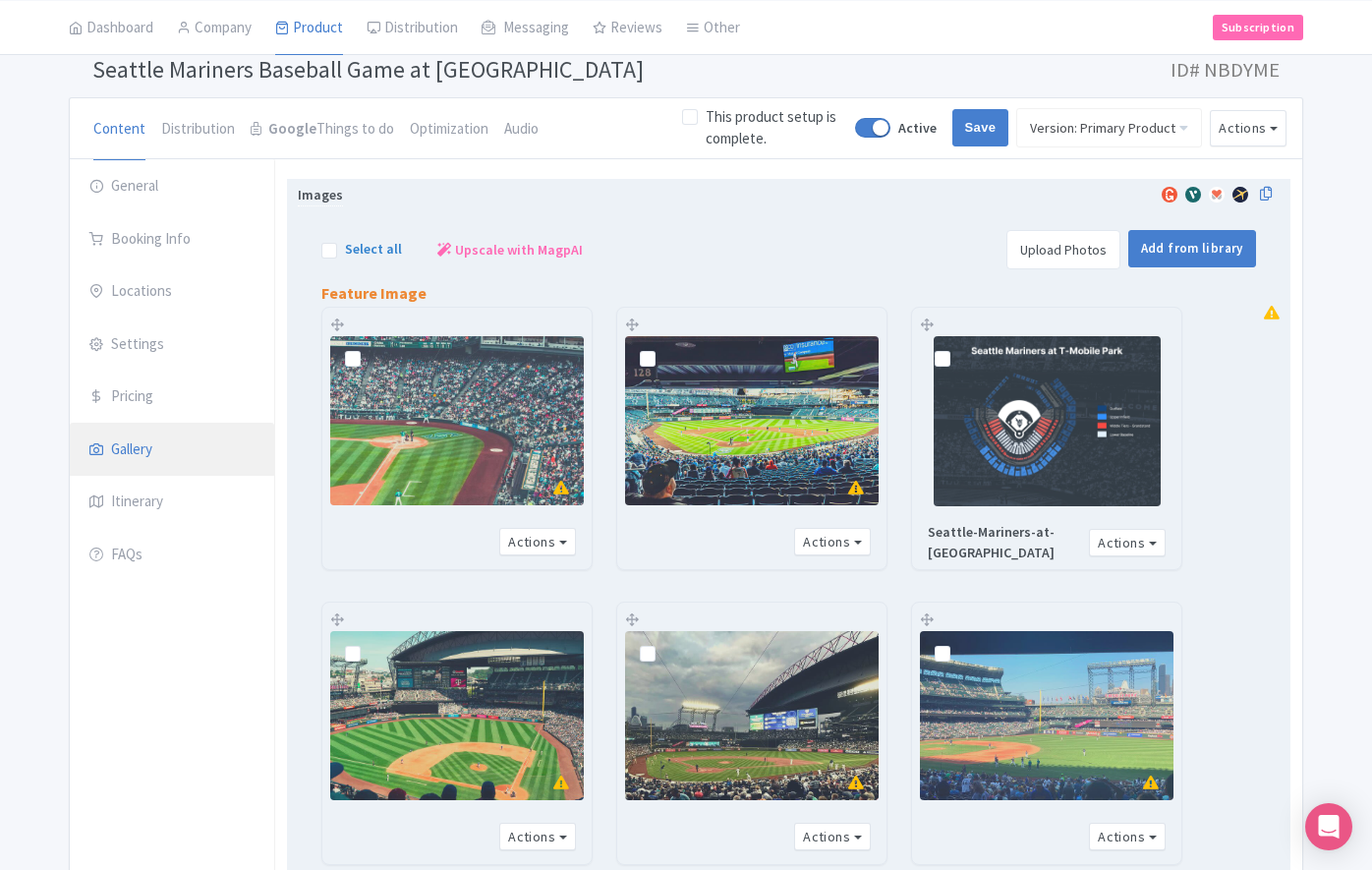 scroll, scrollTop: 137, scrollLeft: 0, axis: vertical 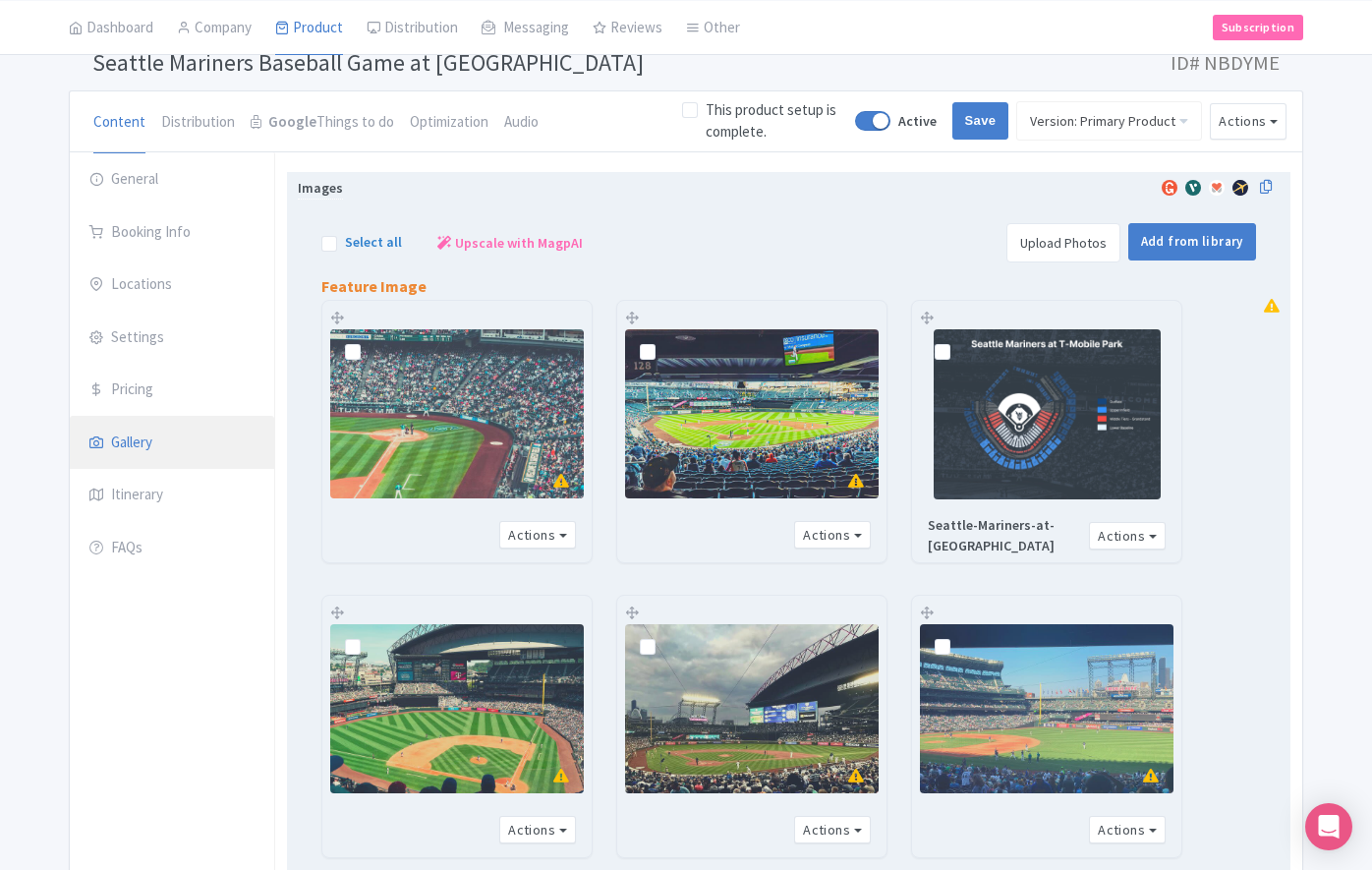 click at bounding box center [958, 341] 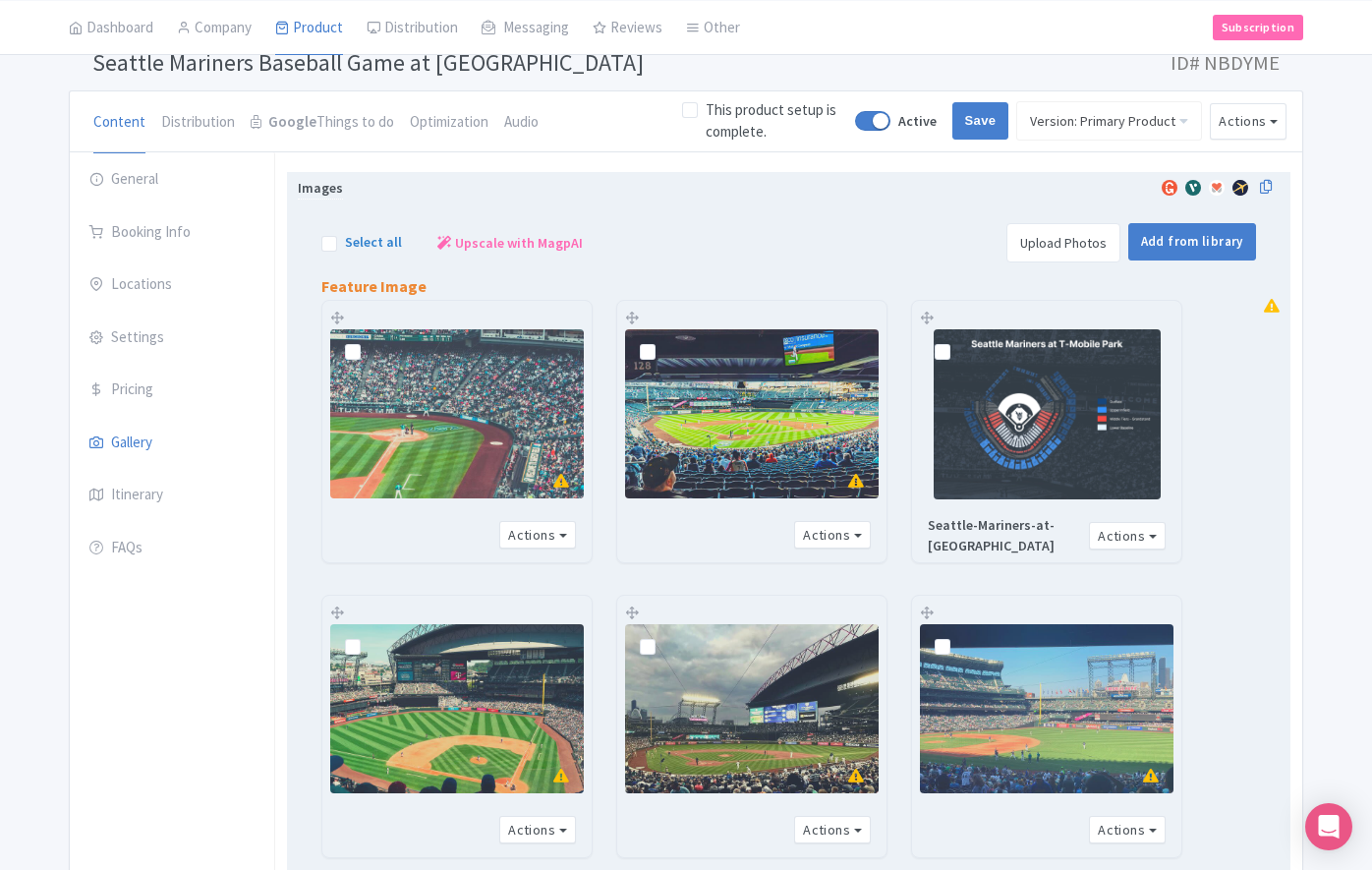 click at bounding box center [964, 335] 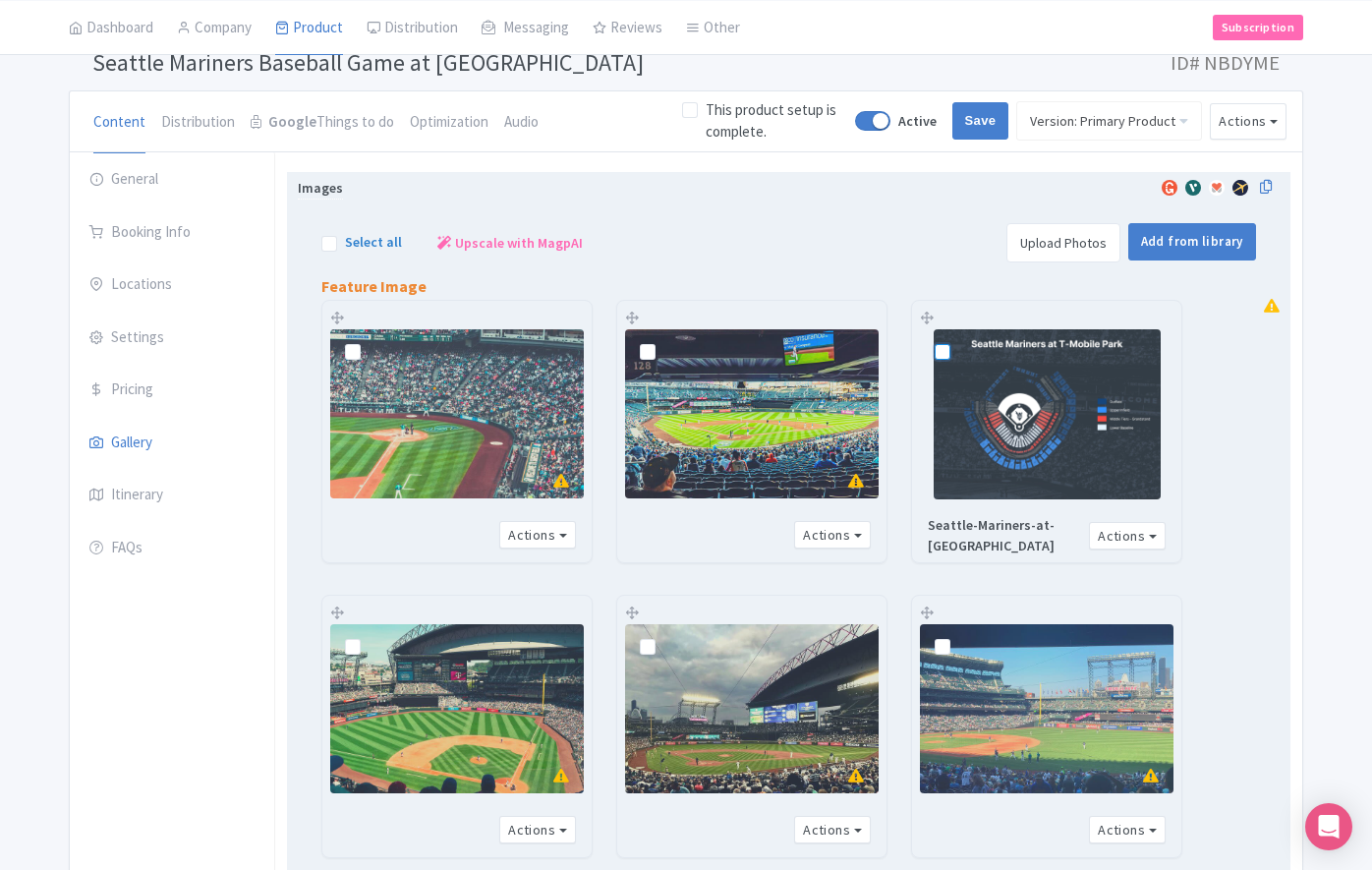 checkbox on "true" 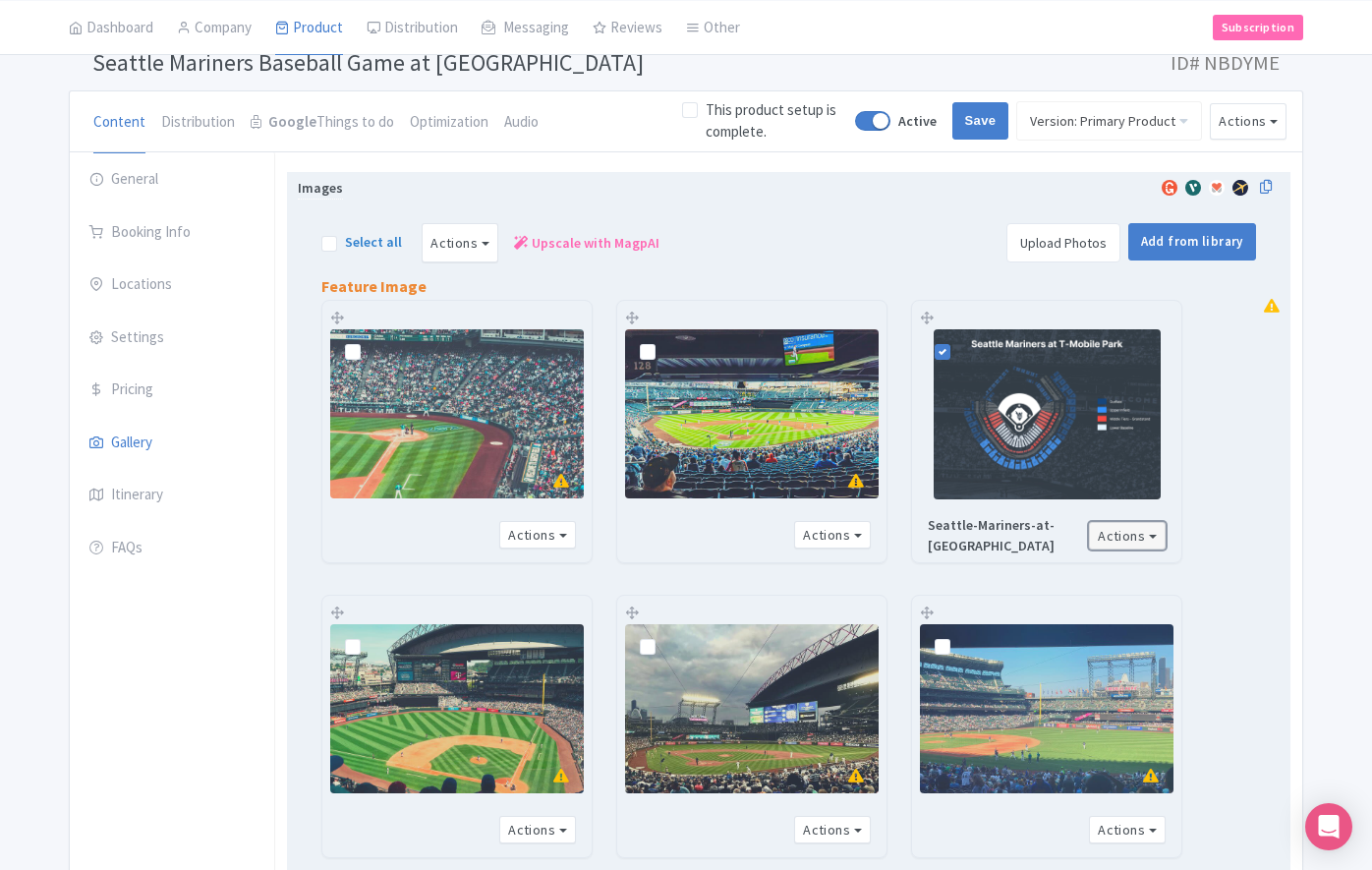 click on "Actions" at bounding box center (1127, 536) 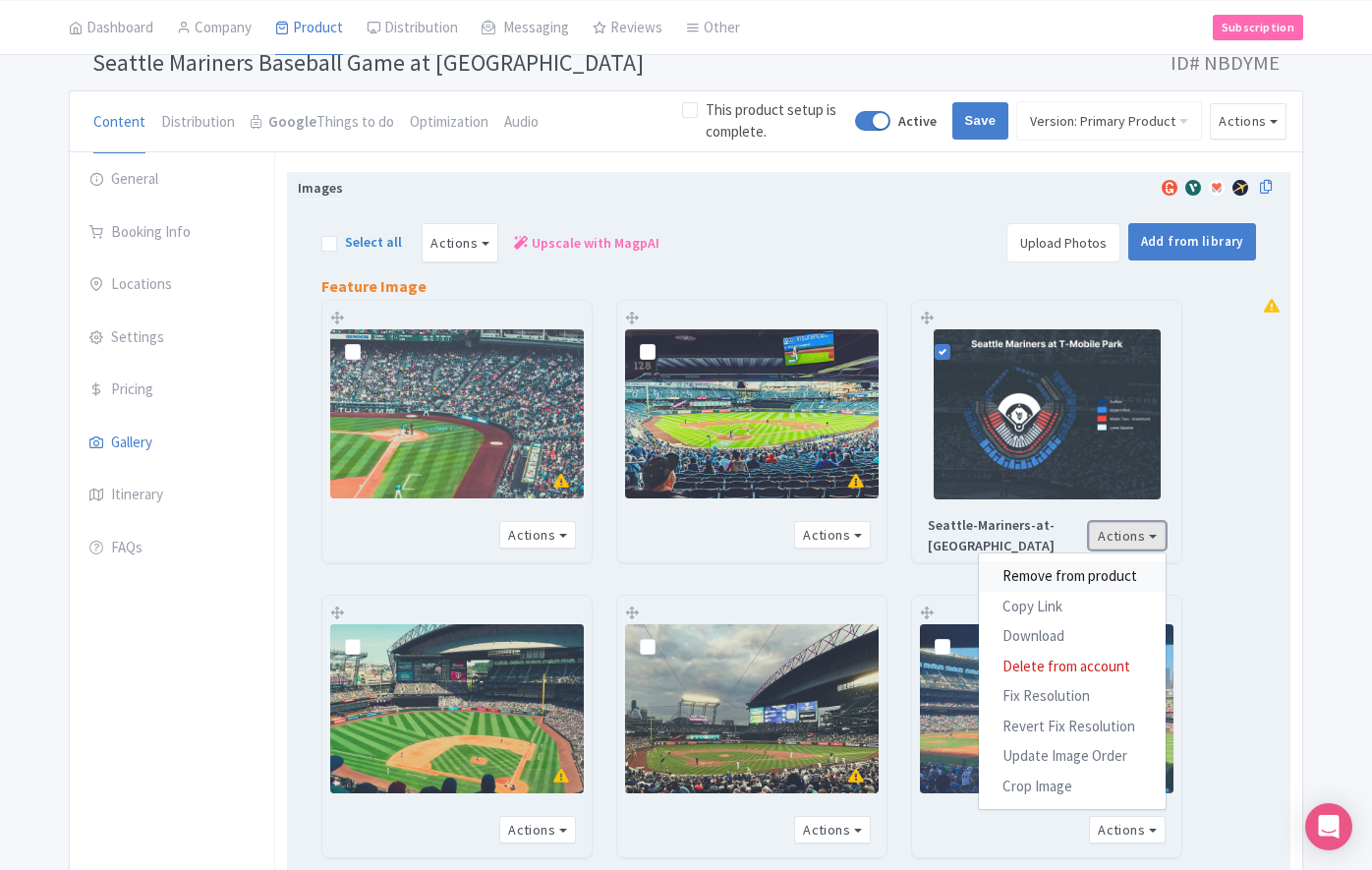 click on "Remove from product" at bounding box center (1072, 576) 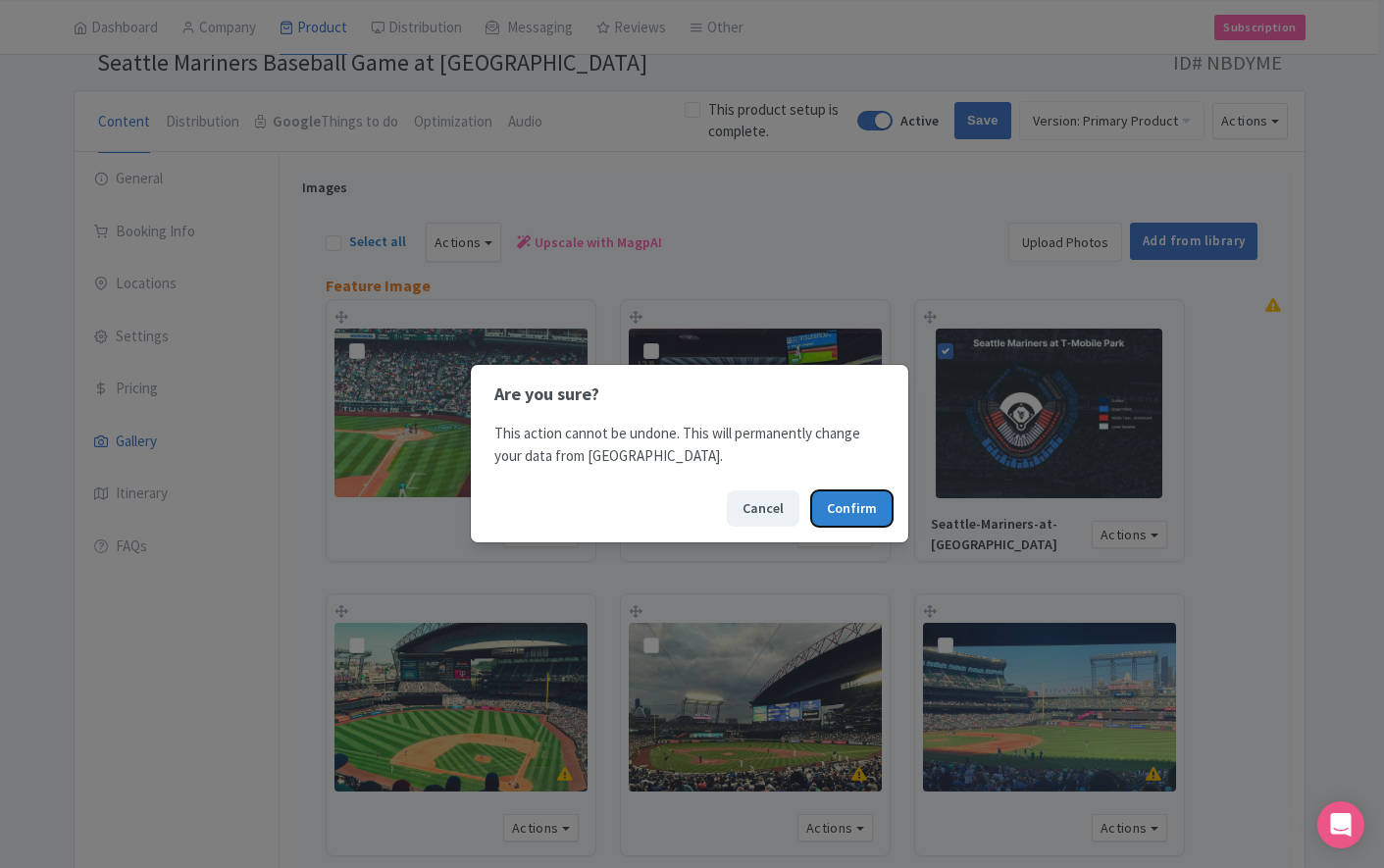 click on "Confirm" at bounding box center [851, 508] 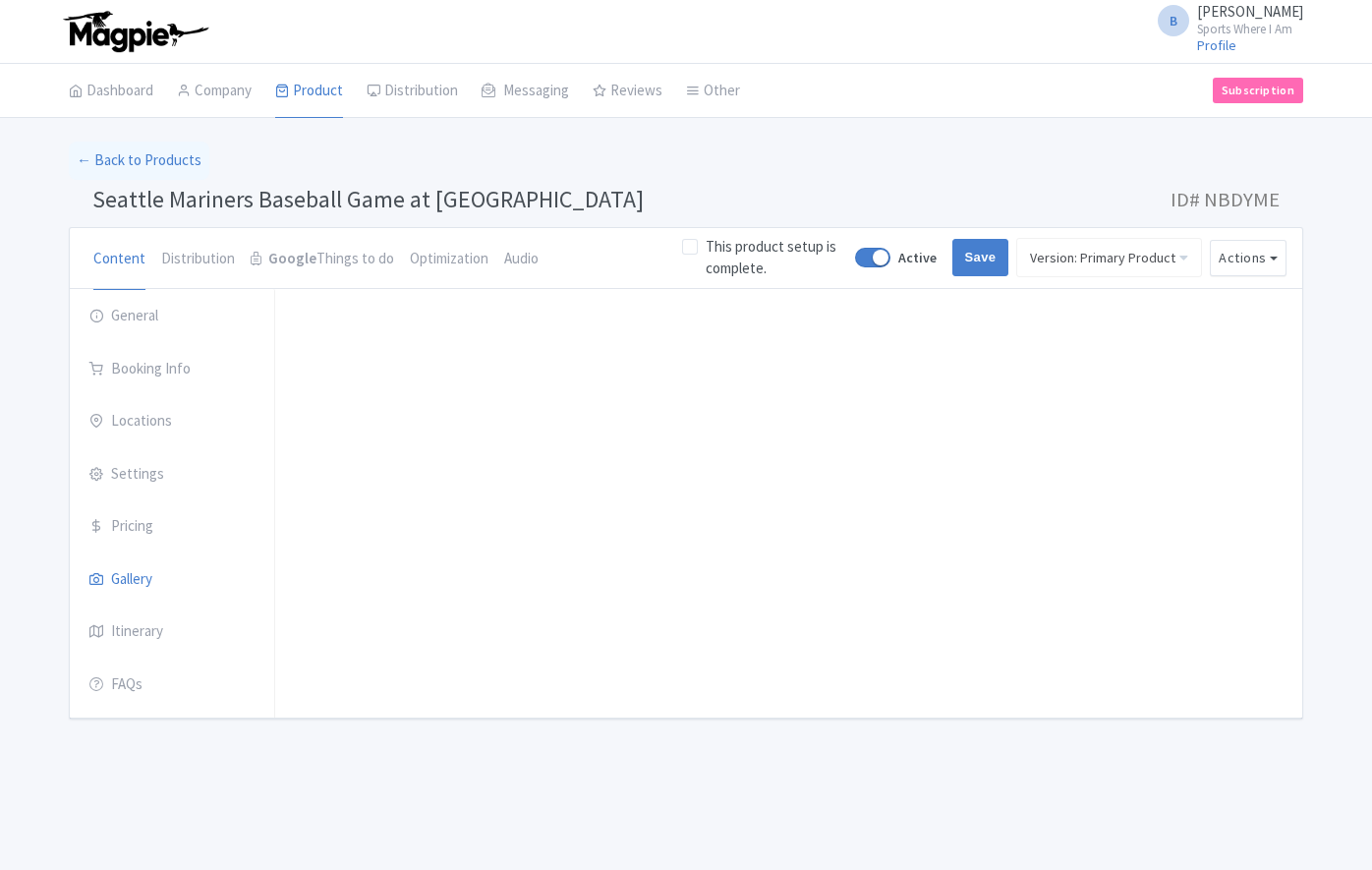 scroll, scrollTop: 0, scrollLeft: 0, axis: both 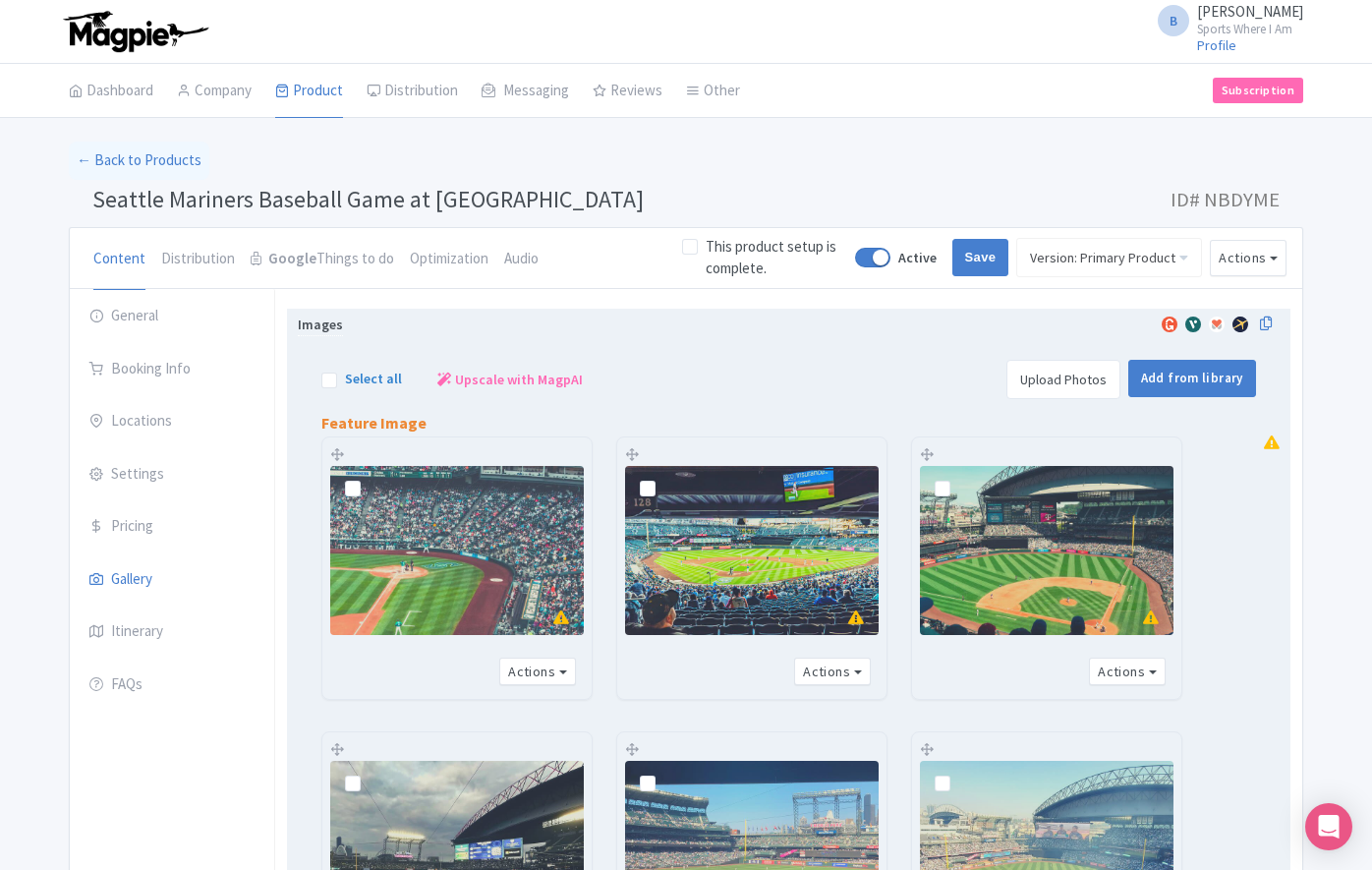 click on "Upload Photos" at bounding box center (1063, 379) 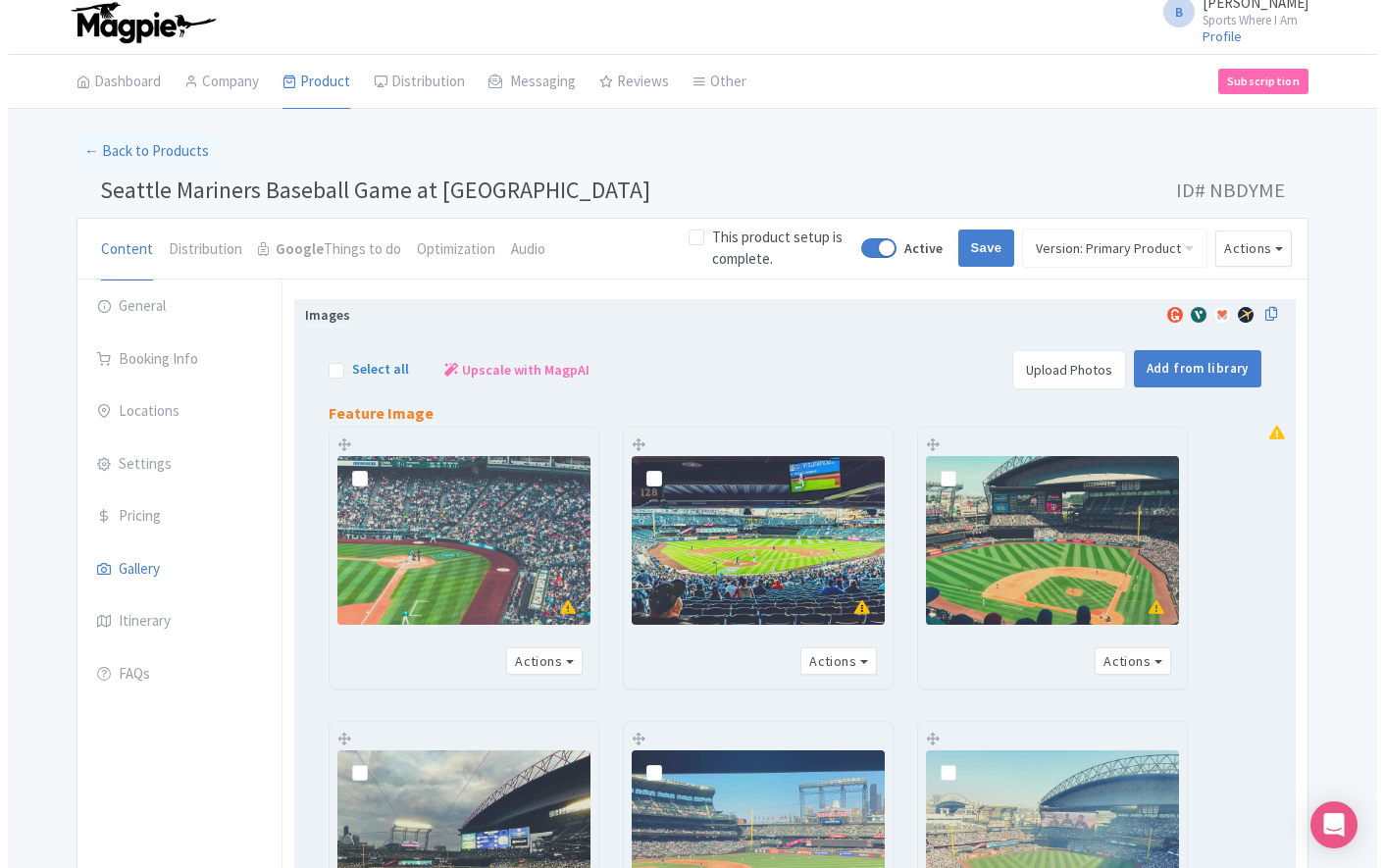 scroll, scrollTop: 34, scrollLeft: 0, axis: vertical 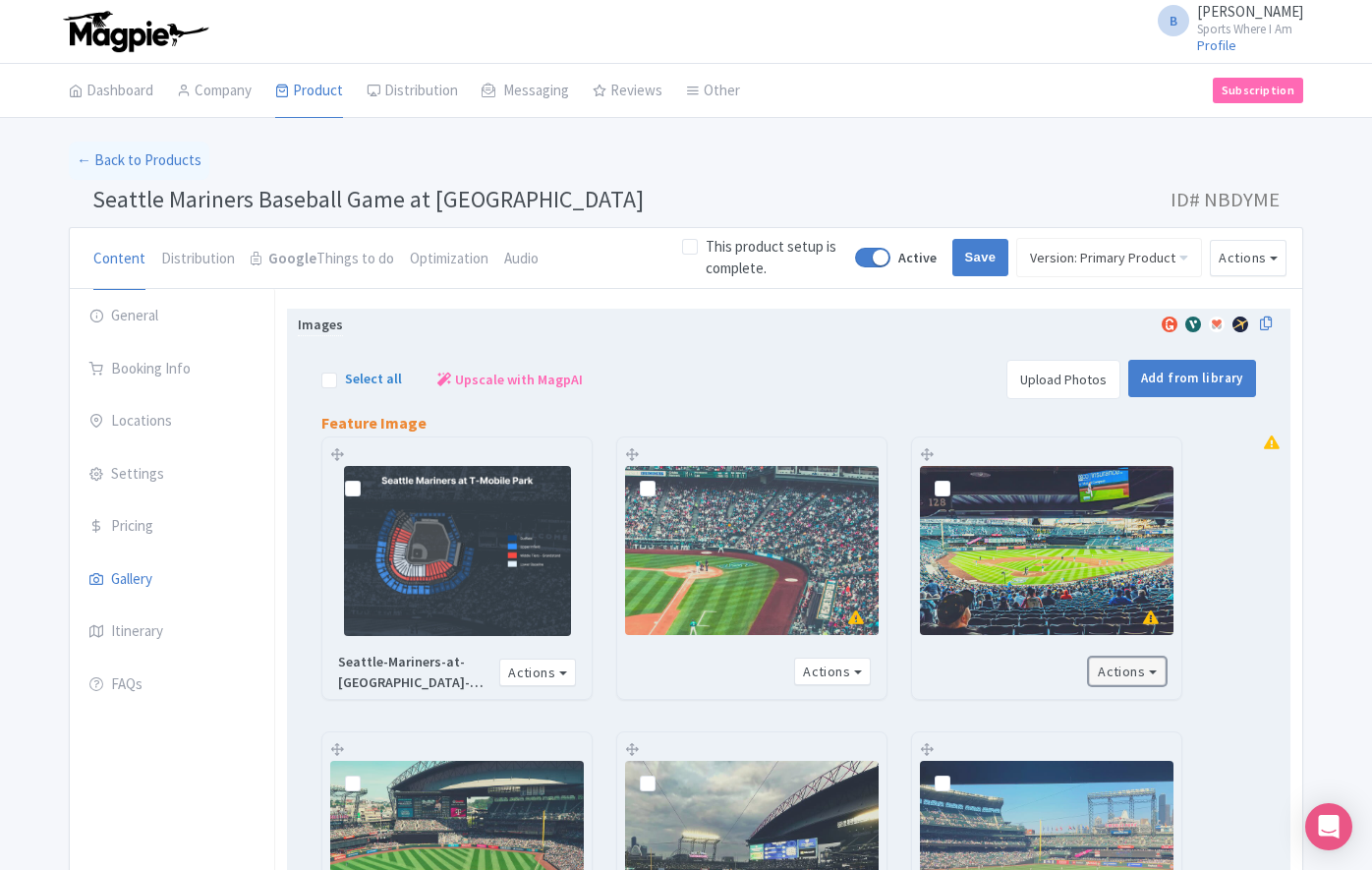 click on "Actions" at bounding box center (1127, 671) 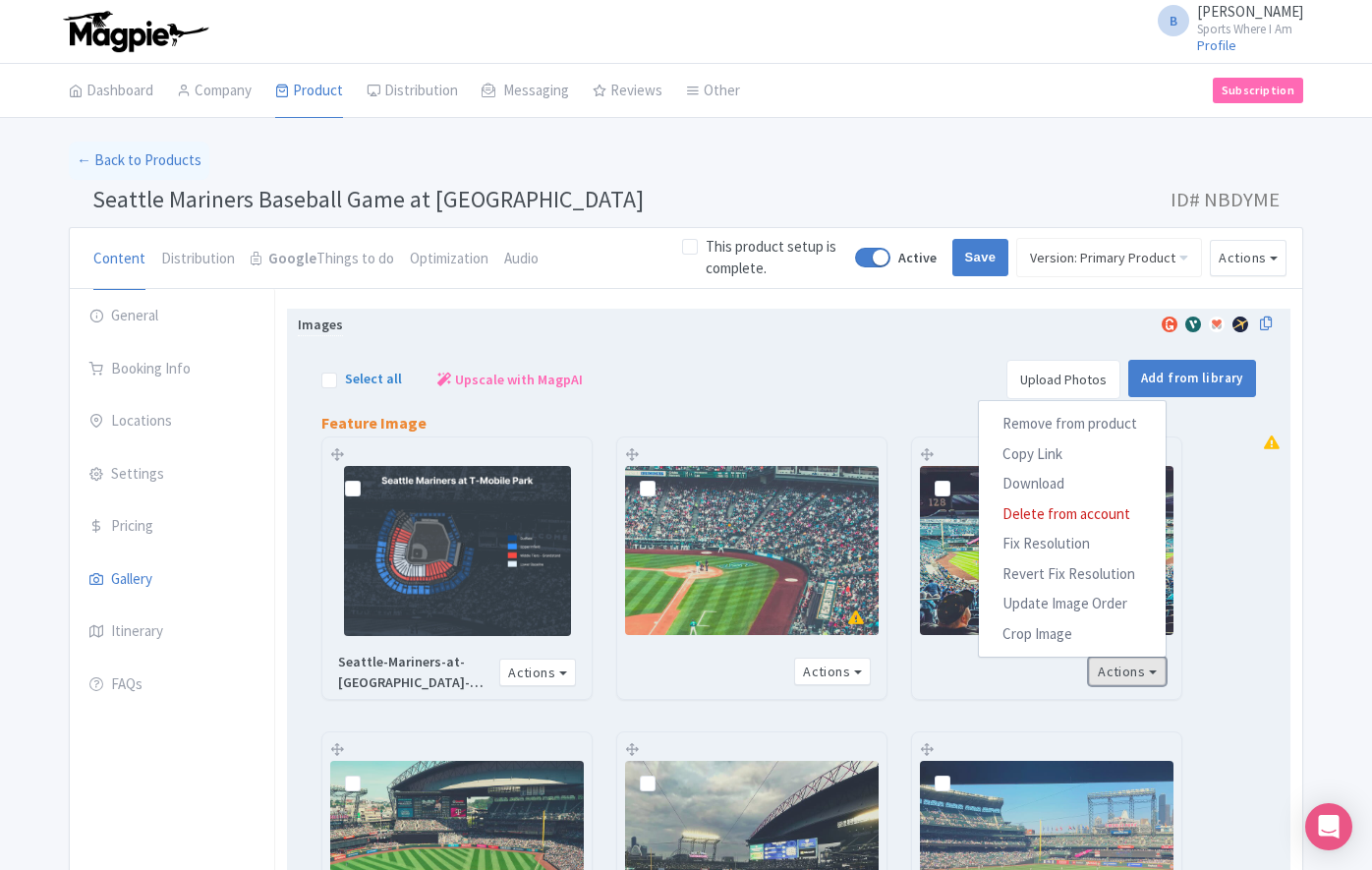 click on "Actions" at bounding box center [1127, 671] 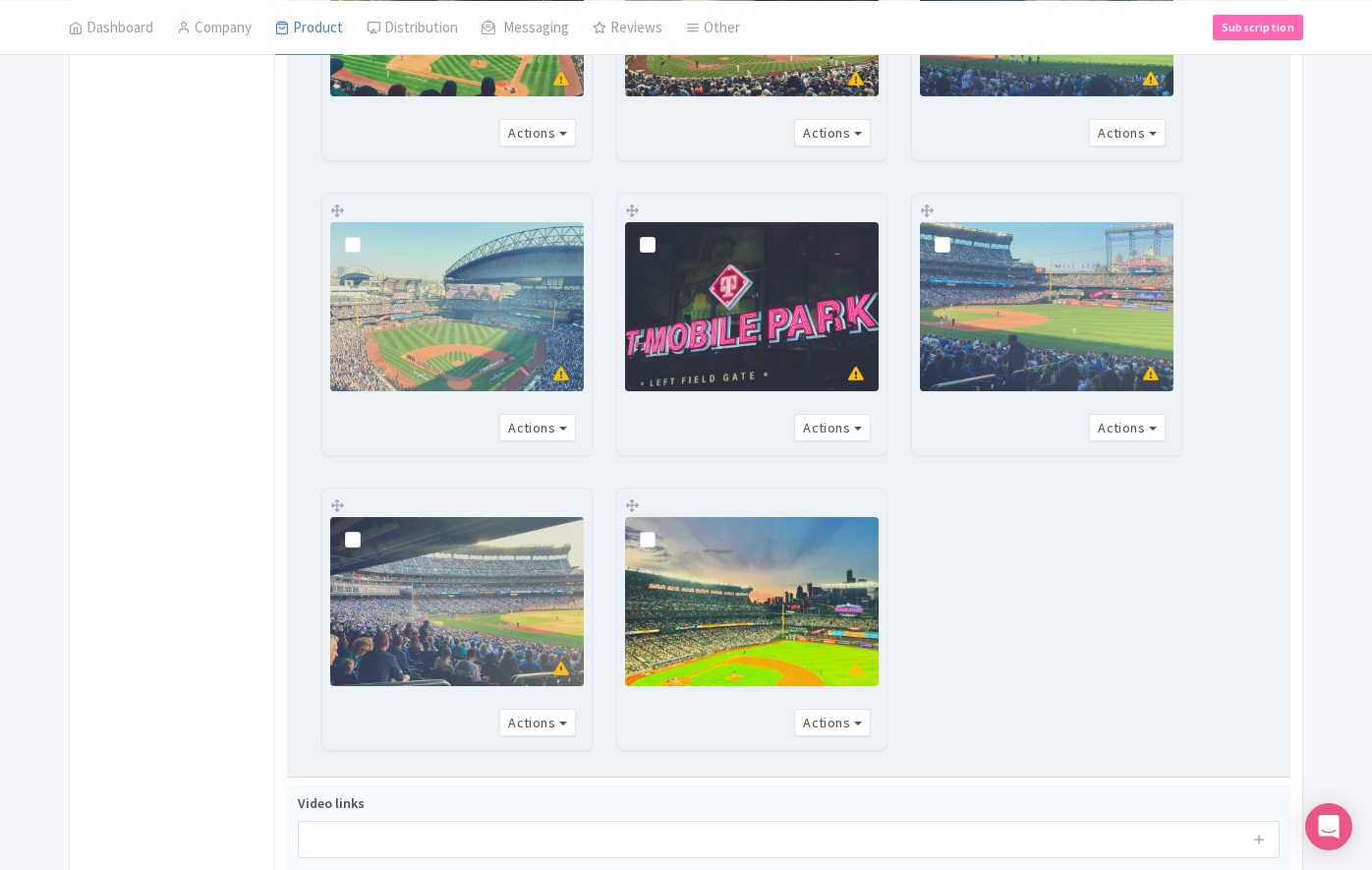 scroll, scrollTop: 859, scrollLeft: 0, axis: vertical 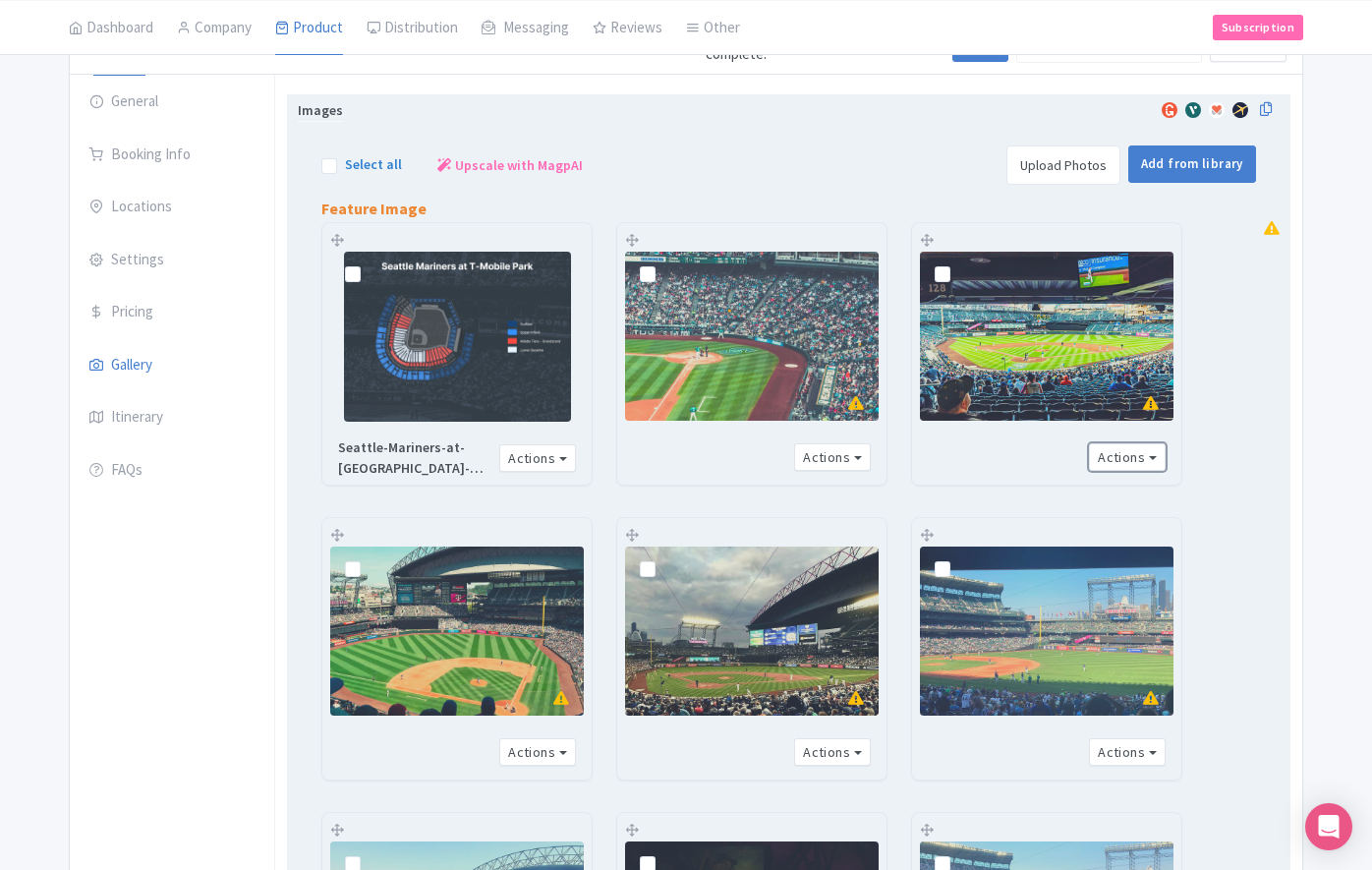 click at bounding box center [1047, 336] 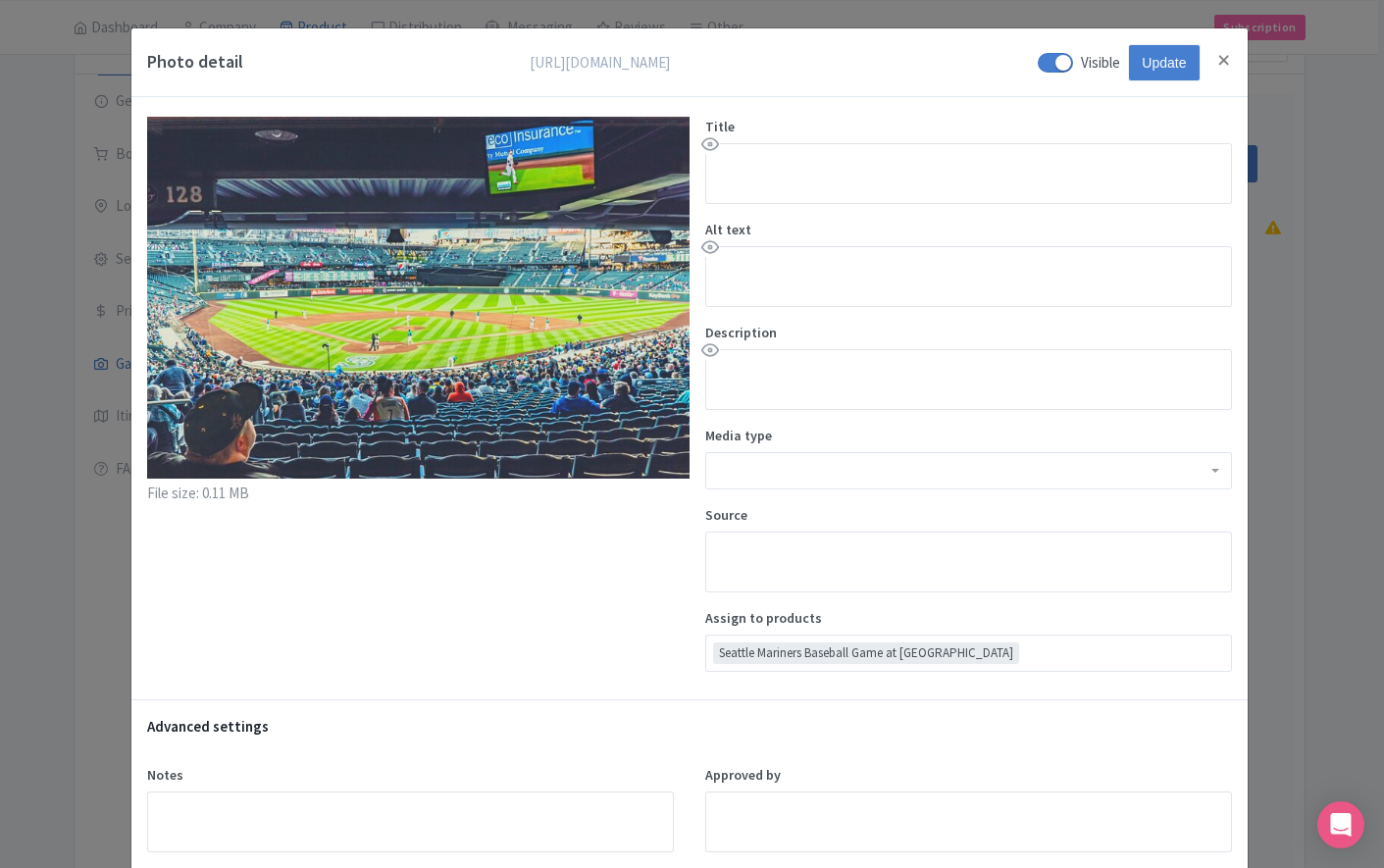 drag, startPoint x: 205, startPoint y: 495, endPoint x: 297, endPoint y: 501, distance: 92.19544 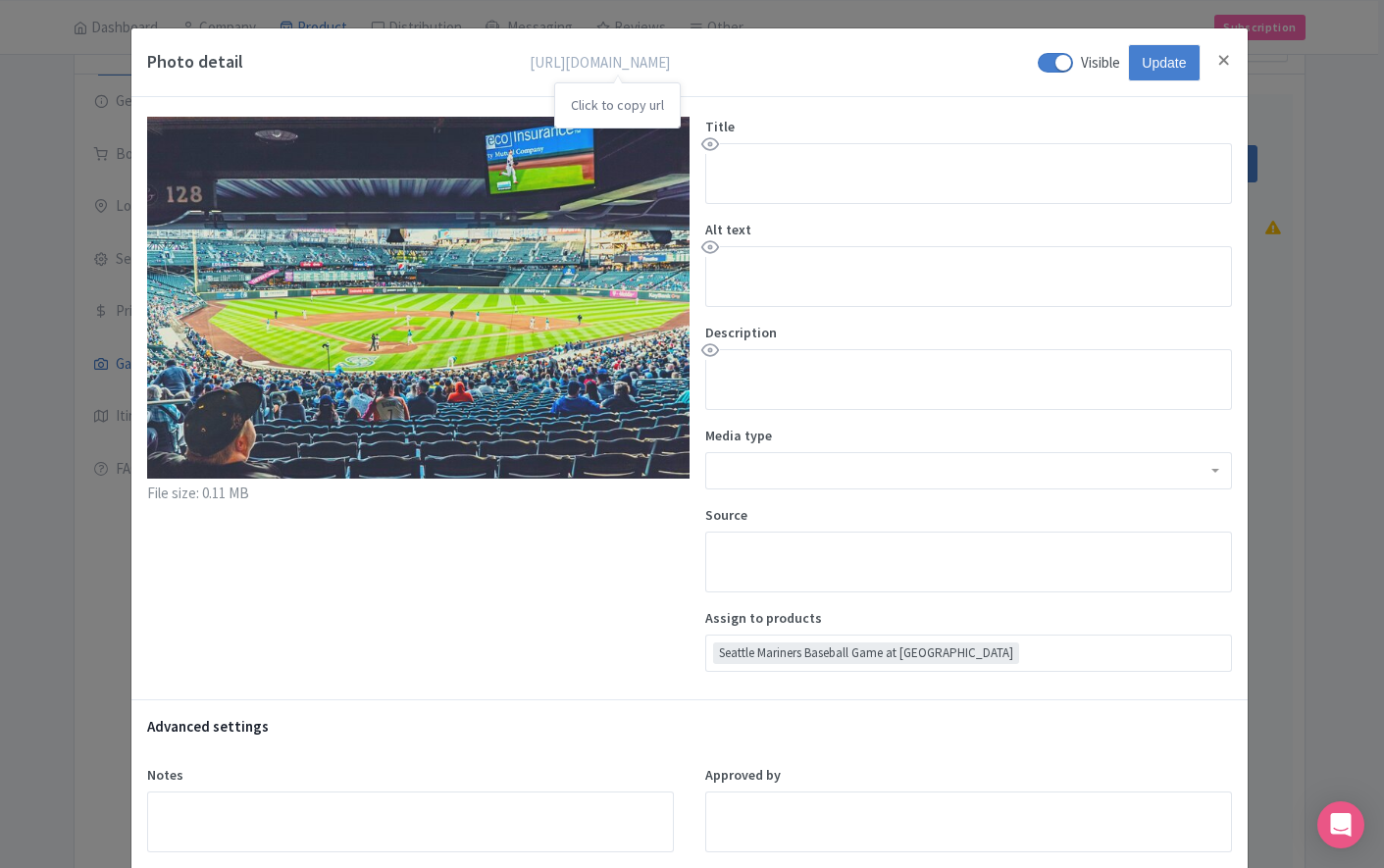 click on "[URL][DOMAIN_NAME]" at bounding box center [623, 63] 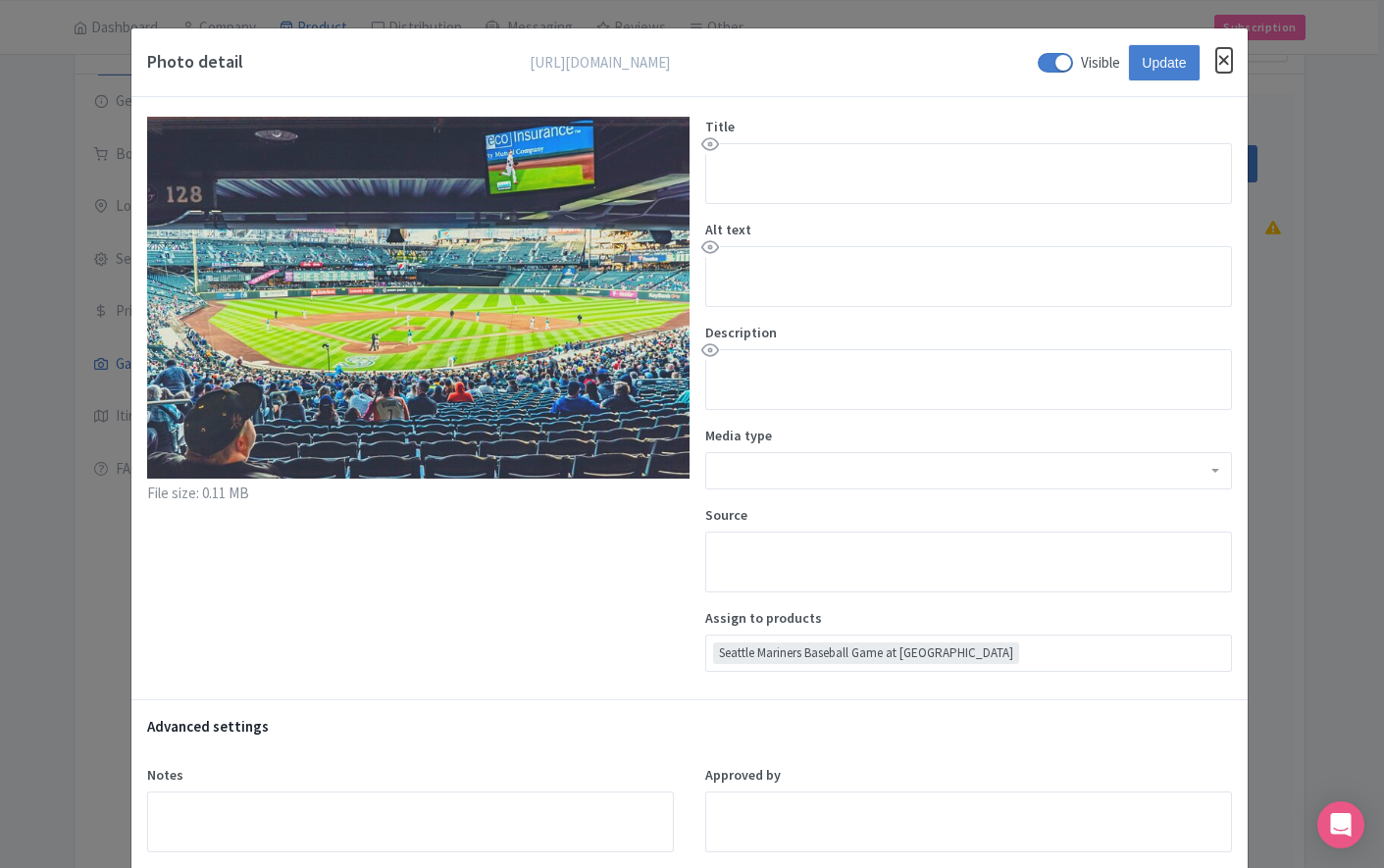 click at bounding box center (1224, 60) 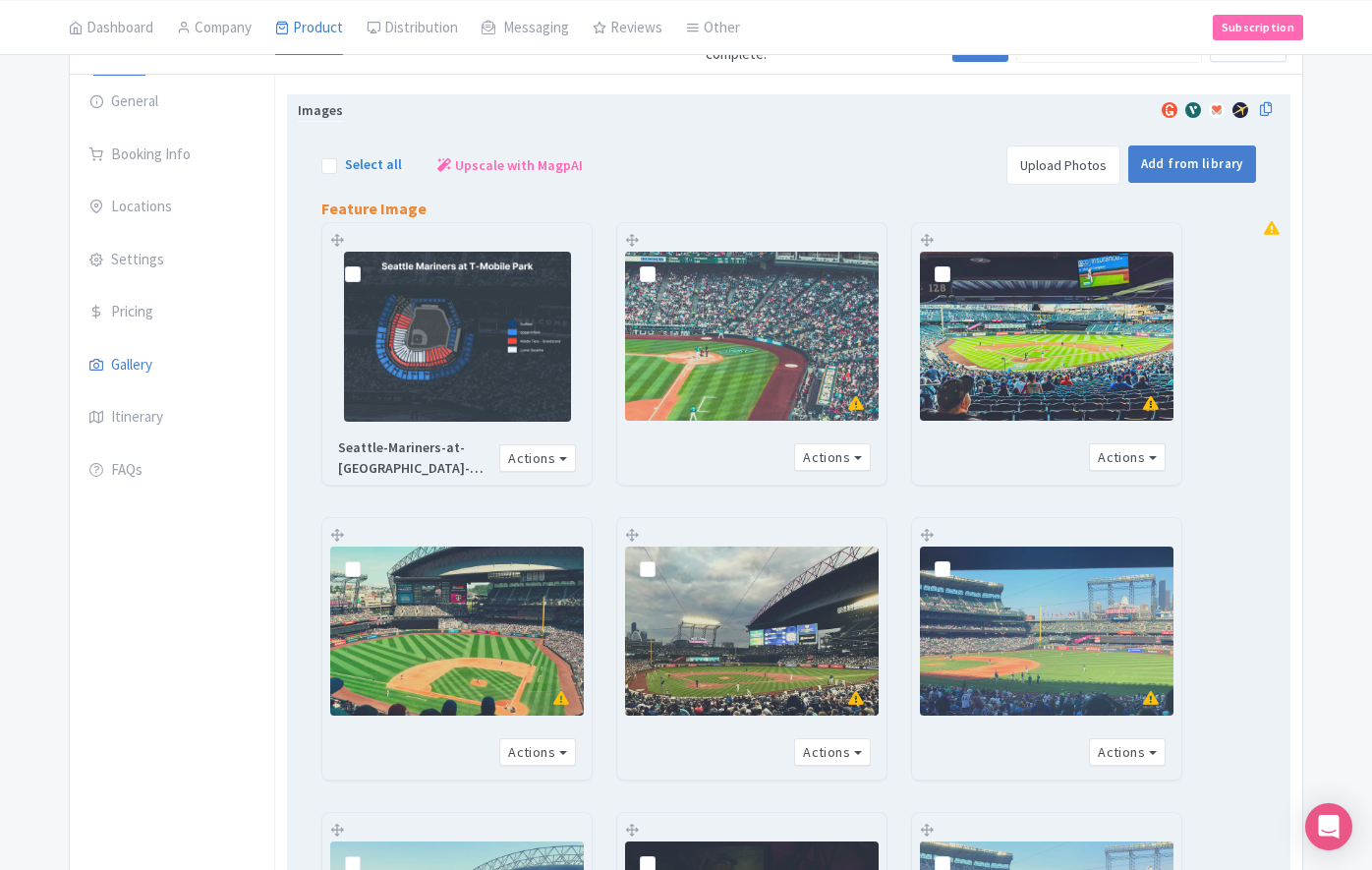click on "Upload Photos" at bounding box center [1063, 165] 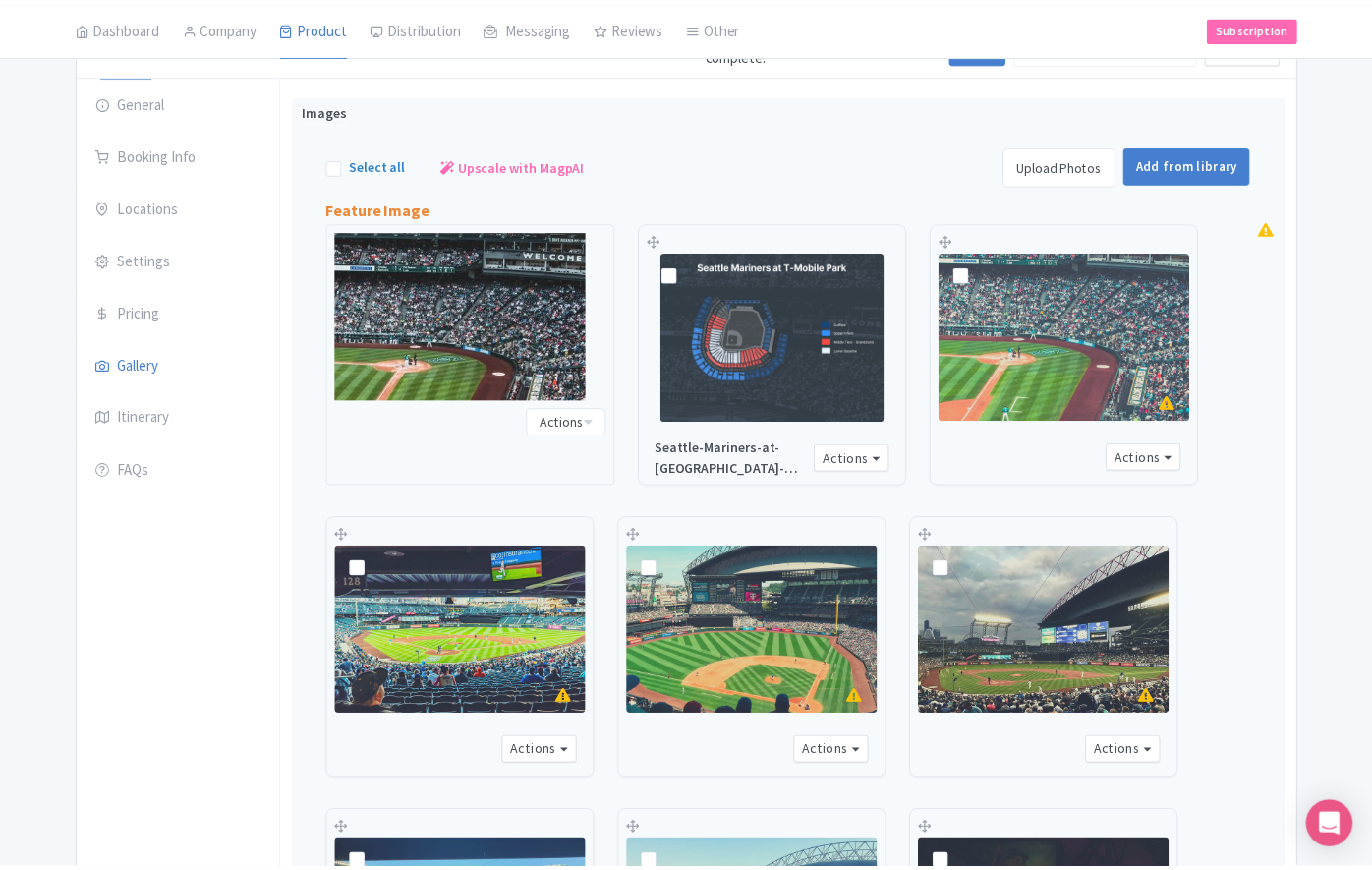 scroll, scrollTop: 309, scrollLeft: 0, axis: vertical 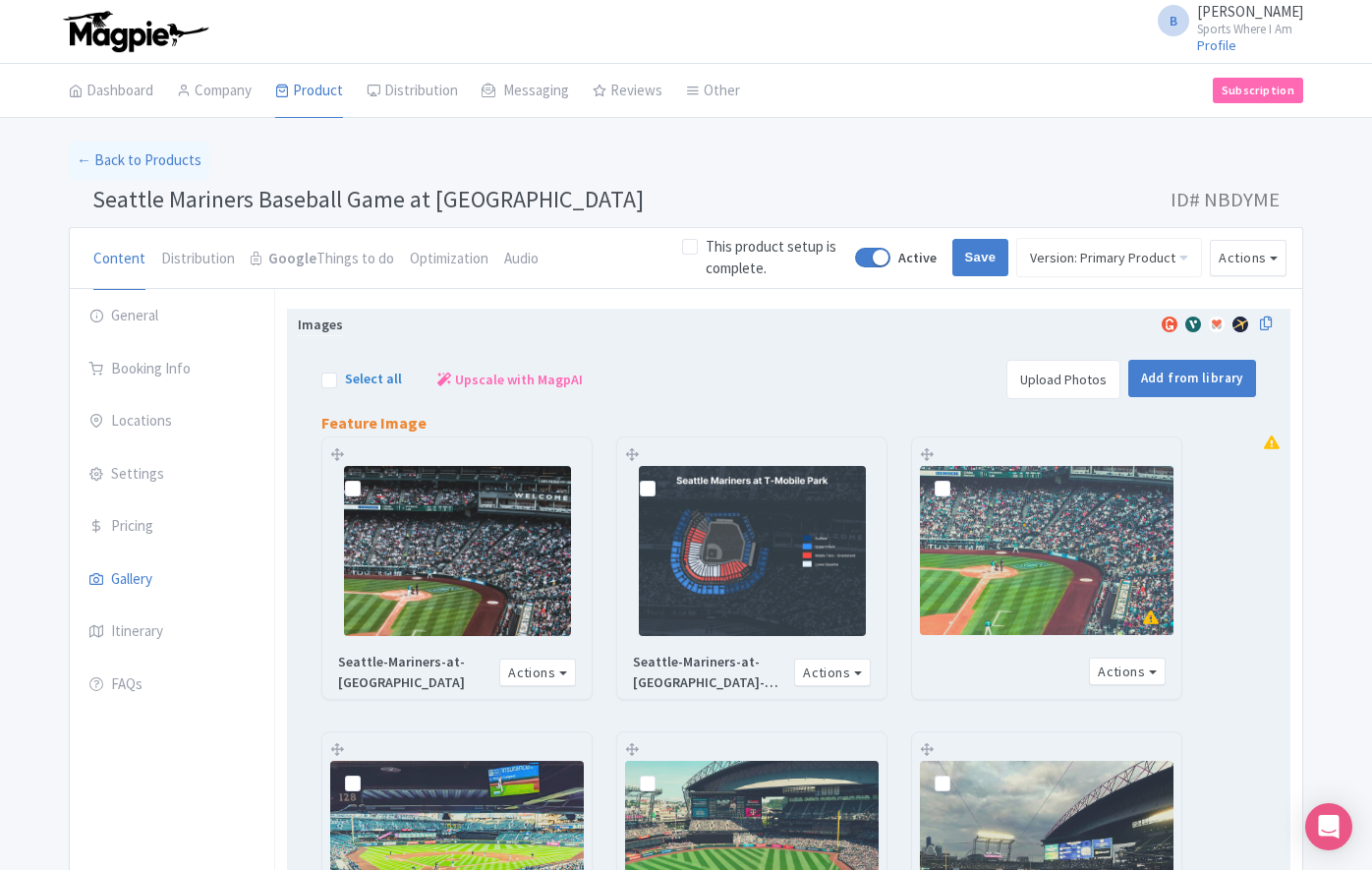 click at bounding box center (958, 478) 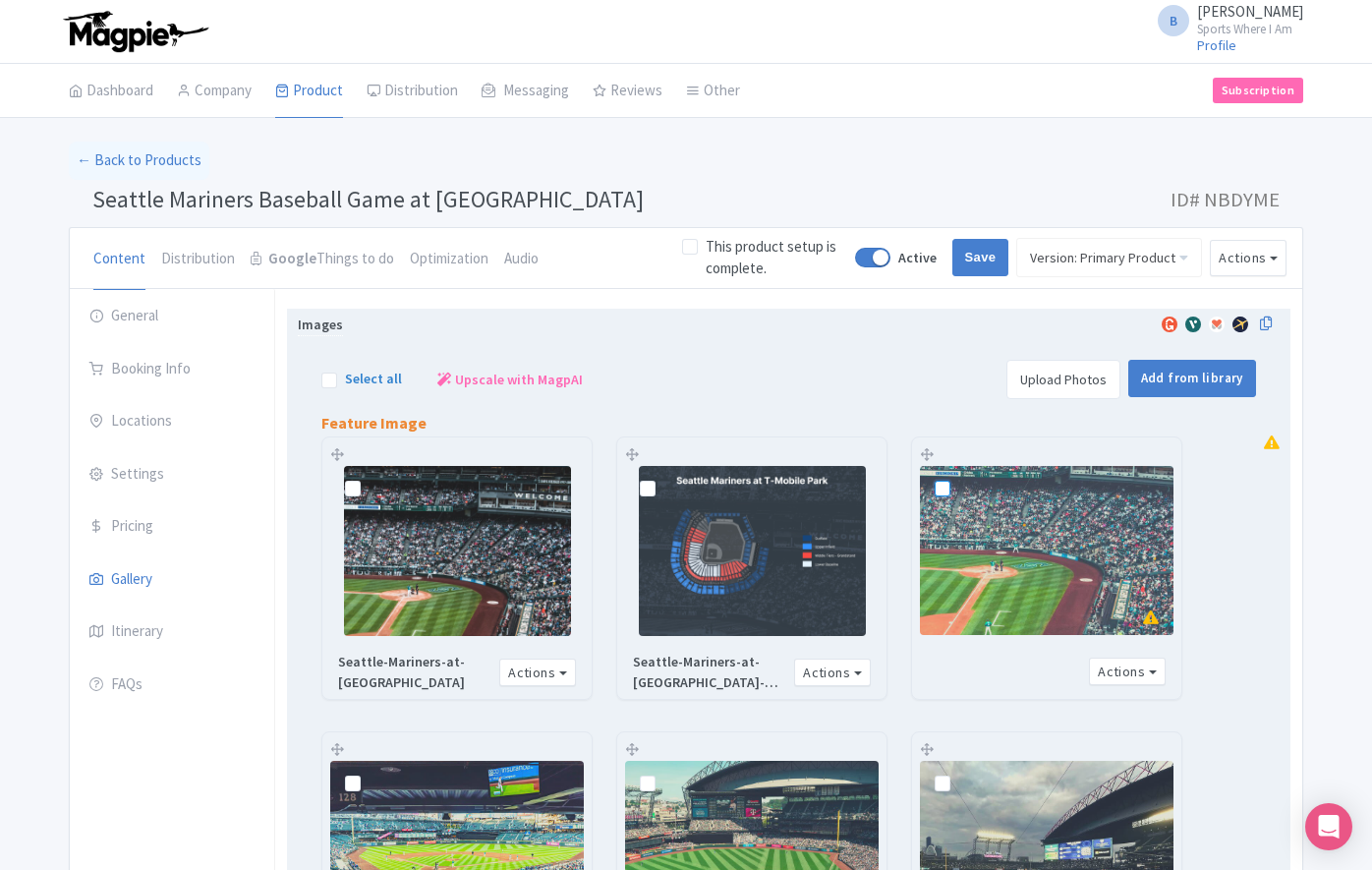 click at bounding box center [964, 472] 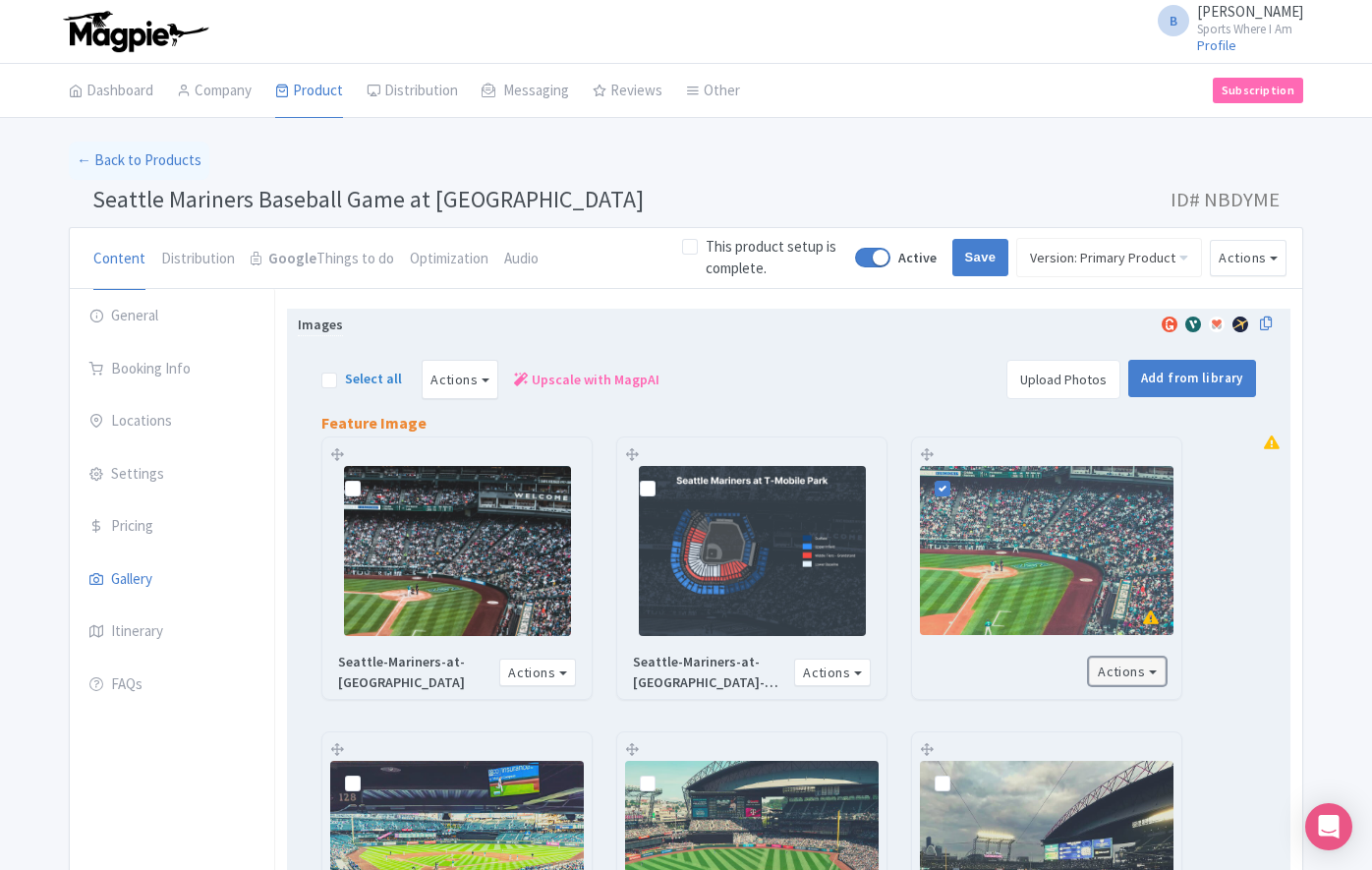 click on "Actions" at bounding box center (1127, 671) 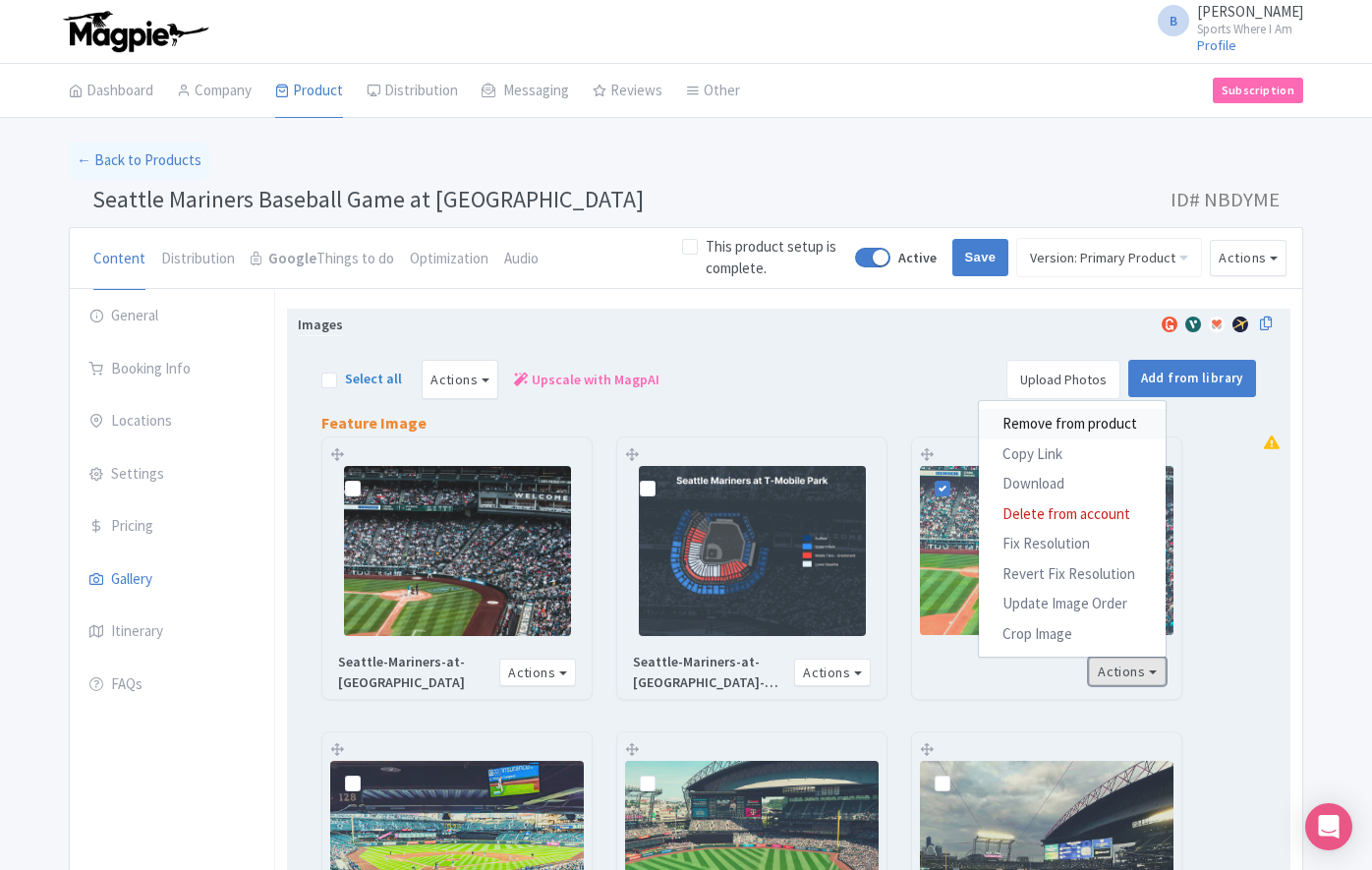 click on "Remove from product" at bounding box center [1072, 424] 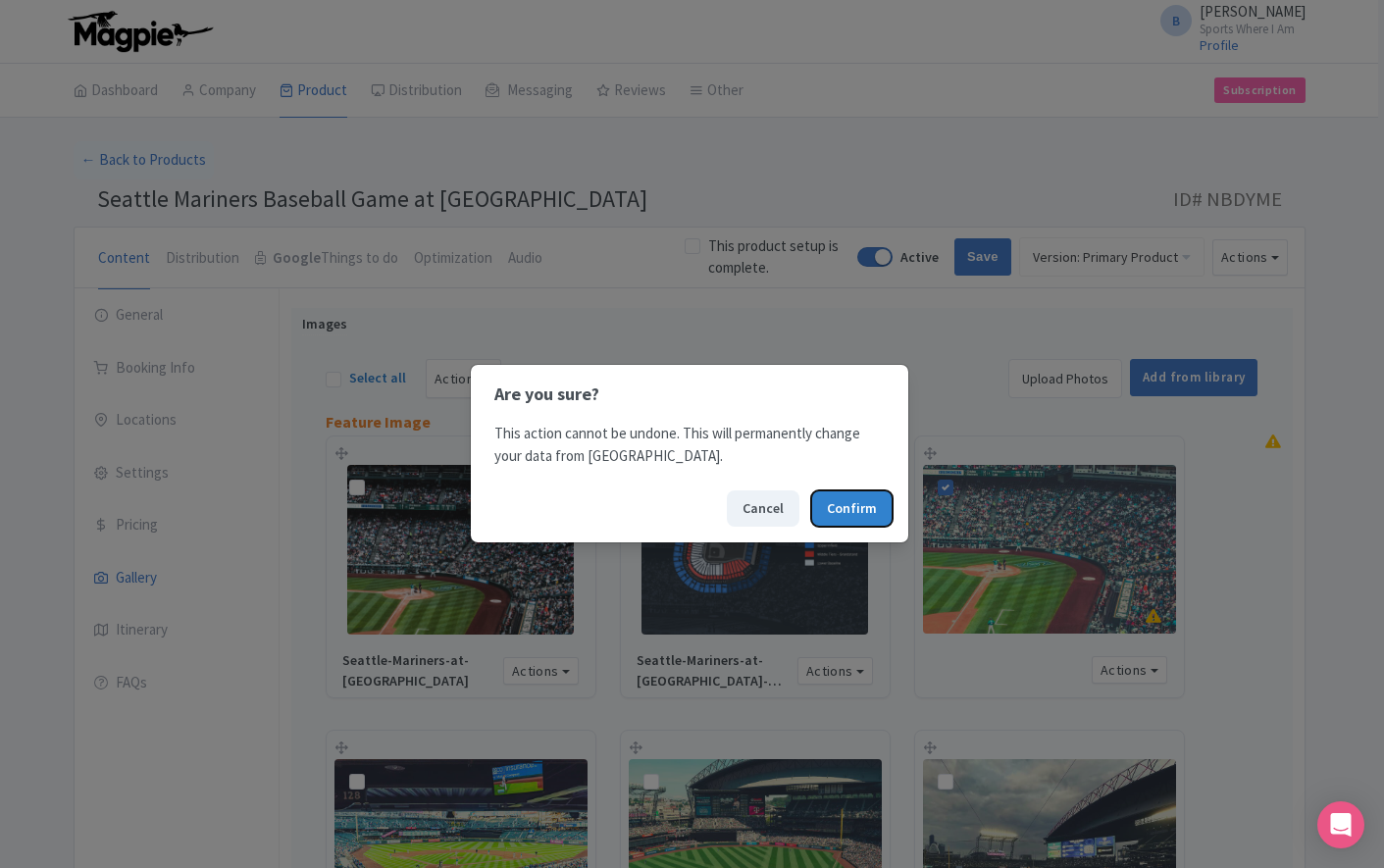 click on "Confirm" at bounding box center (851, 508) 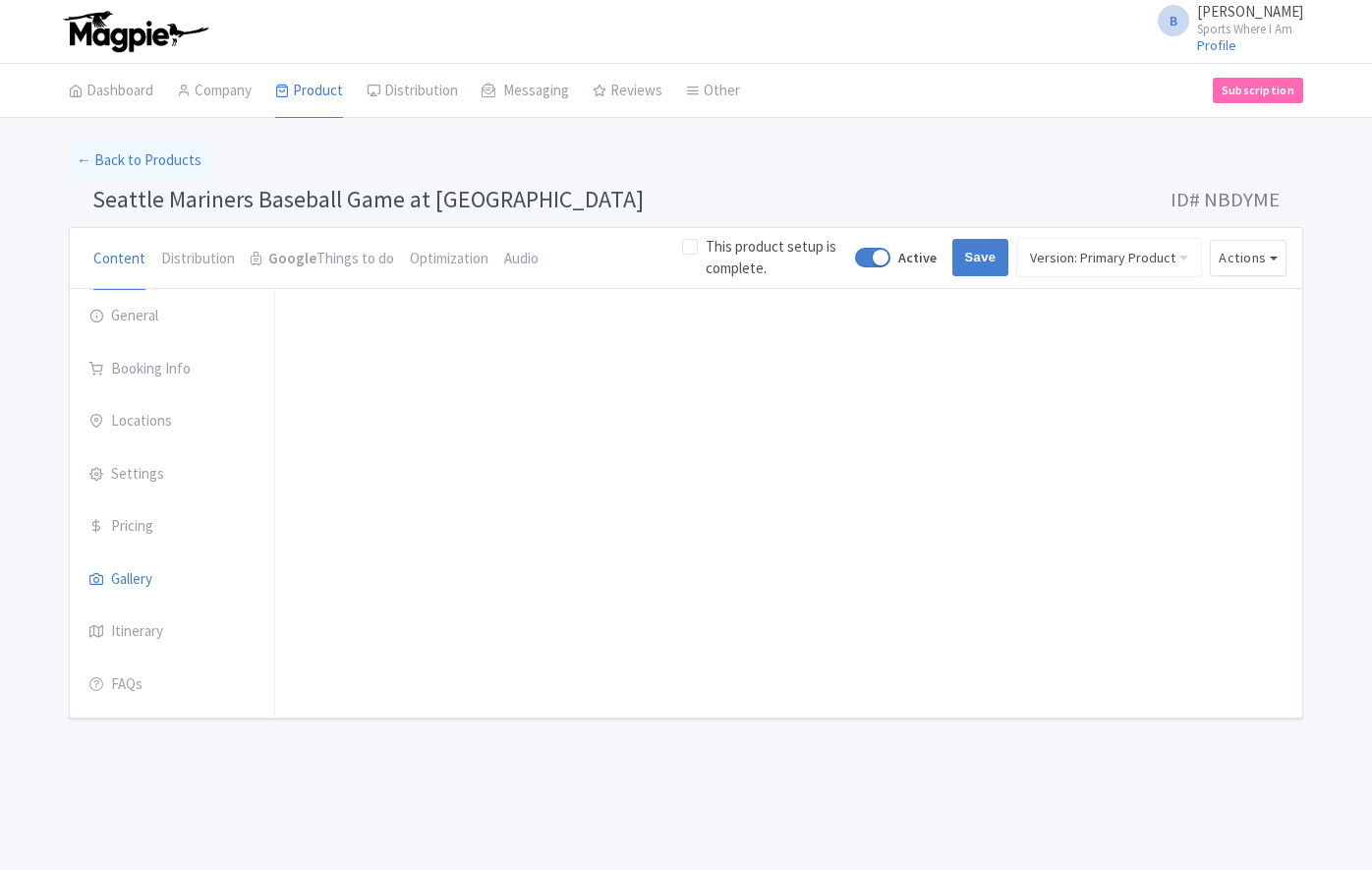scroll, scrollTop: 0, scrollLeft: 0, axis: both 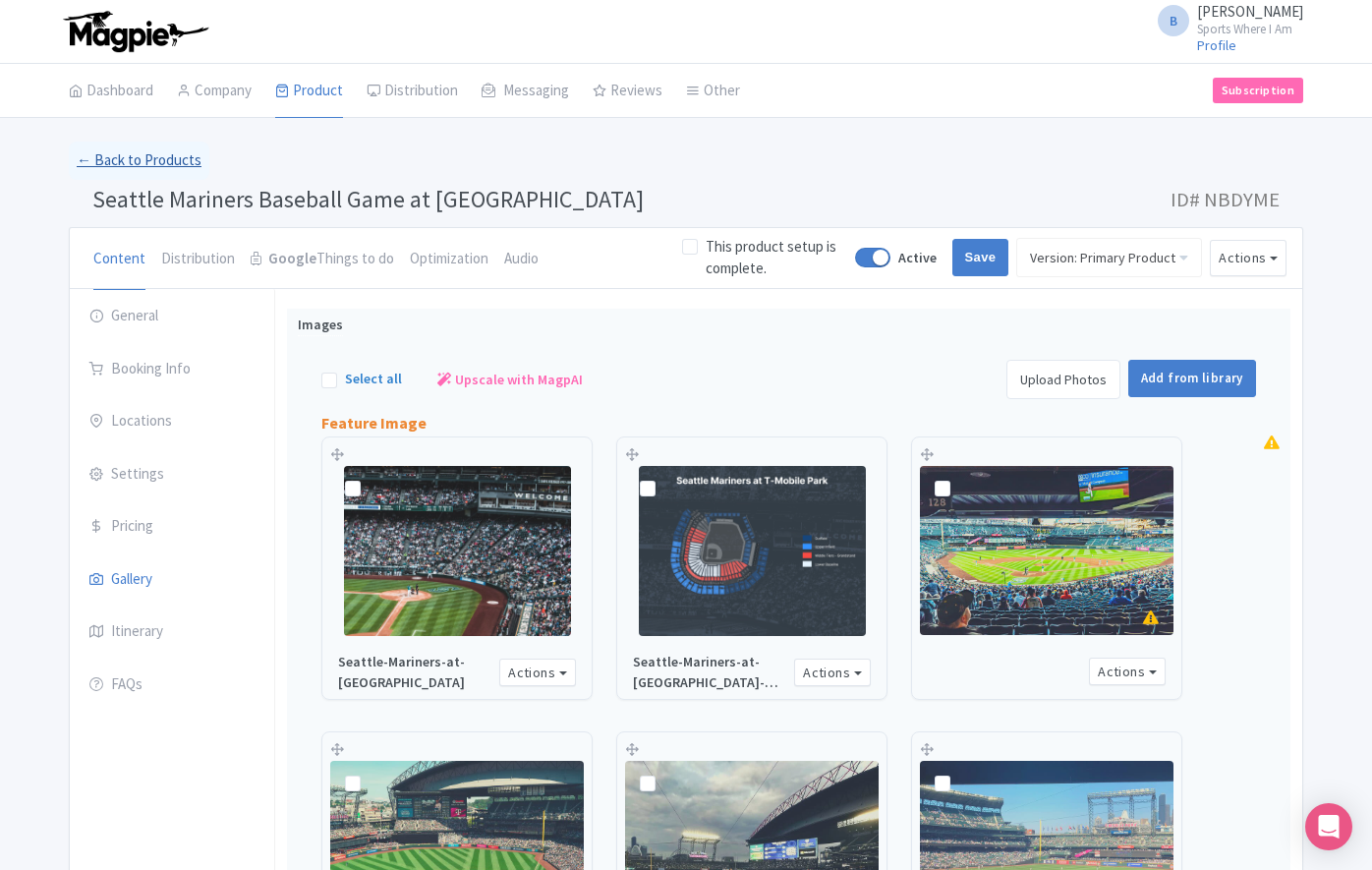 click on "← Back to Products" at bounding box center [139, 160] 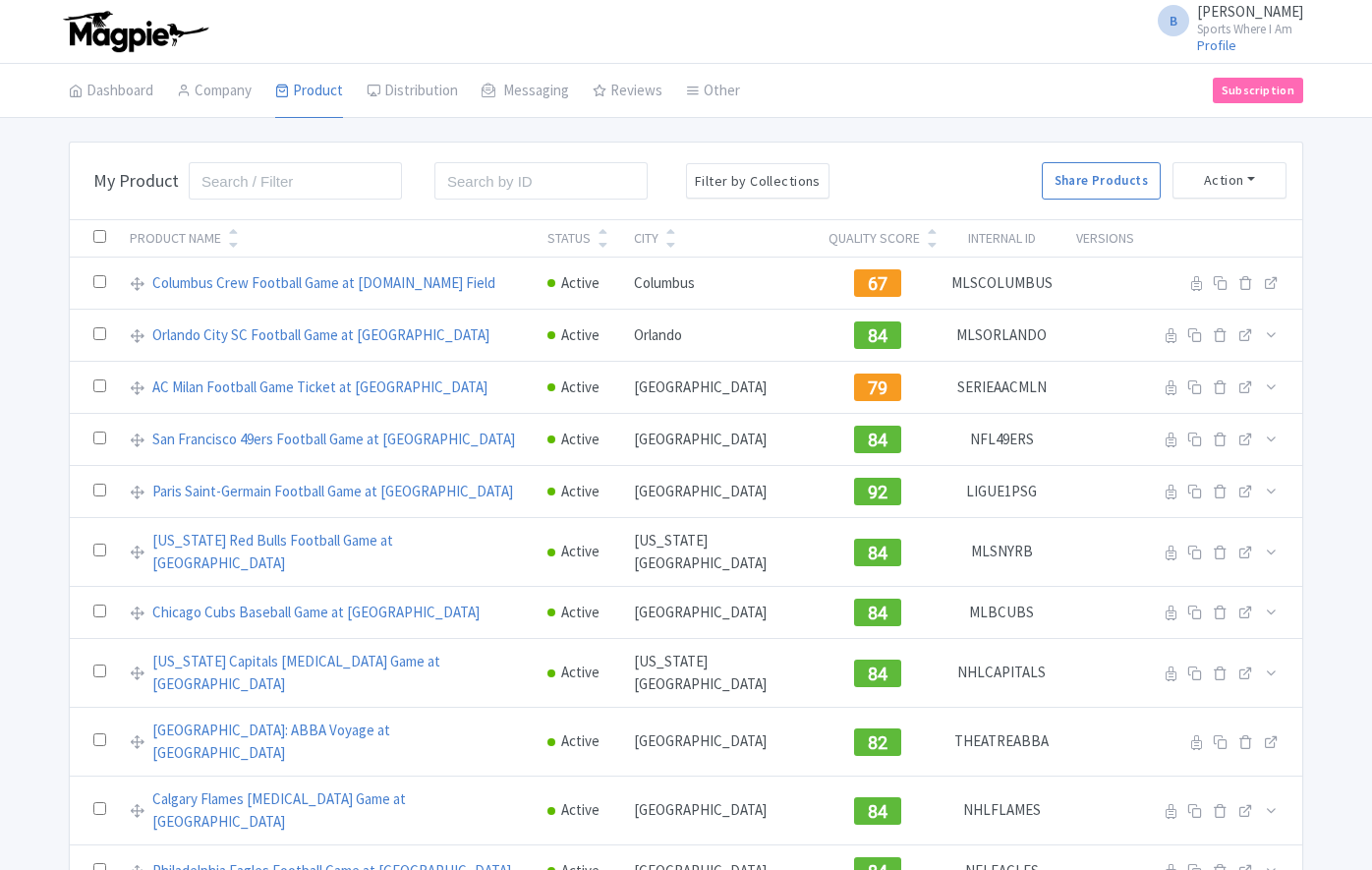 scroll, scrollTop: 0, scrollLeft: 0, axis: both 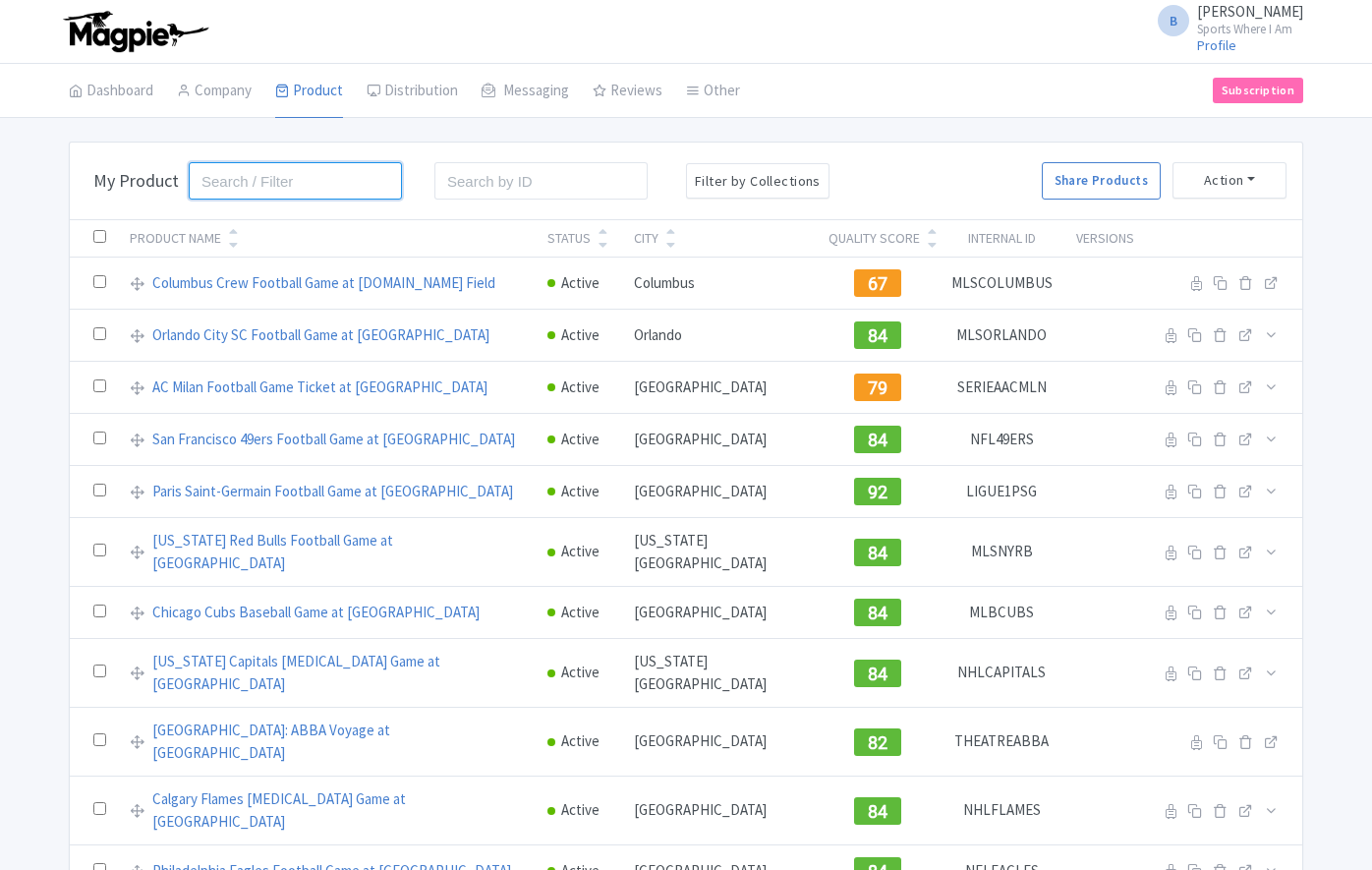 click at bounding box center (295, 181) 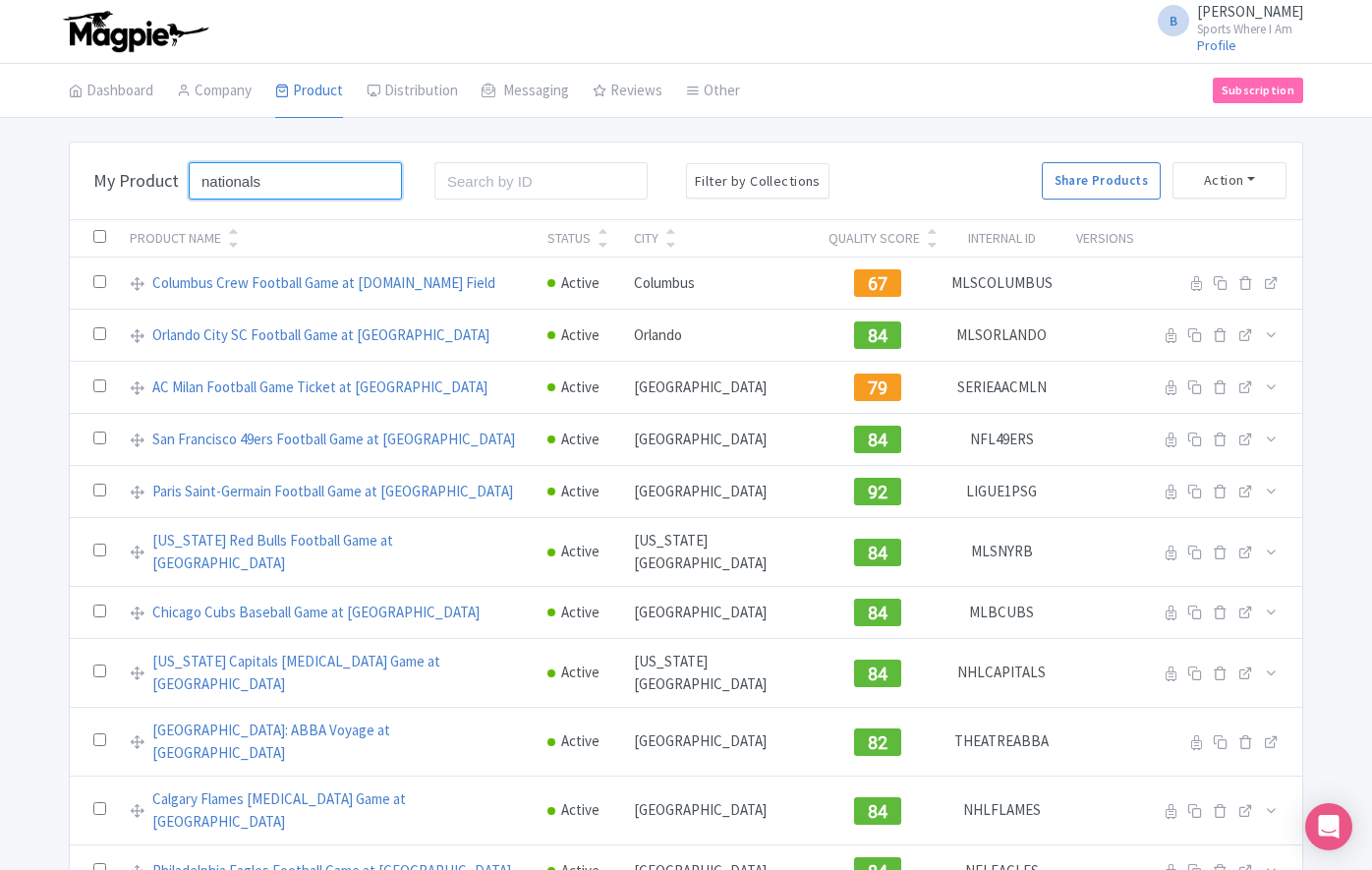type on "nationals" 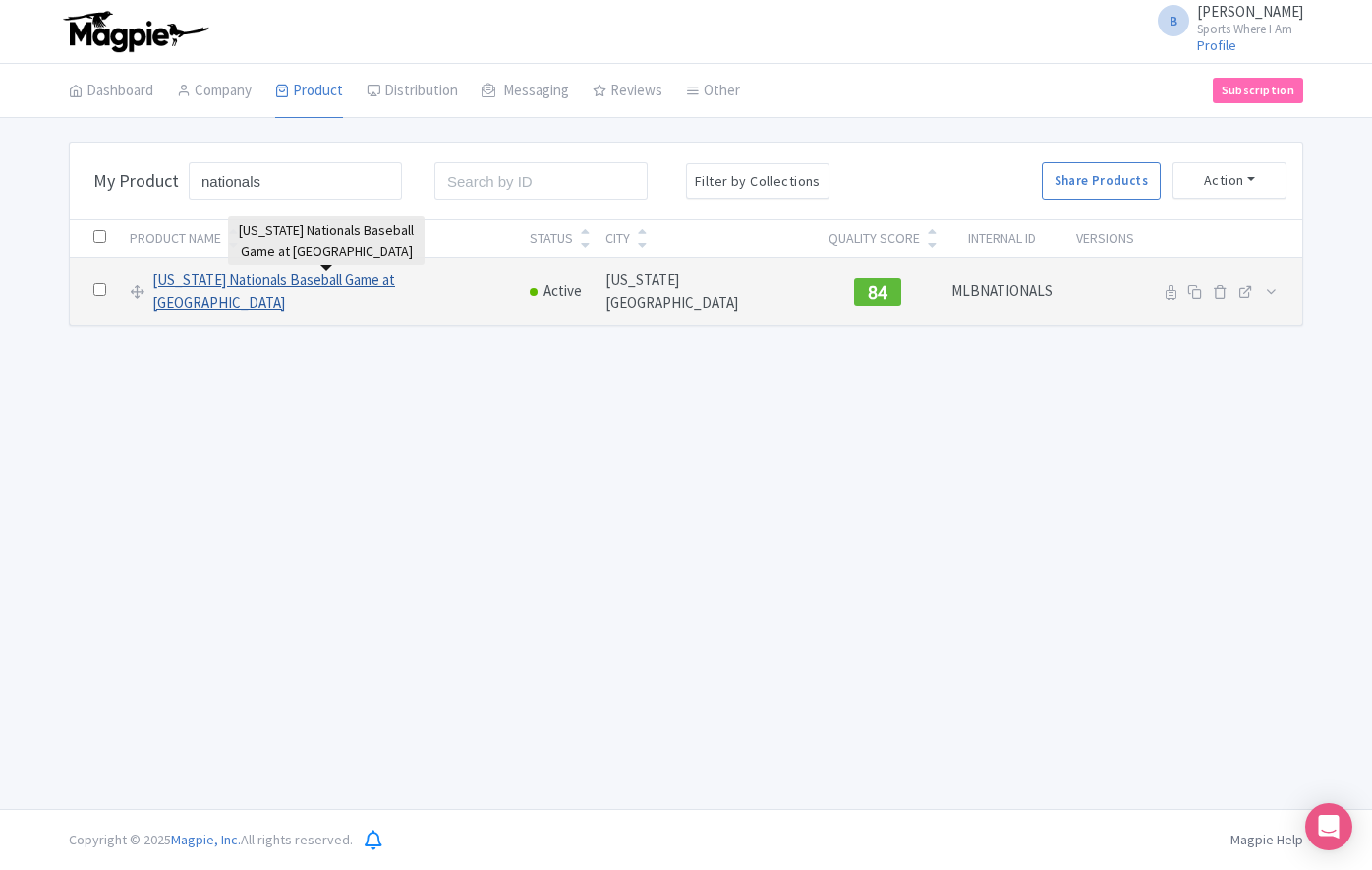 click on "[US_STATE] Nationals Baseball Game at [GEOGRAPHIC_DATA]" at bounding box center (329, 291) 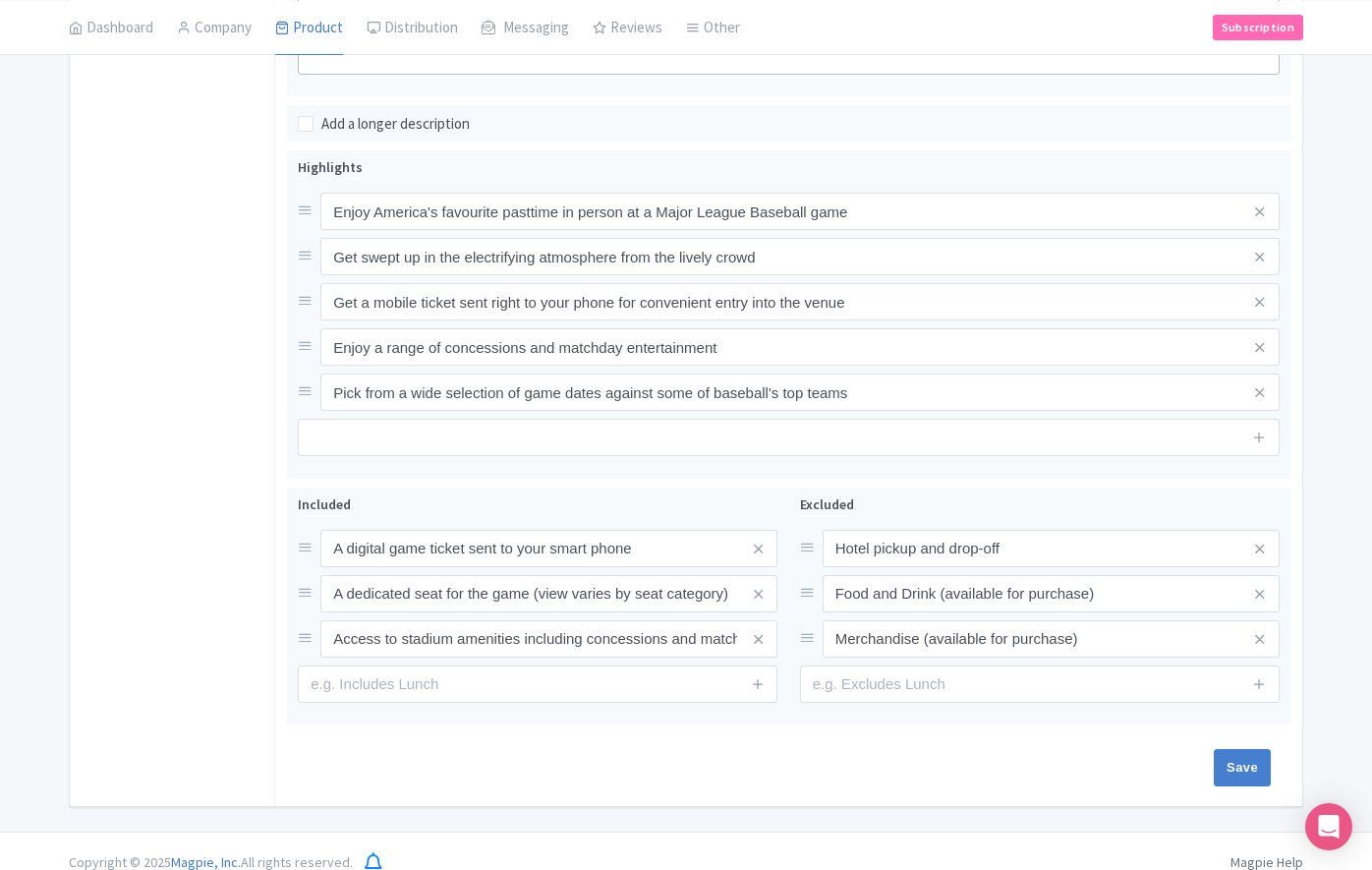 scroll, scrollTop: 56, scrollLeft: 0, axis: vertical 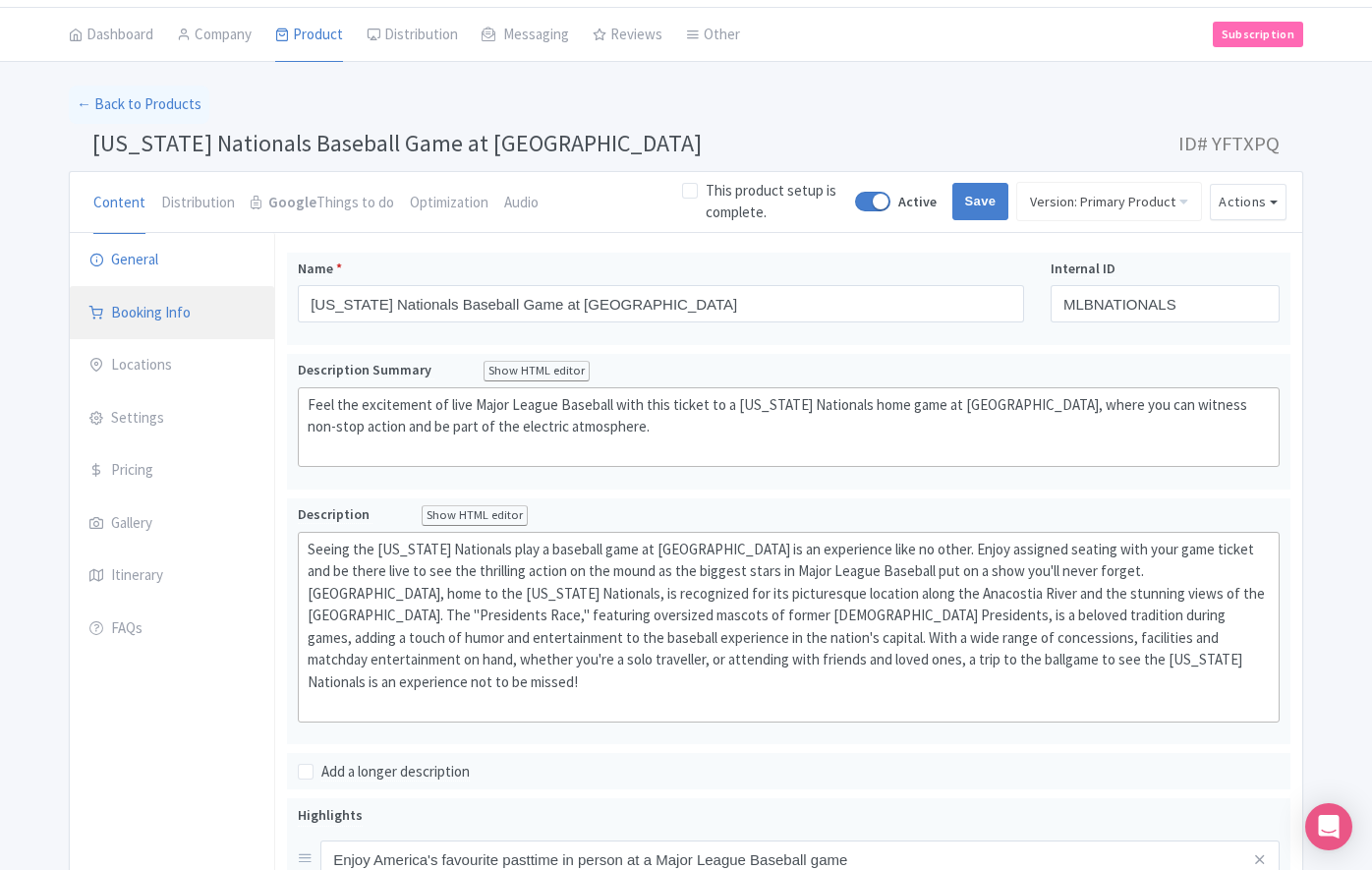 click on "Booking Info" at bounding box center [172, 314] 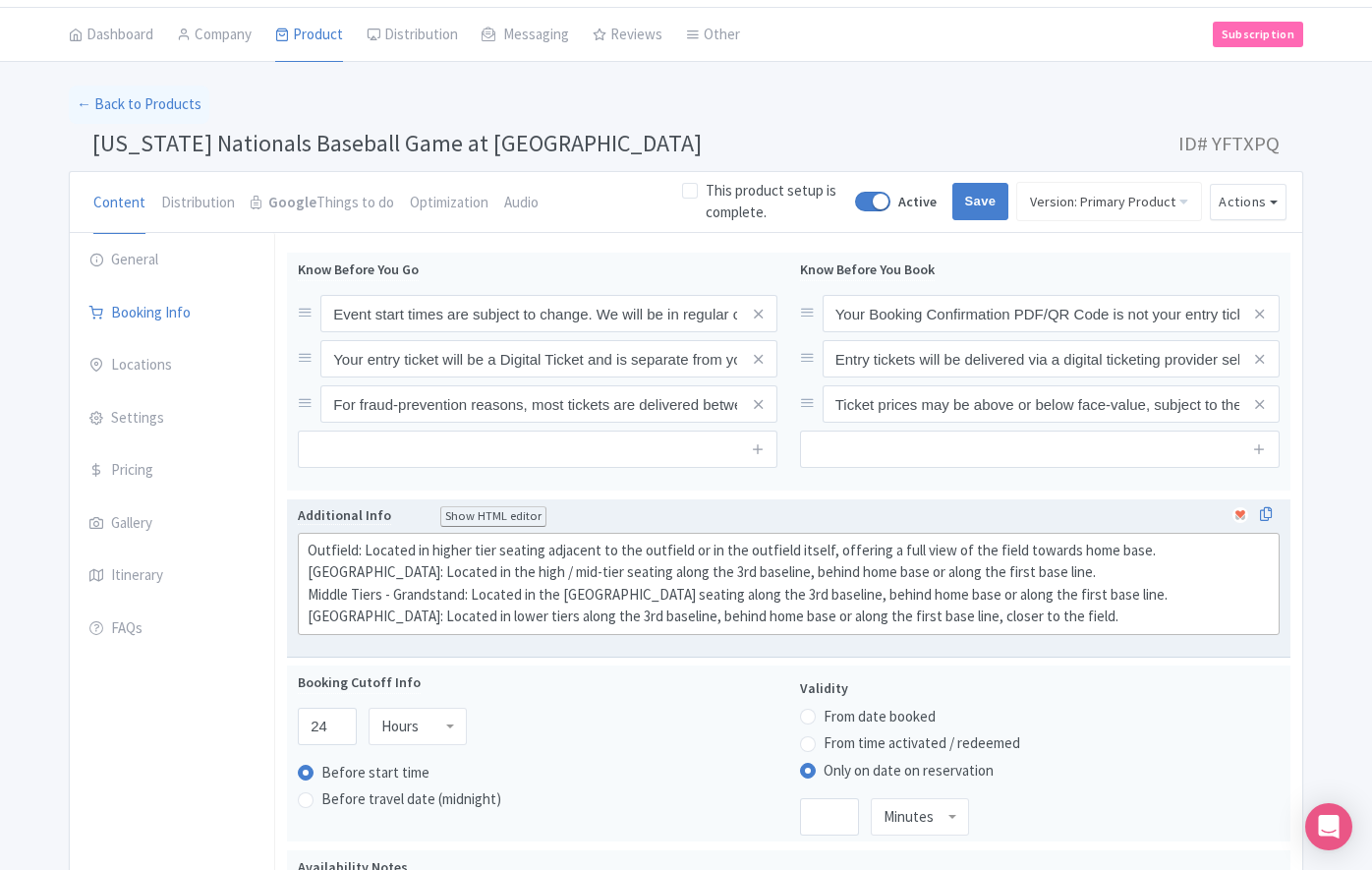 click on "Outfield: Located in higher tier seating adjacent to the outfield or in the outfield itself, offering a full view of the field towards home base.   Upper Infield: Located in the high / mid-tier seating along the 3rd baseline, behind home base or along the first base line.   Middle Tiers - Grandstand: Located in the Middle Tiers Grandstand seating along the 3rd baseline, behind home base or along the first base line.   Lower Baseline: Located in lower tiers along the 3rd baseline, behind home base or along the first base line, closer to the field." 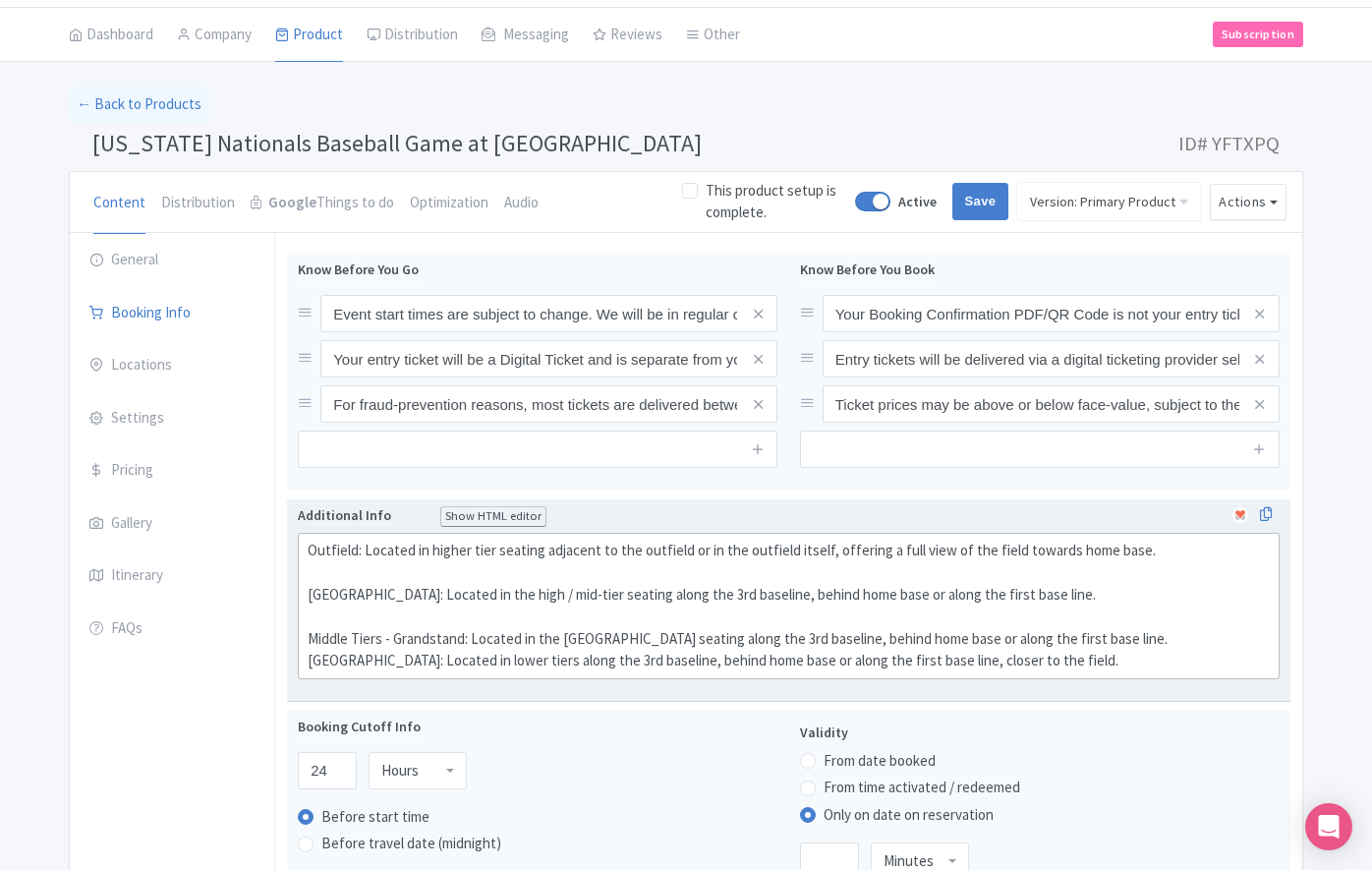 type on "<div>Outfield: Located in higher tier seating adjacent to the outfield or in the outfield itself, offering a full view of the field towards home base.&nbsp;<br><br>Upper Infield: Located in the high / mid-tier seating along the 3rd baseline, behind home base or along the first base line.&nbsp;<br><br>Middle Tiers - Grandstand: Located in the Middle Tiers Grandstand seating along the 3rd baseline, behind home base or along the first base line.&nbsp;<br><br>Lower Baseline: Located in lower tiers along the 3rd baseline, behind home base or along the first base line, closer to the field.</div>" 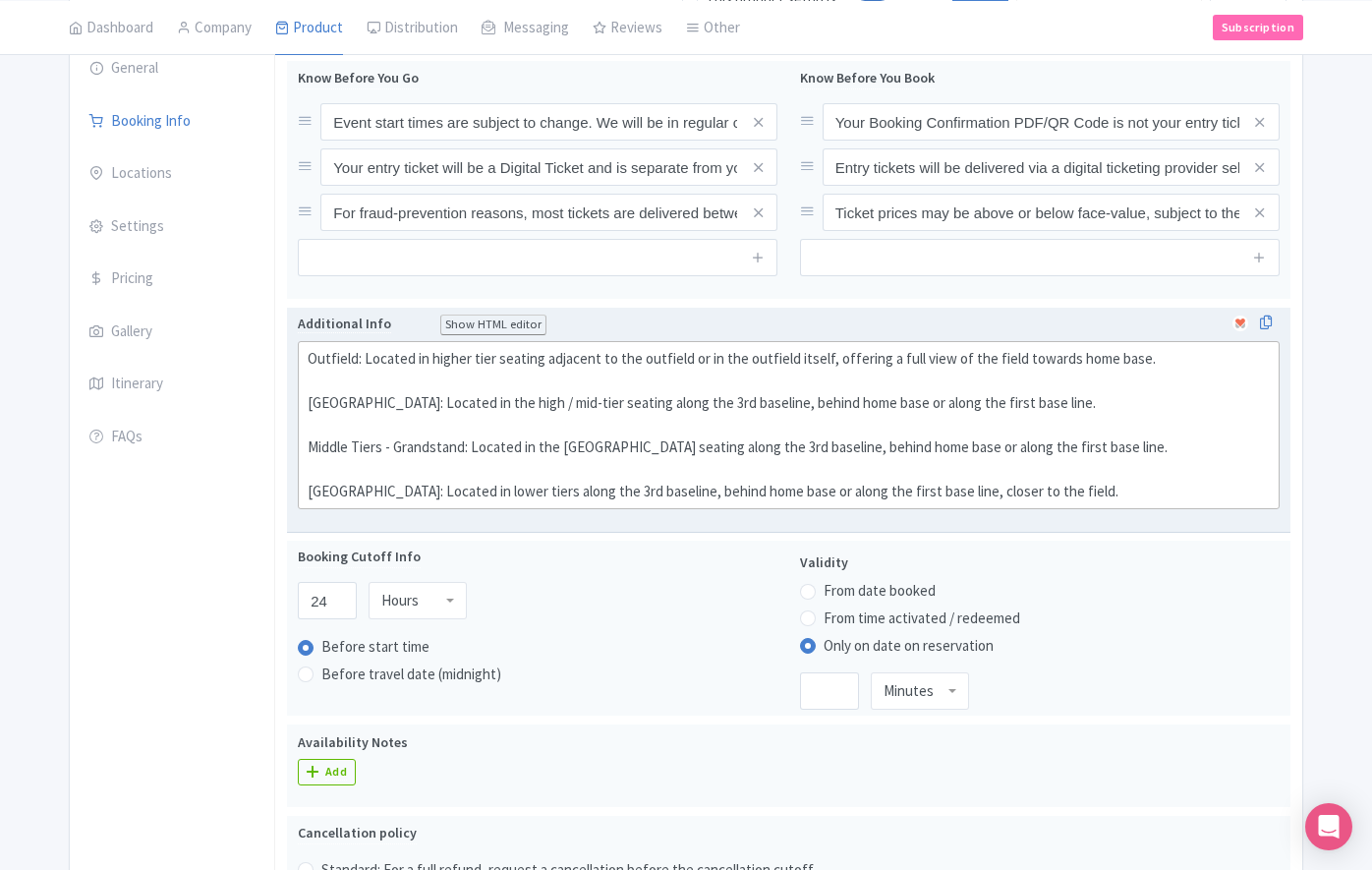 scroll, scrollTop: 963, scrollLeft: 0, axis: vertical 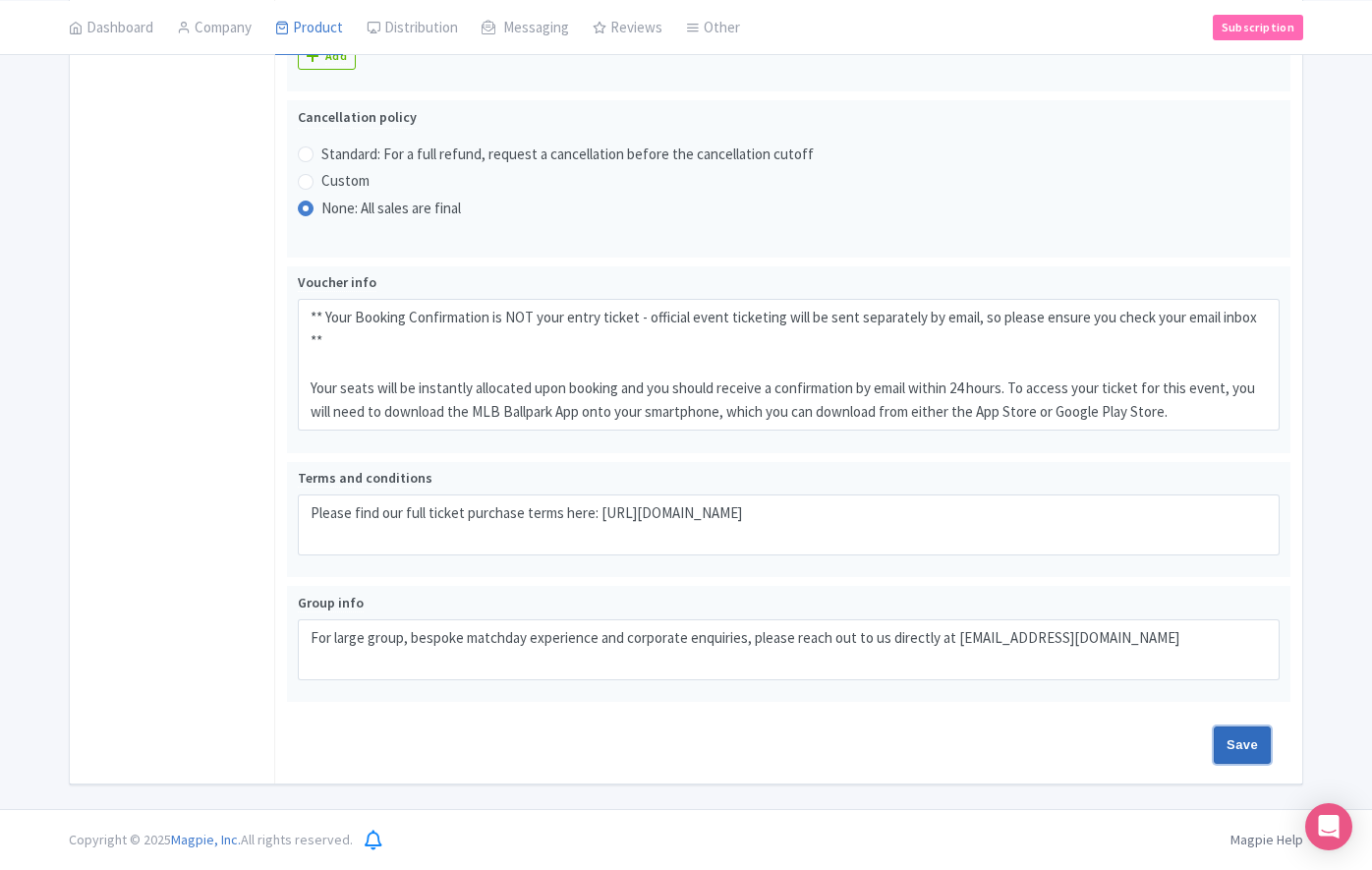 click on "Save" at bounding box center [1242, 745] 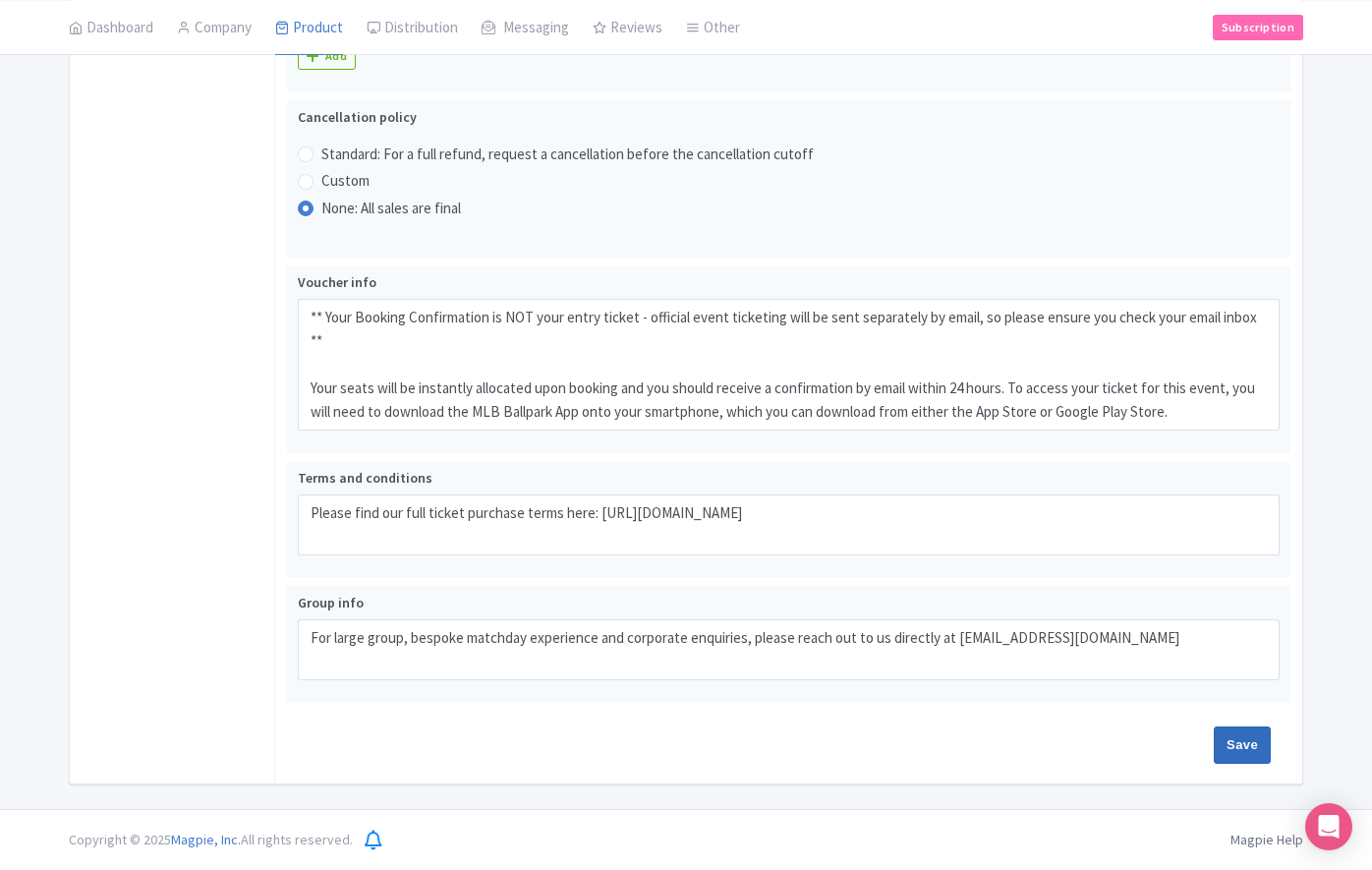 type on "Saving..." 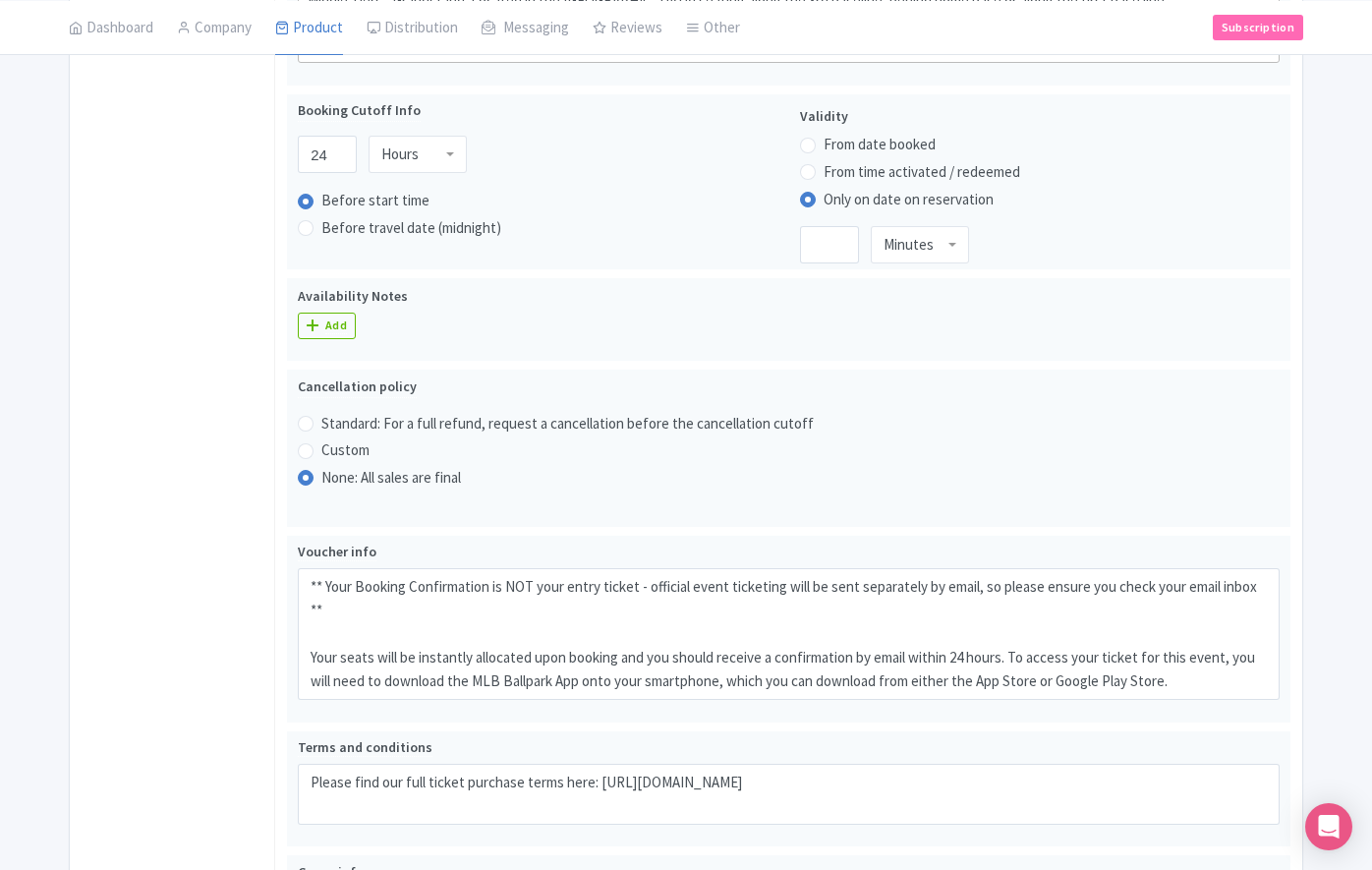 scroll, scrollTop: 51, scrollLeft: 0, axis: vertical 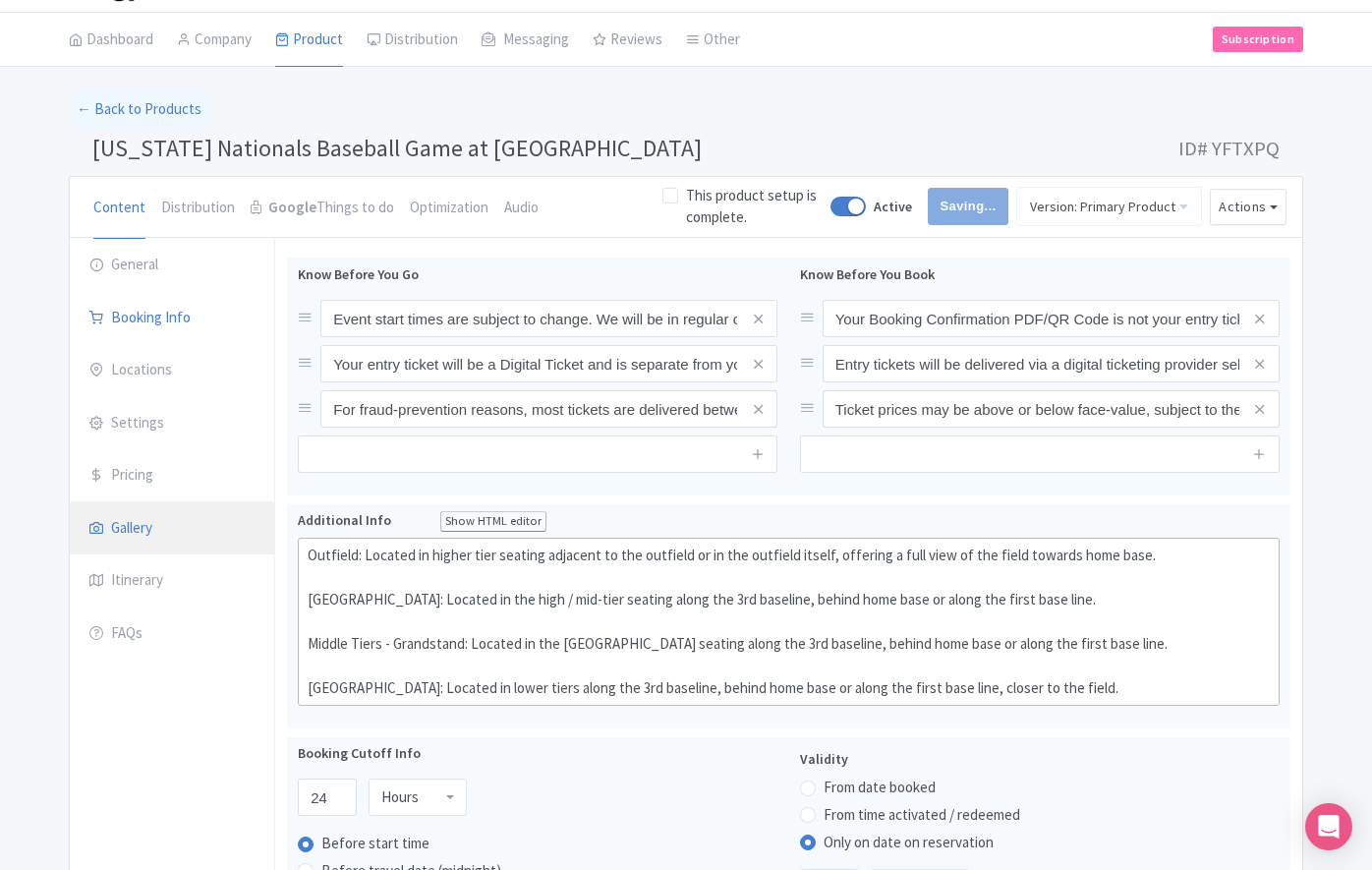 click on "Gallery" at bounding box center (172, 529) 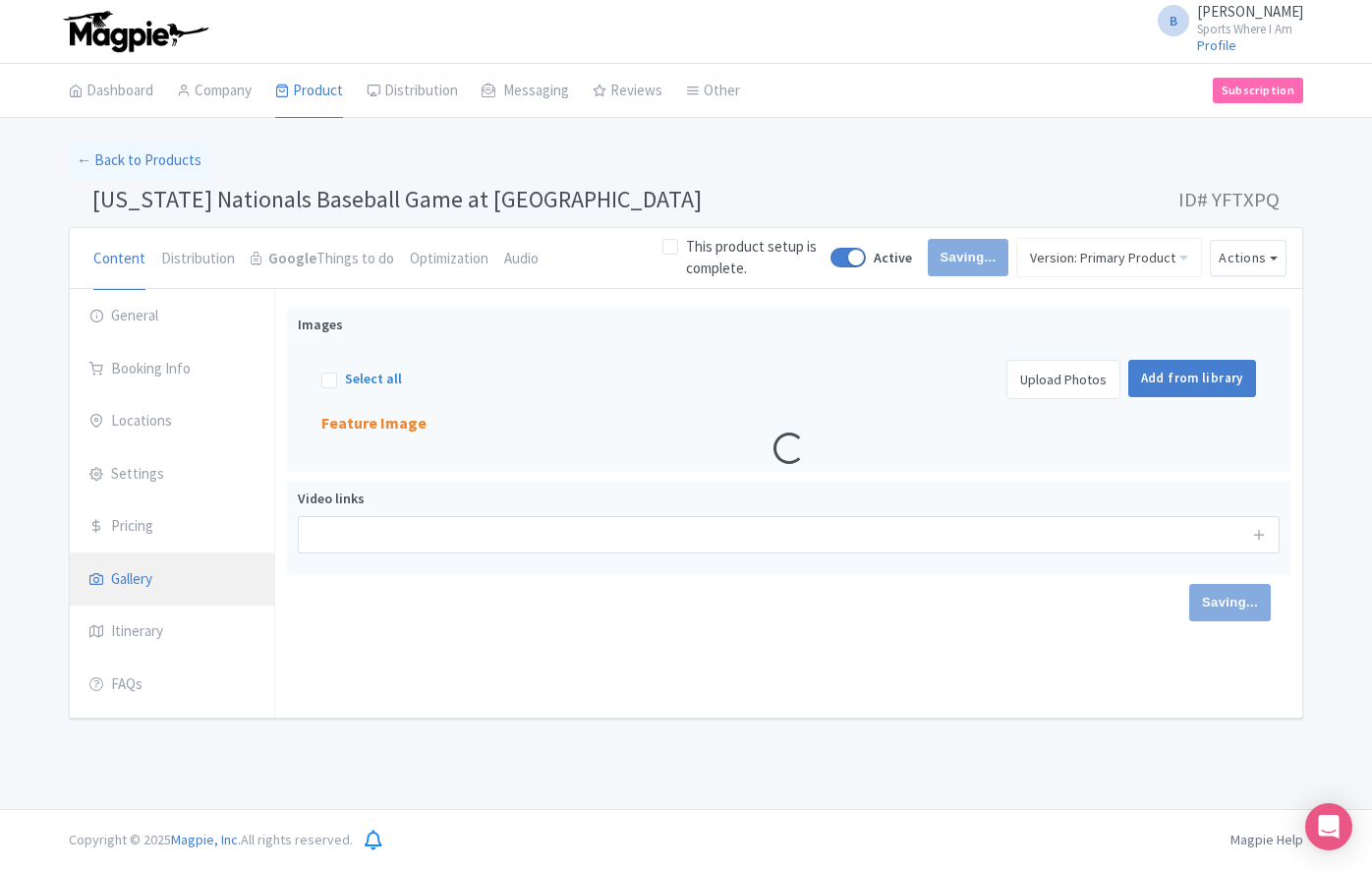 scroll, scrollTop: 0, scrollLeft: 0, axis: both 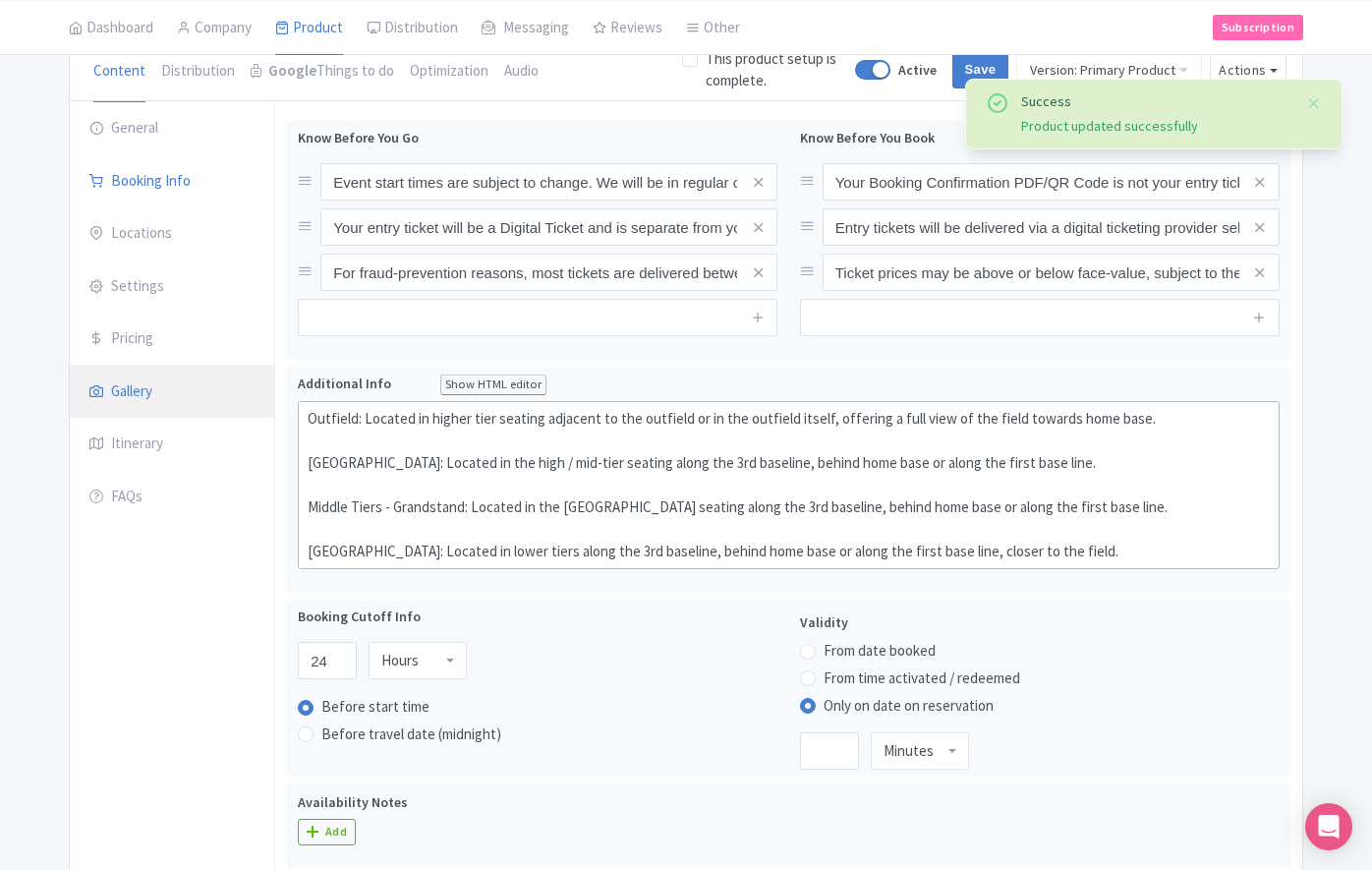 click on "Gallery" at bounding box center [172, 392] 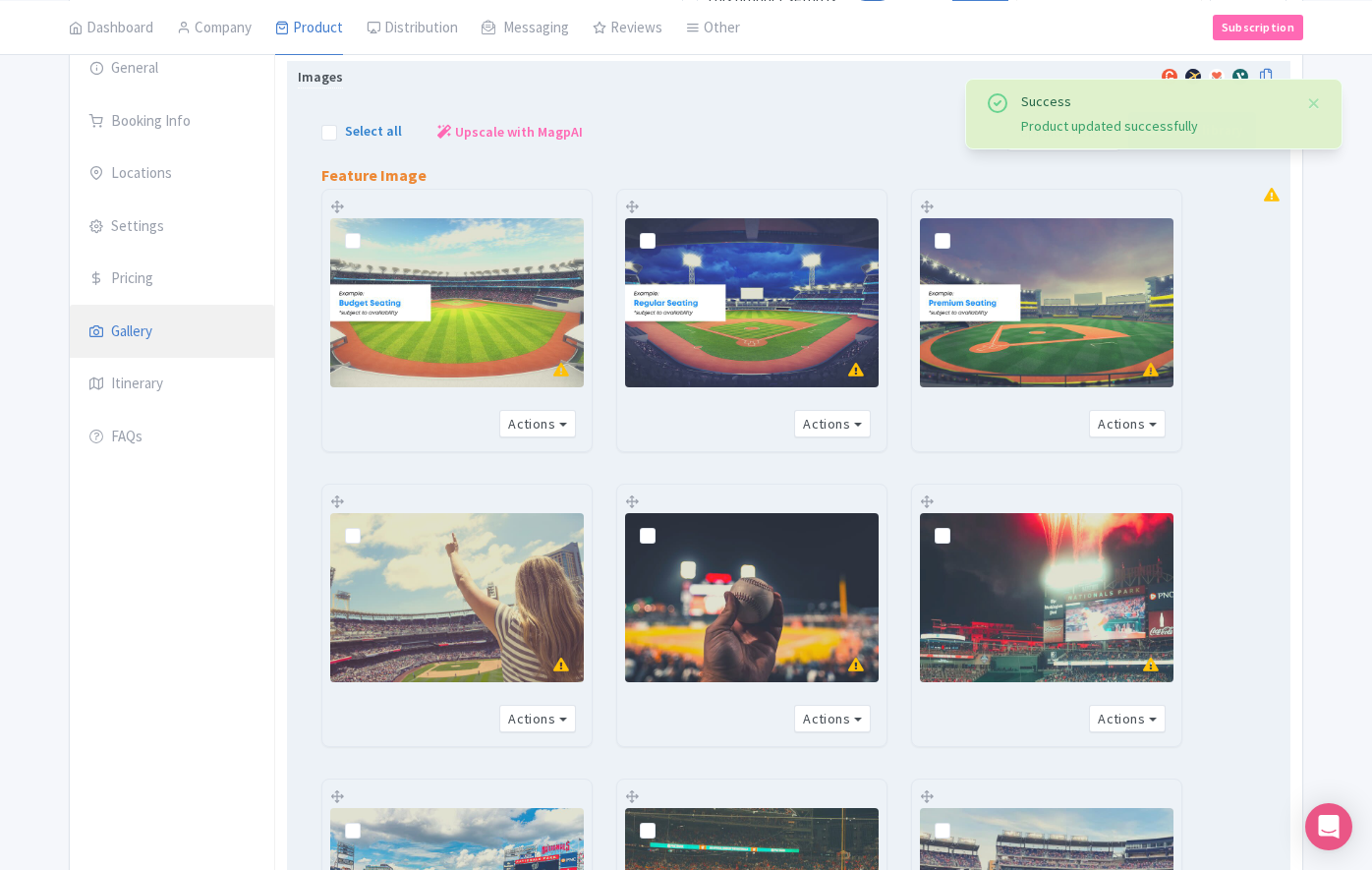 scroll, scrollTop: 221, scrollLeft: 0, axis: vertical 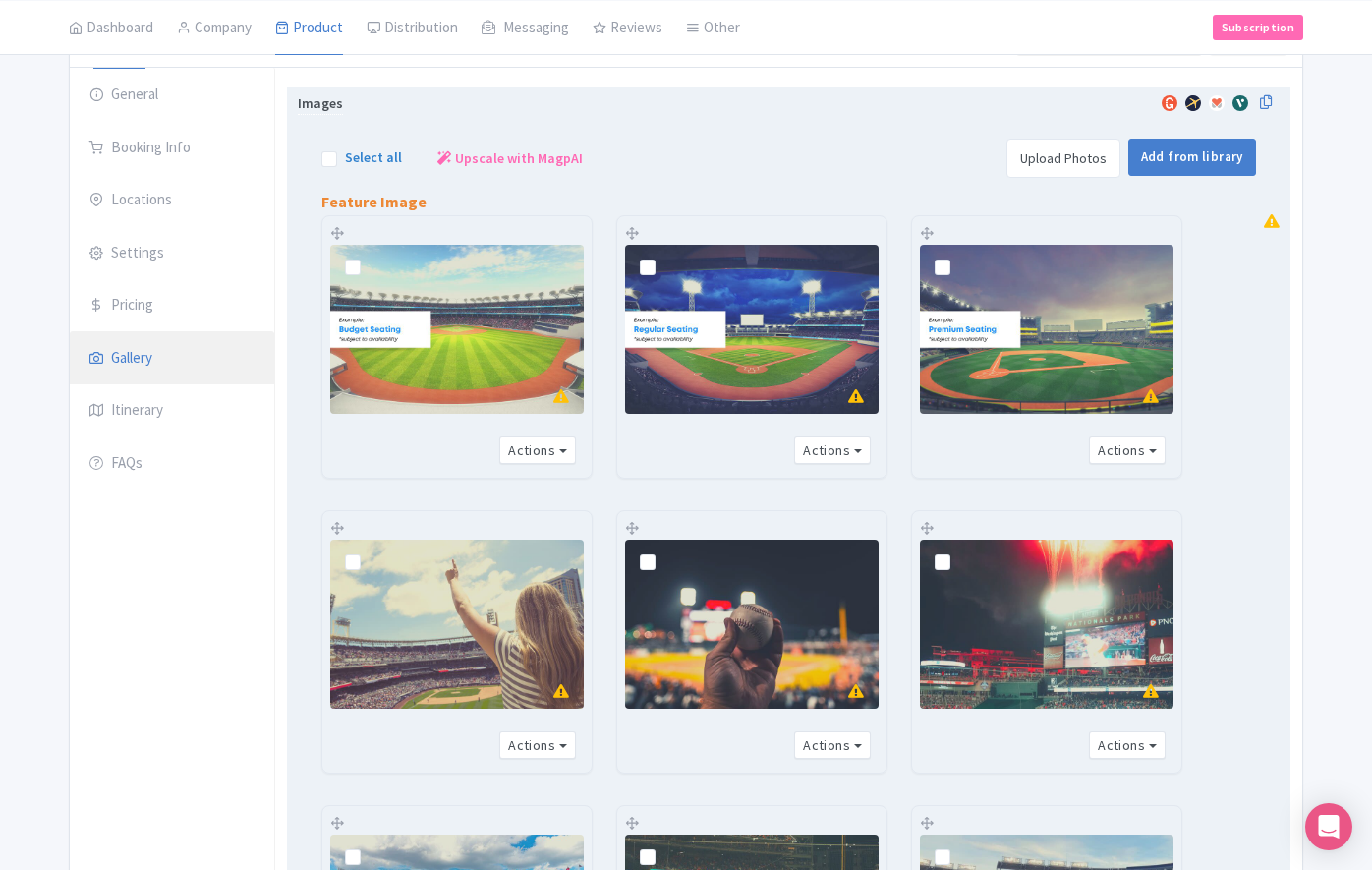 click at bounding box center [369, 257] 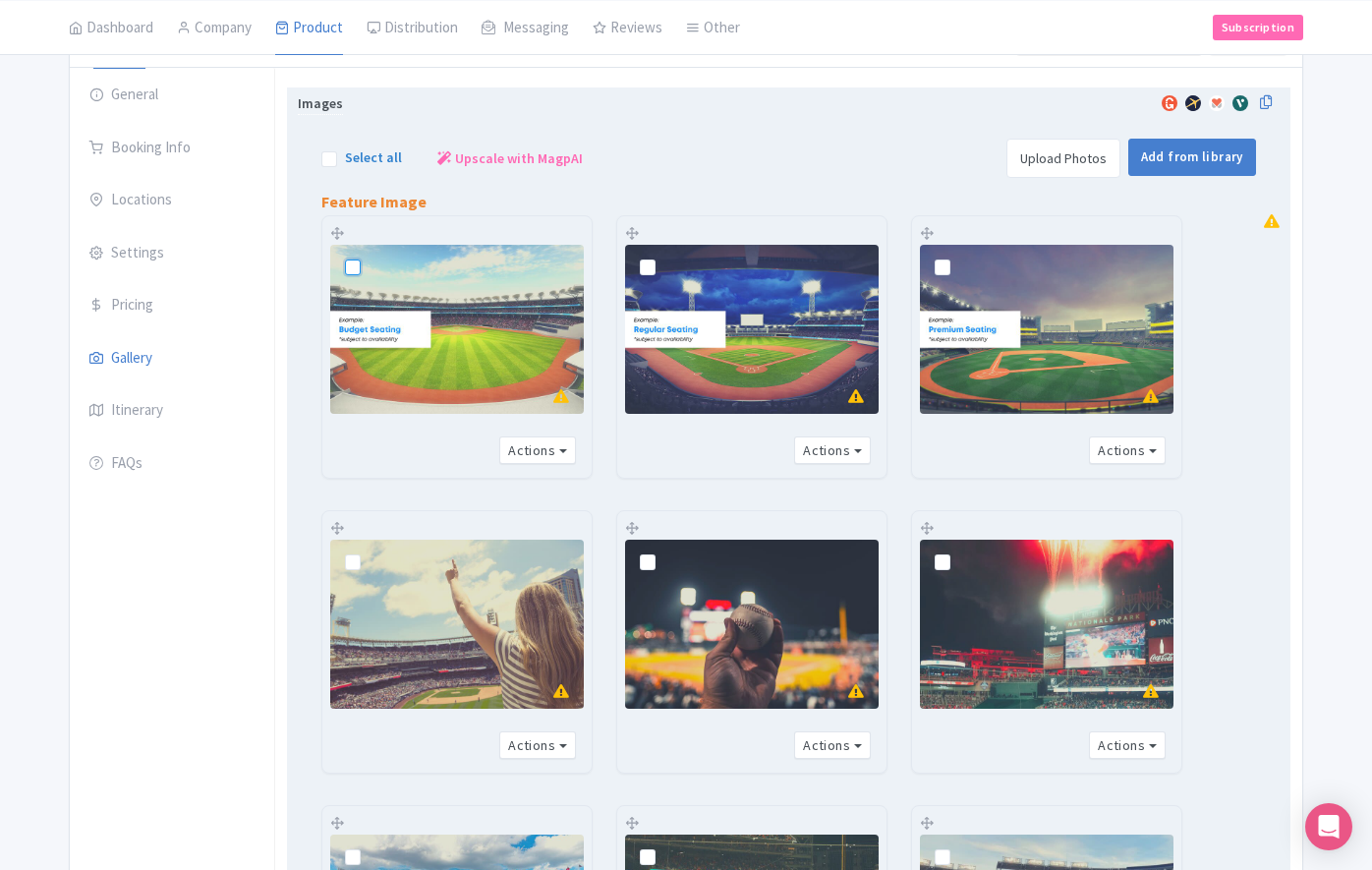 click at bounding box center (374, 251) 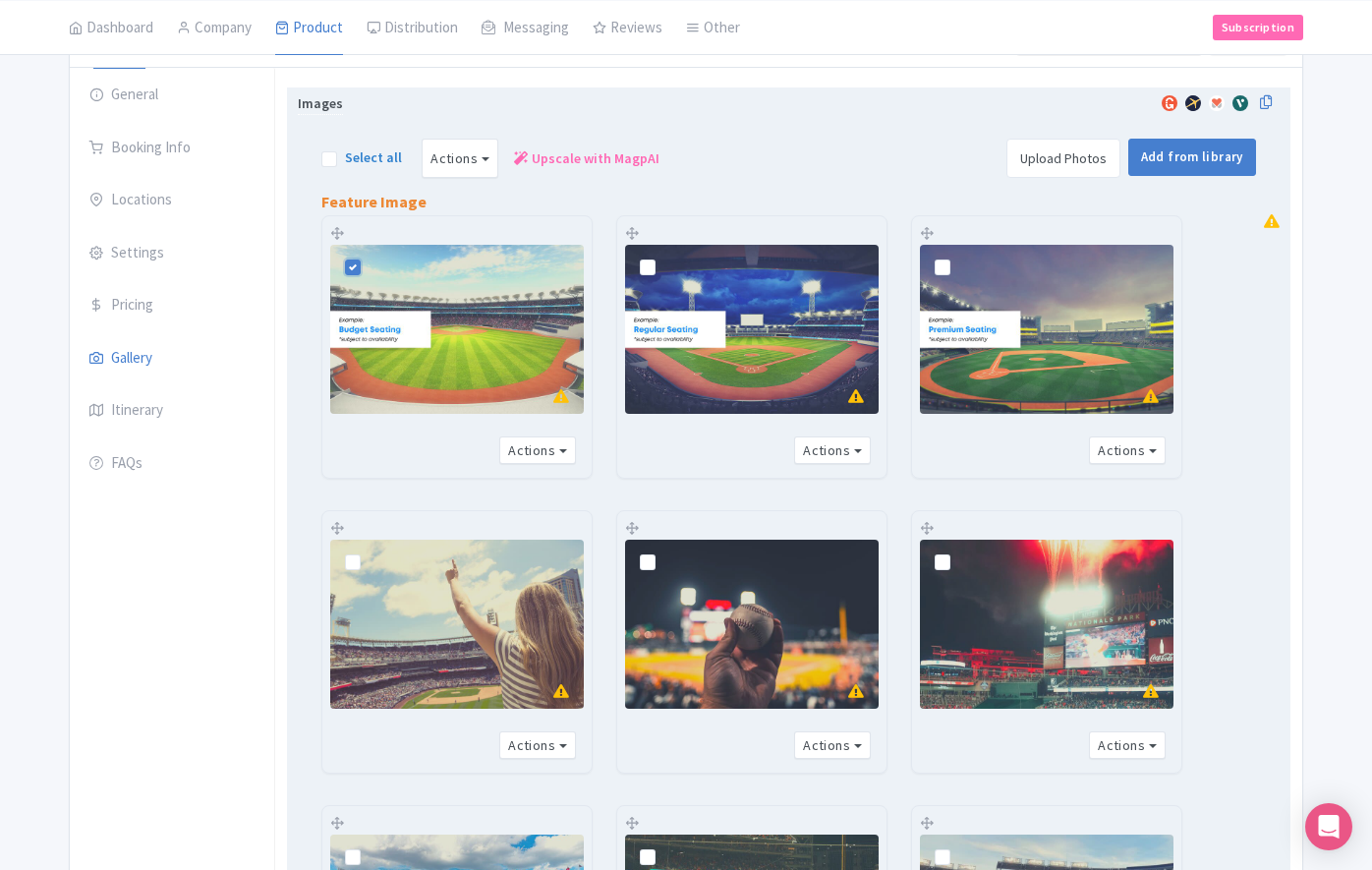 click at bounding box center (663, 257) 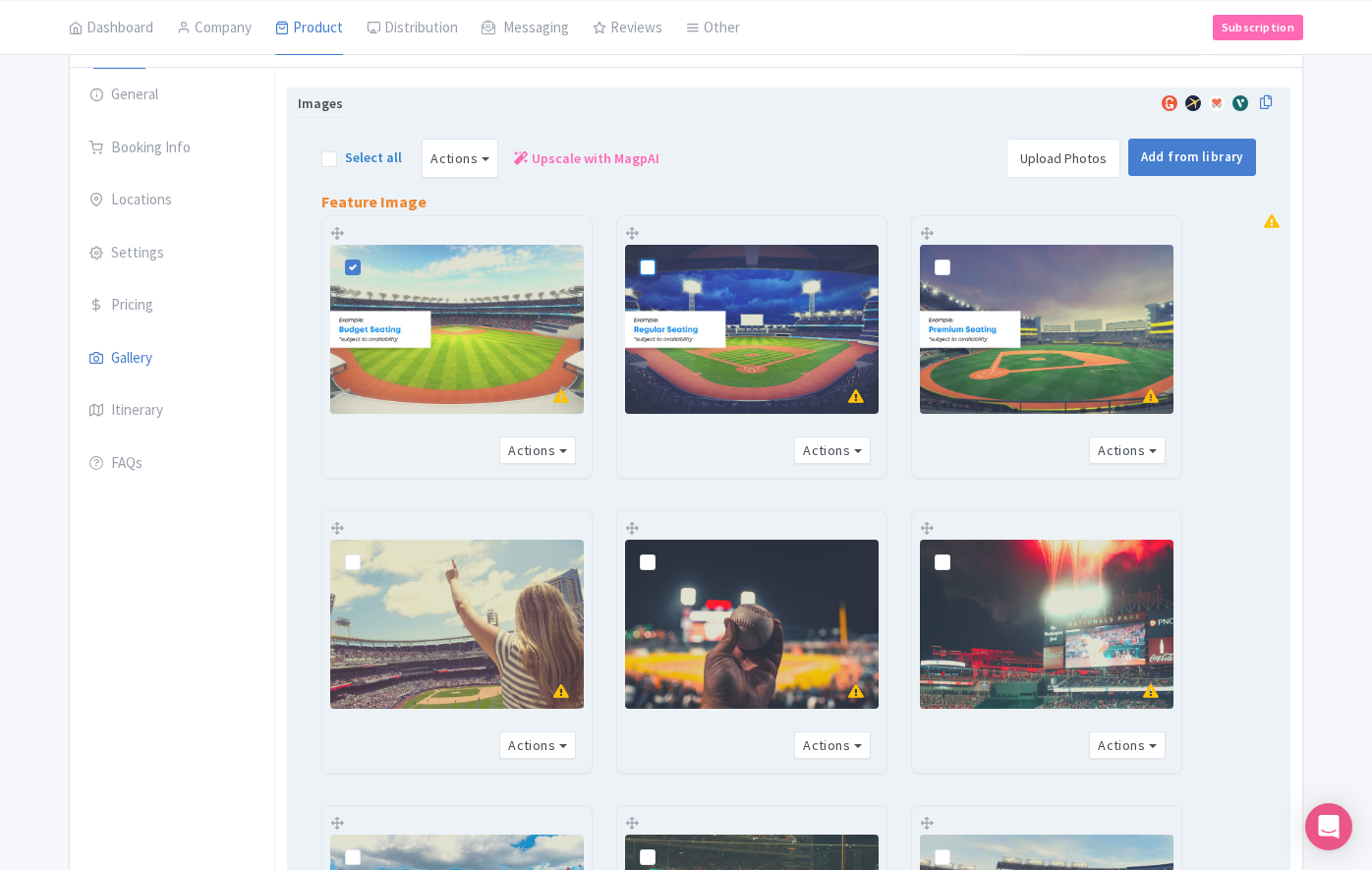 click at bounding box center [669, 251] 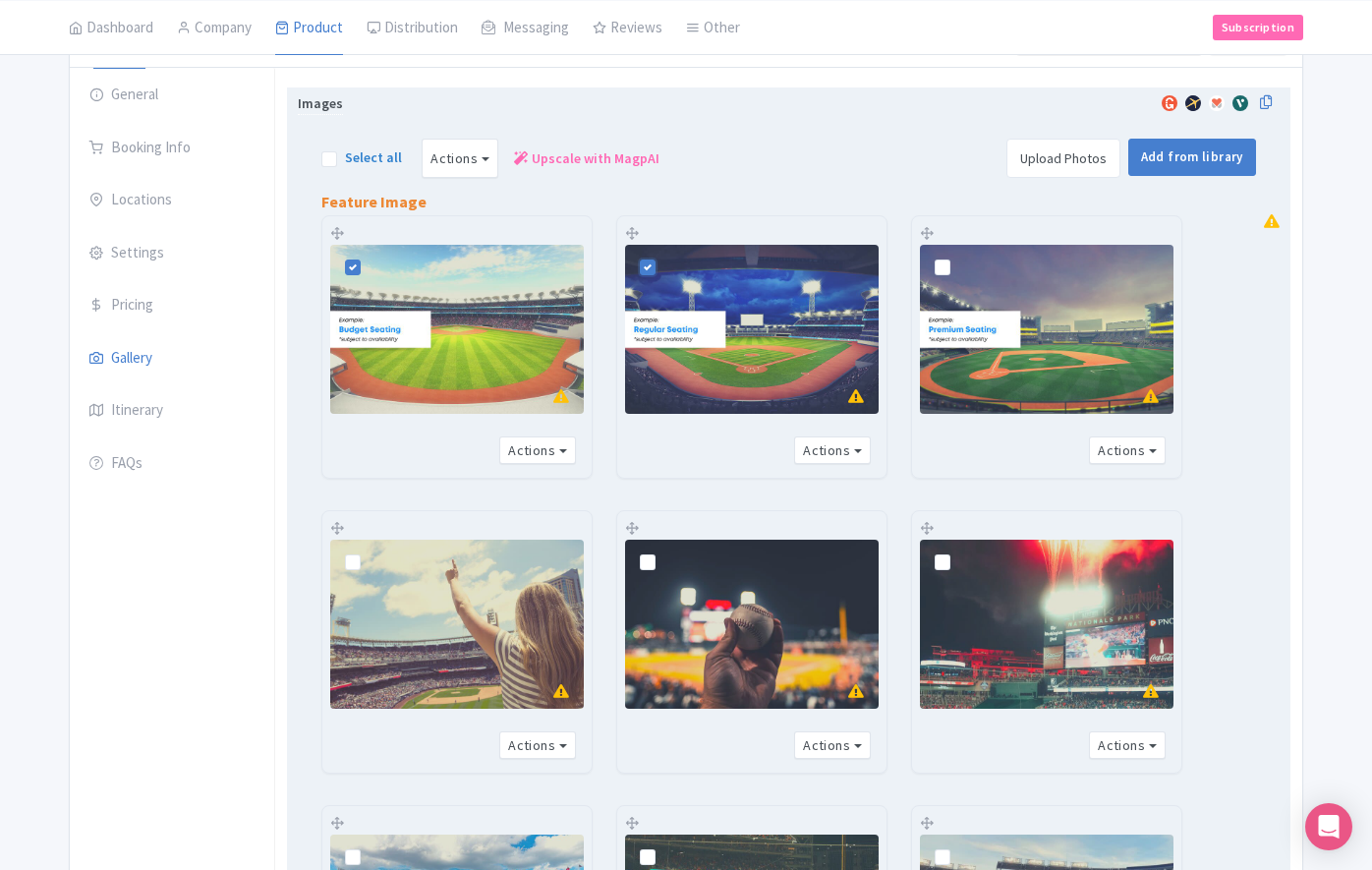 click at bounding box center (958, 257) 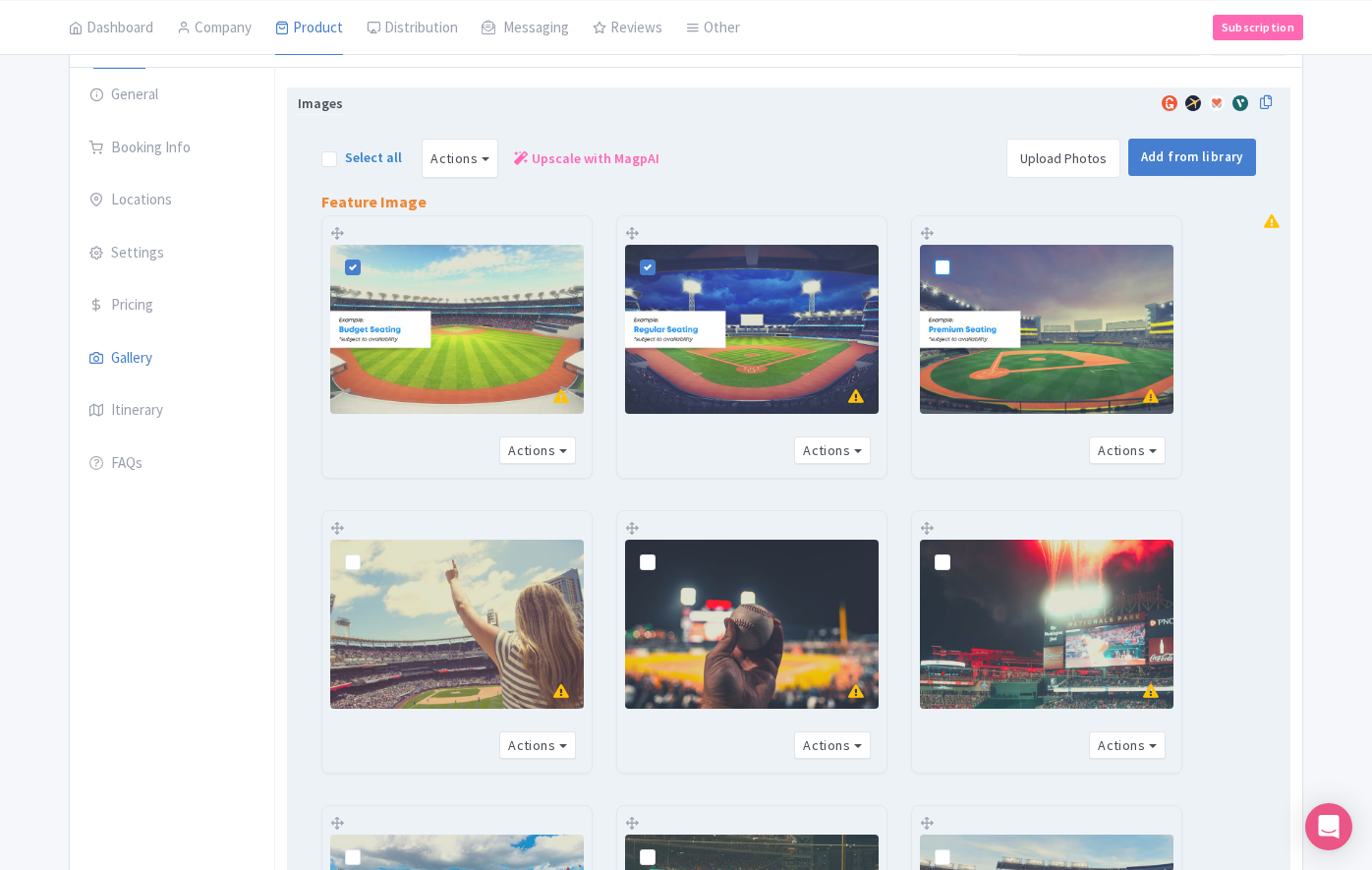 click at bounding box center [964, 251] 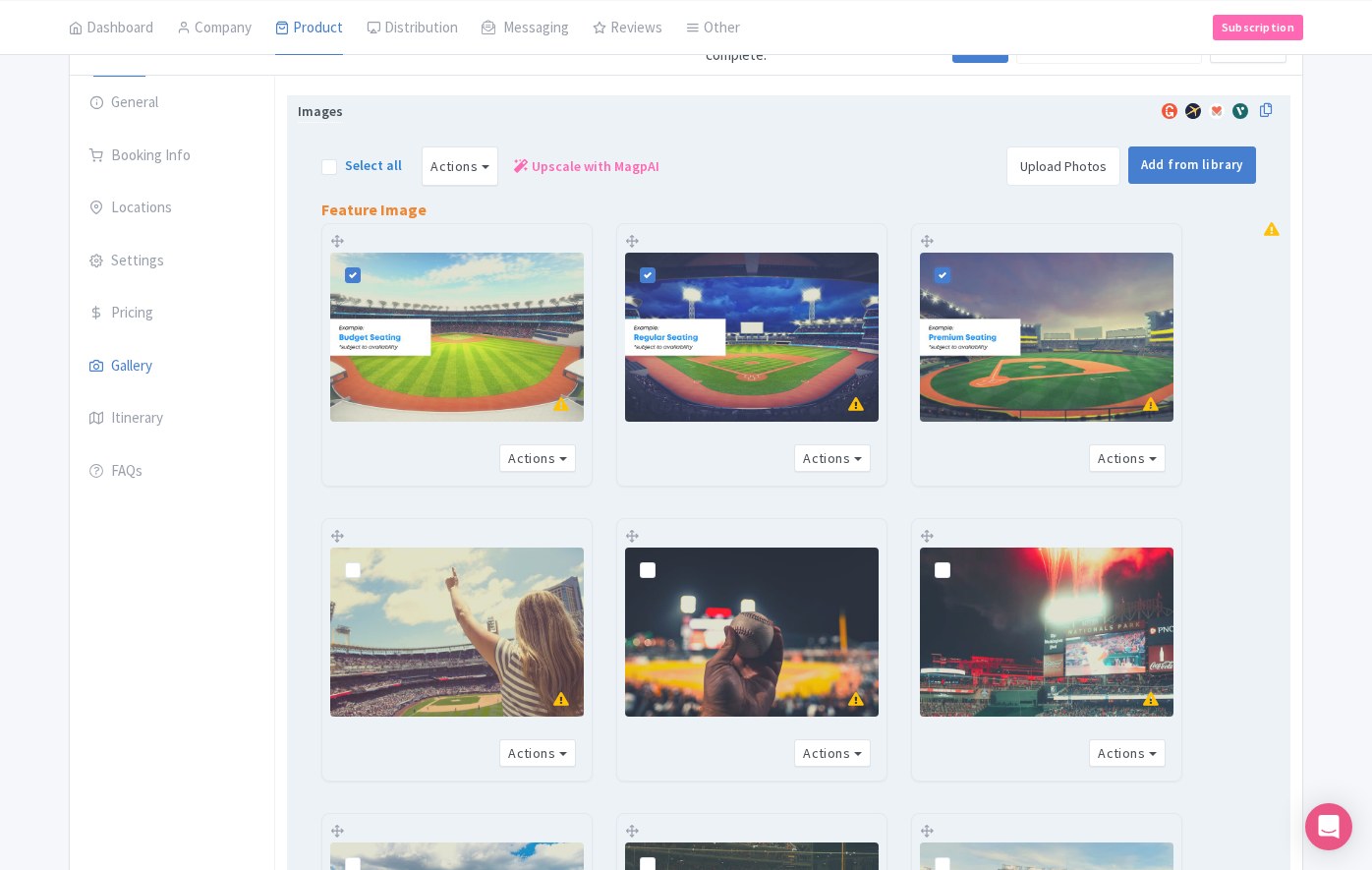 scroll, scrollTop: 84, scrollLeft: 0, axis: vertical 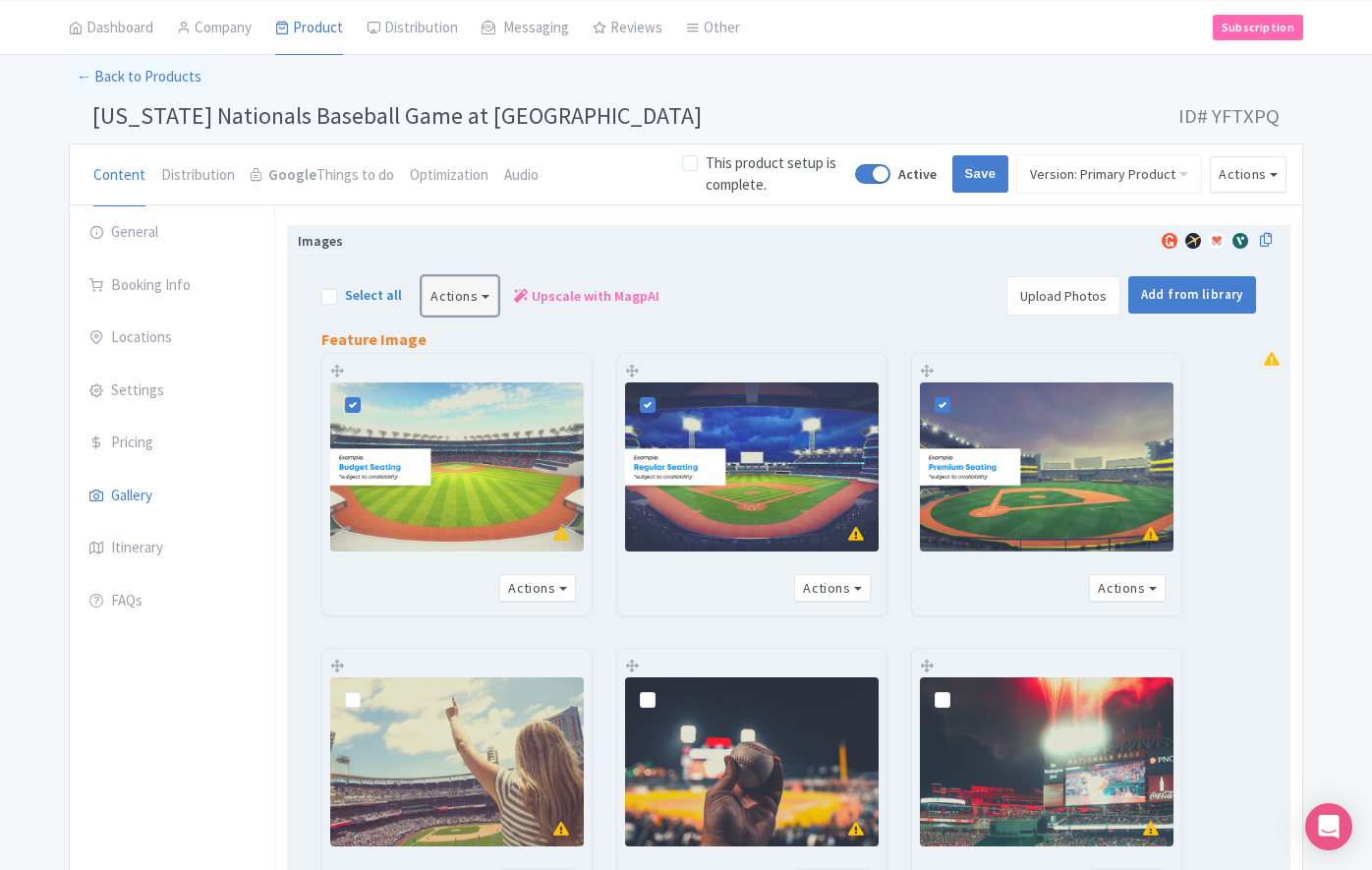 click on "Actions" at bounding box center (460, 296) 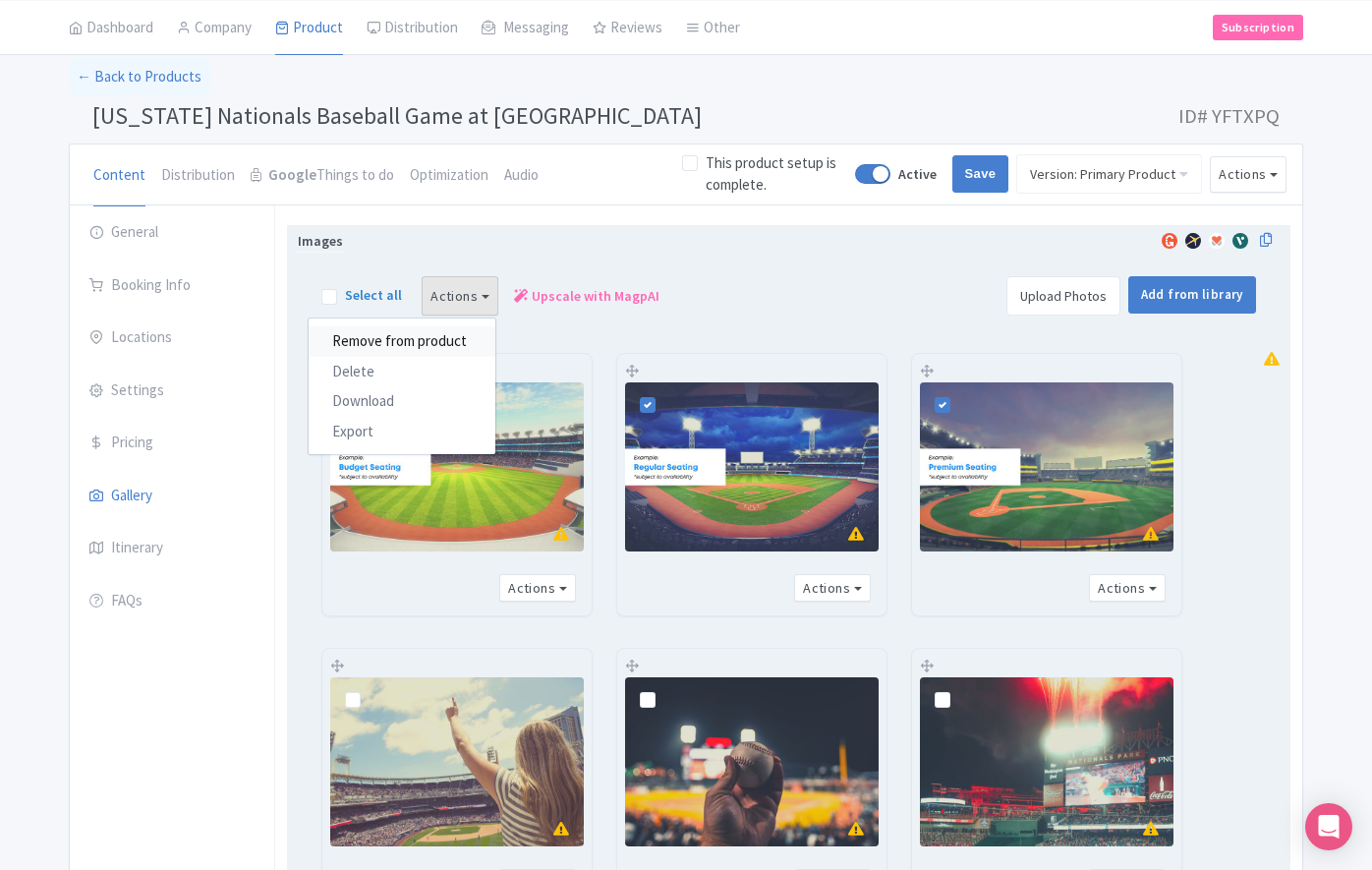 click on "Remove from product" at bounding box center (402, 341) 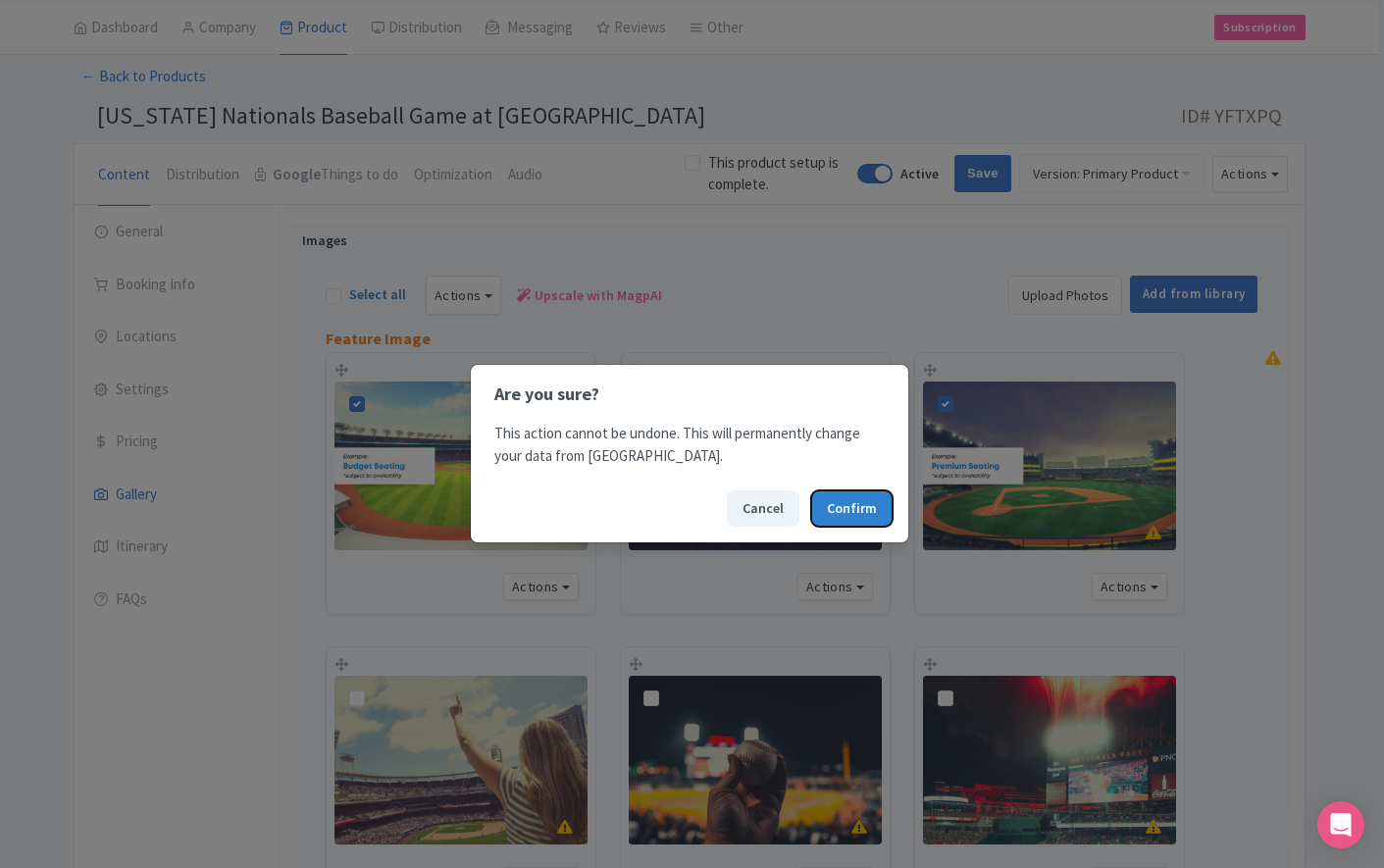 click on "Confirm" at bounding box center (851, 508) 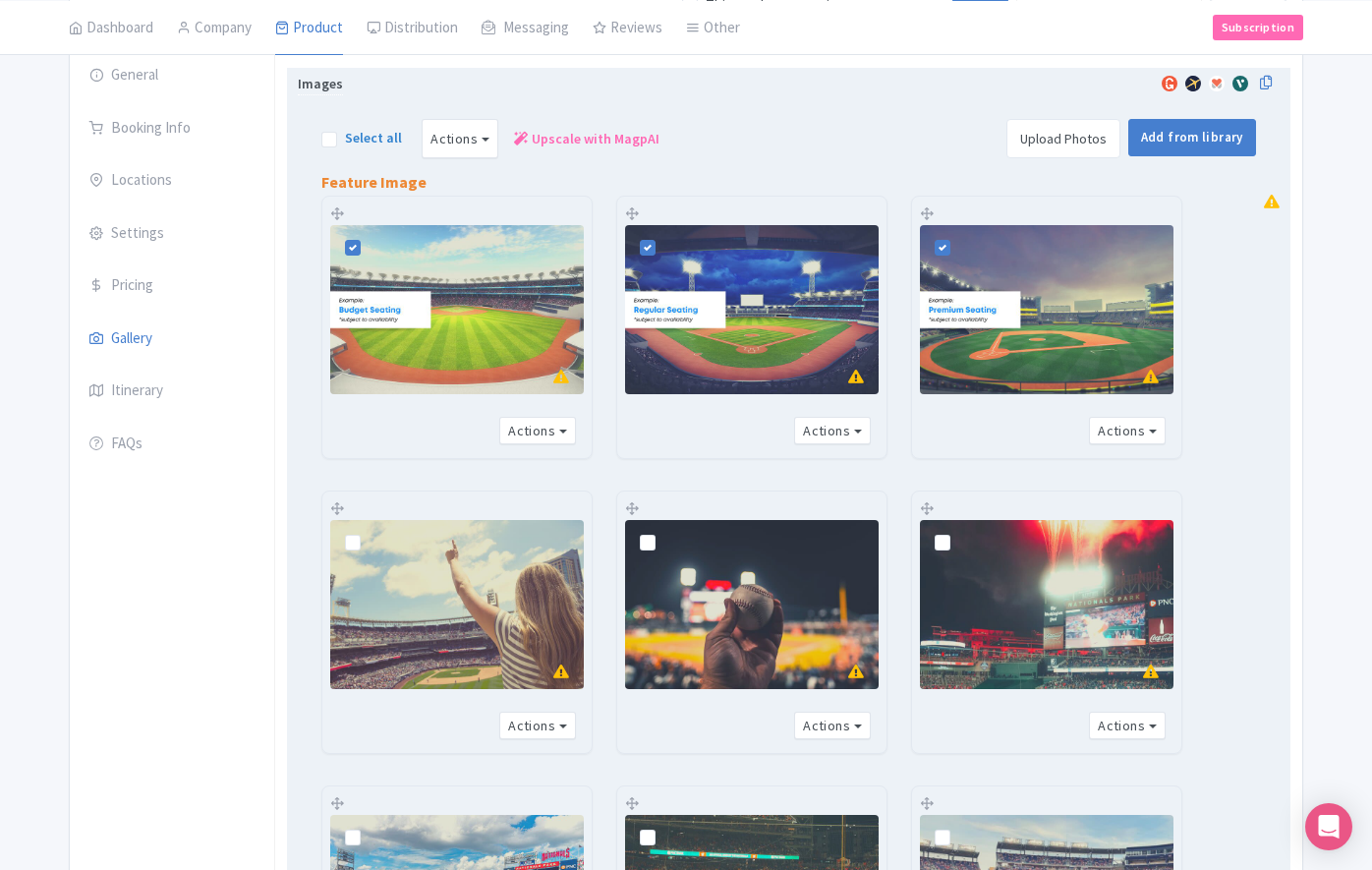 scroll, scrollTop: 701, scrollLeft: 0, axis: vertical 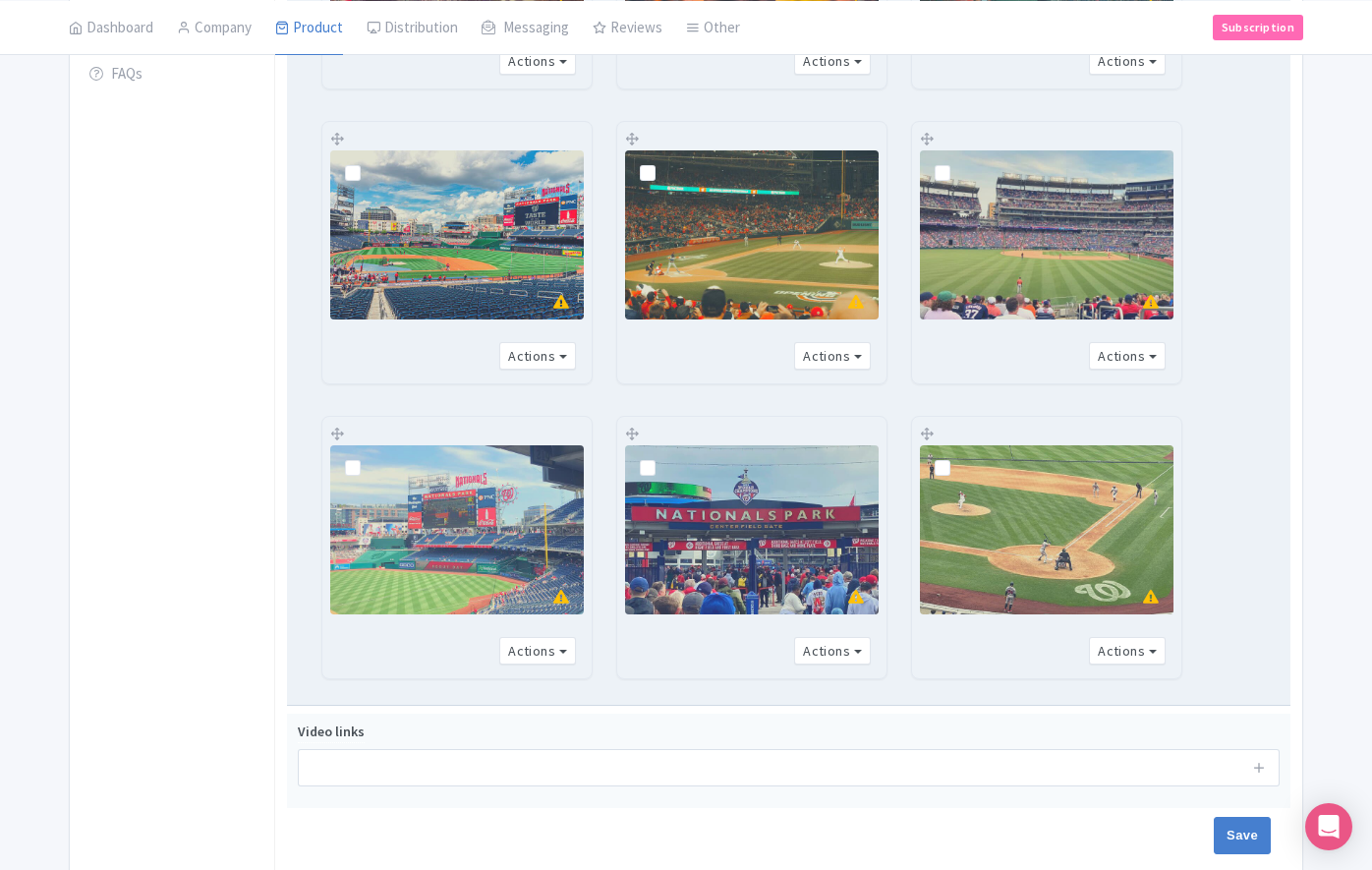 click at bounding box center (457, 235) 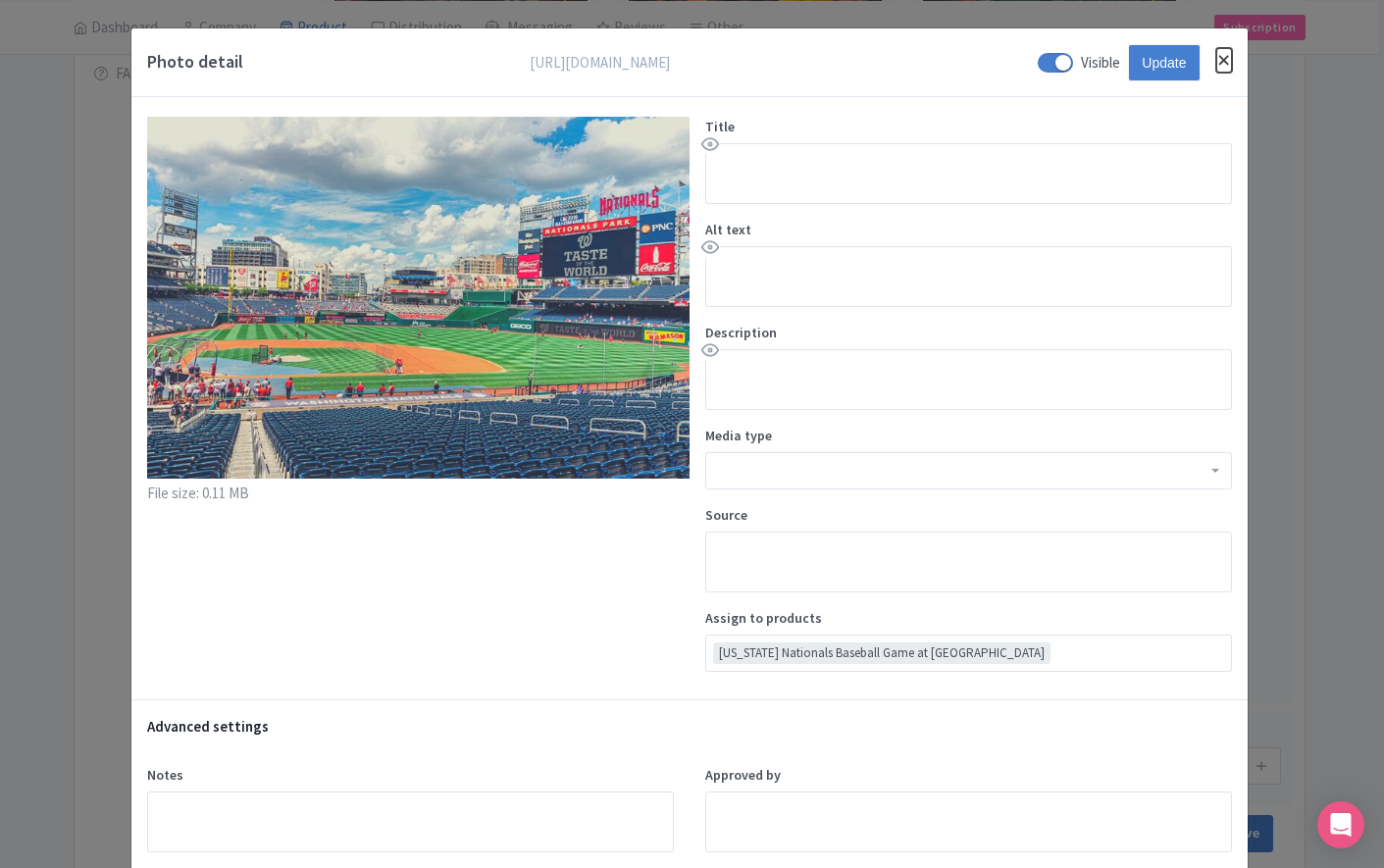 click at bounding box center (1224, 60) 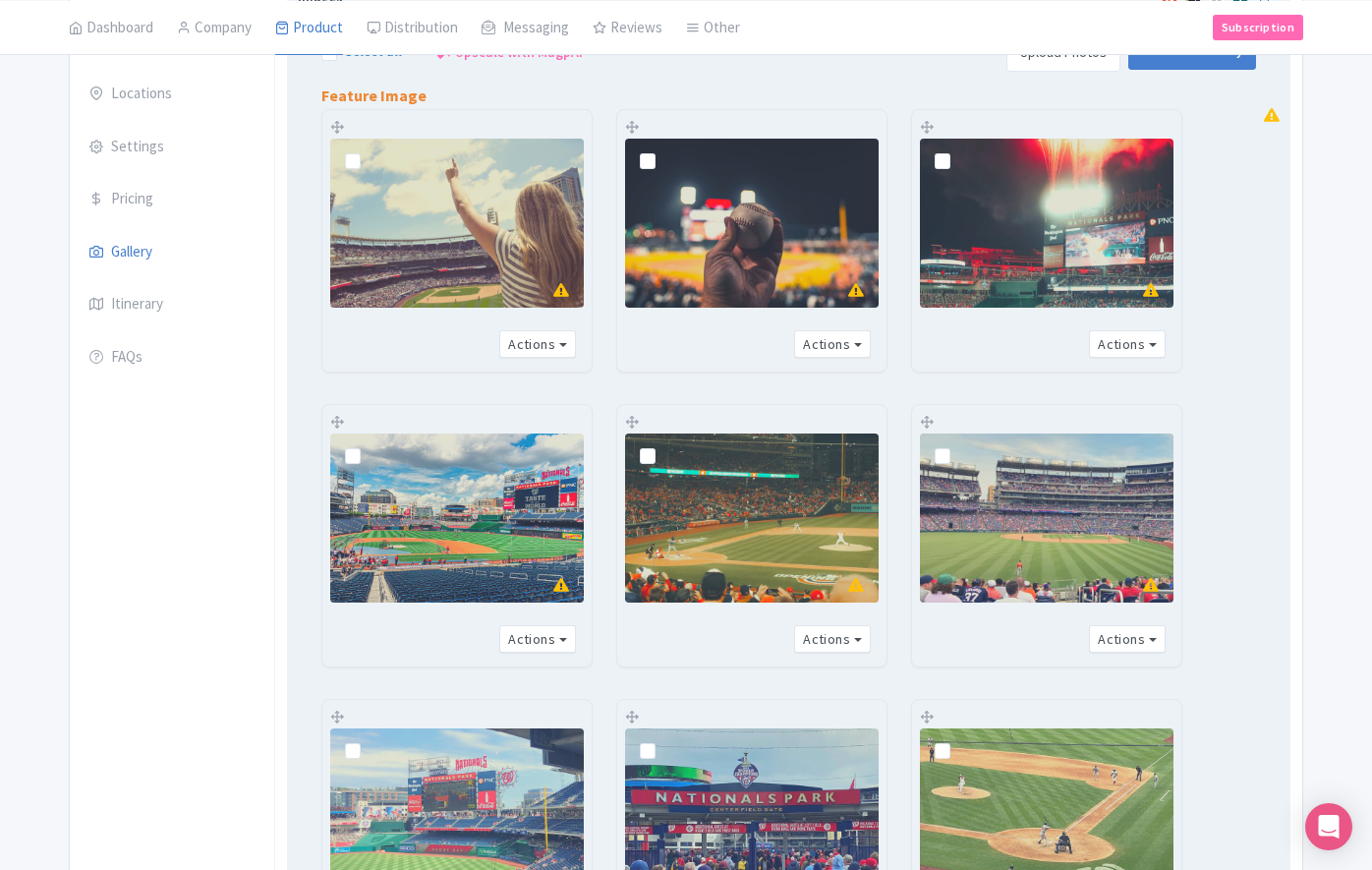 scroll, scrollTop: 326, scrollLeft: 0, axis: vertical 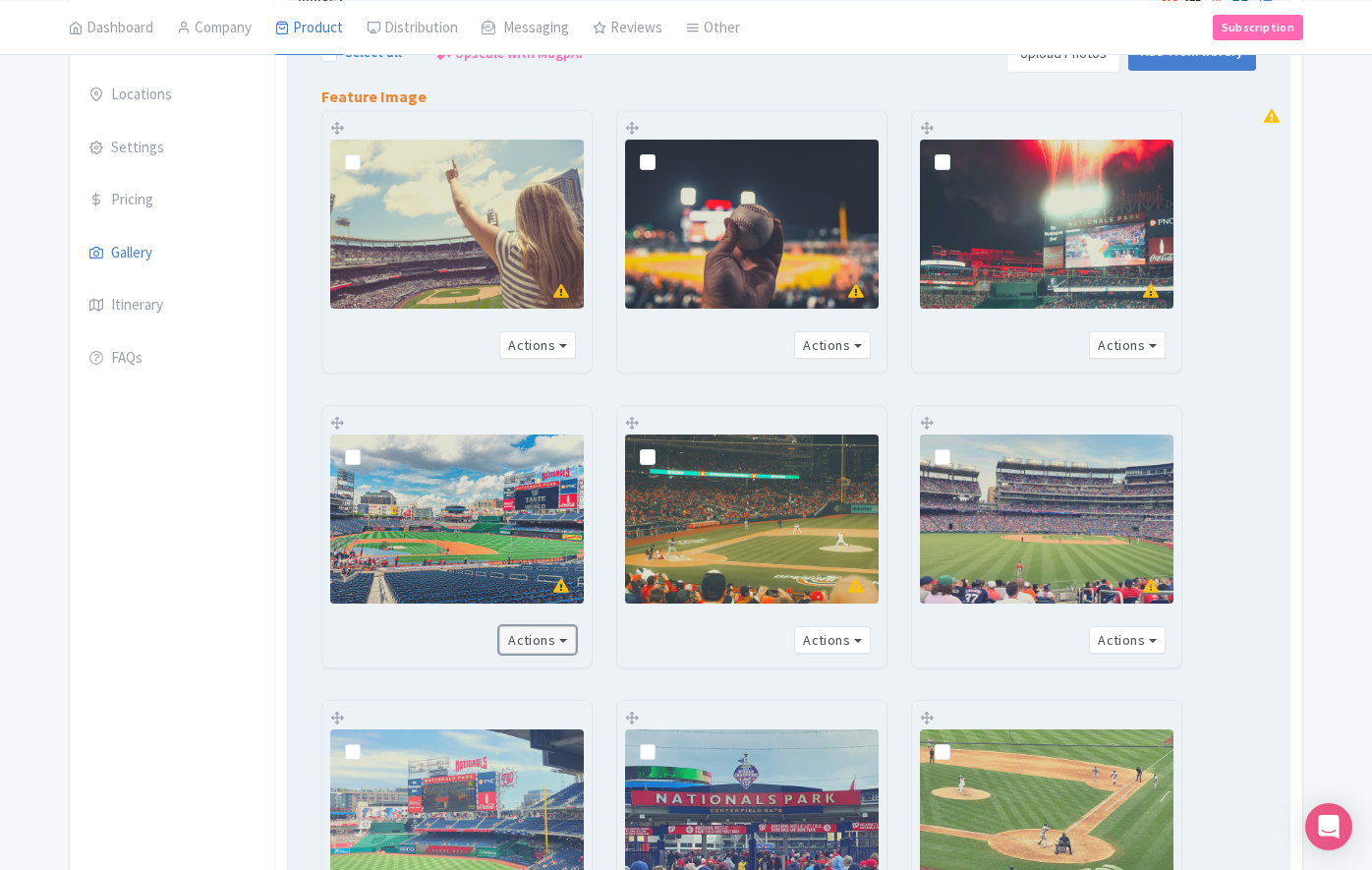click on "Actions" at bounding box center [538, 640] 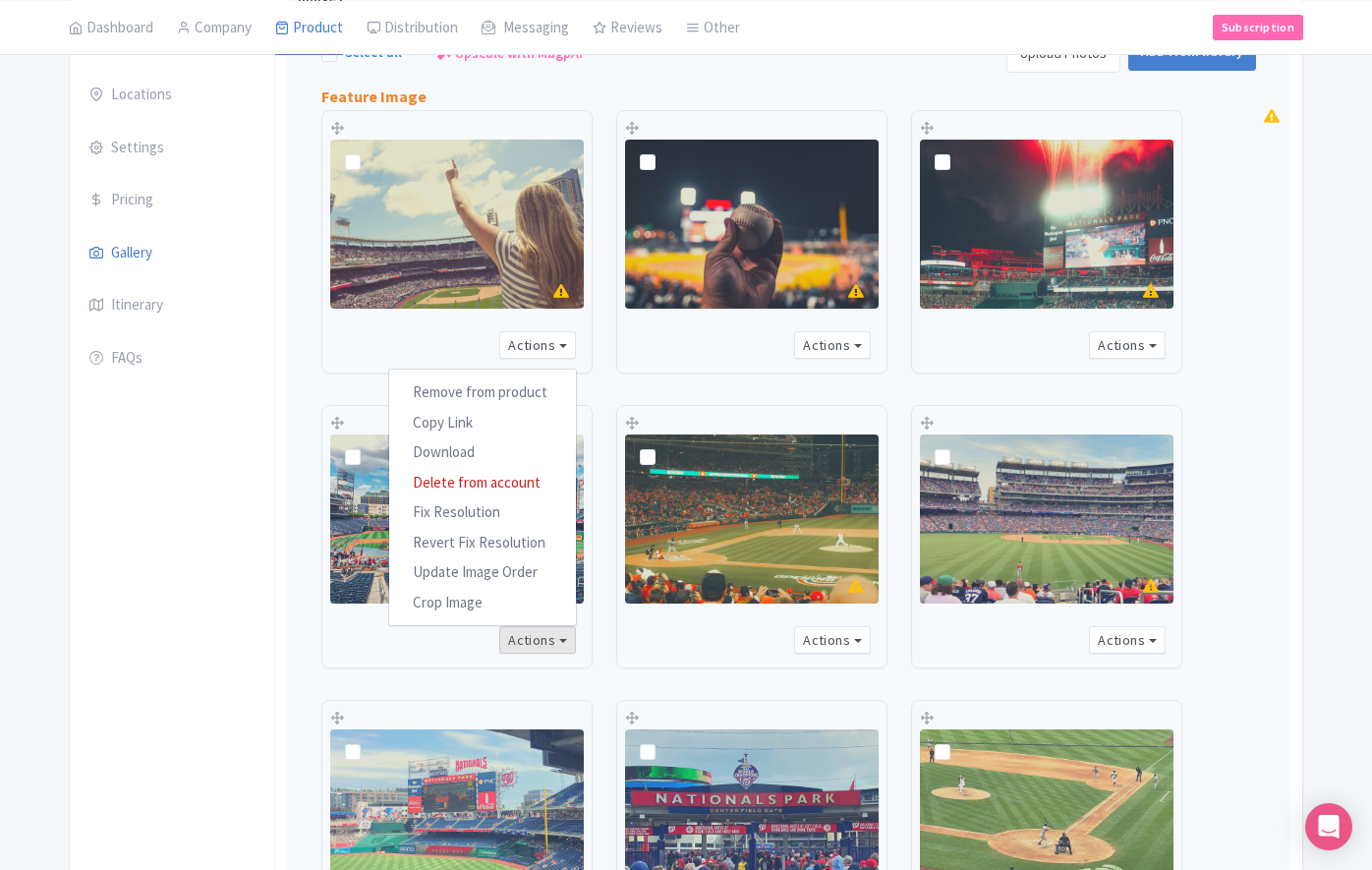 click on "General
Booking Info
Locations
Settings
Pricing
Gallery
Itinerary
FAQs" at bounding box center [172, 560] 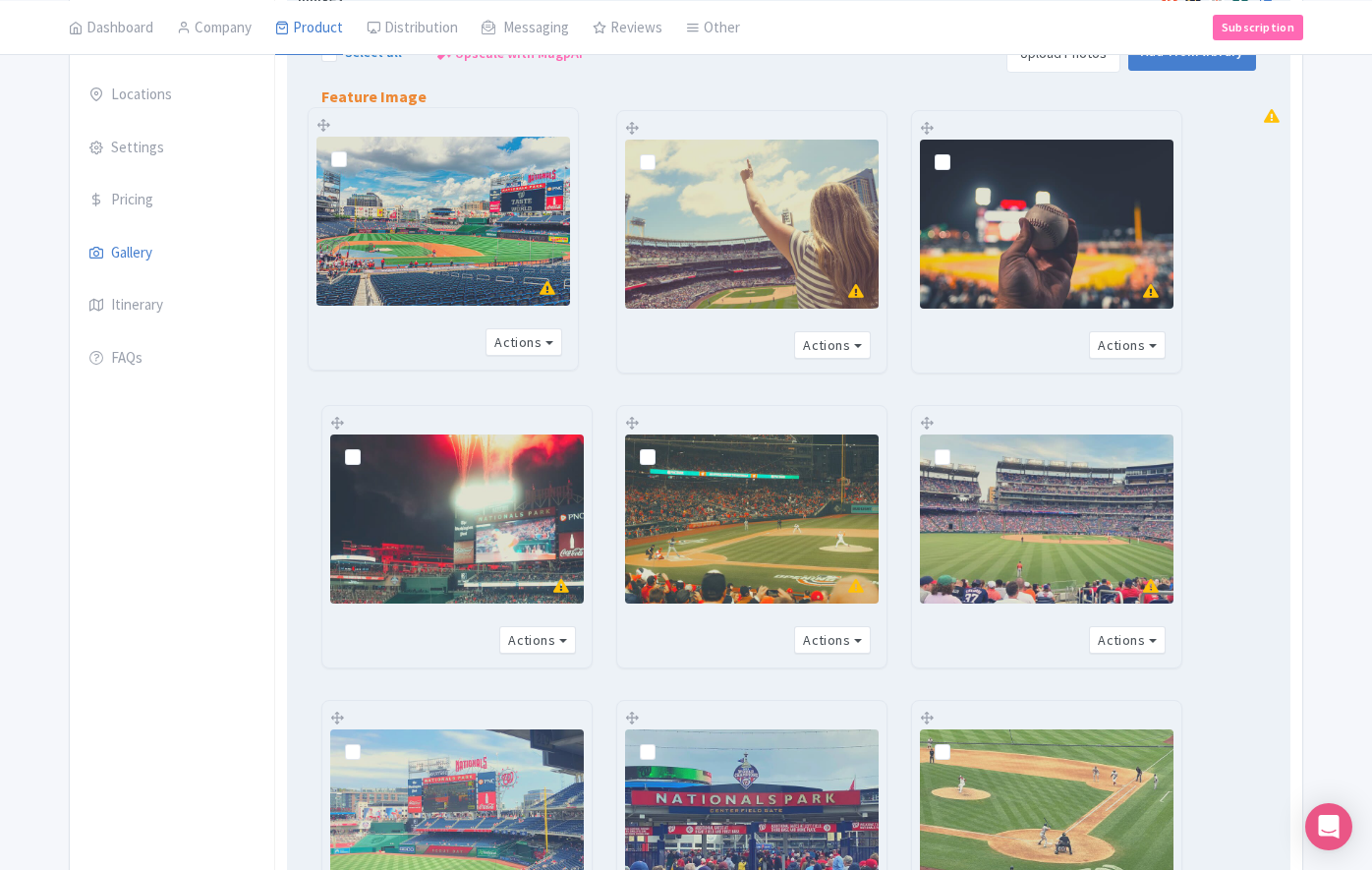 drag, startPoint x: 338, startPoint y: 422, endPoint x: 324, endPoint y: 124, distance: 298.32868 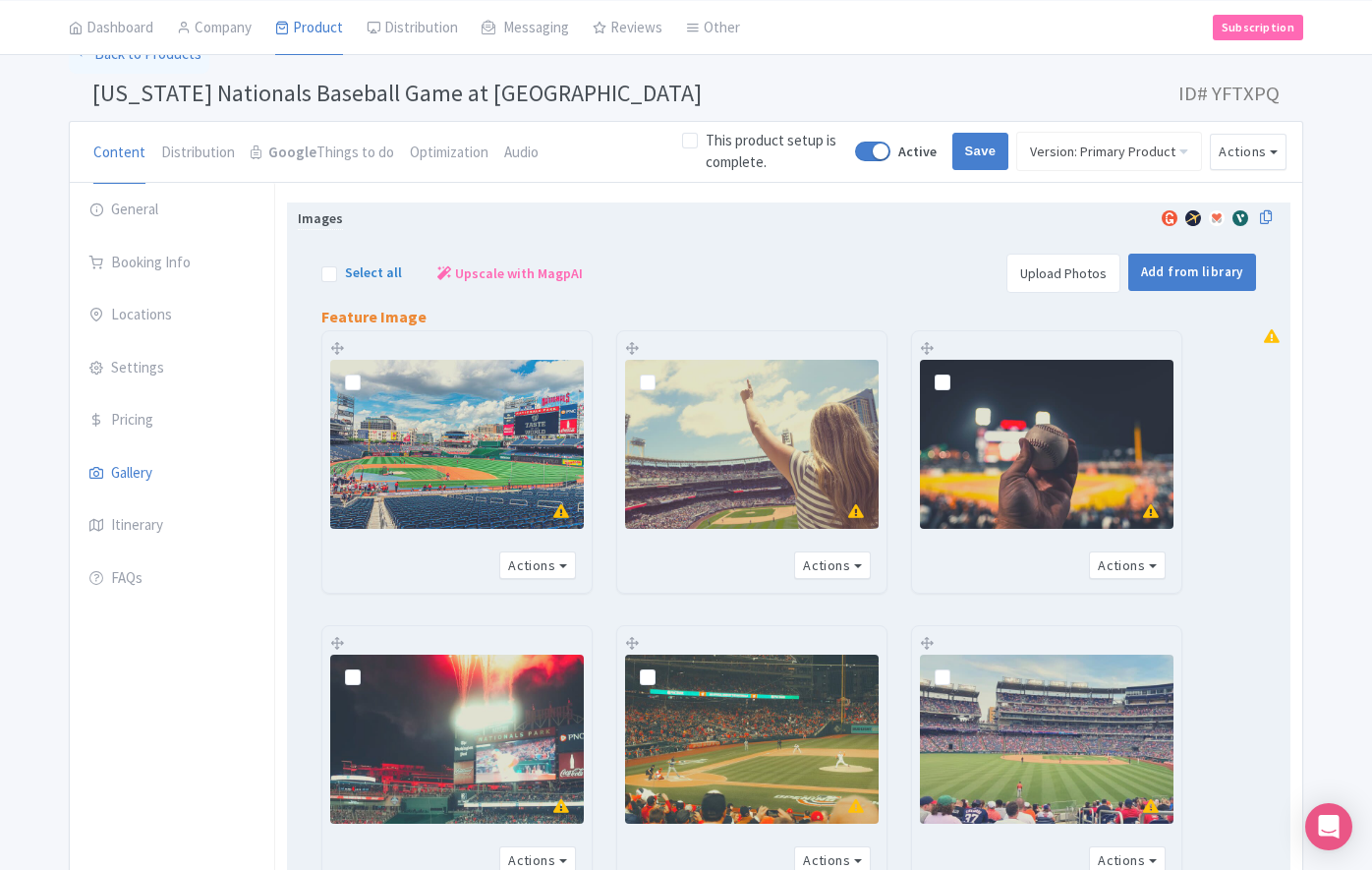 scroll, scrollTop: 0, scrollLeft: 0, axis: both 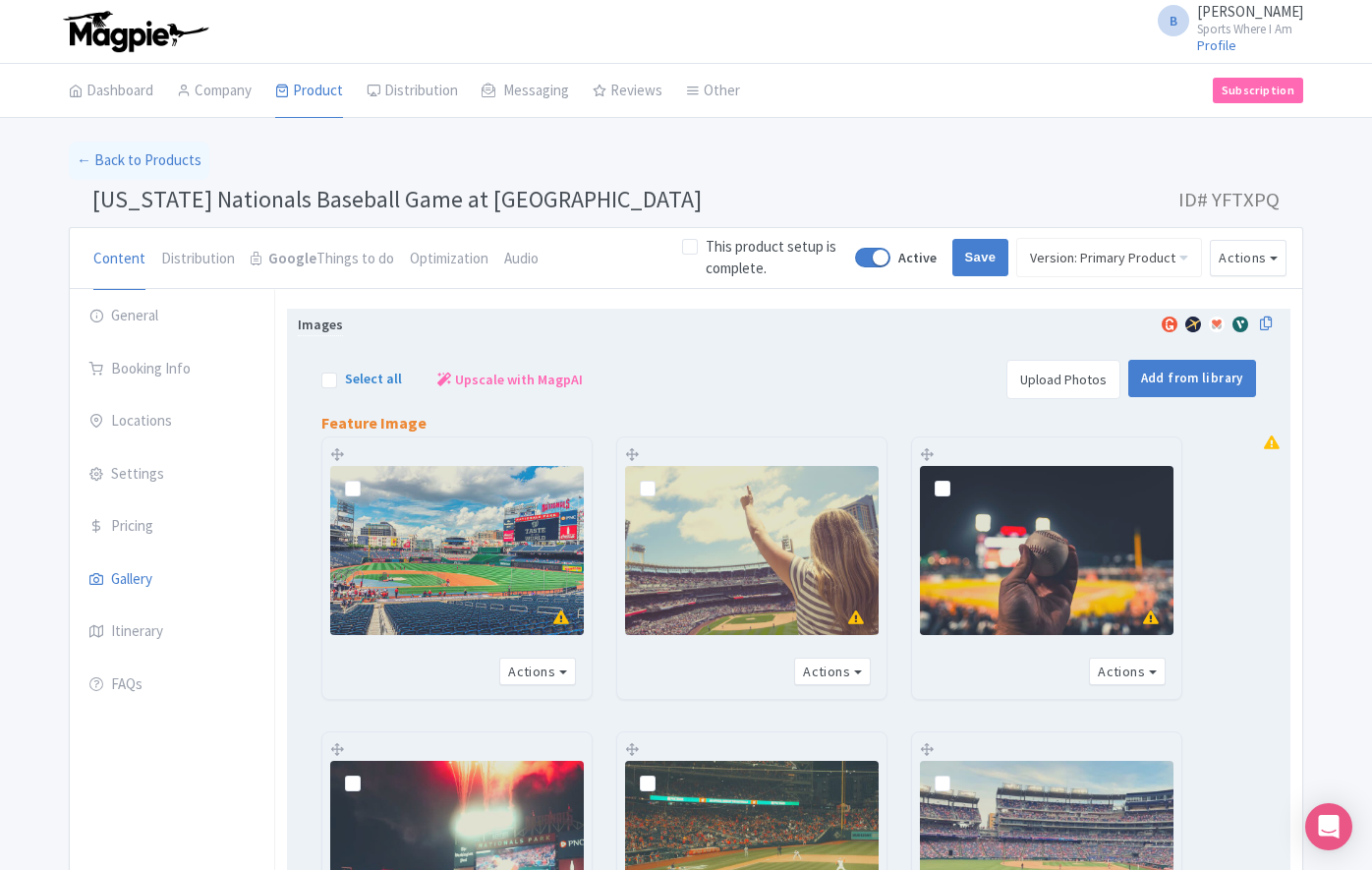 drag, startPoint x: 725, startPoint y: 361, endPoint x: 972, endPoint y: 368, distance: 247.0992 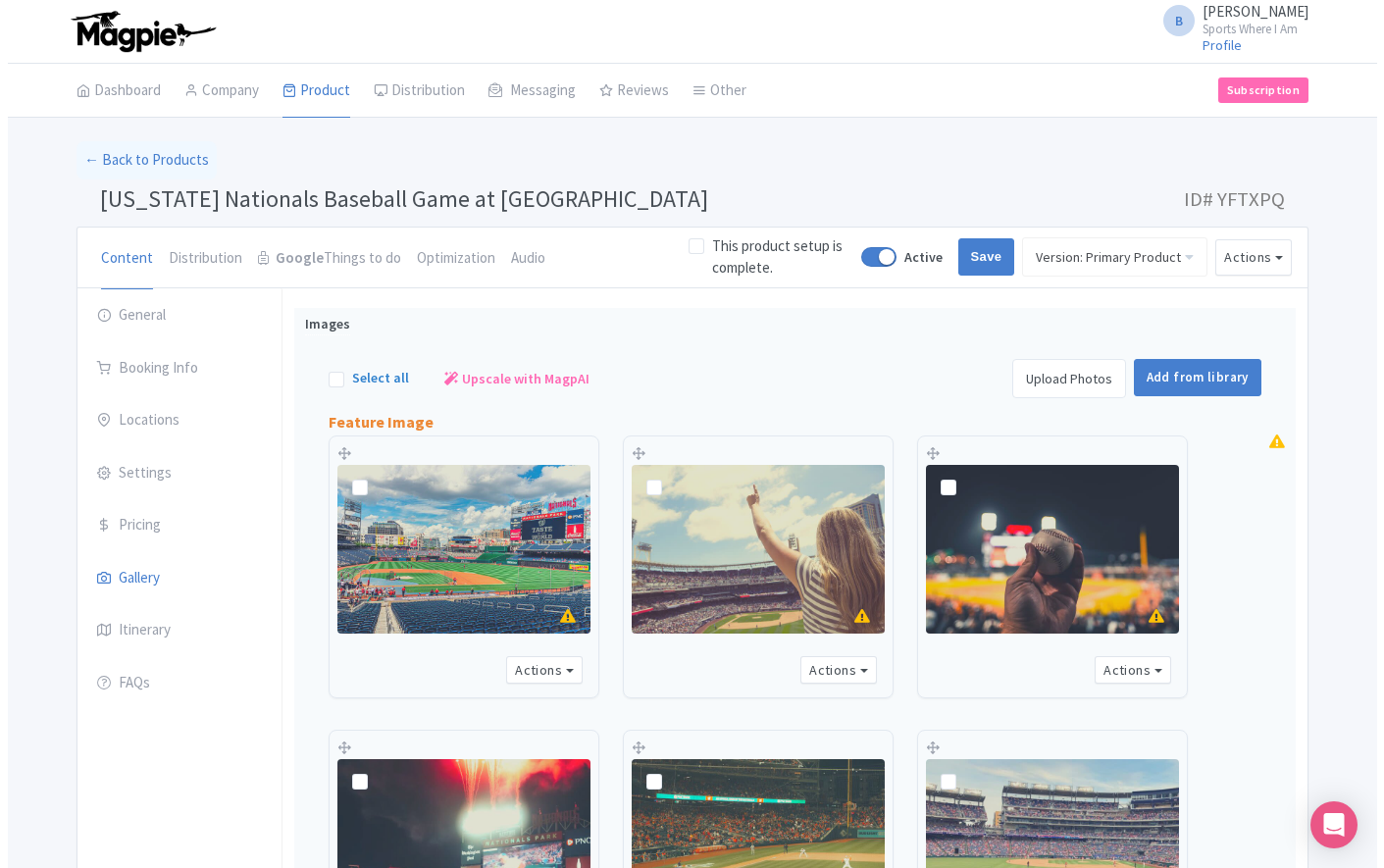 scroll, scrollTop: 381, scrollLeft: 0, axis: vertical 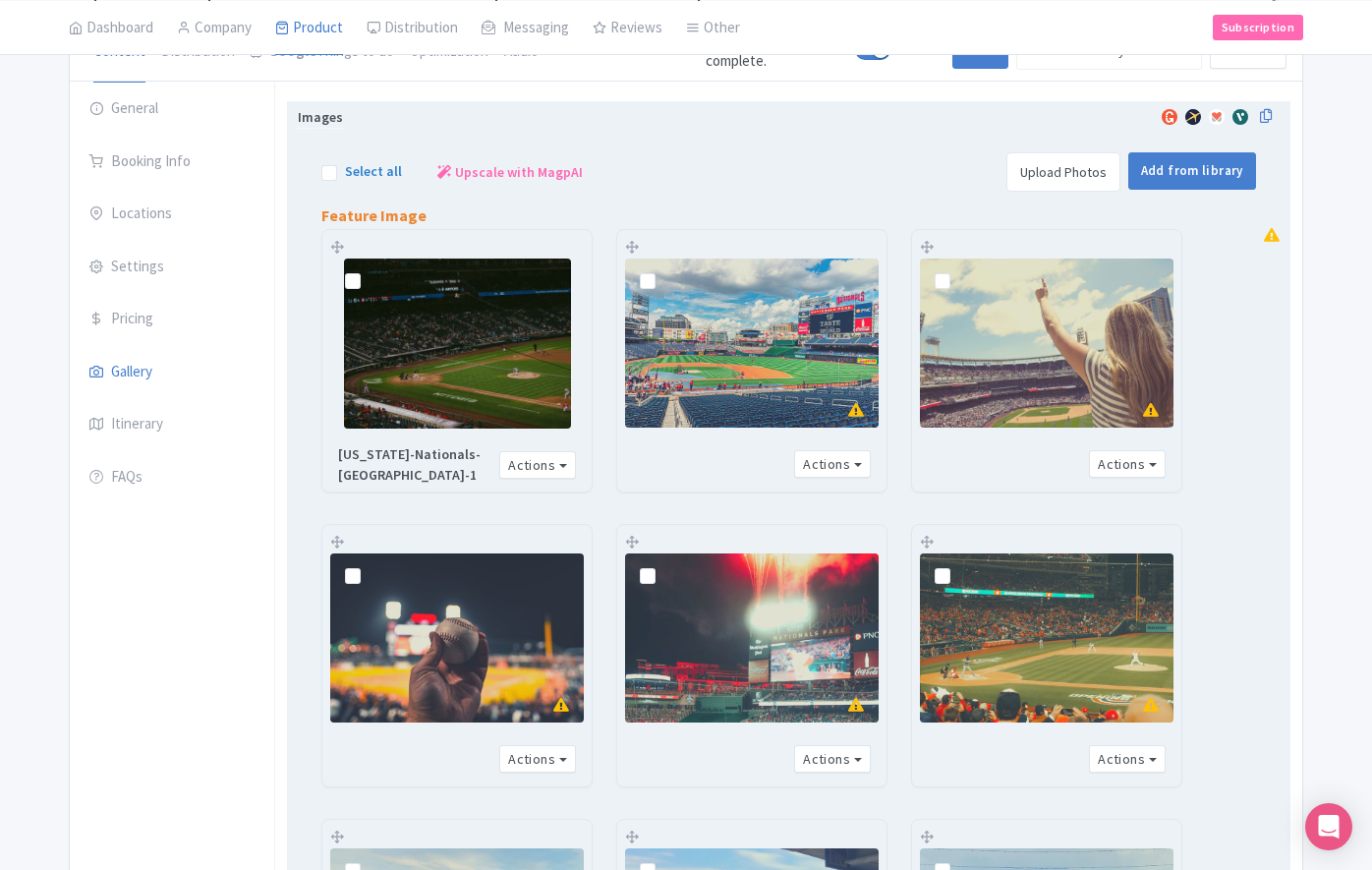 click on "Upload Photos" at bounding box center [1063, 172] 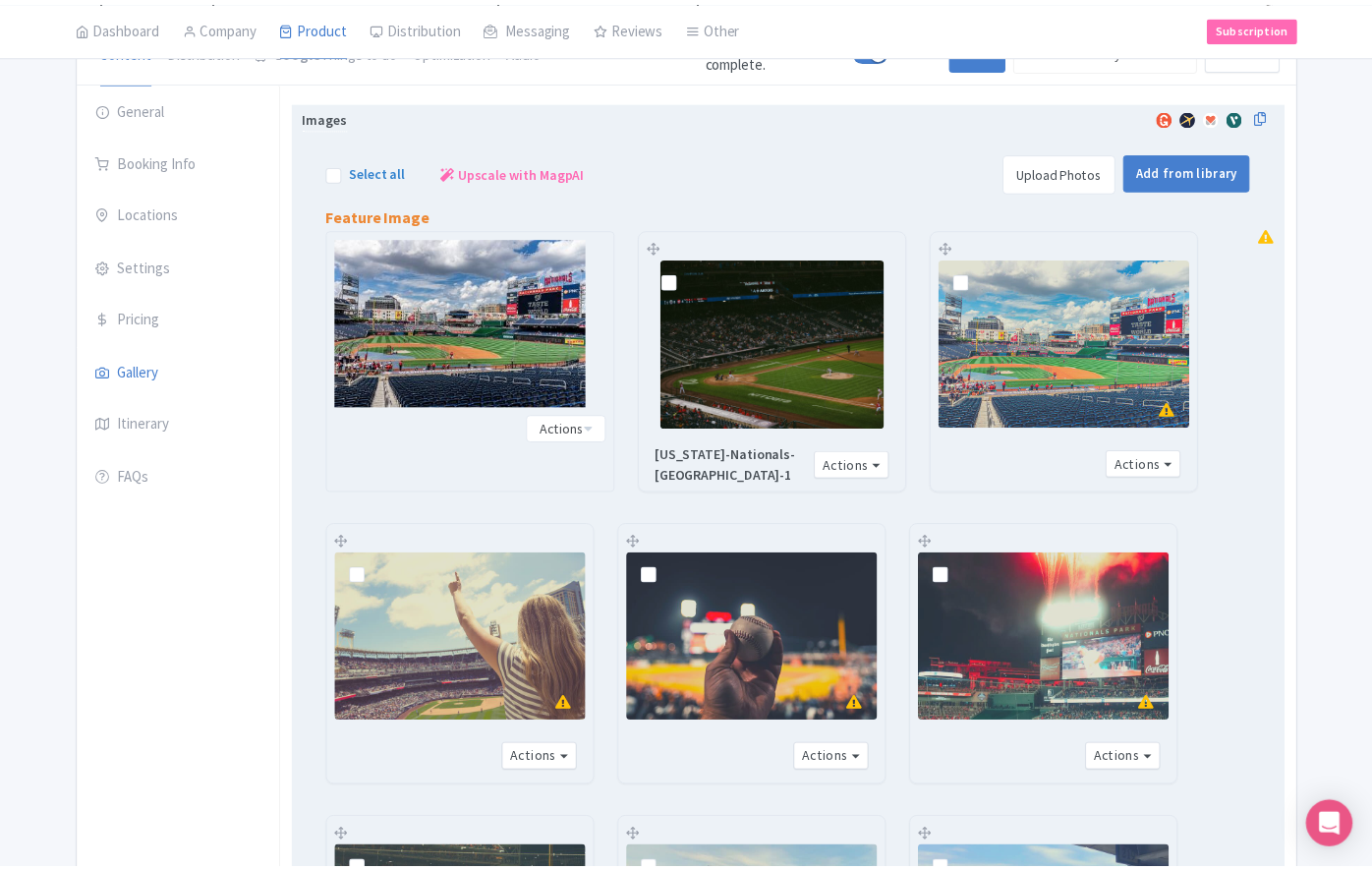 scroll, scrollTop: 309, scrollLeft: 0, axis: vertical 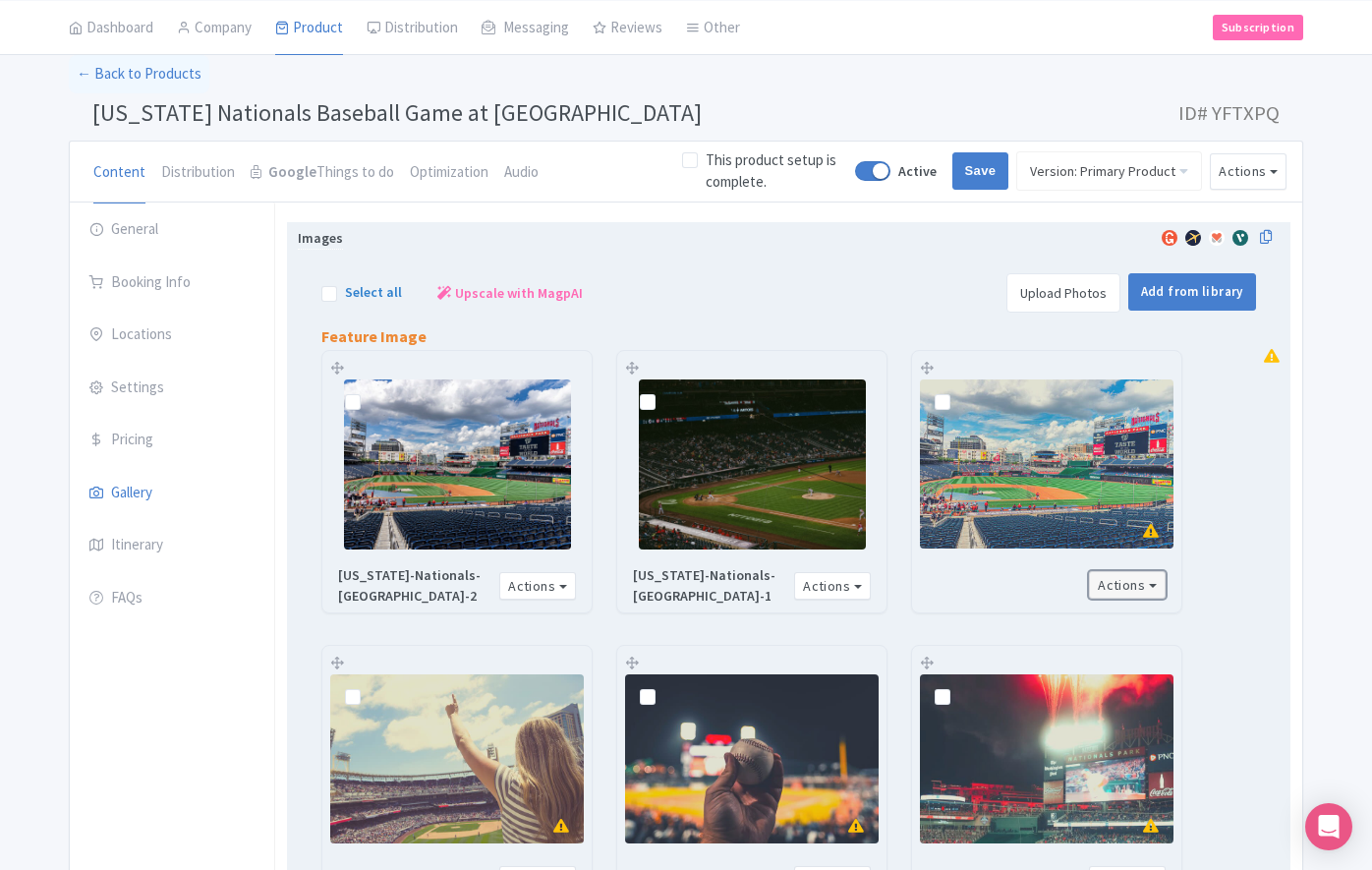 click on "Actions" at bounding box center (1127, 585) 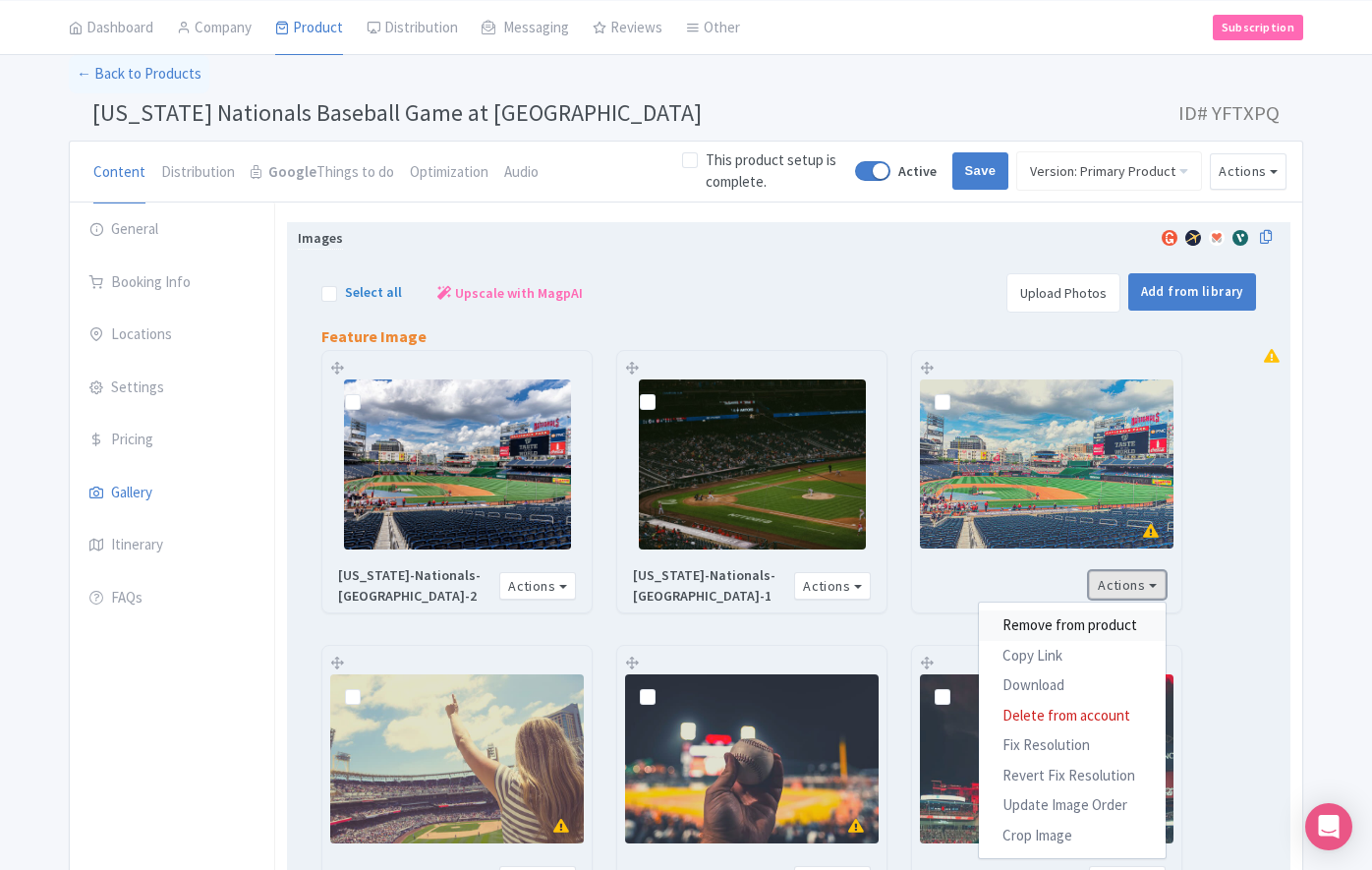 click on "Remove from product" at bounding box center [1072, 625] 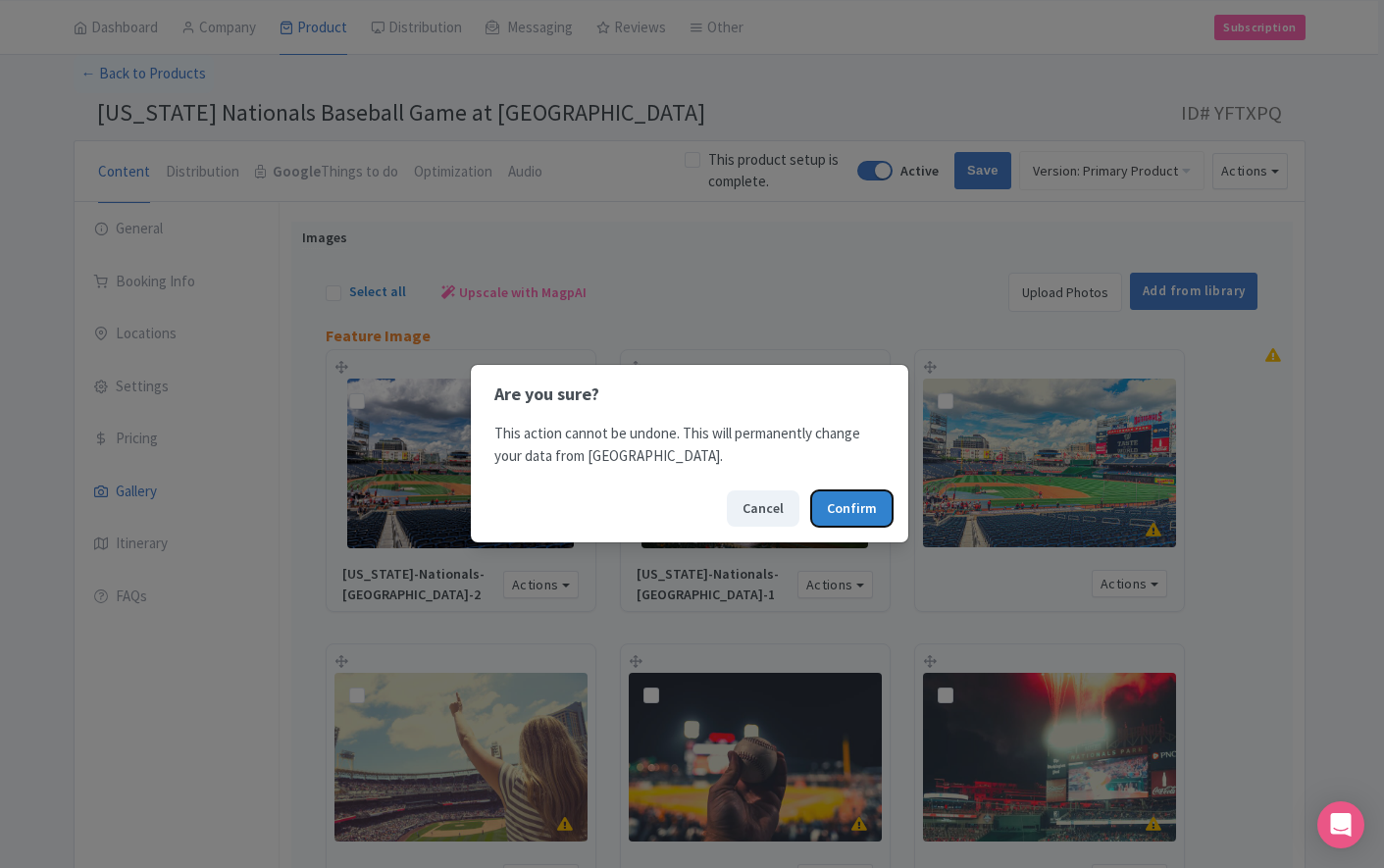 click on "Confirm" at bounding box center (851, 508) 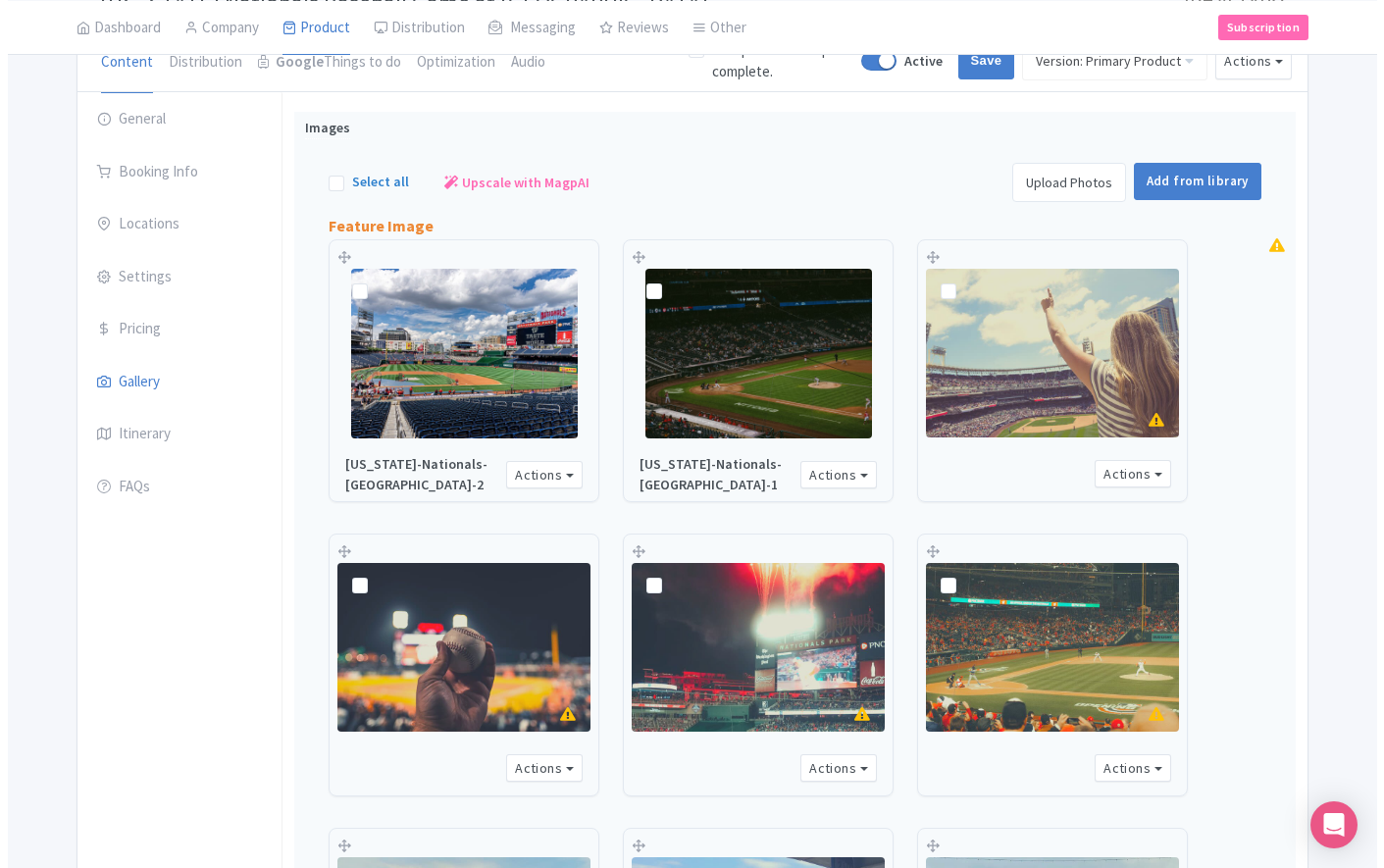 scroll, scrollTop: 0, scrollLeft: 0, axis: both 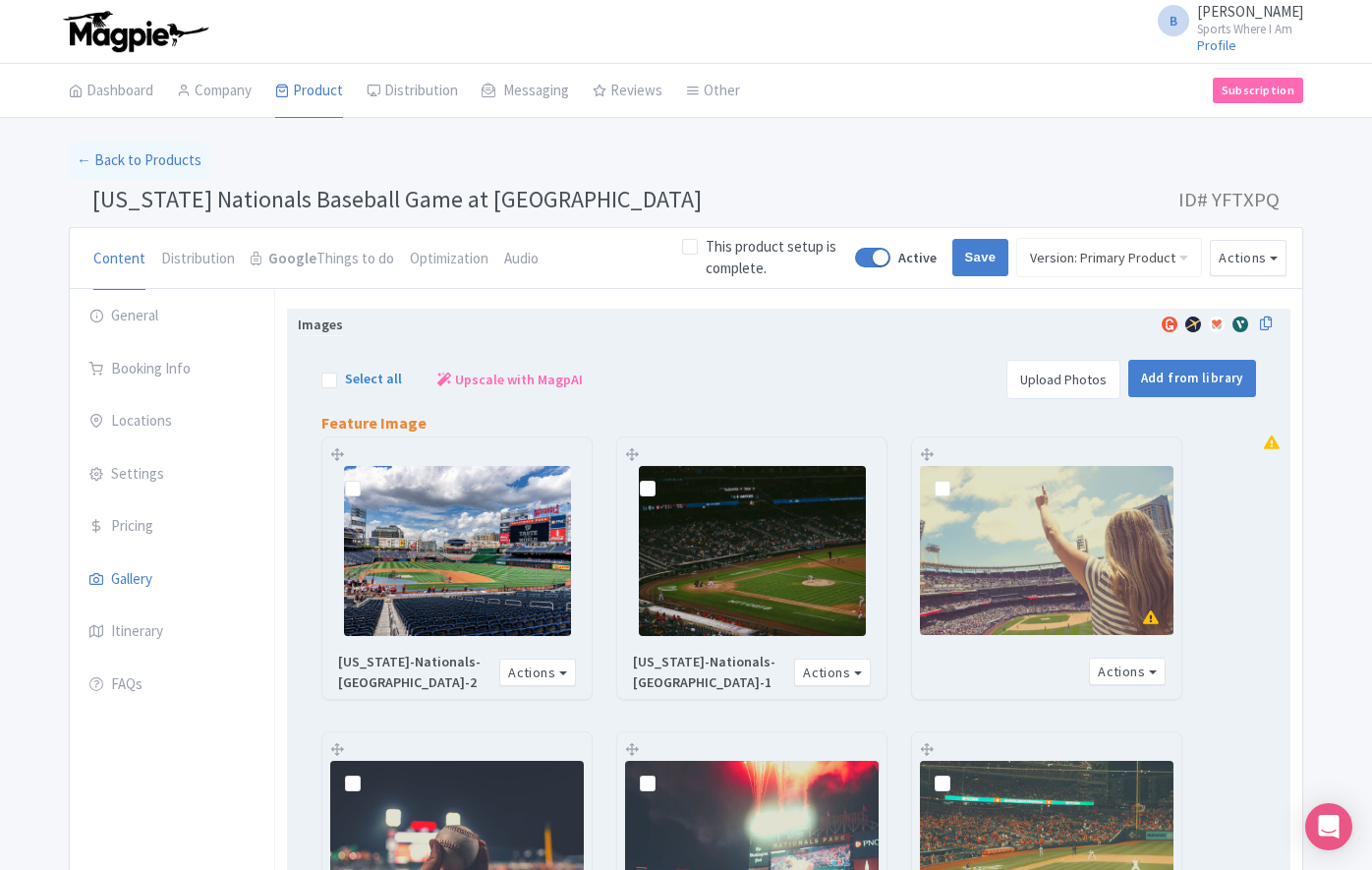 click on "Feature Image" at bounding box center (788, 416) 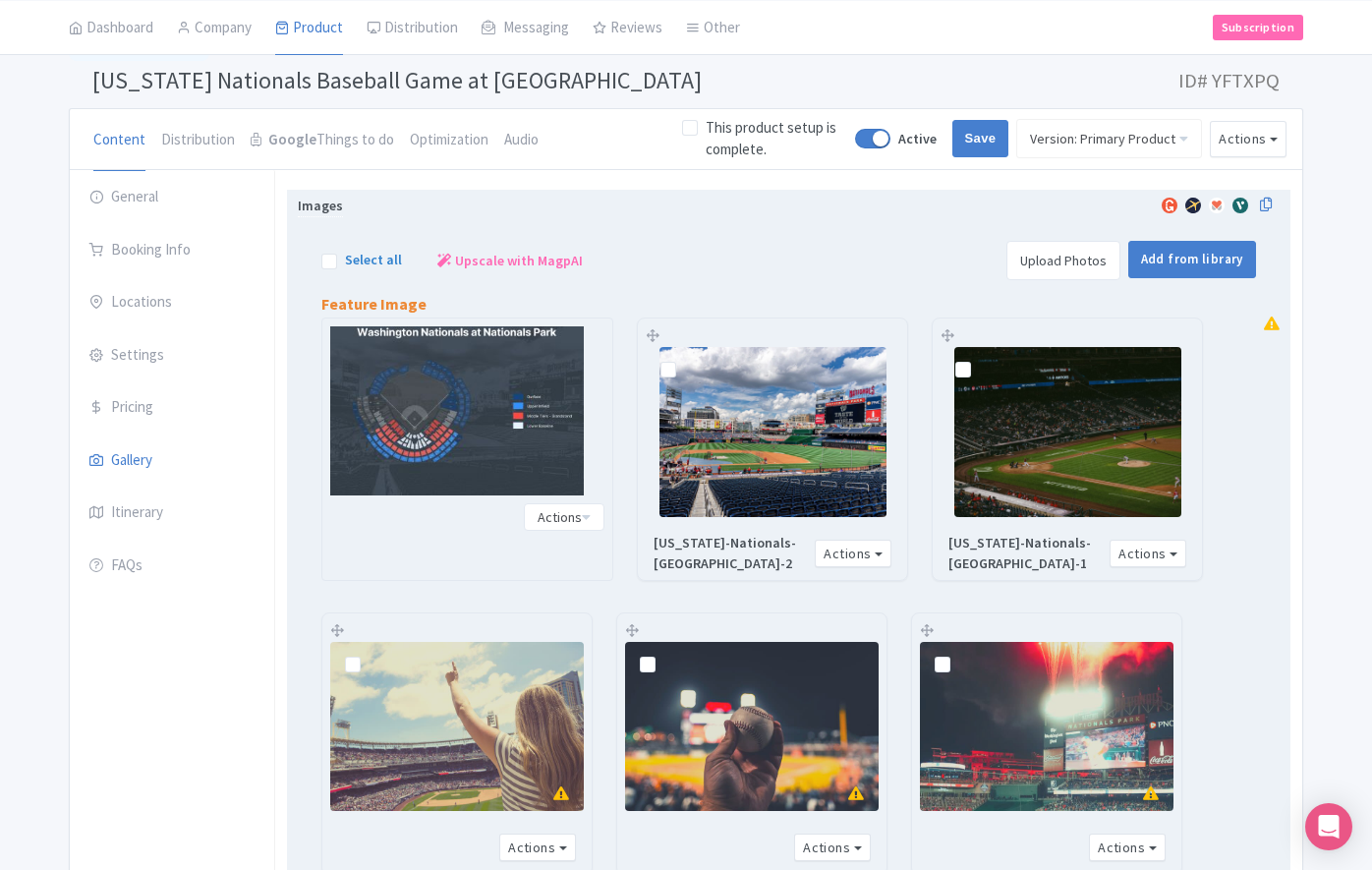 scroll, scrollTop: 0, scrollLeft: 0, axis: both 